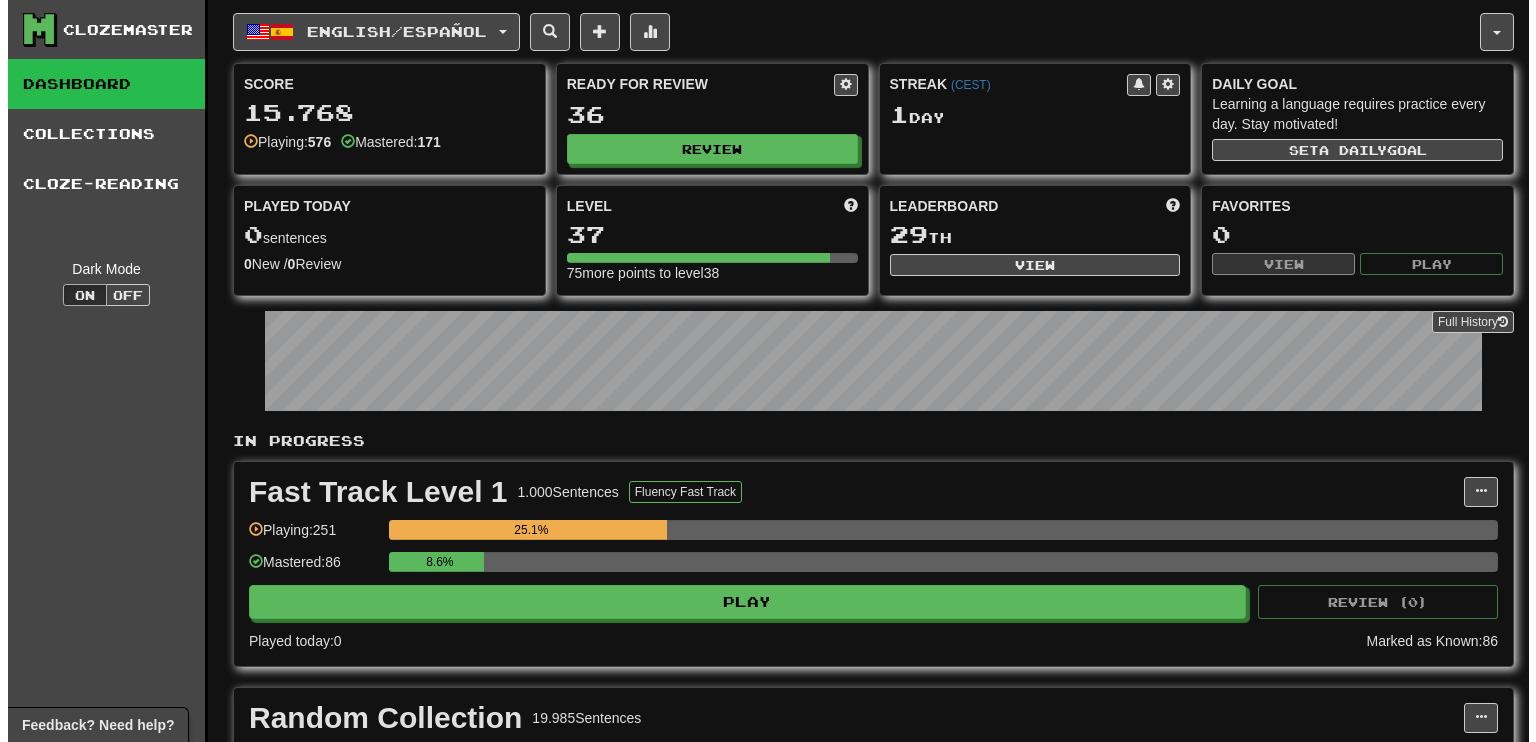 scroll, scrollTop: 0, scrollLeft: 0, axis: both 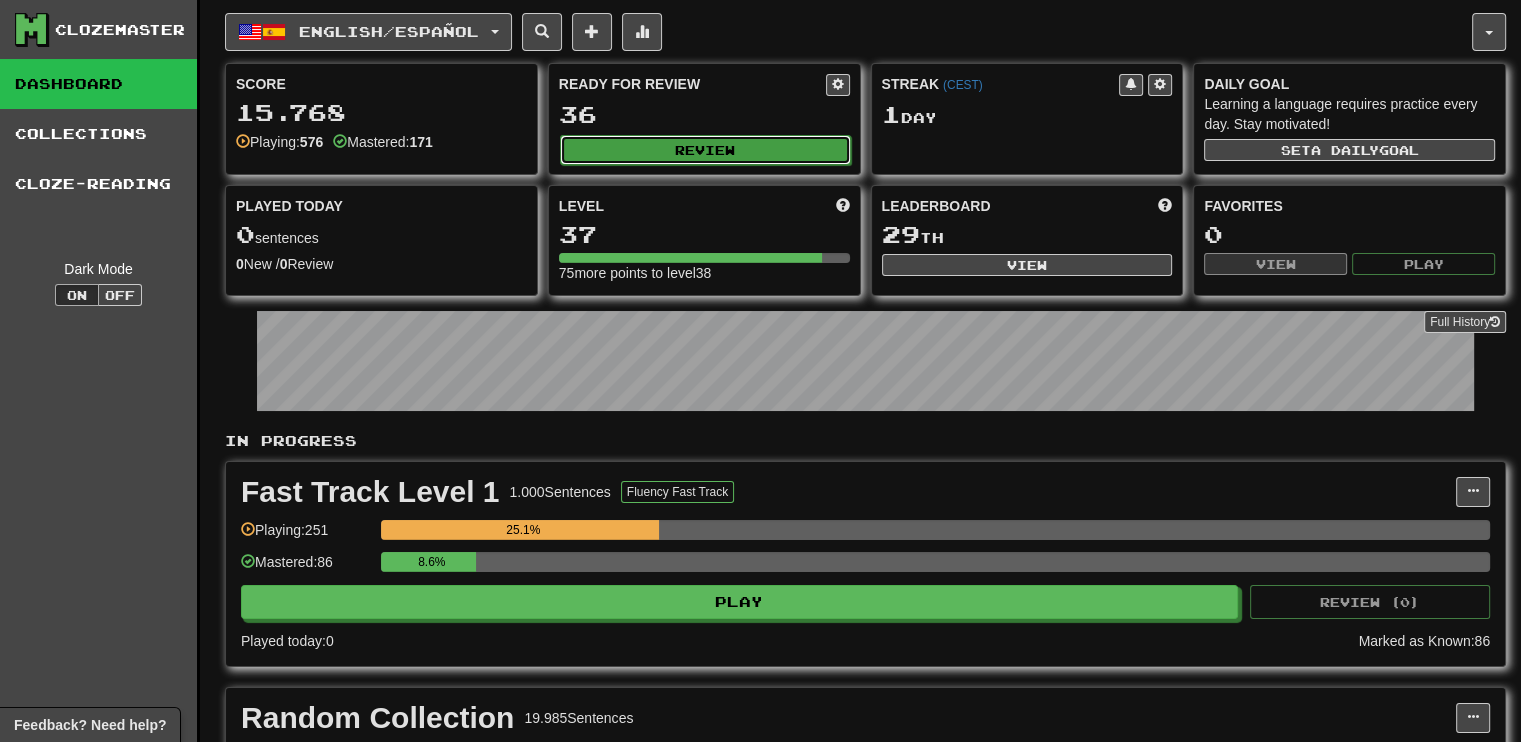 click on "Review" at bounding box center [705, 150] 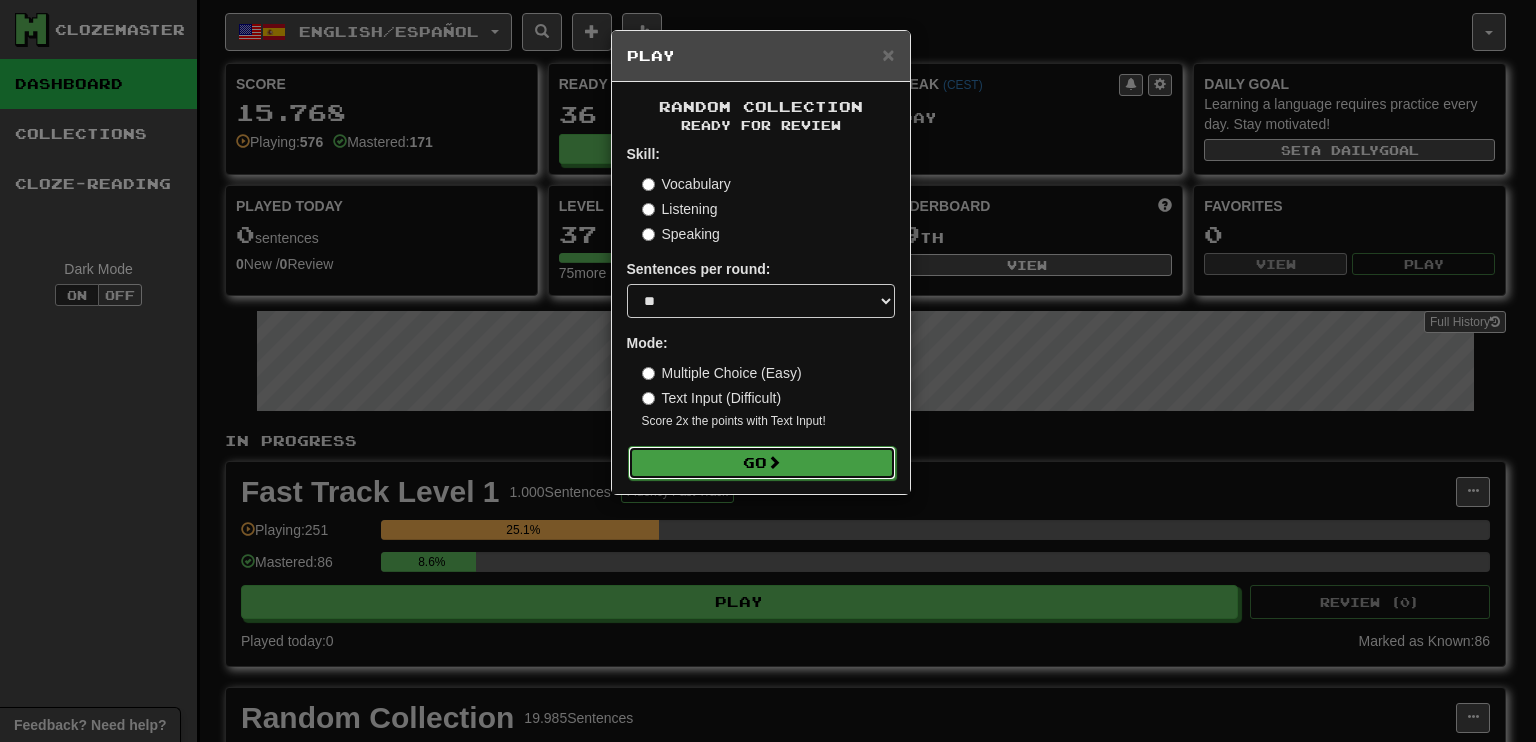 click on "Go" at bounding box center (762, 463) 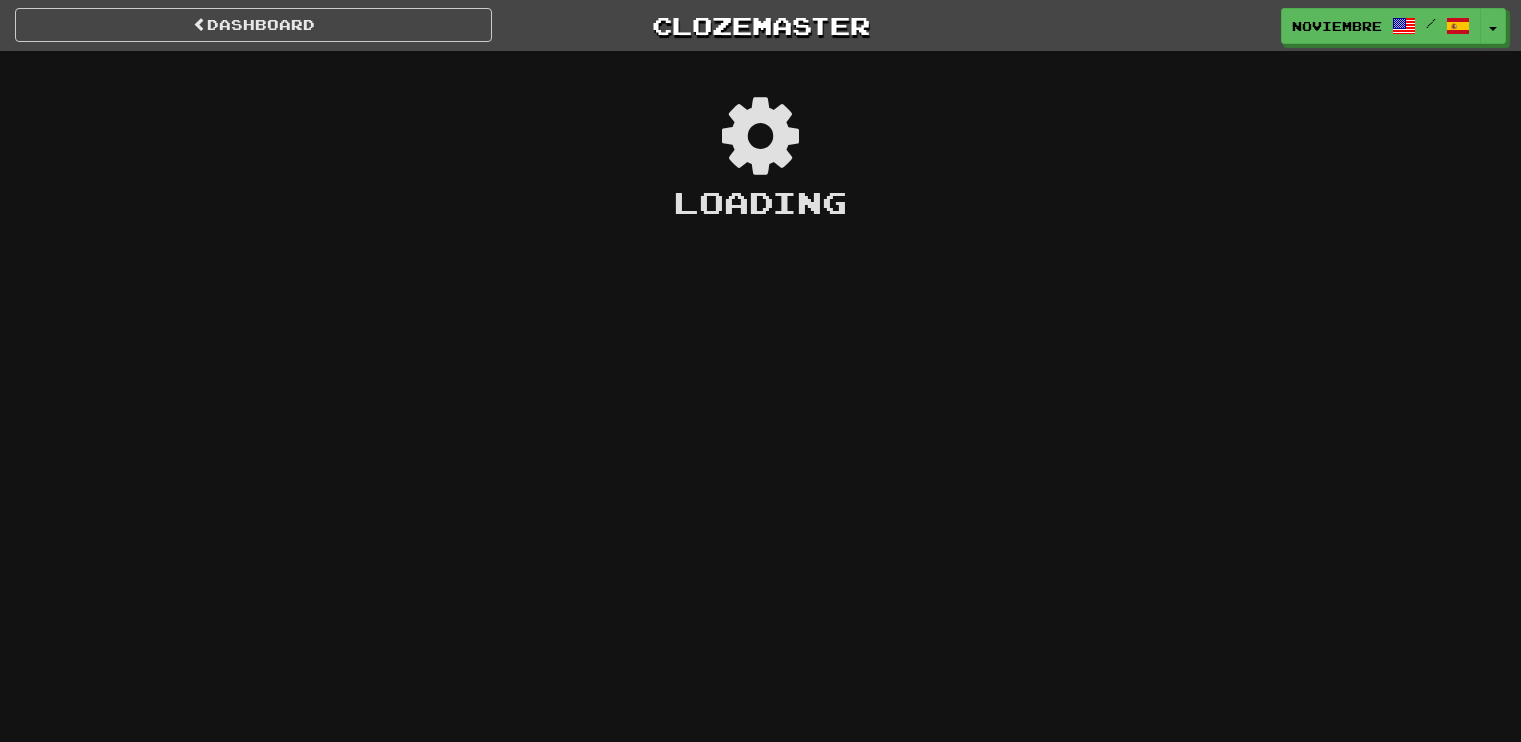 scroll, scrollTop: 0, scrollLeft: 0, axis: both 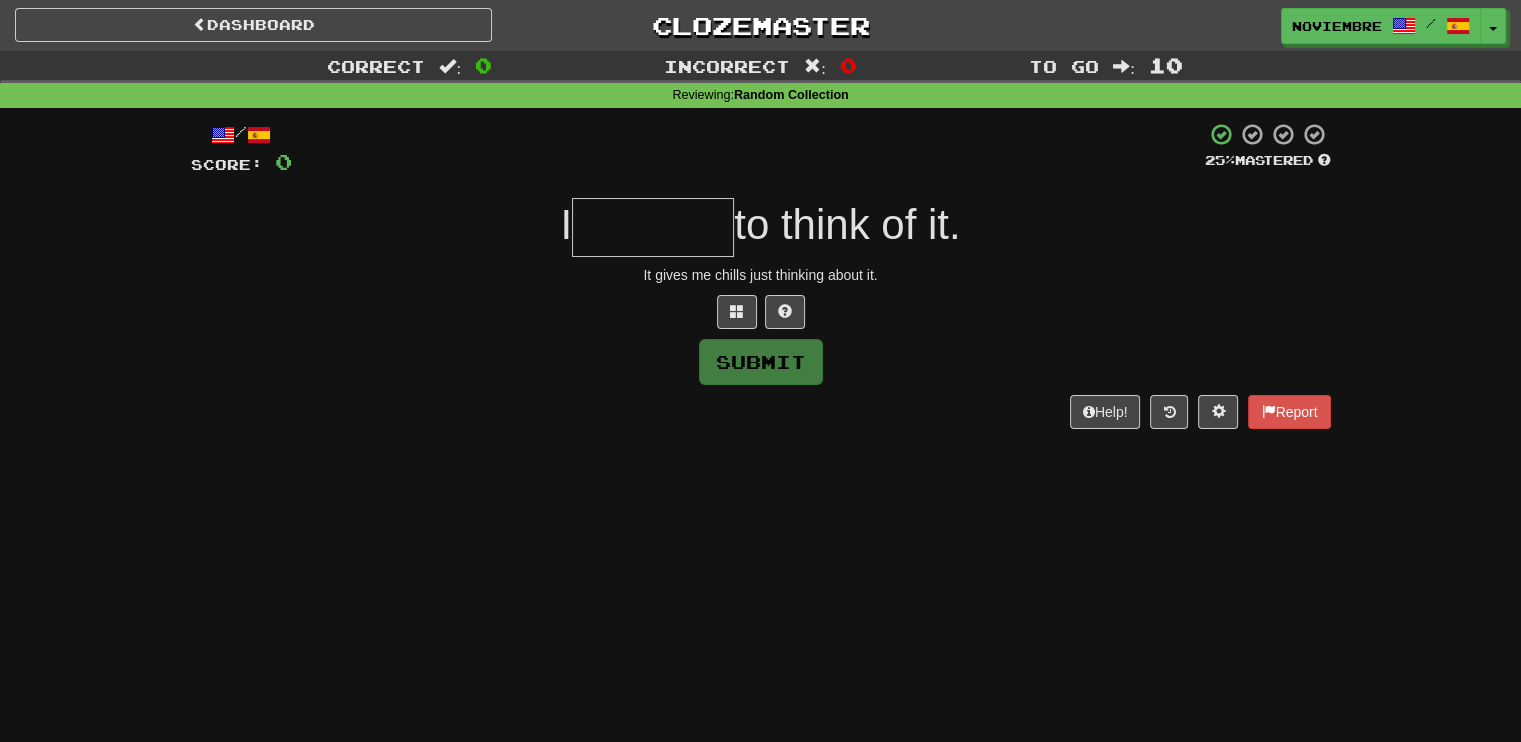click on "Dashboard
Clozemaster
Noviembre
/
Toggle Dropdown
Dashboard
Leaderboard
Activity Feed
Notifications
Profile
Discussions
Deutsch
/
Español
Streak:
18
Review:
34
Points Today: 0
English
/
Español
Streak:
1
Review:
36
Points Today: 0
Languages
Account
Logout
Noviembre
/
Toggle Dropdown
Dashboard
Leaderboard
Activity Feed
Notifications
Profile
Discussions
Deutsch
/
Español
Streak:
18
Review:
34
Points Today: 0
English
/
Español
Streak:
1
Review:
36
Points Today: 0
Languages
Account
Logout
clozemaster
Correct   :   0 Incorrect   :" at bounding box center [760, 371] 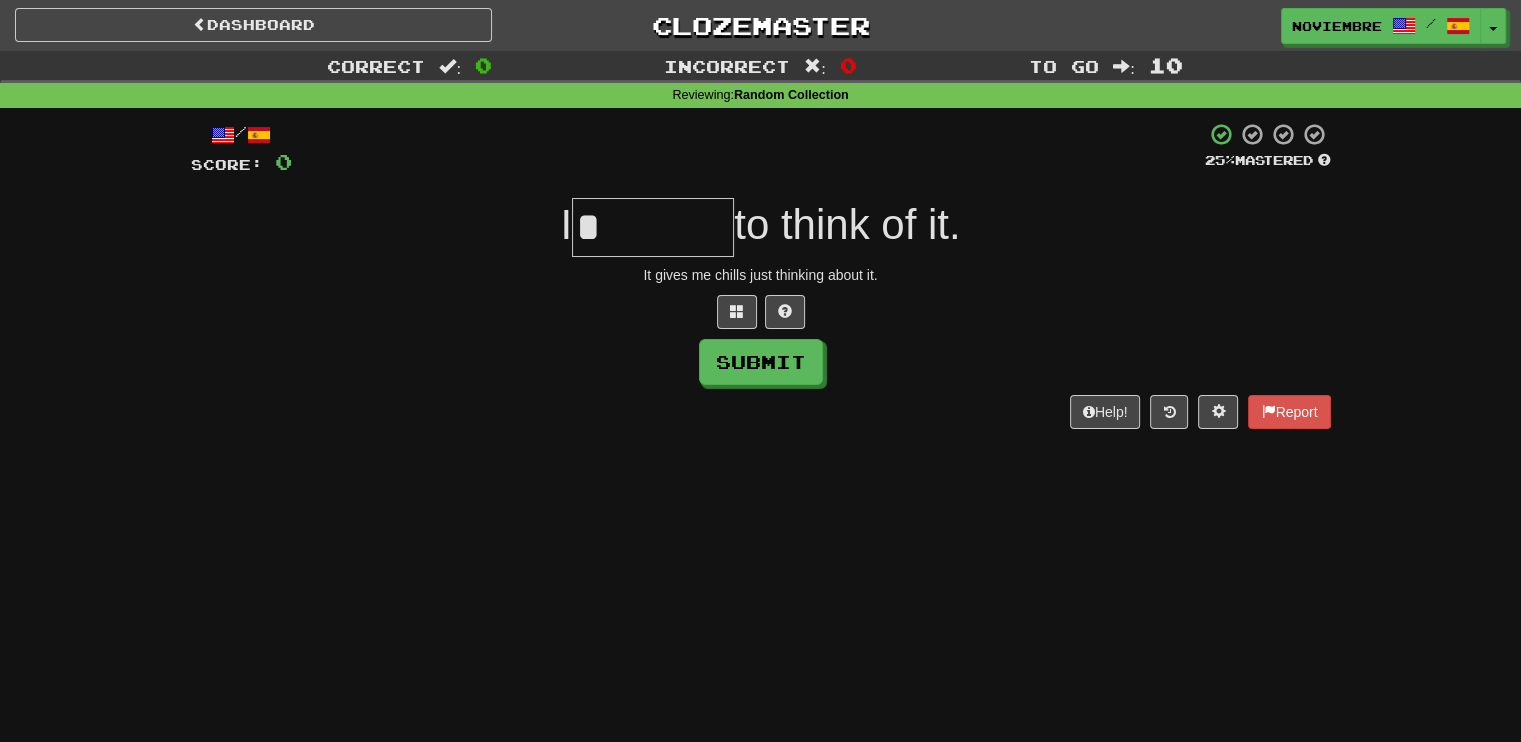 type on "*******" 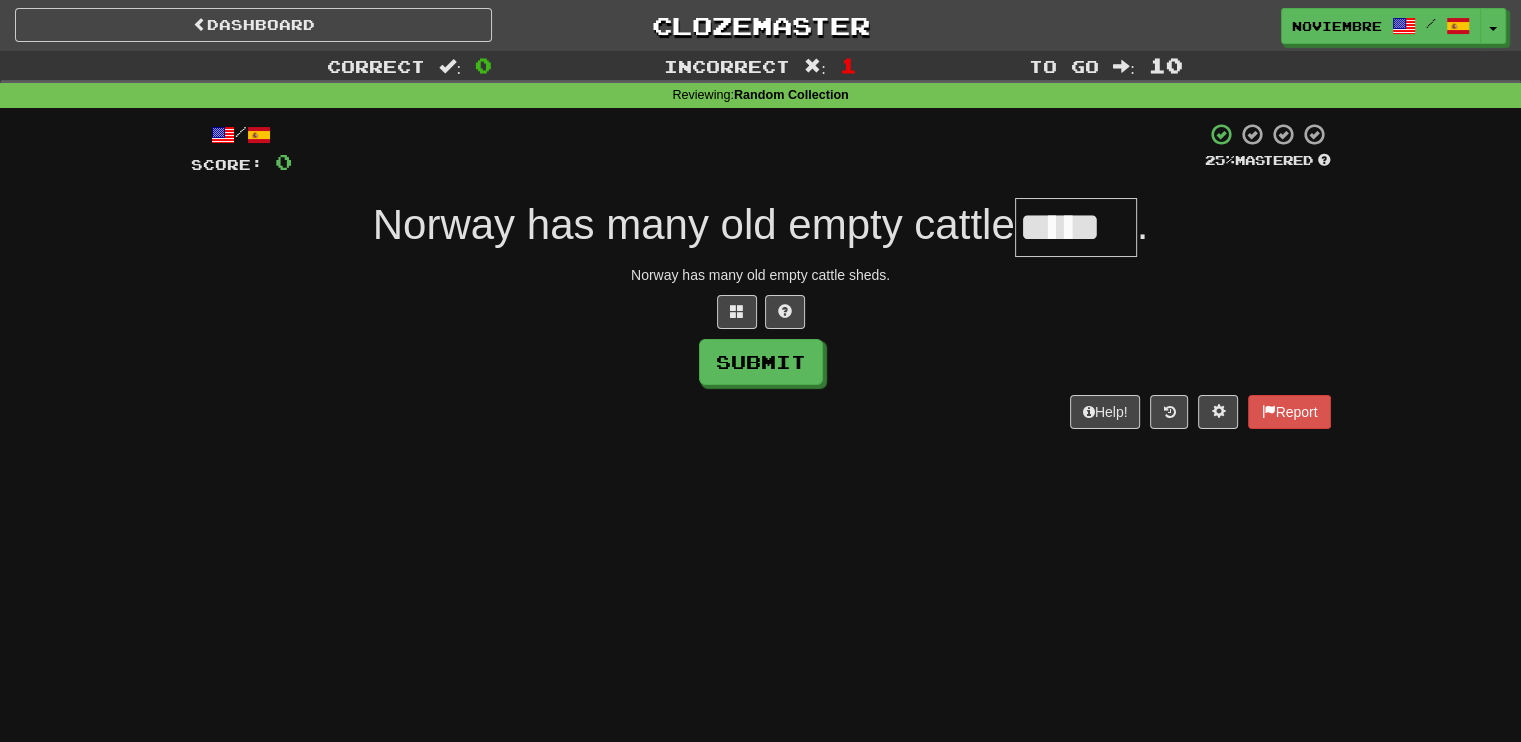 type on "*****" 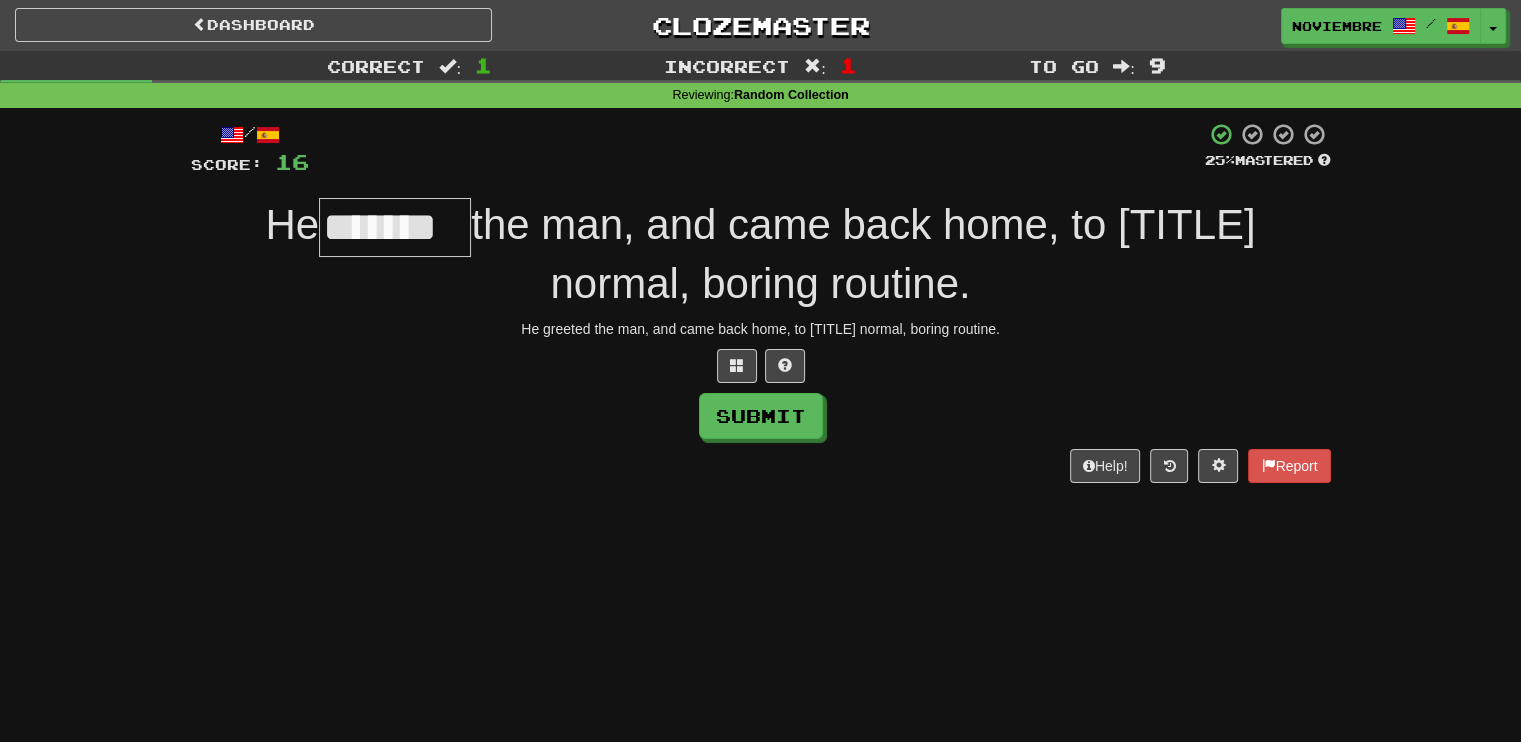 type on "*******" 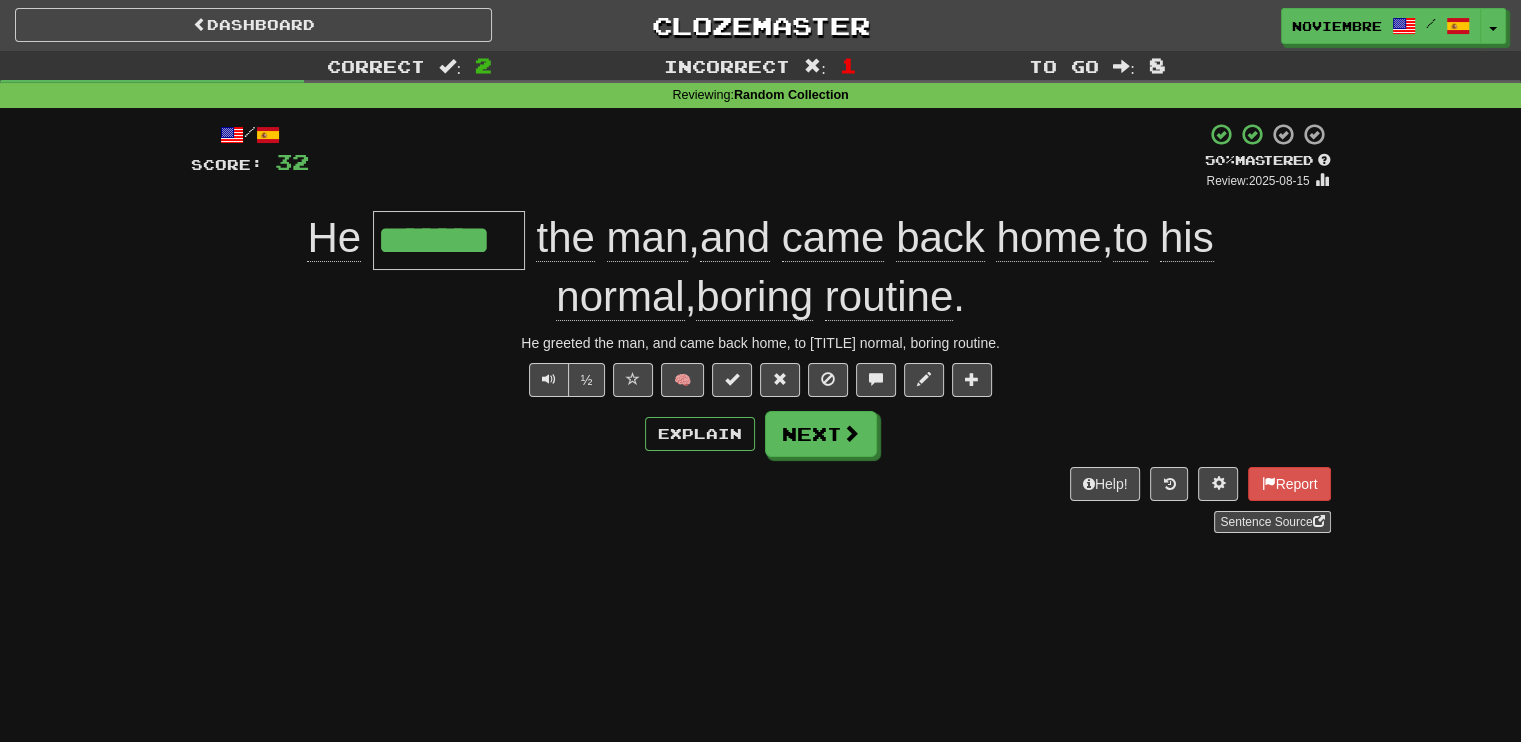 click on "Dashboard
Clozemaster
Noviembre
/
Toggle Dropdown
Dashboard
Leaderboard
Activity Feed
Notifications
Profile
Discussions
Deutsch
/
Español
Streak:
18
Review:
34
Points Today: 0
English
/
Español
Streak:
1
Review:
36
Points Today: 0
Languages
Account
Logout
Noviembre
/
Toggle Dropdown
Dashboard
Leaderboard
Activity Feed
Notifications
Profile
Discussions
Deutsch
/
Español
Streak:
18
Review:
34
Points Today: 0
English
/
Español
Streak:
1
Review:
36
Points Today: 0
Languages
Account
Logout
clozemaster
Correct   :   2 Incorrect   :" at bounding box center [760, 371] 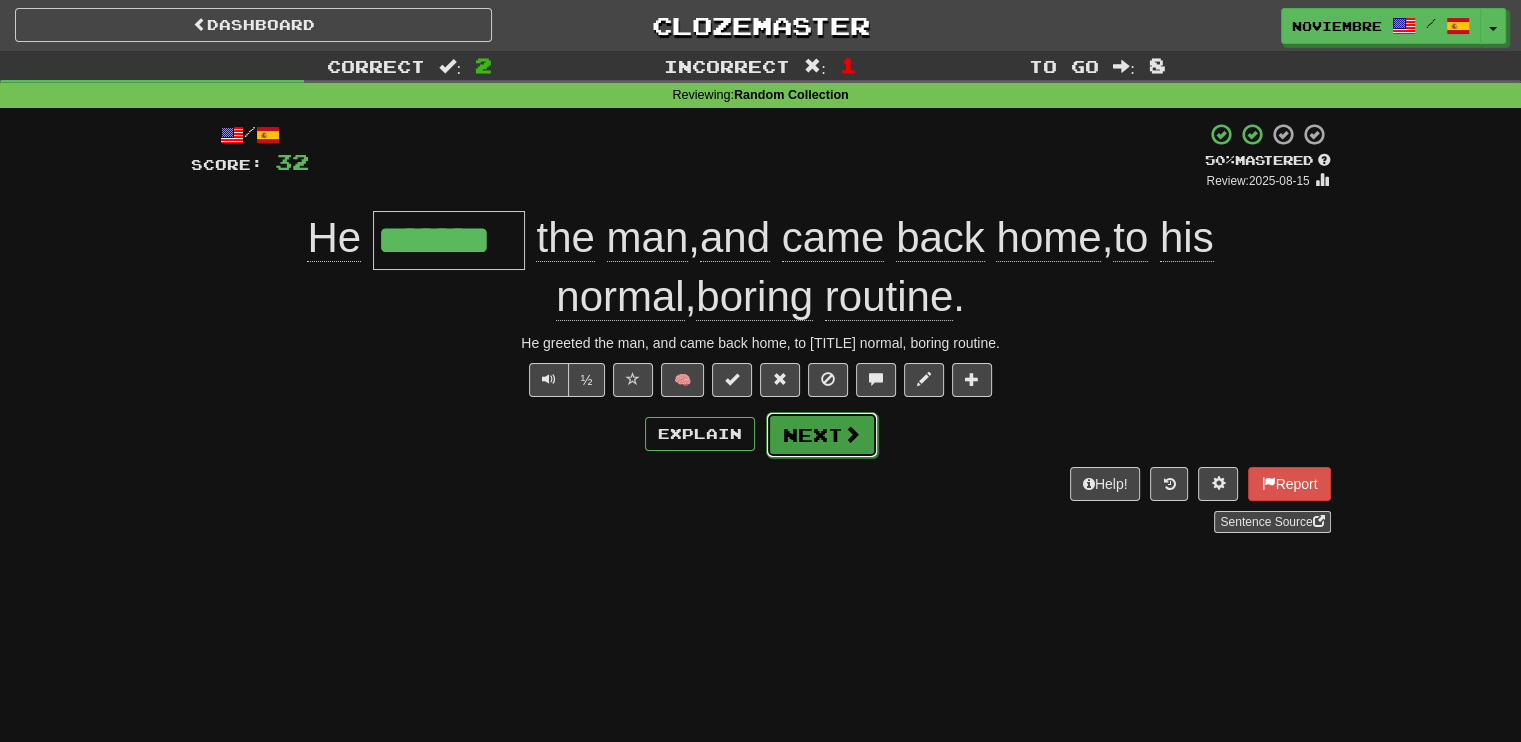 click at bounding box center [852, 434] 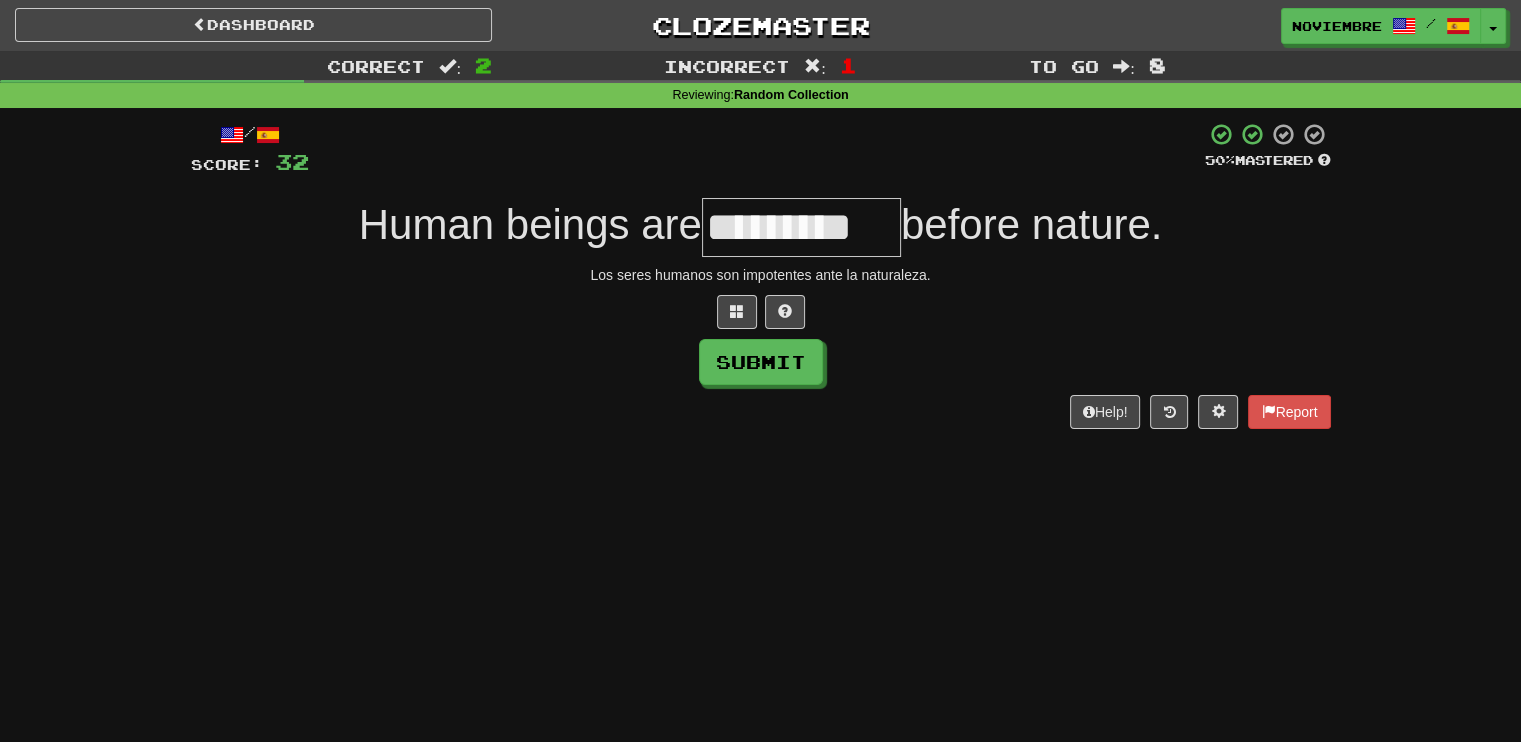 type on "*********" 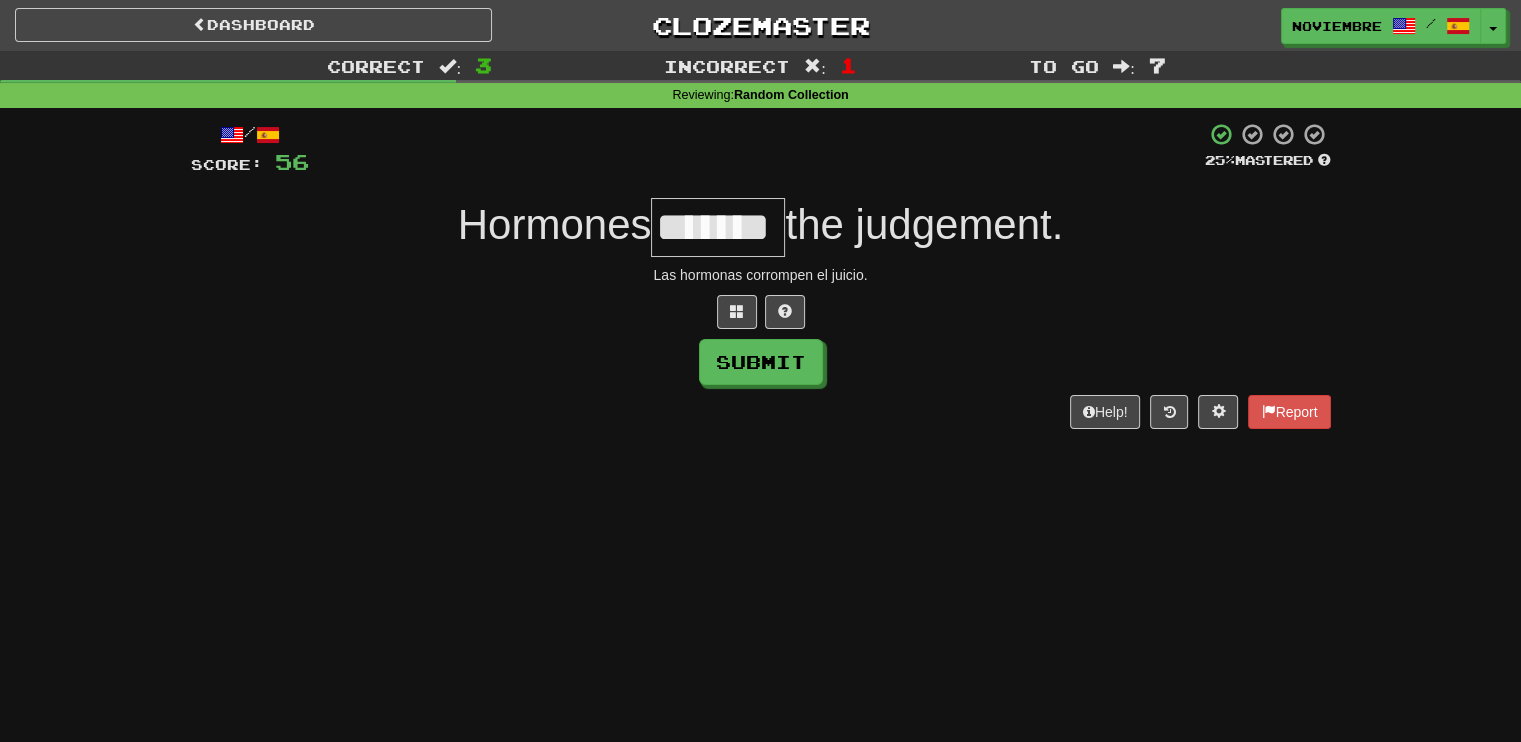 type on "*******" 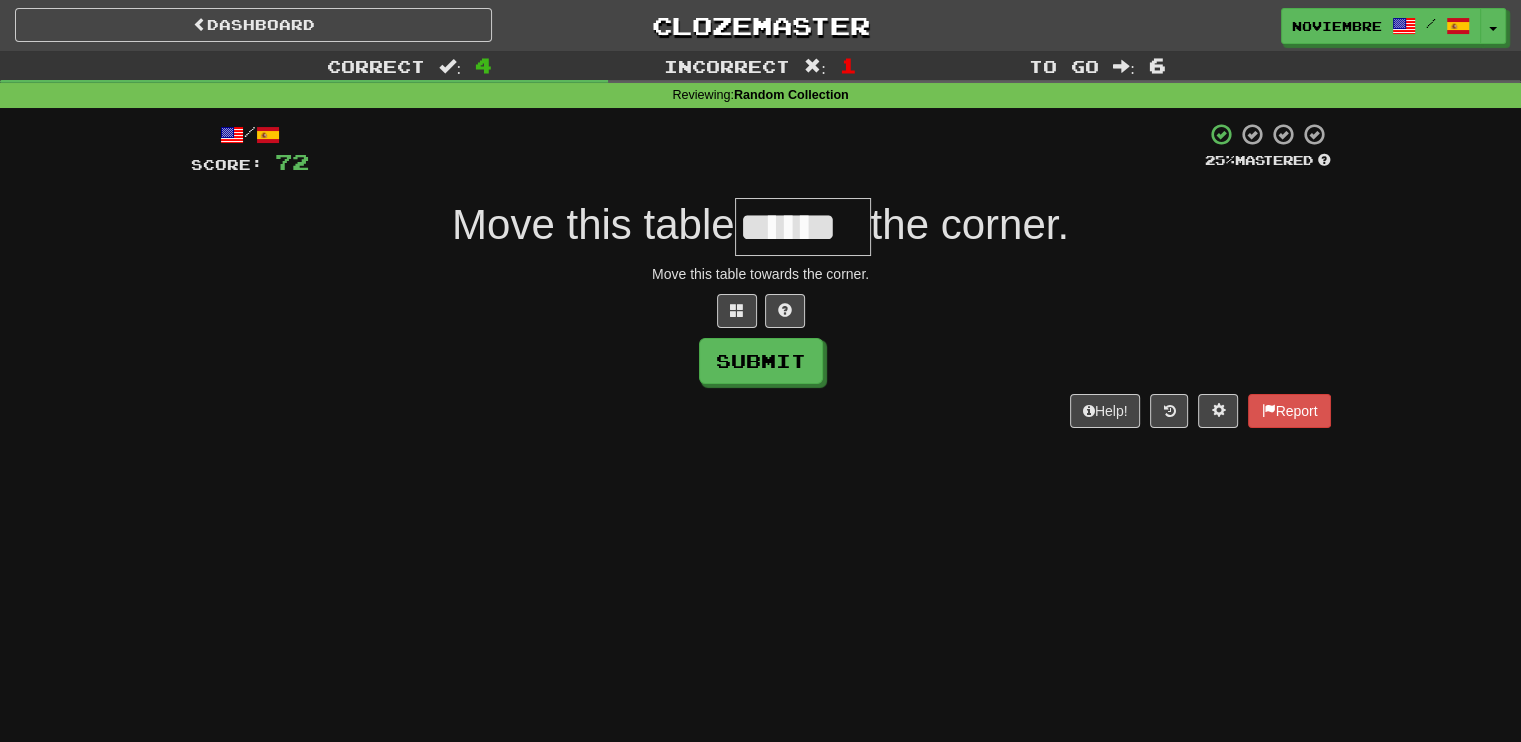 scroll, scrollTop: 0, scrollLeft: 0, axis: both 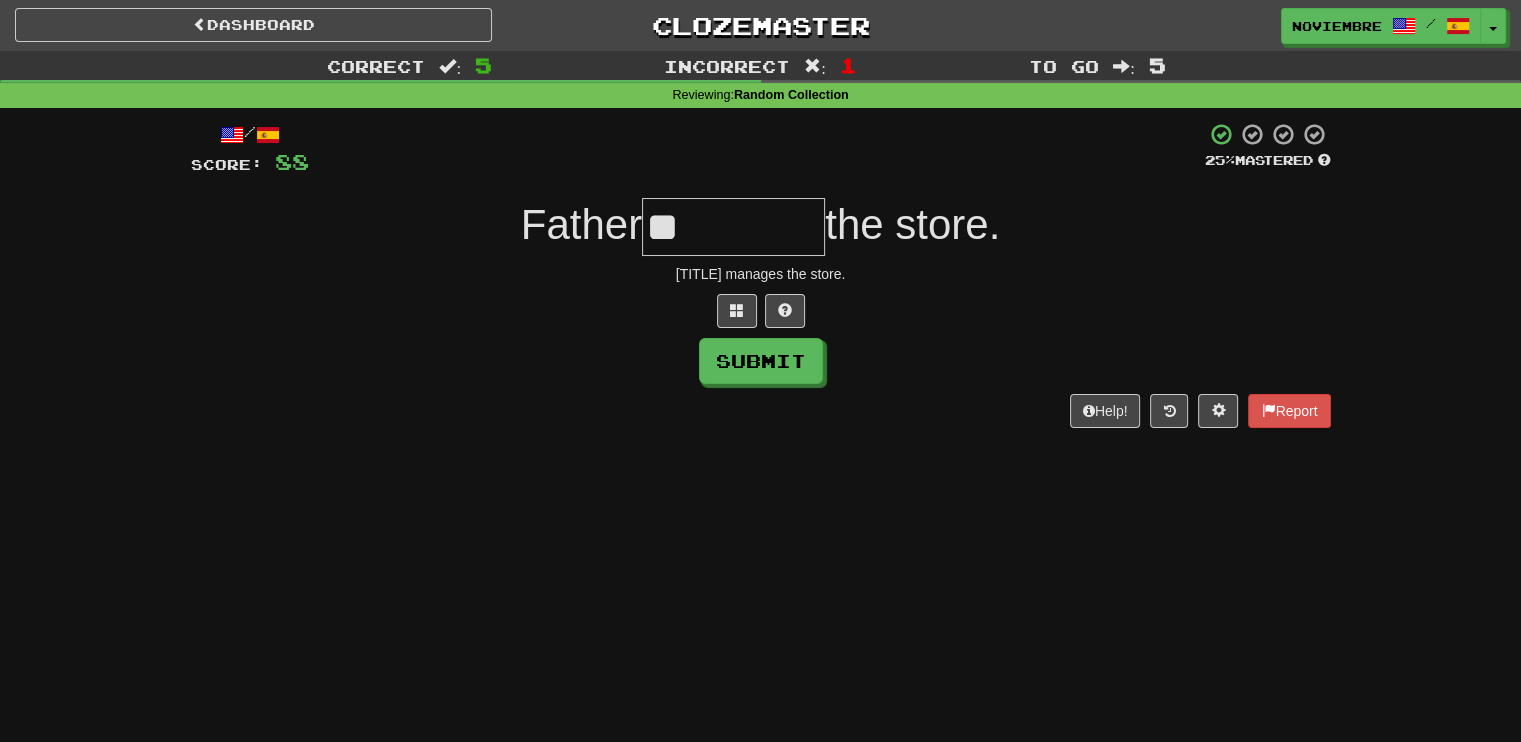 type on "*" 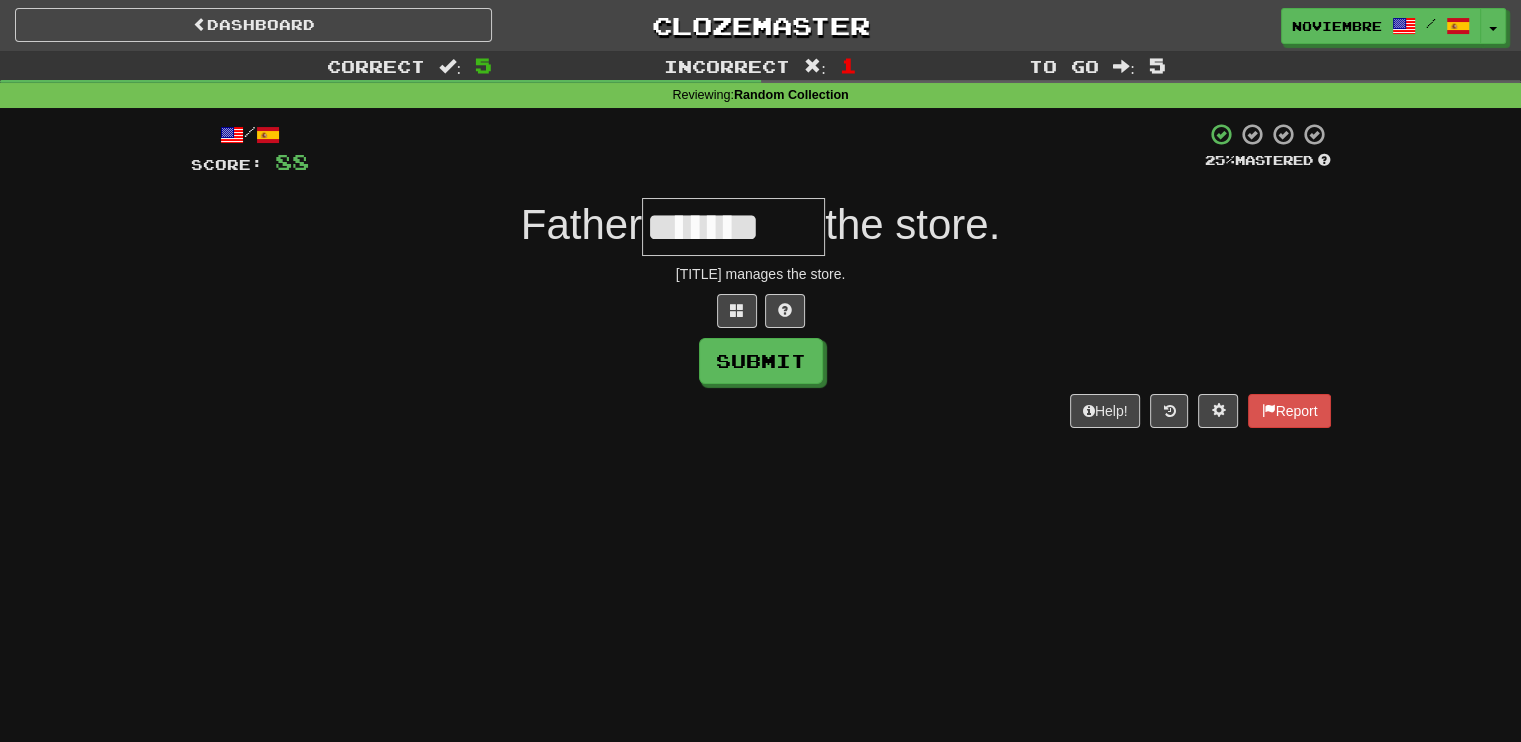 type on "*******" 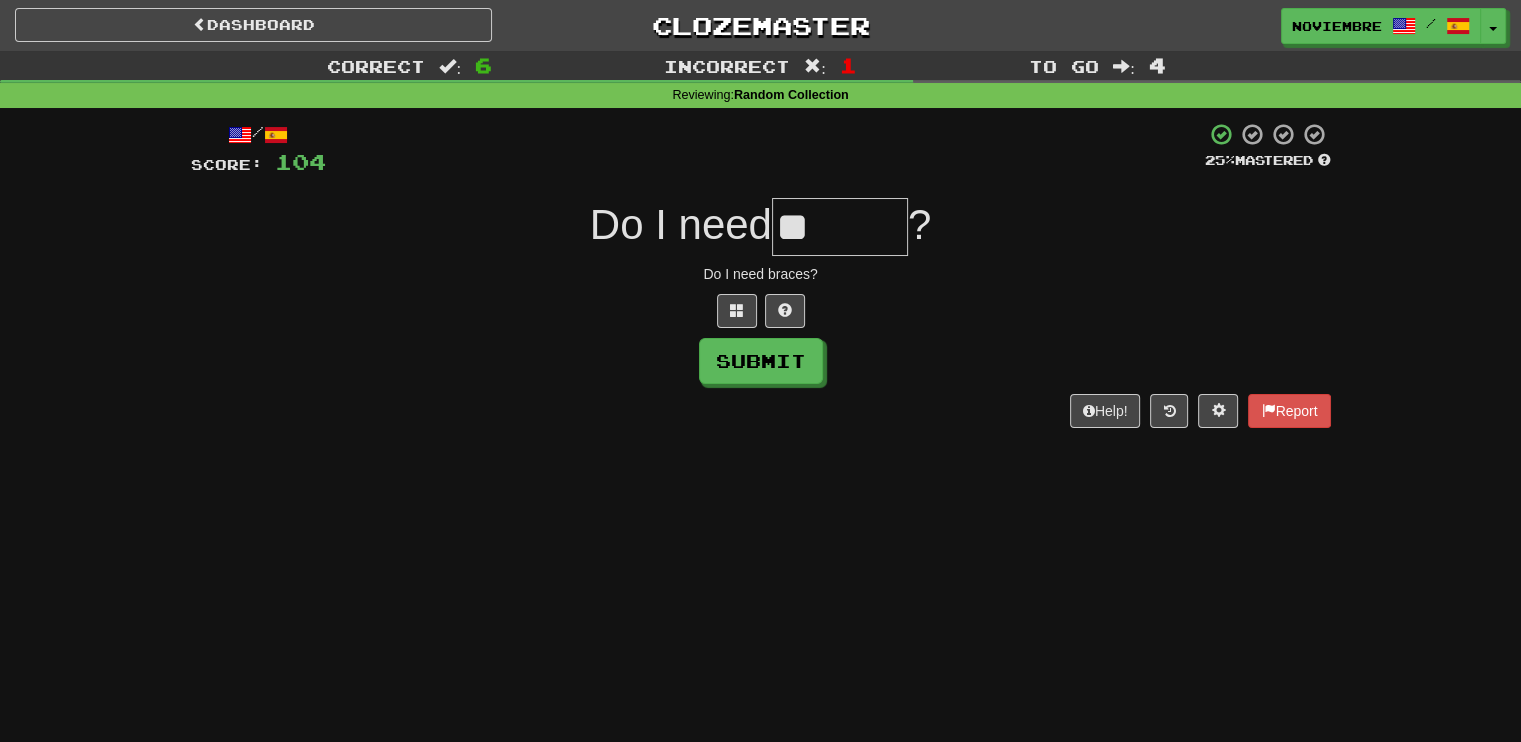 type on "*" 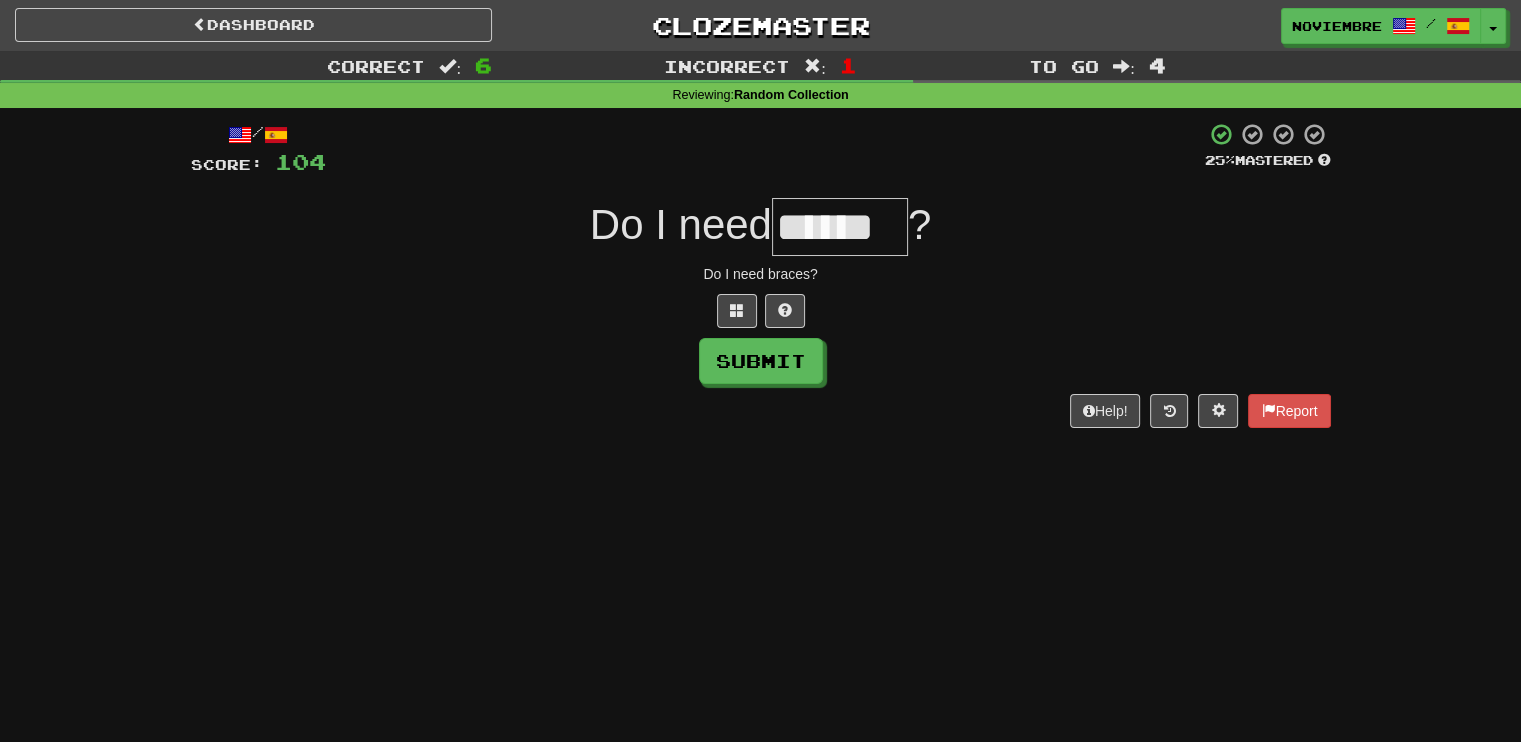 type on "******" 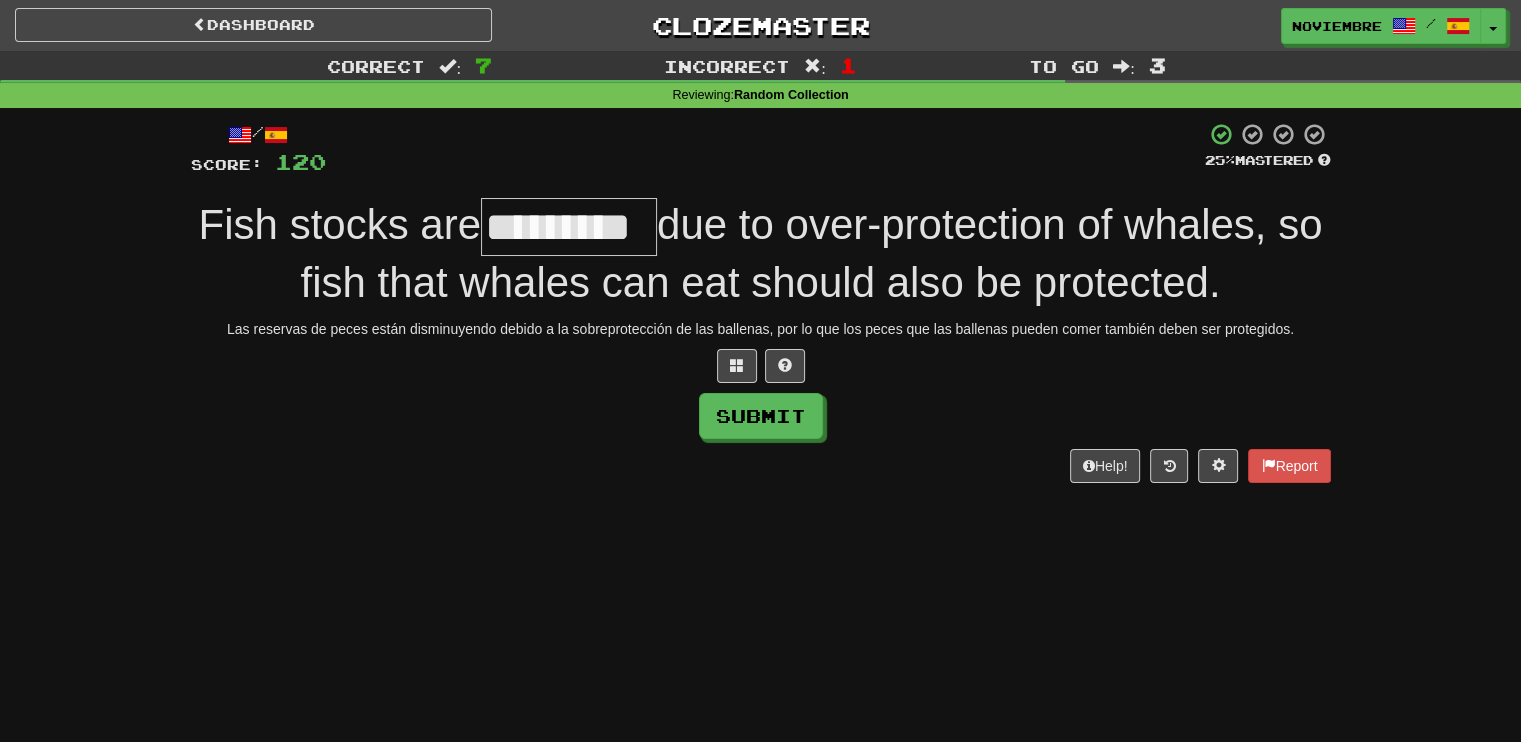 type on "*********" 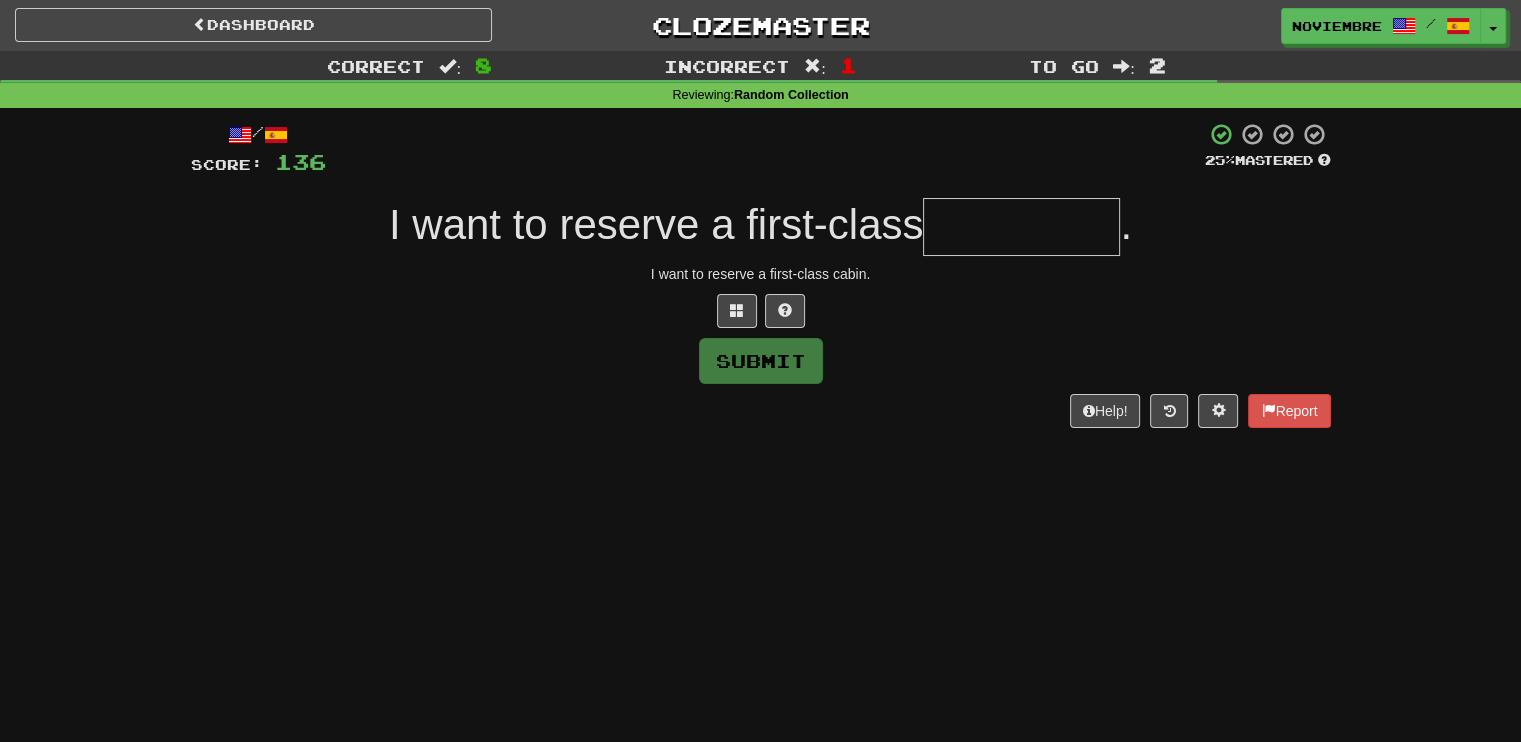 type on "*********" 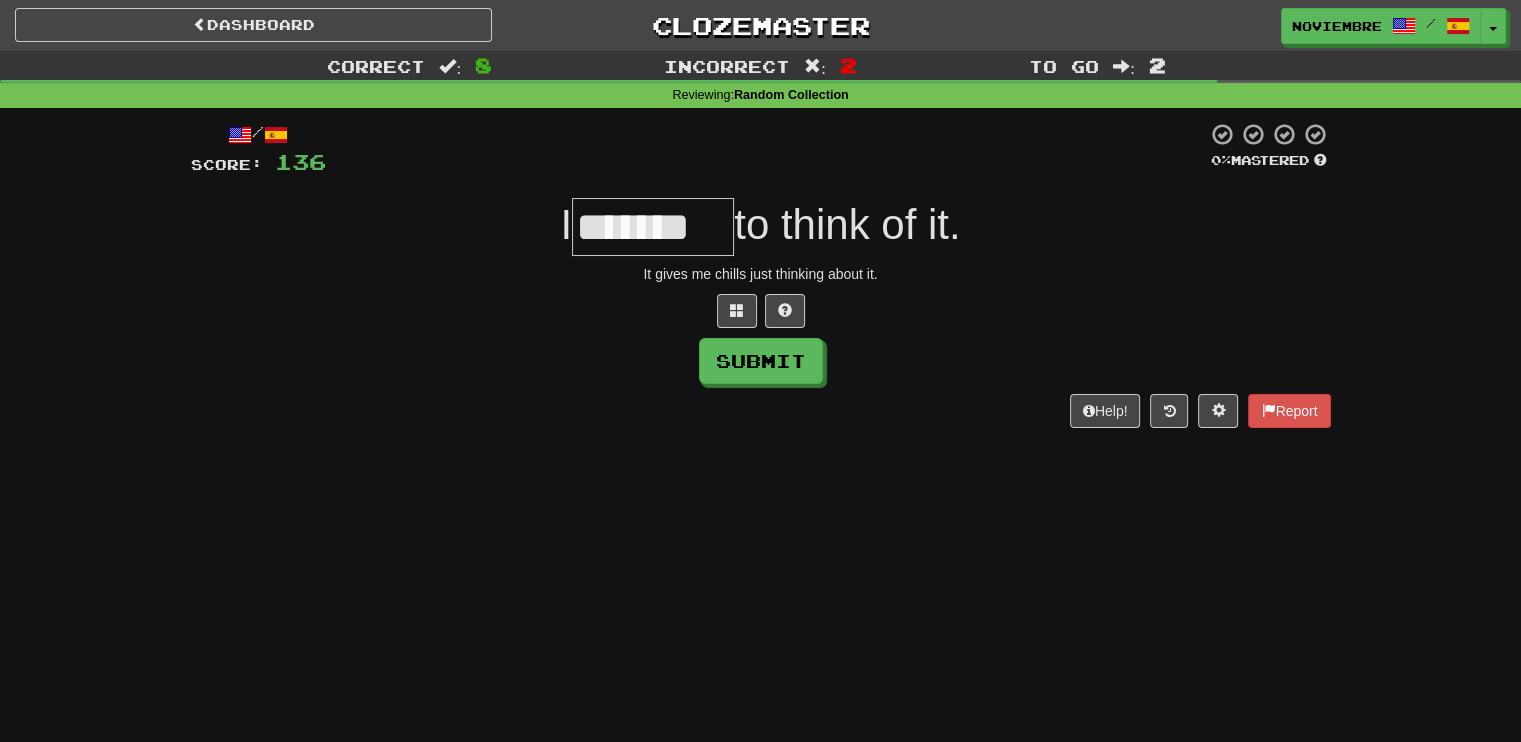 scroll, scrollTop: 0, scrollLeft: 6, axis: horizontal 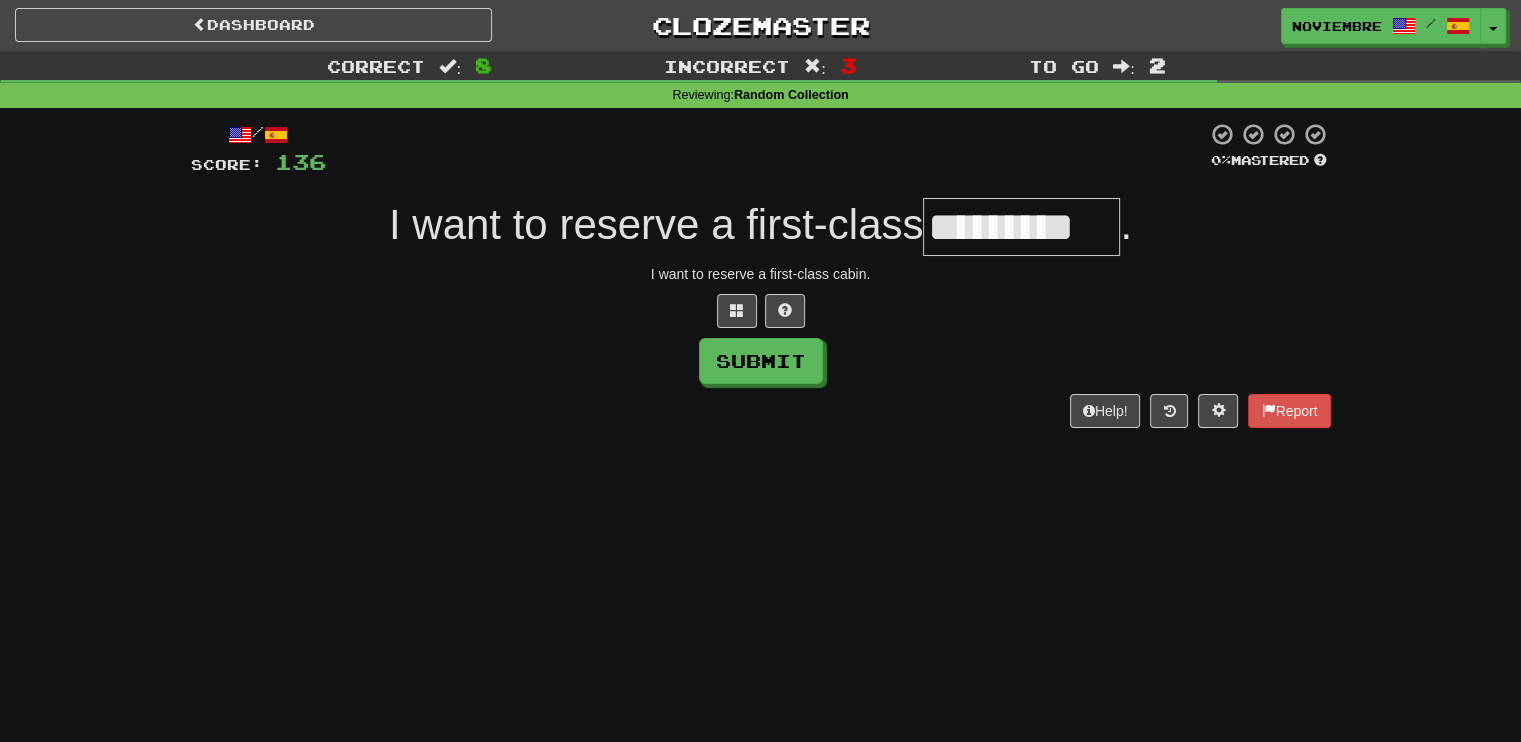 type on "*********" 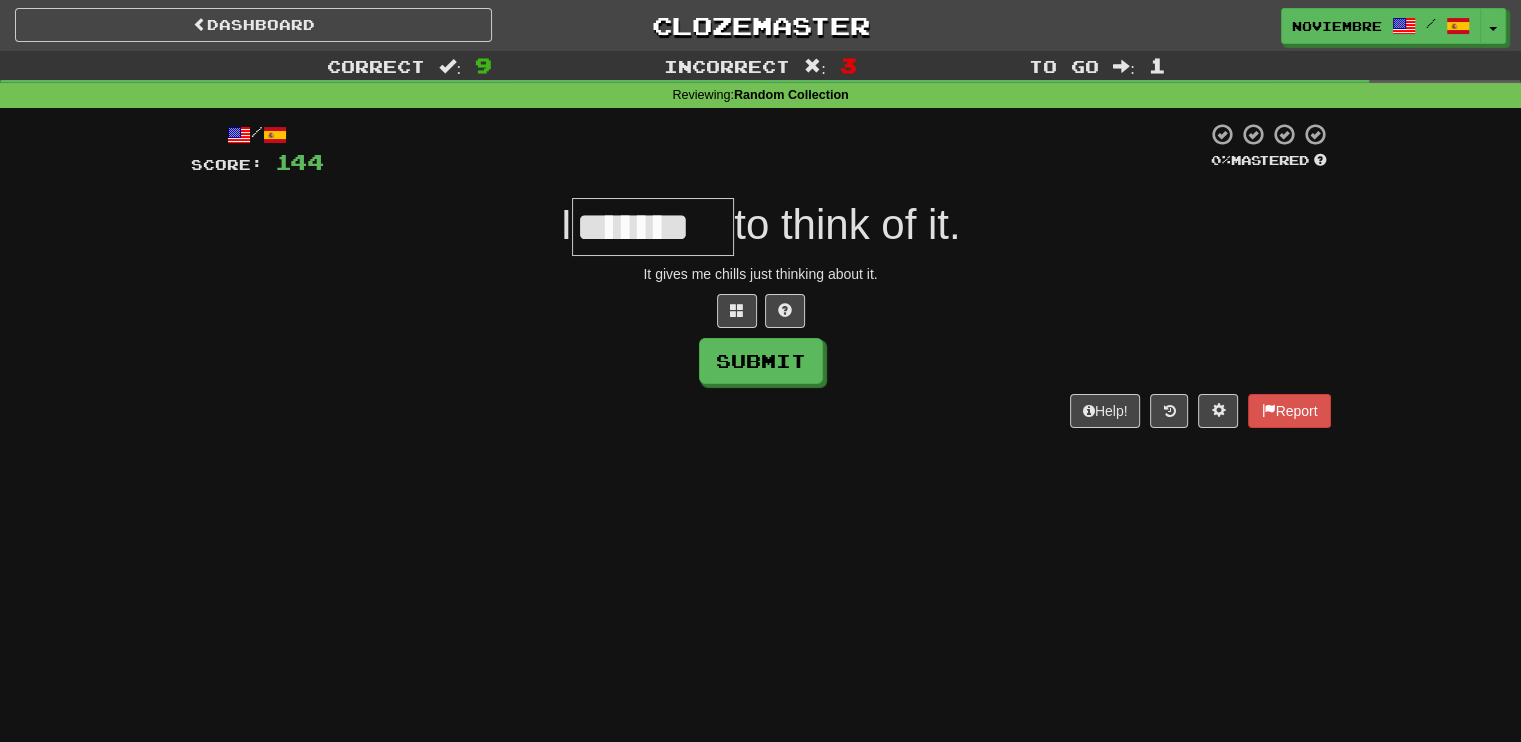 type on "*******" 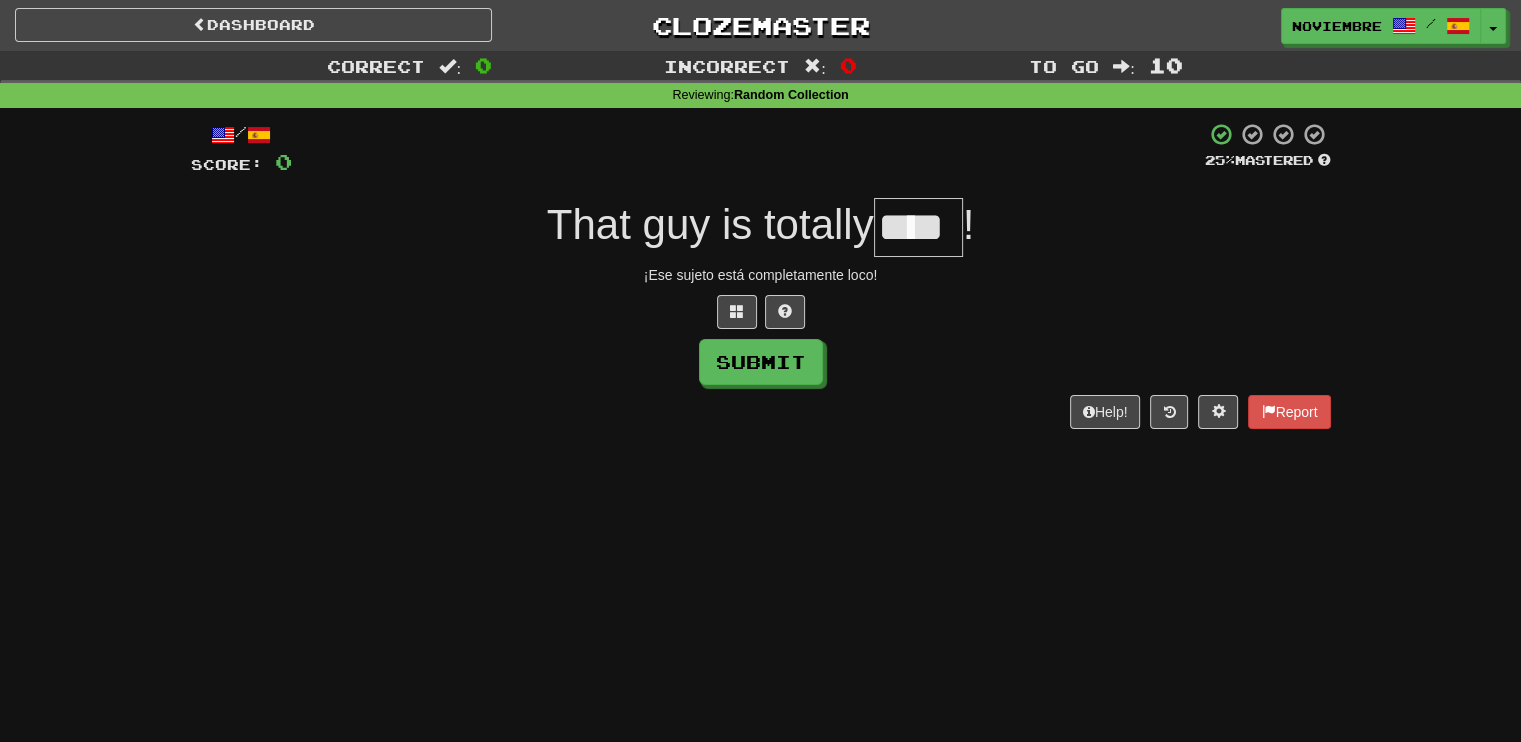 type on "****" 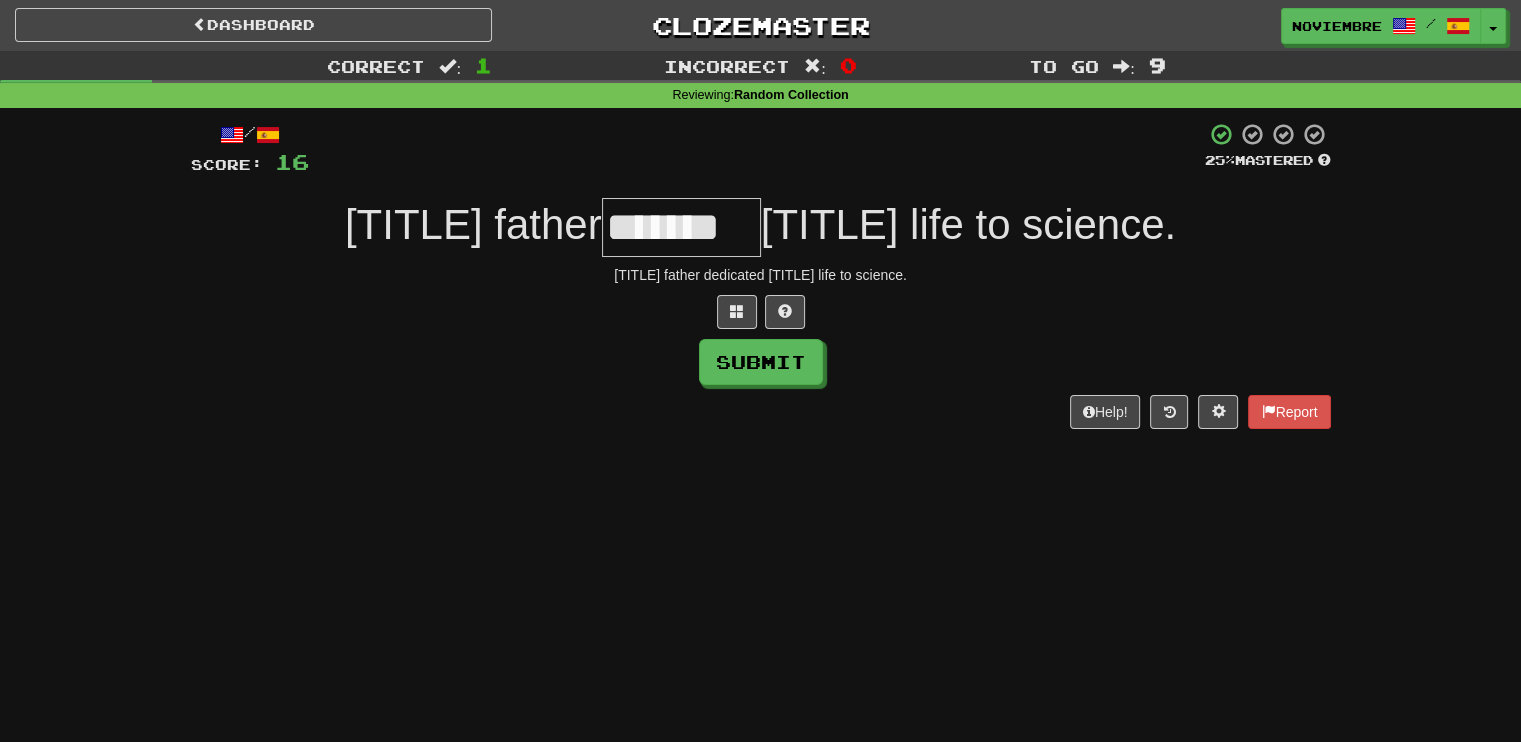 type on "*******" 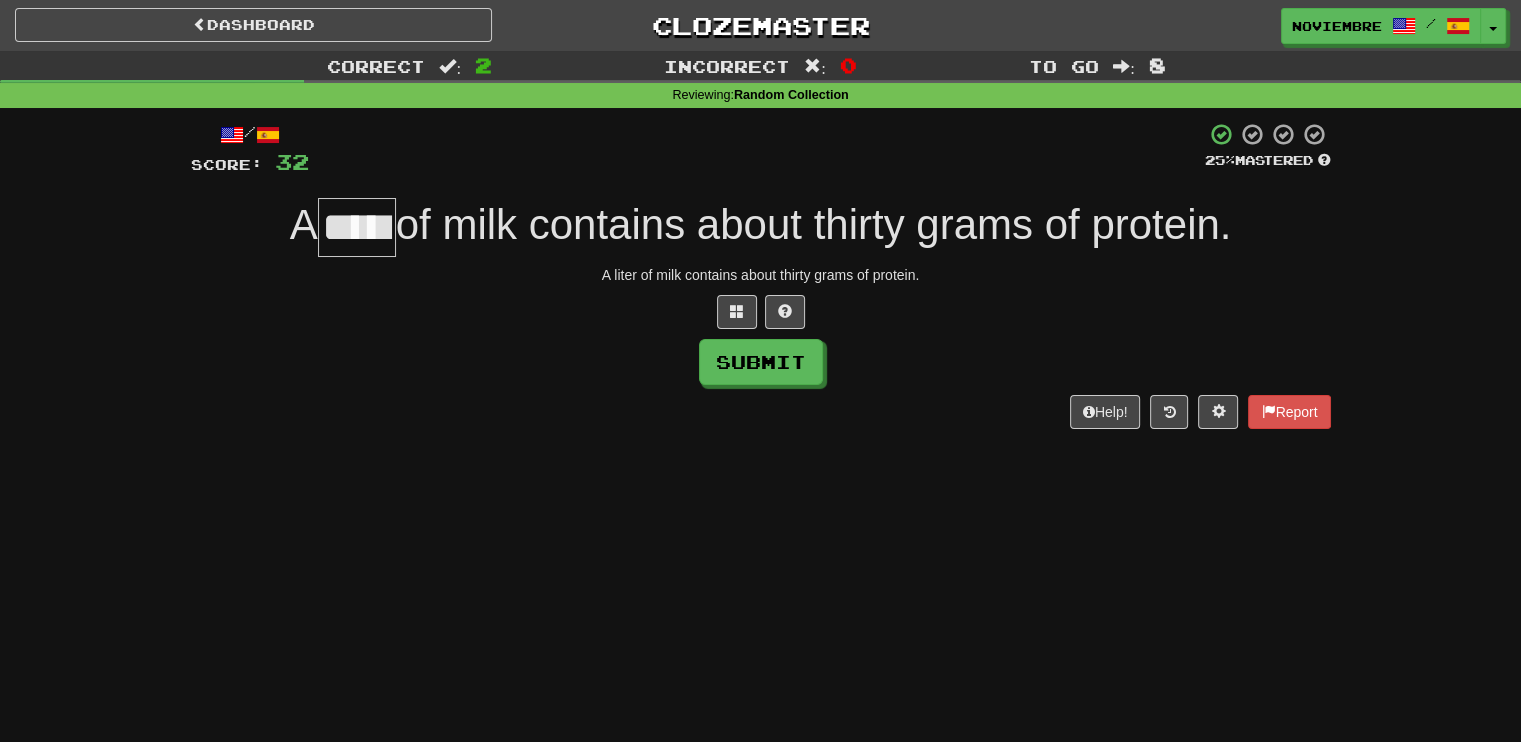 type on "*****" 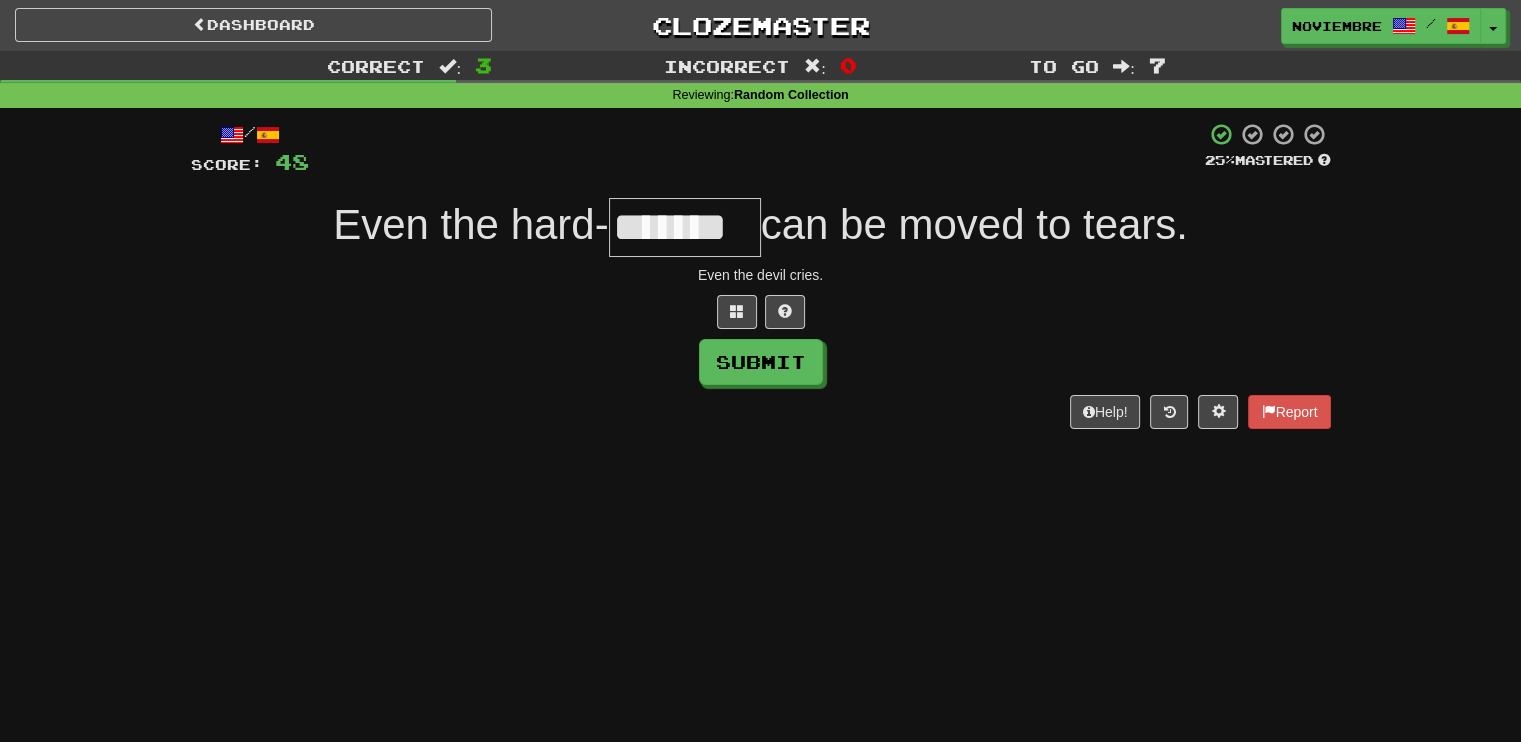 type on "*******" 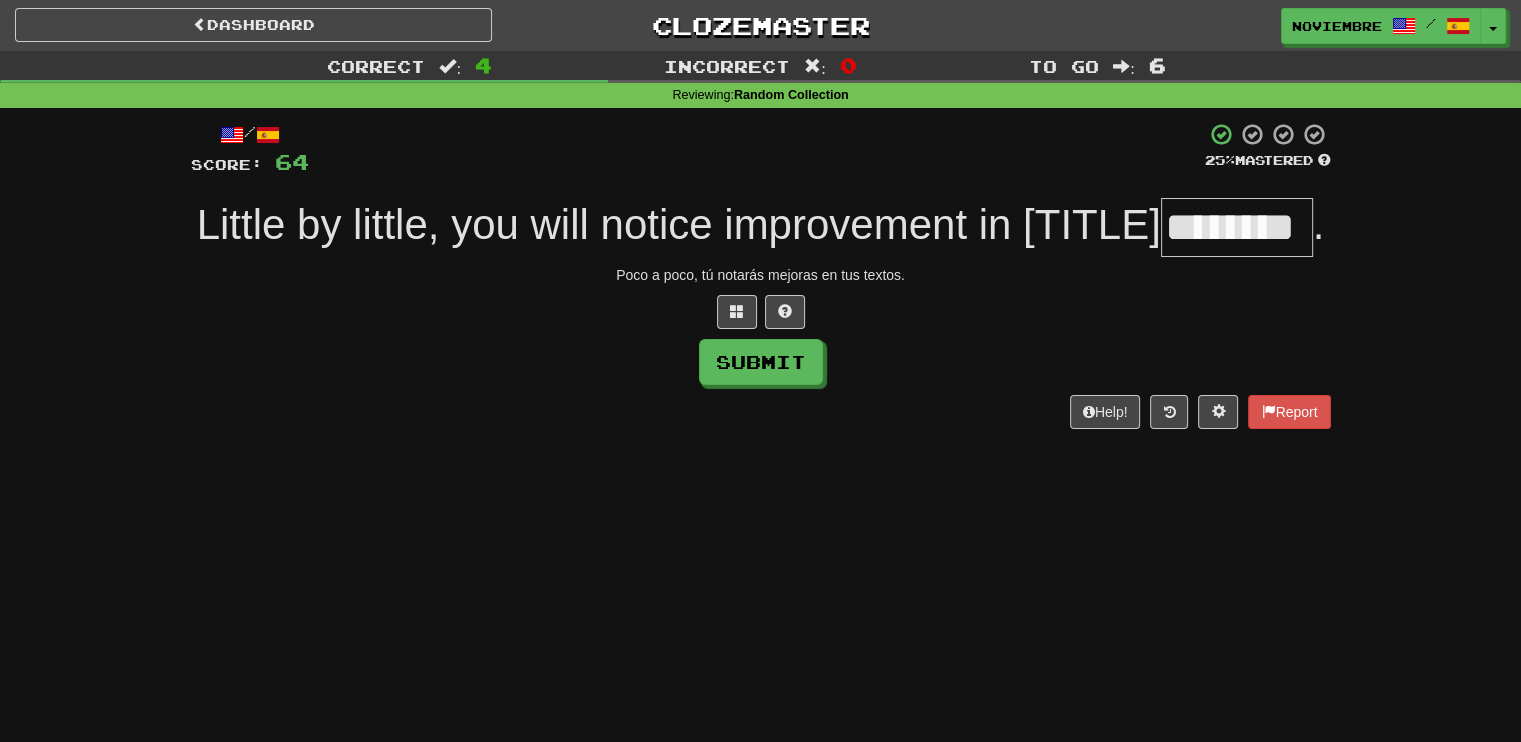 type on "********" 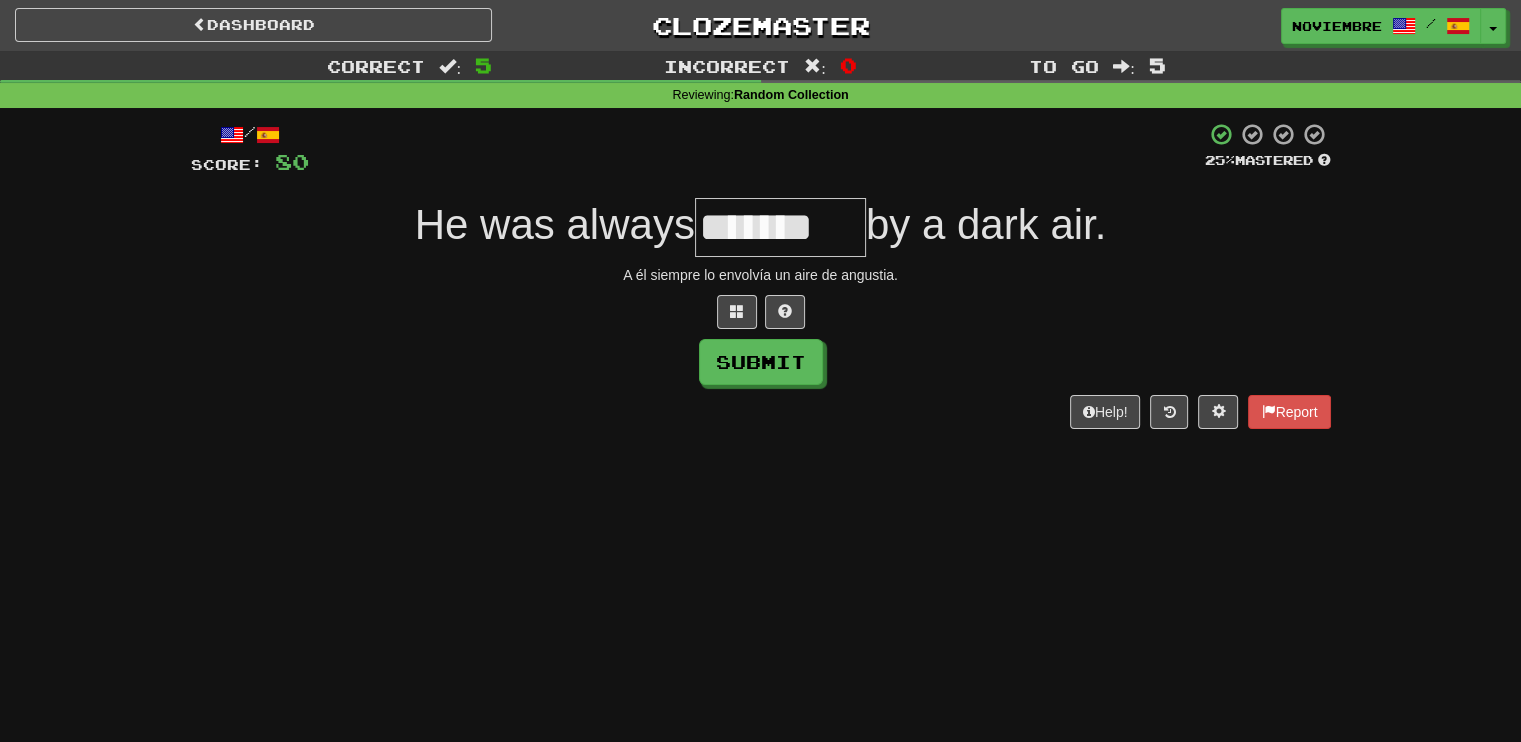 type on "*******" 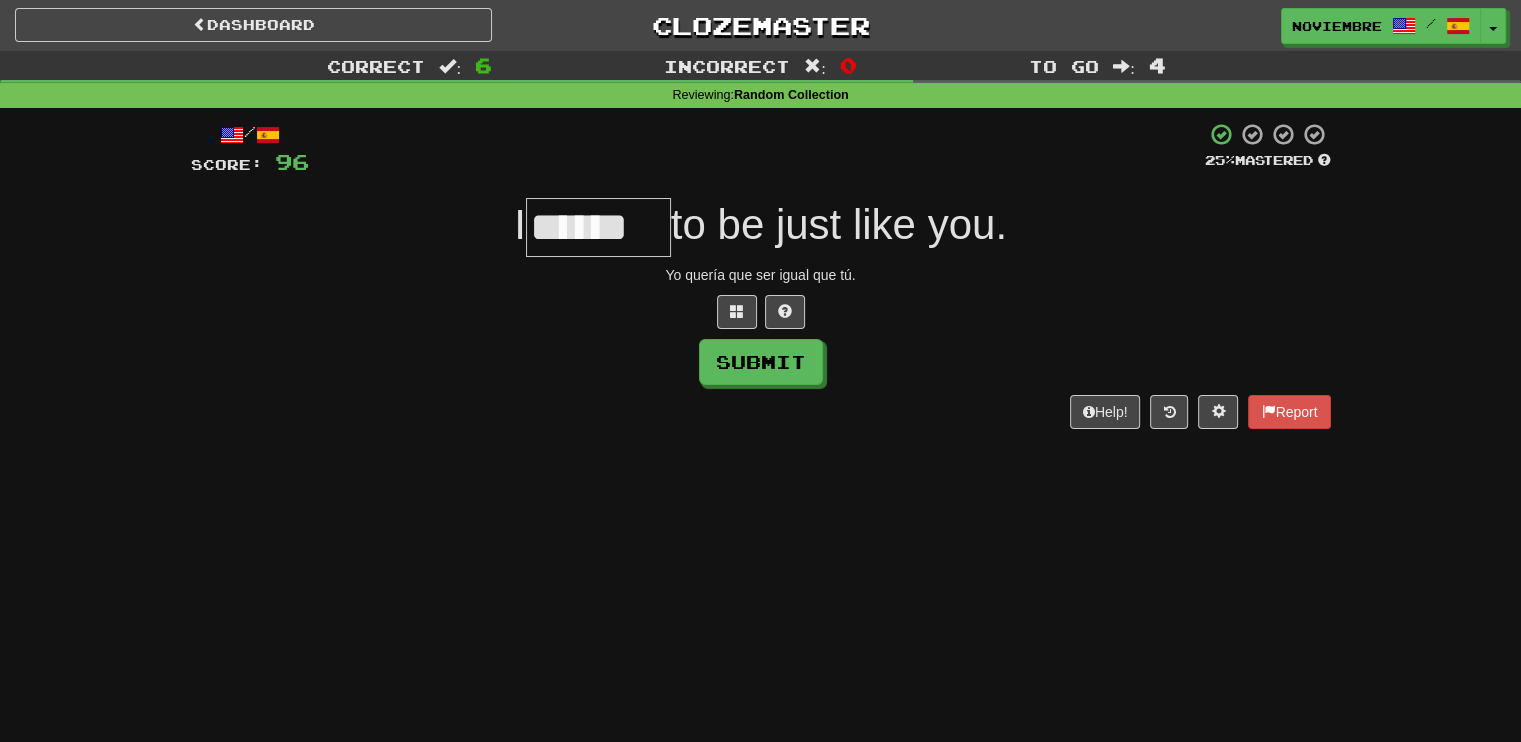 type on "******" 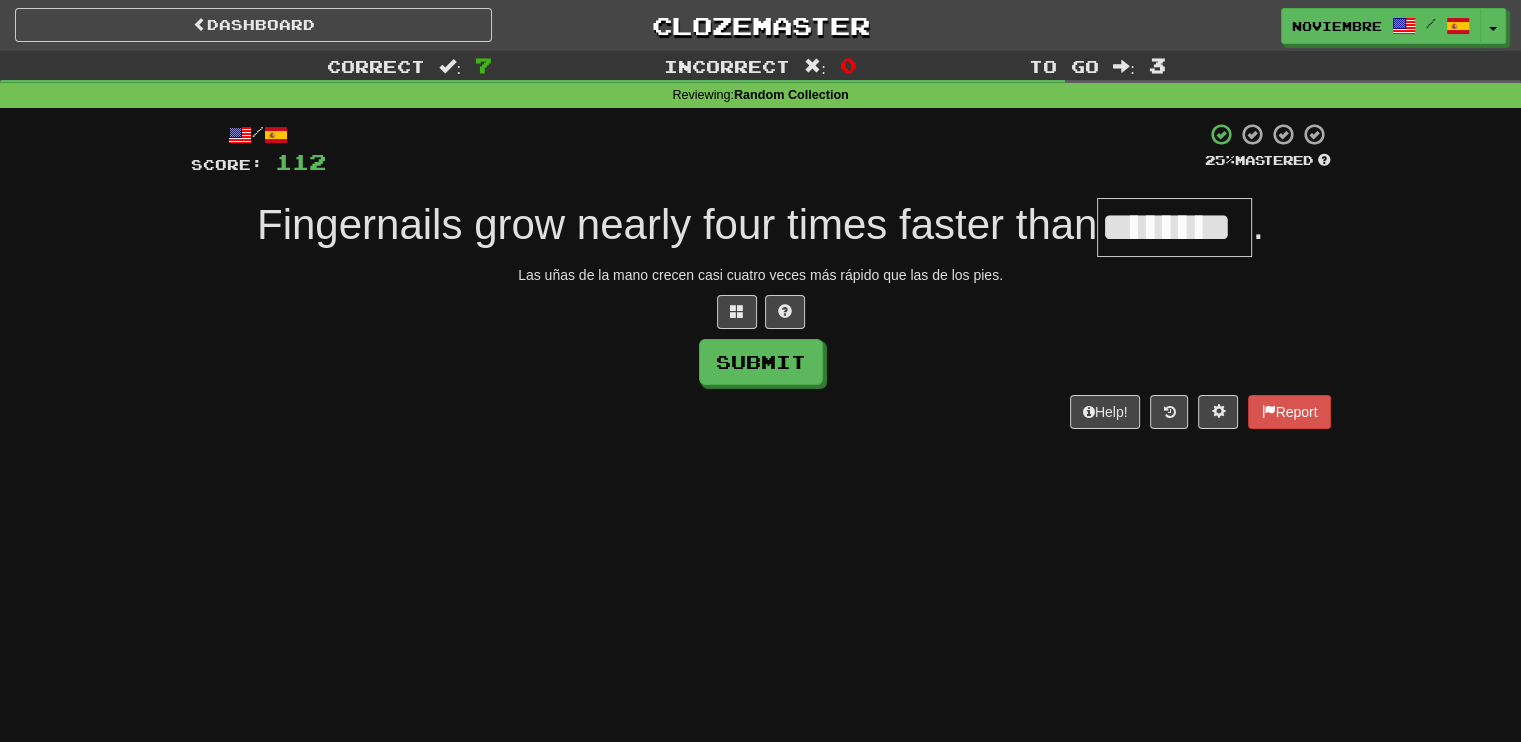 type on "********" 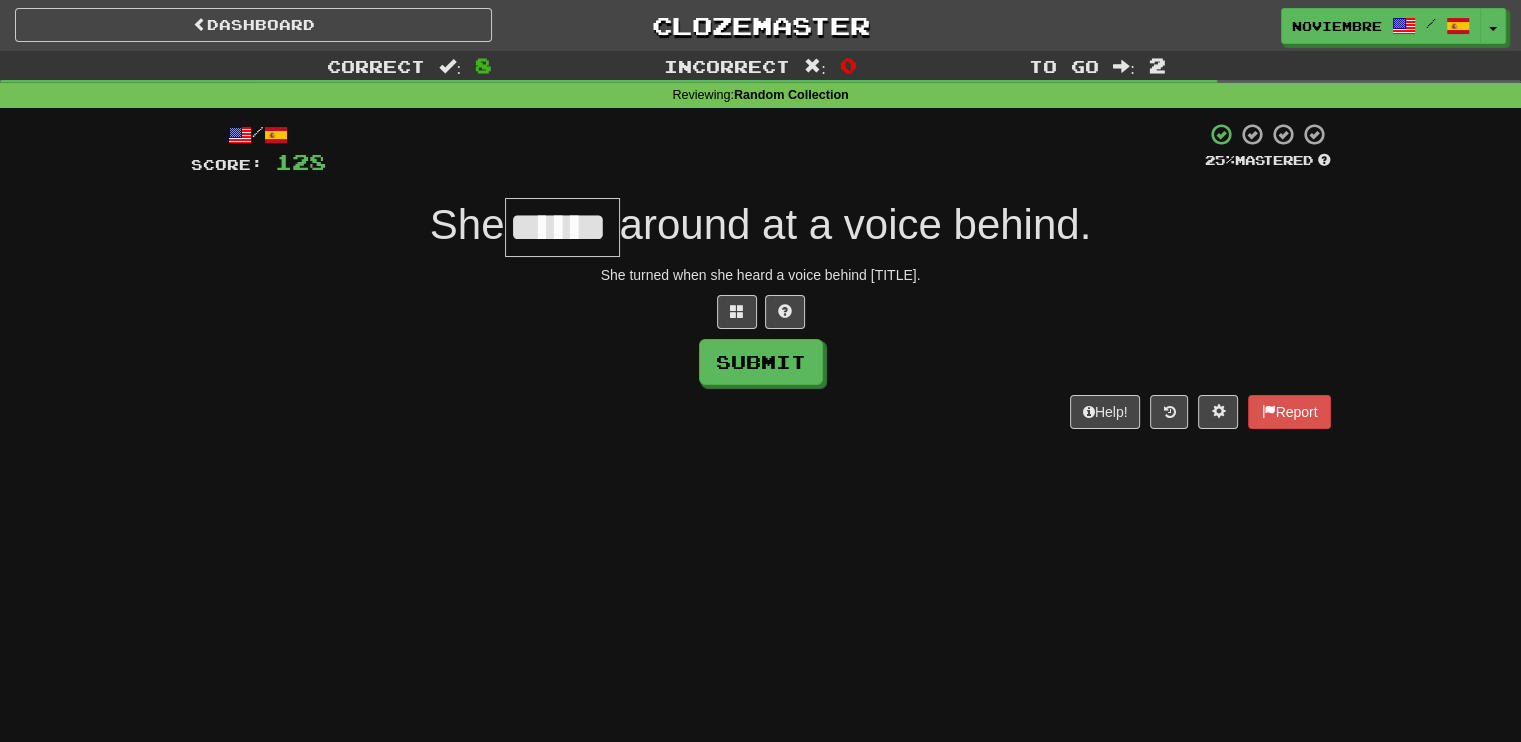 type on "******" 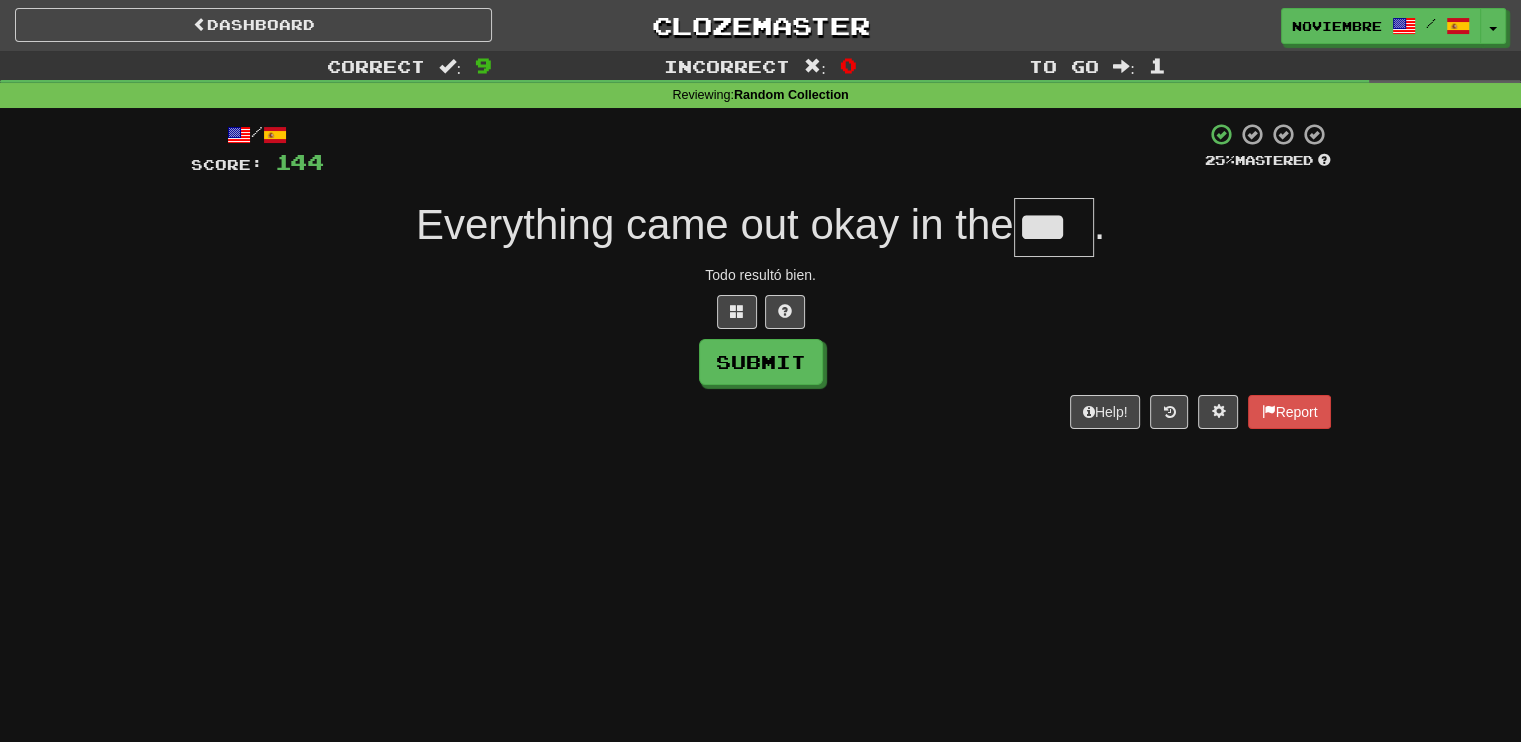 type on "***" 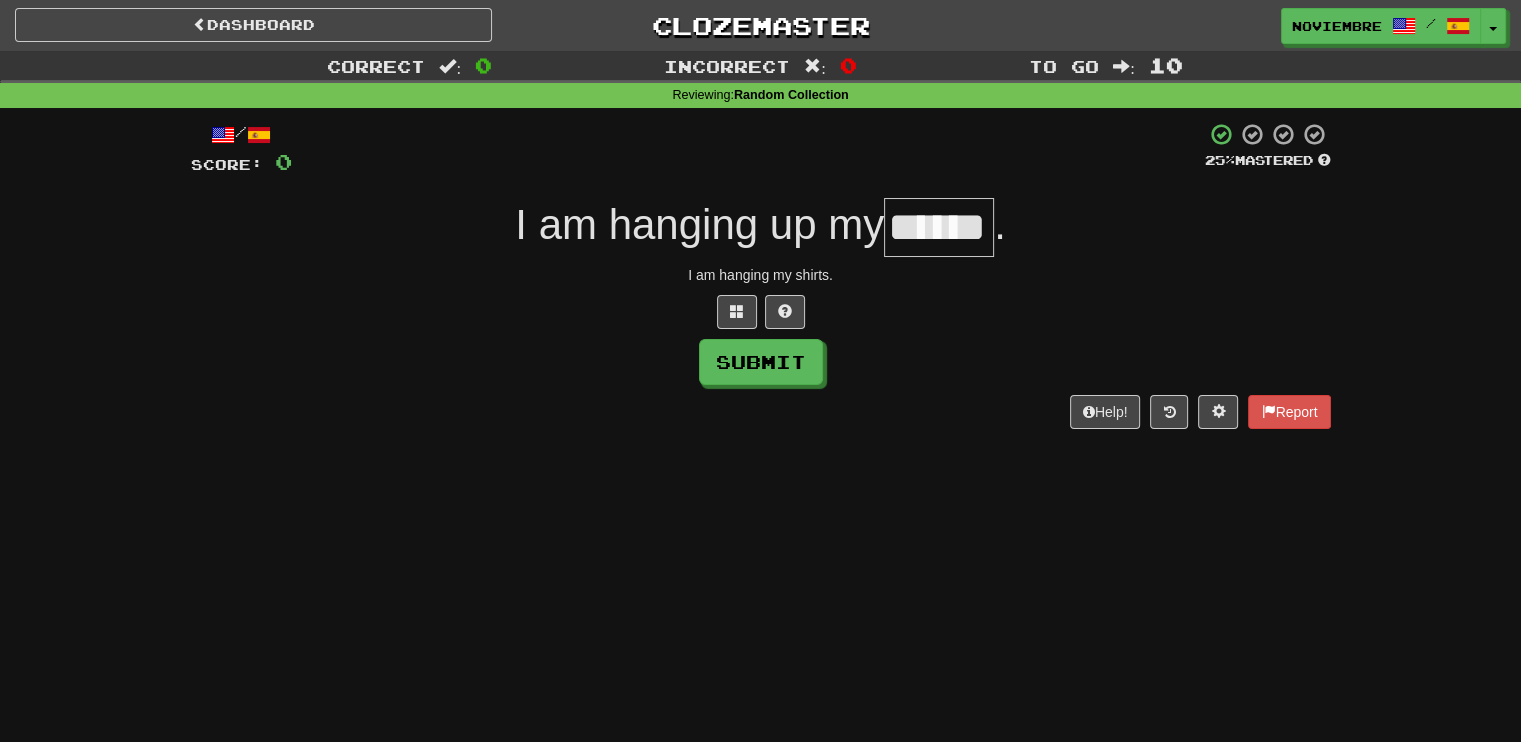 type on "******" 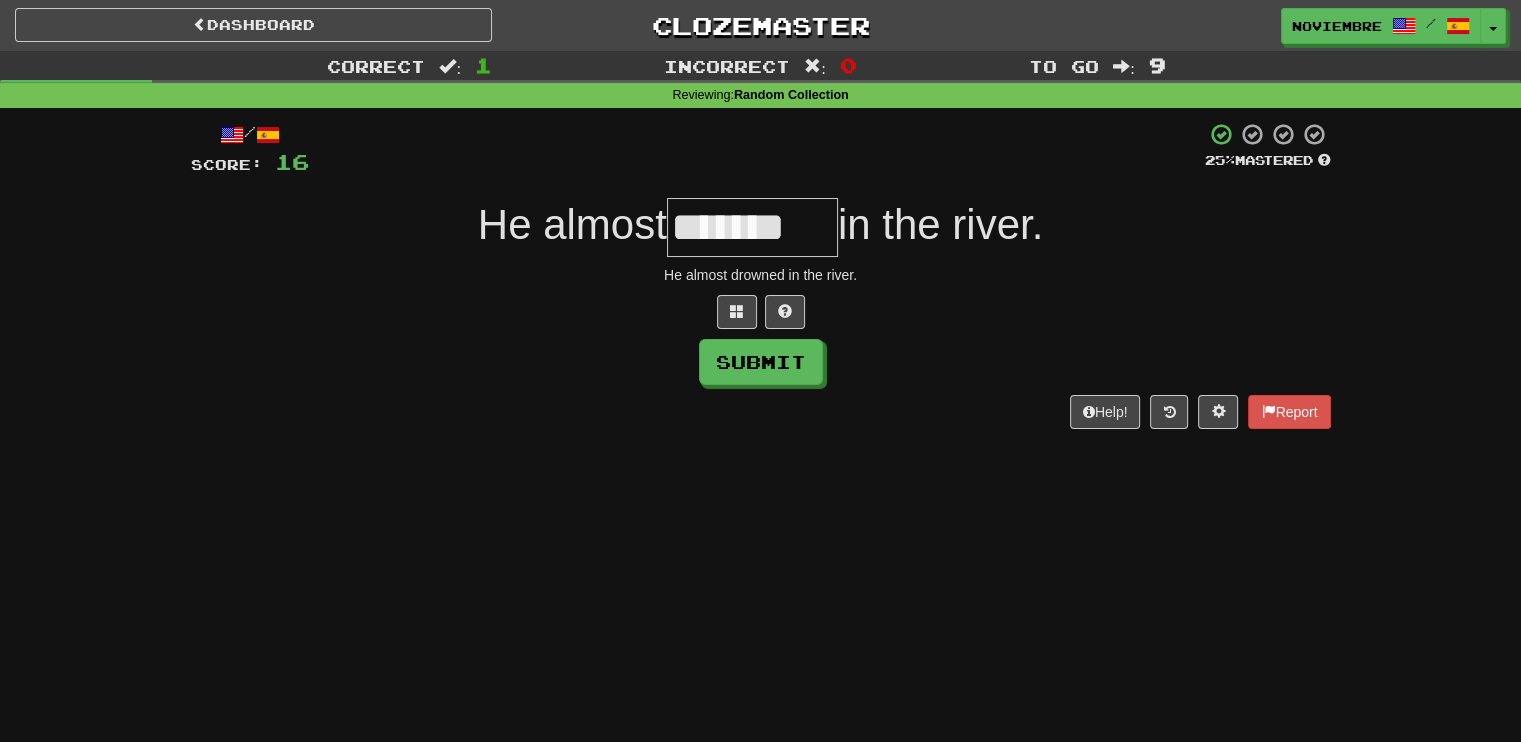 type on "*******" 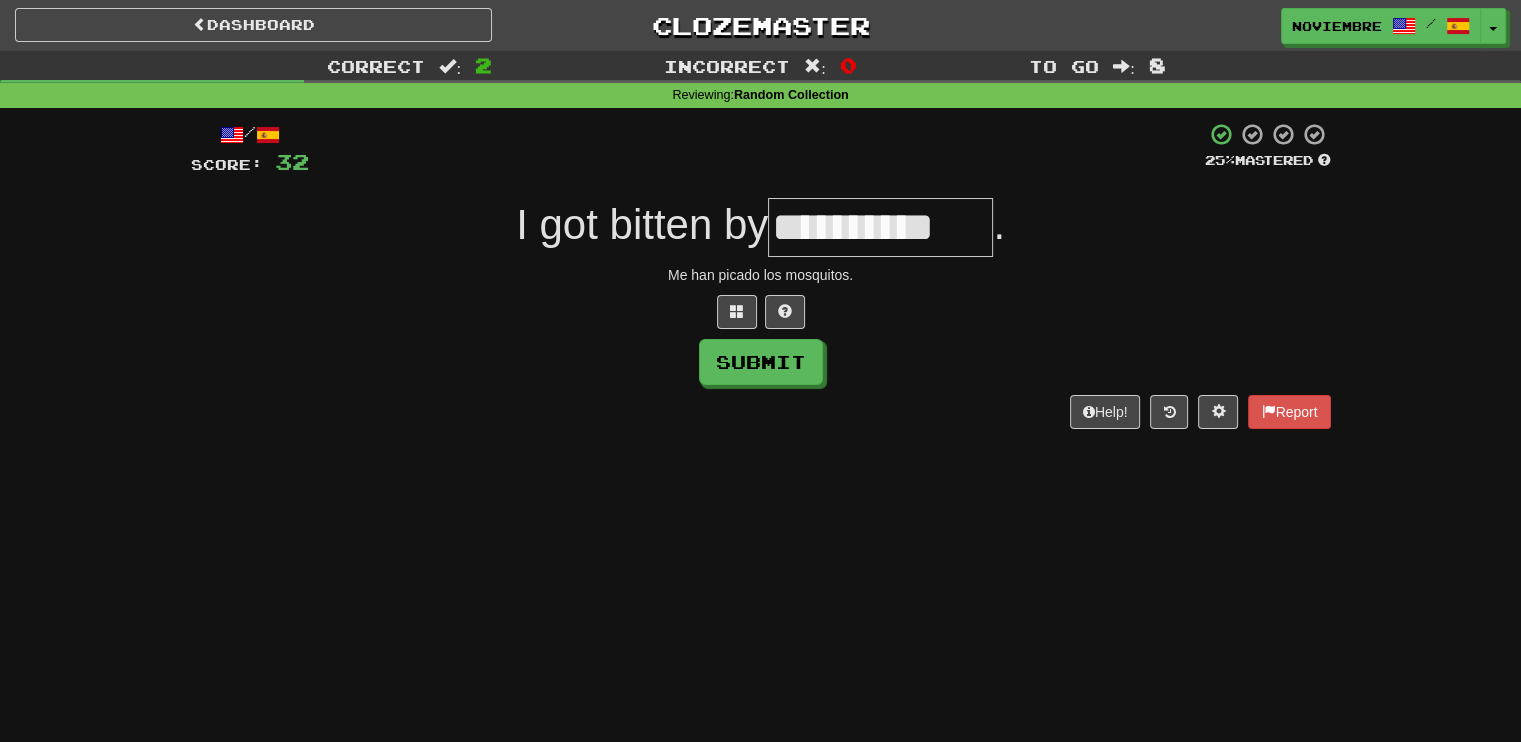 type on "**********" 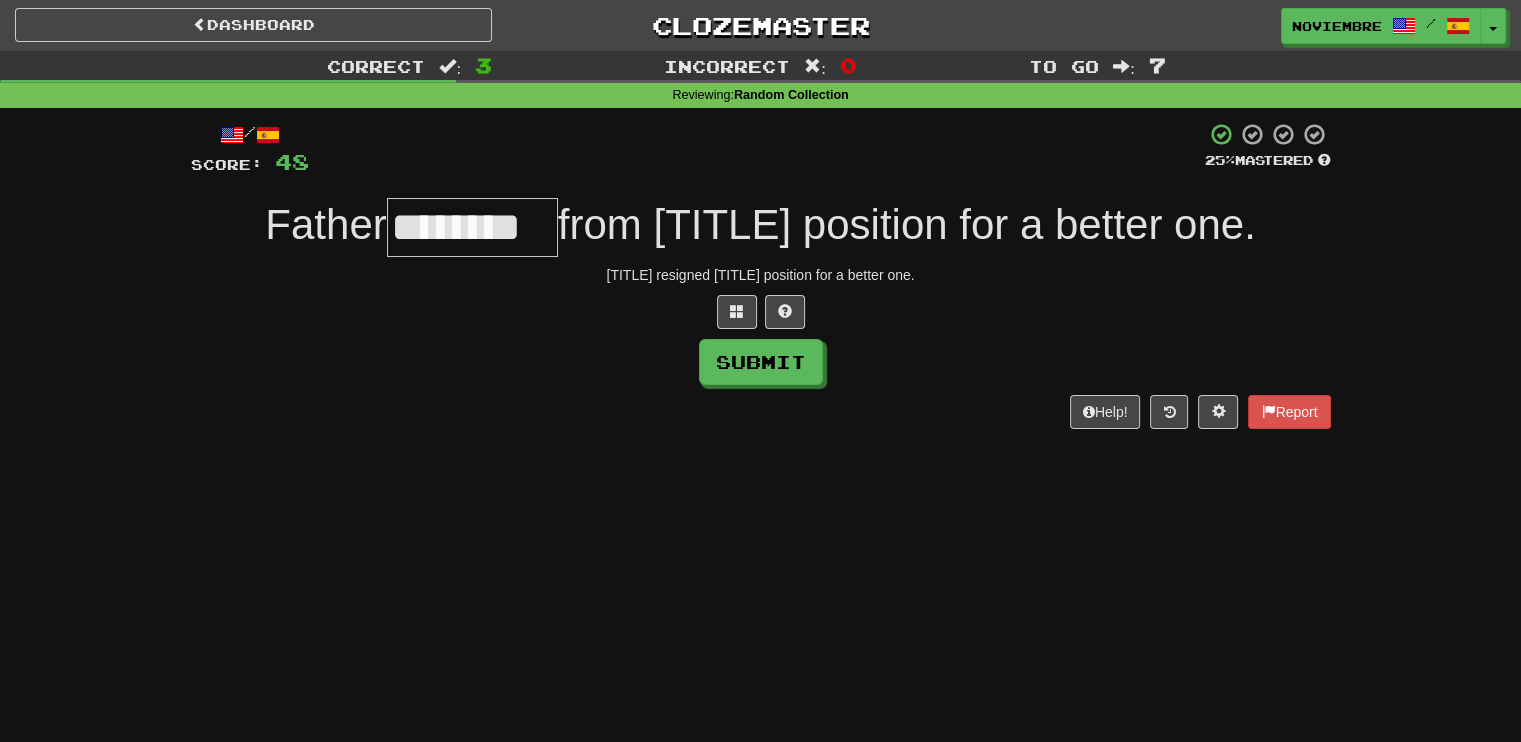 type on "********" 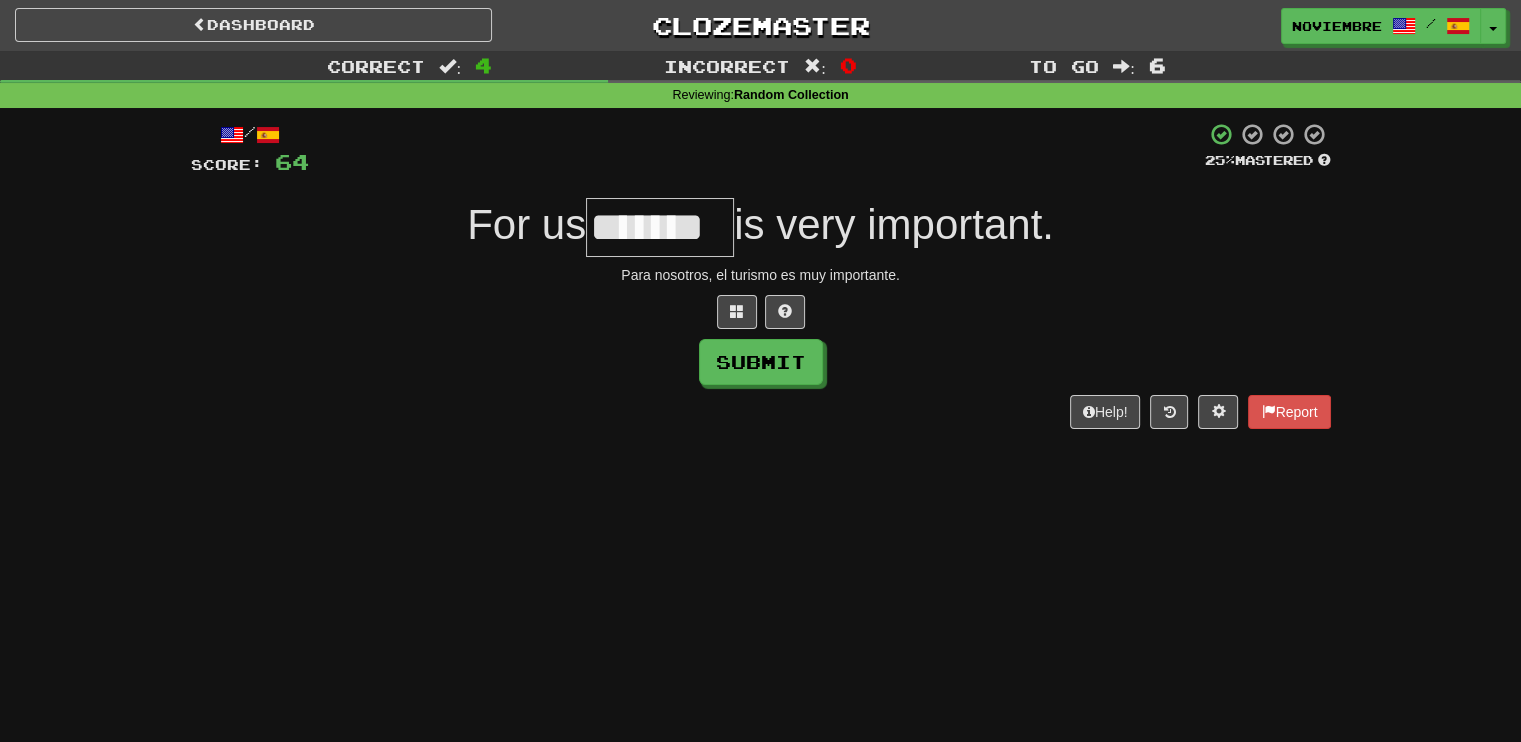 type on "*******" 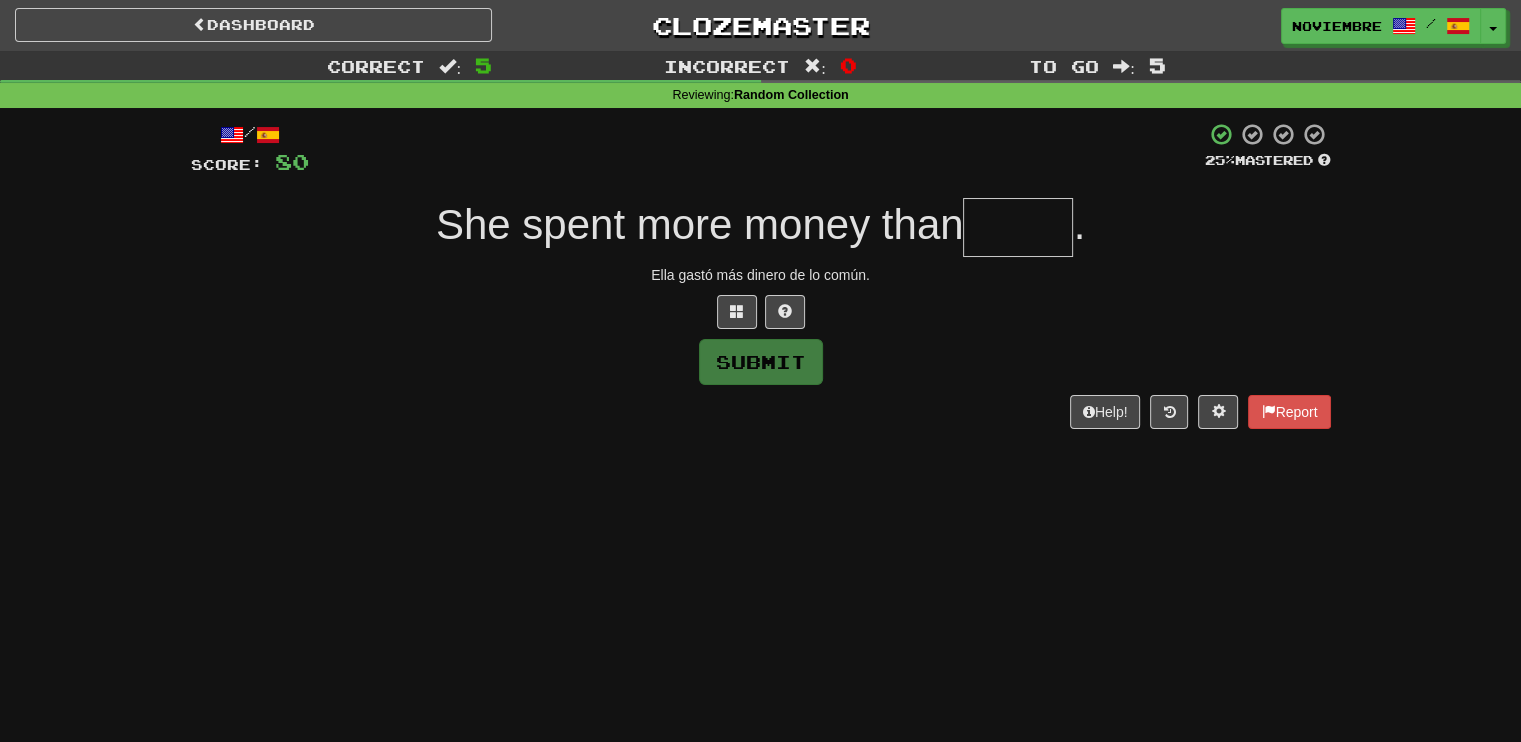 type on "*****" 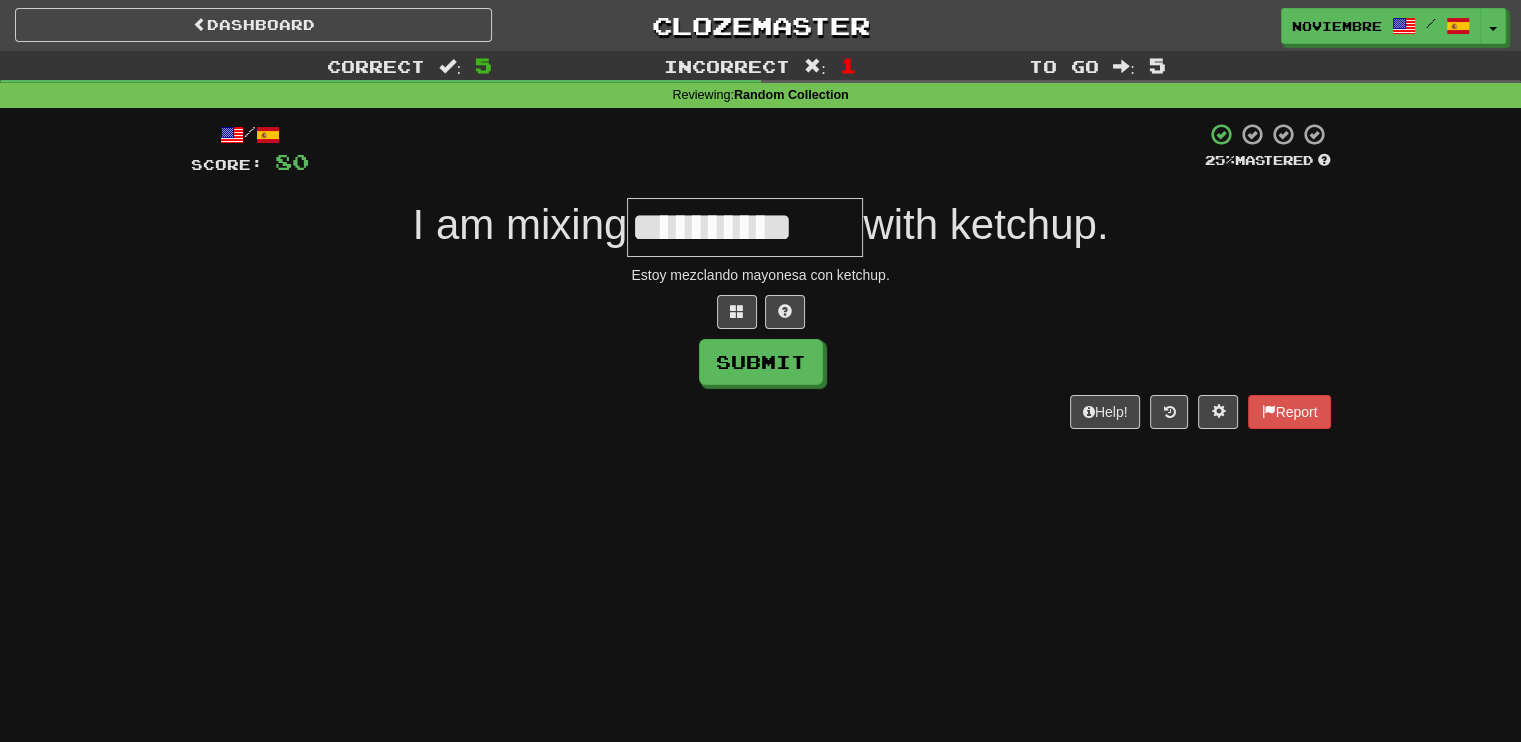 type on "**********" 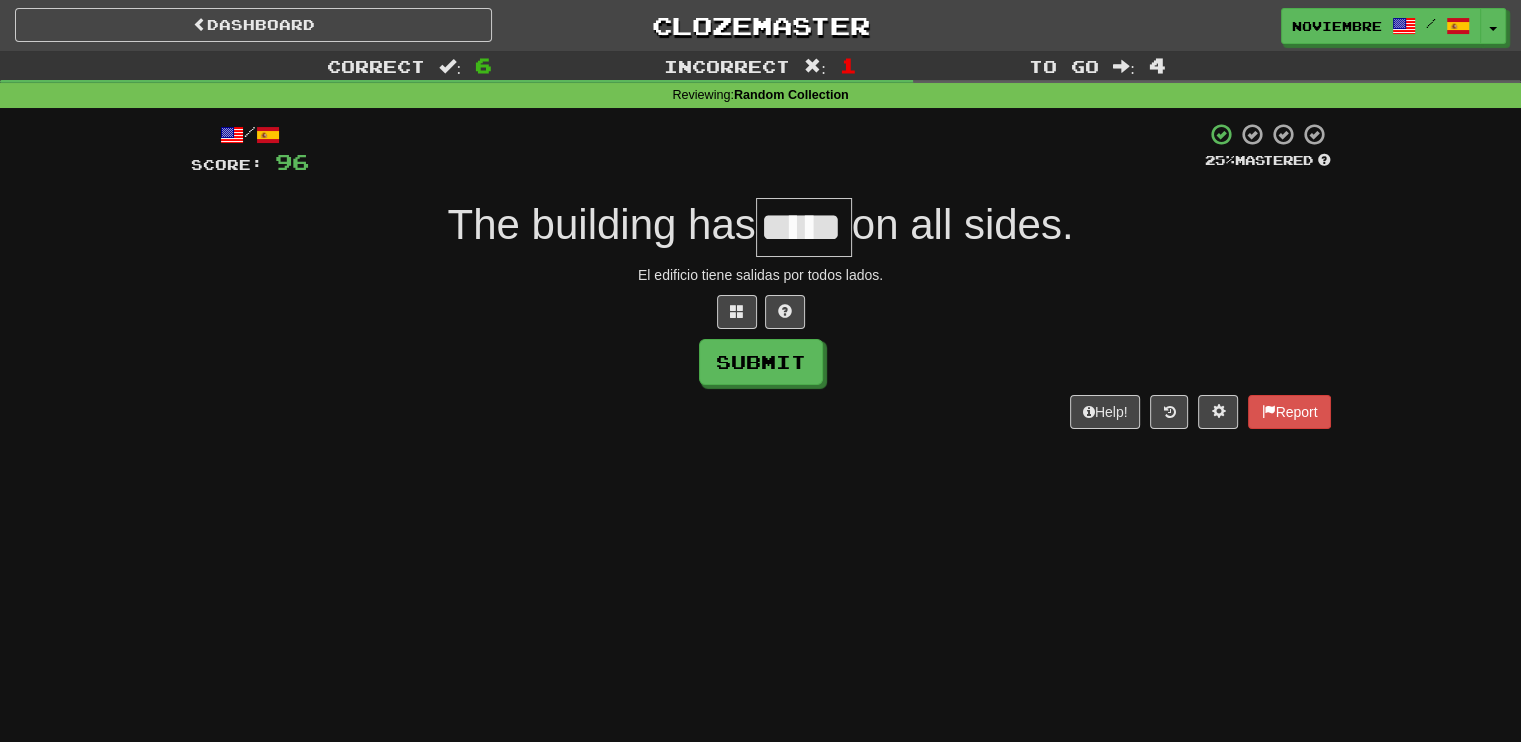 type on "*****" 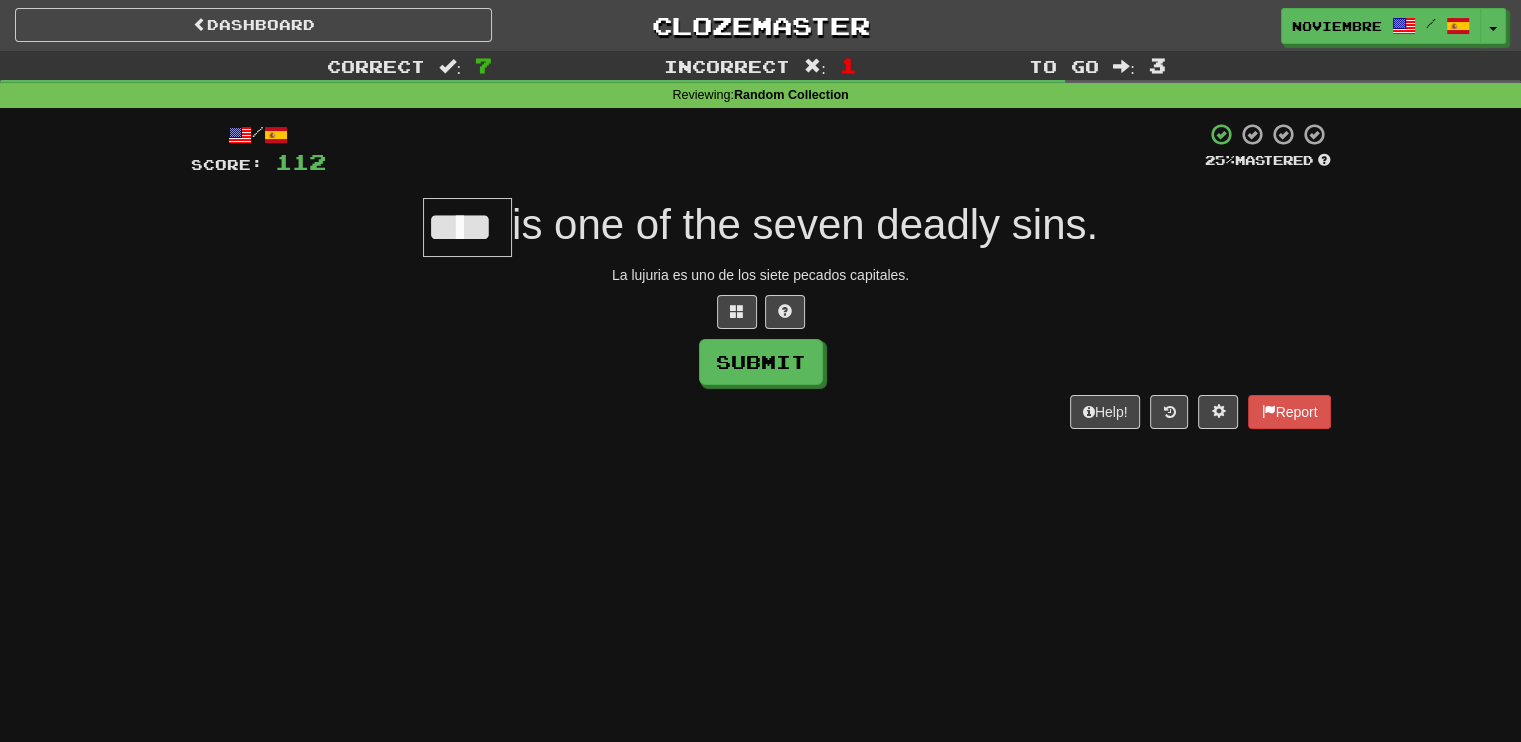 type on "****" 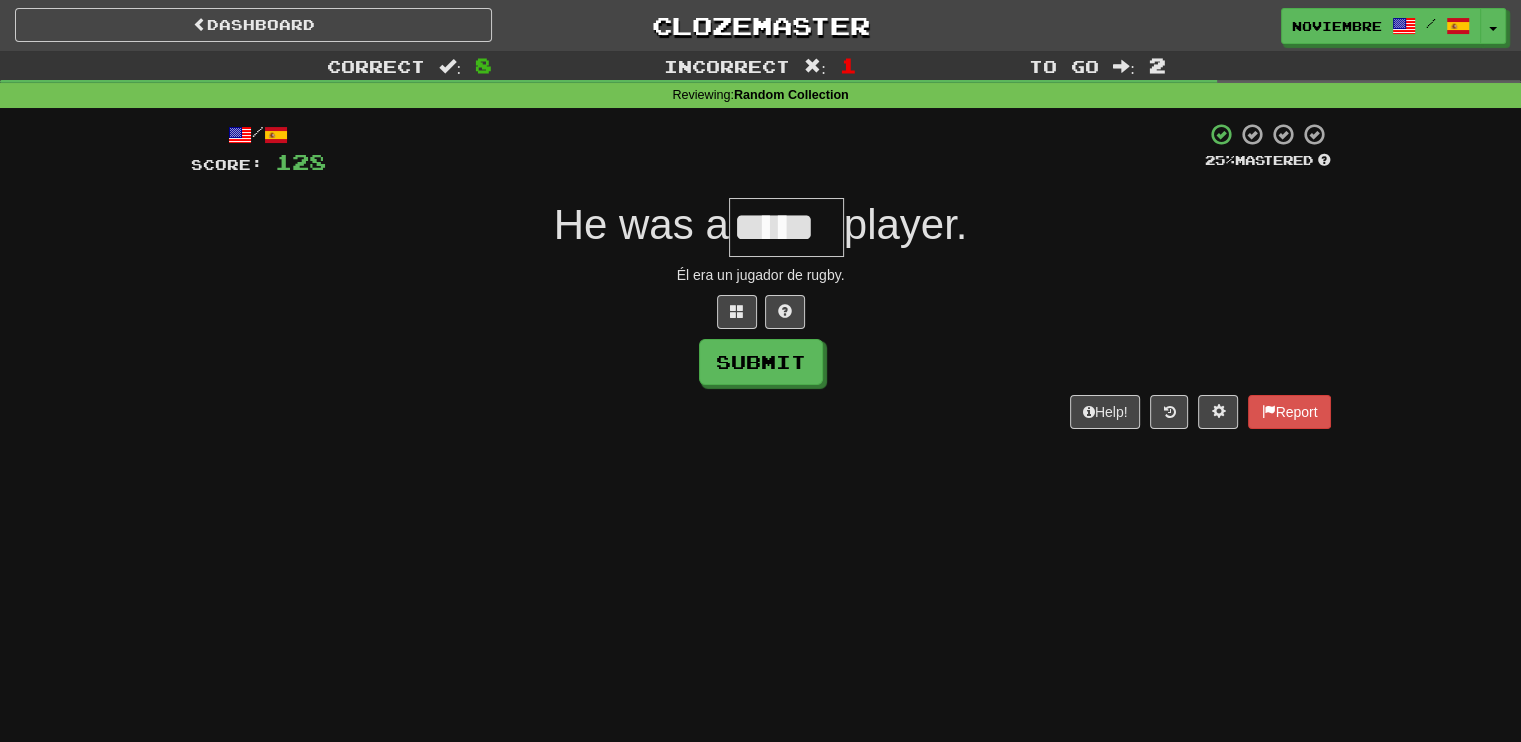 type on "*****" 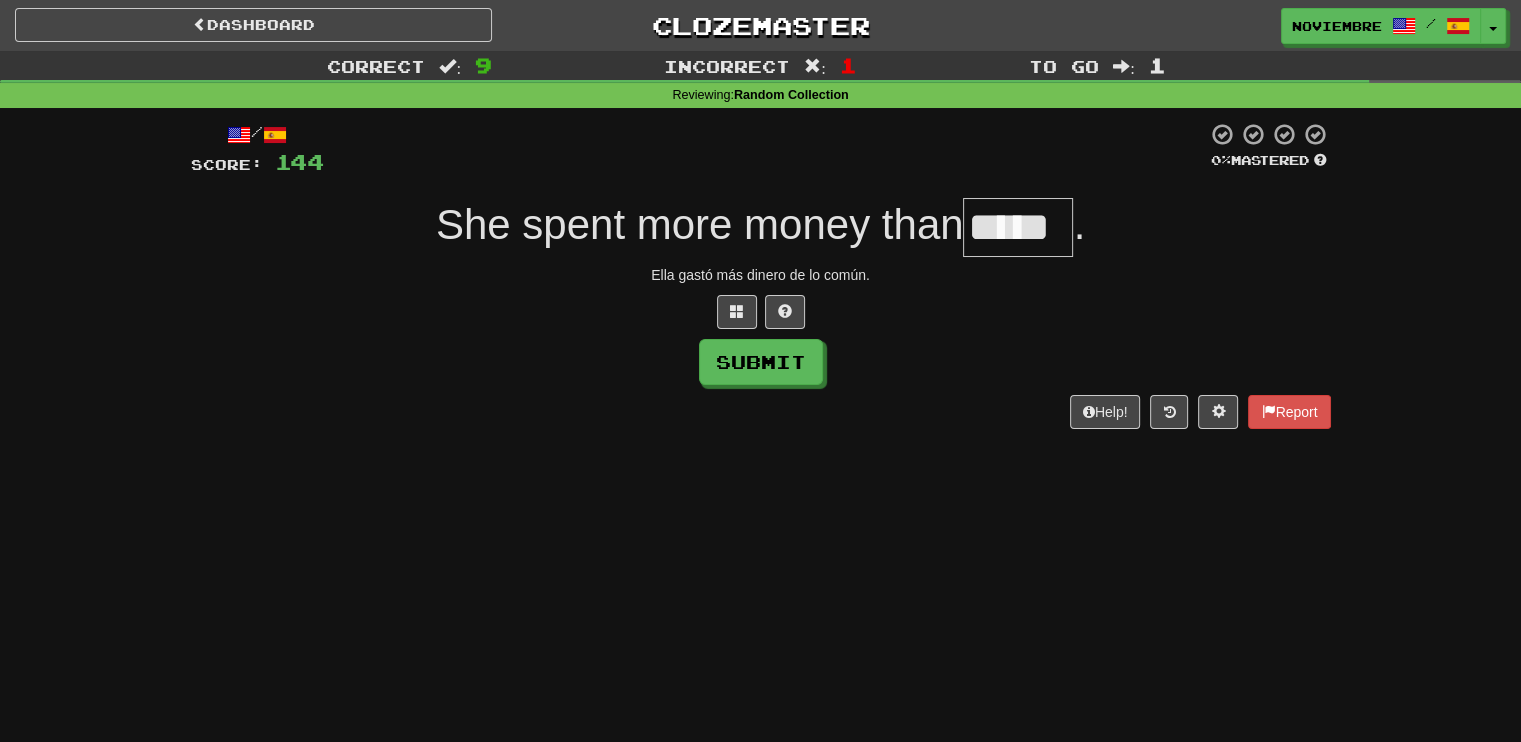 type on "*****" 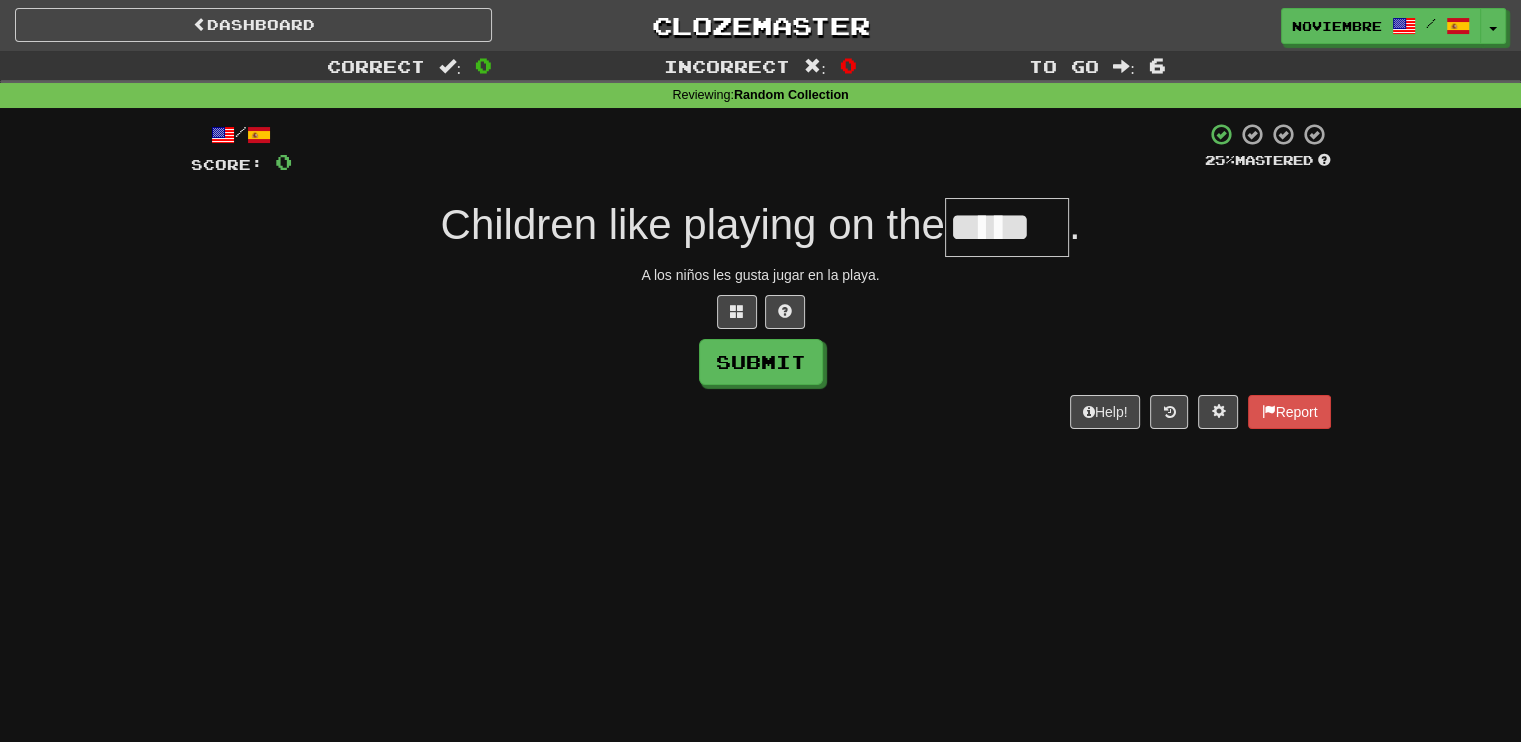 type on "*****" 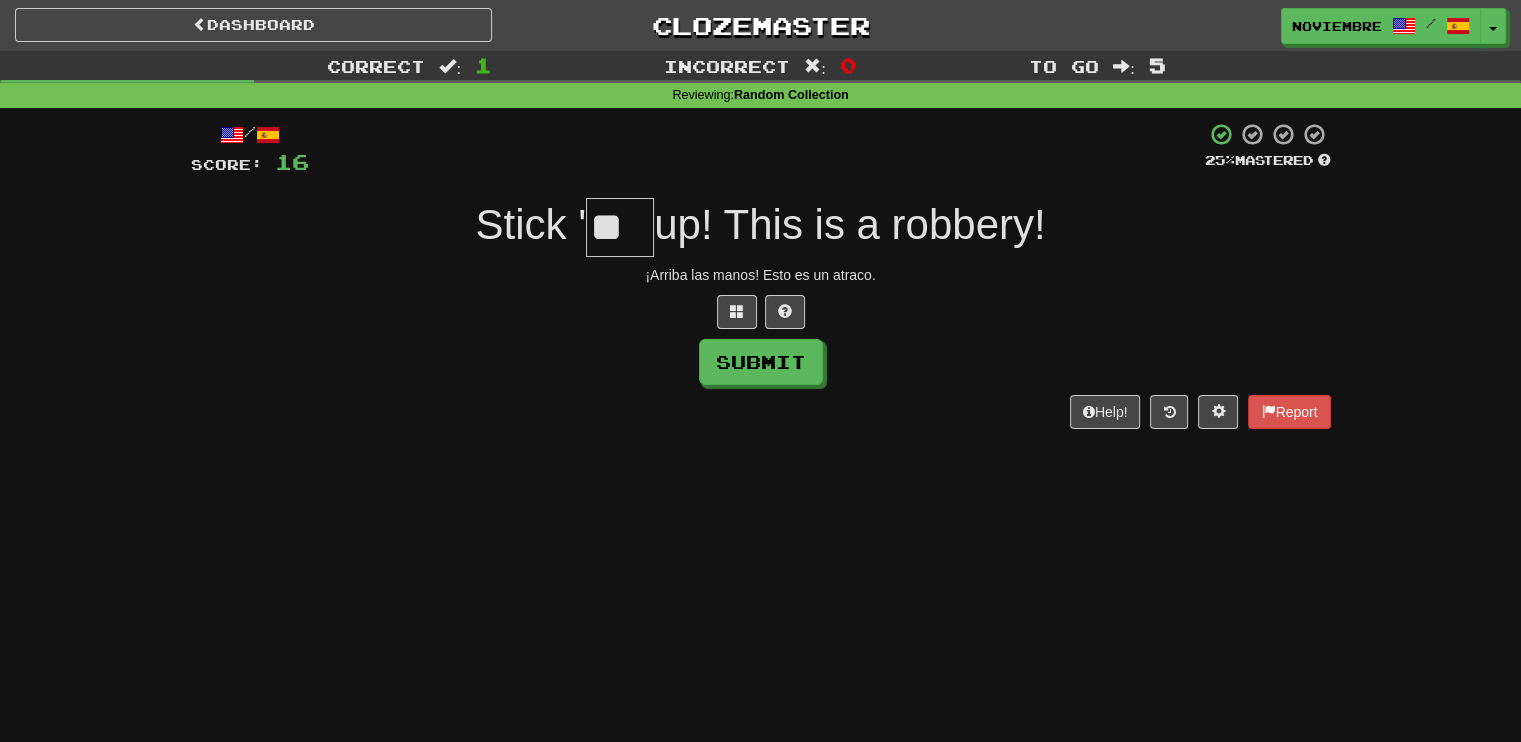 type on "**" 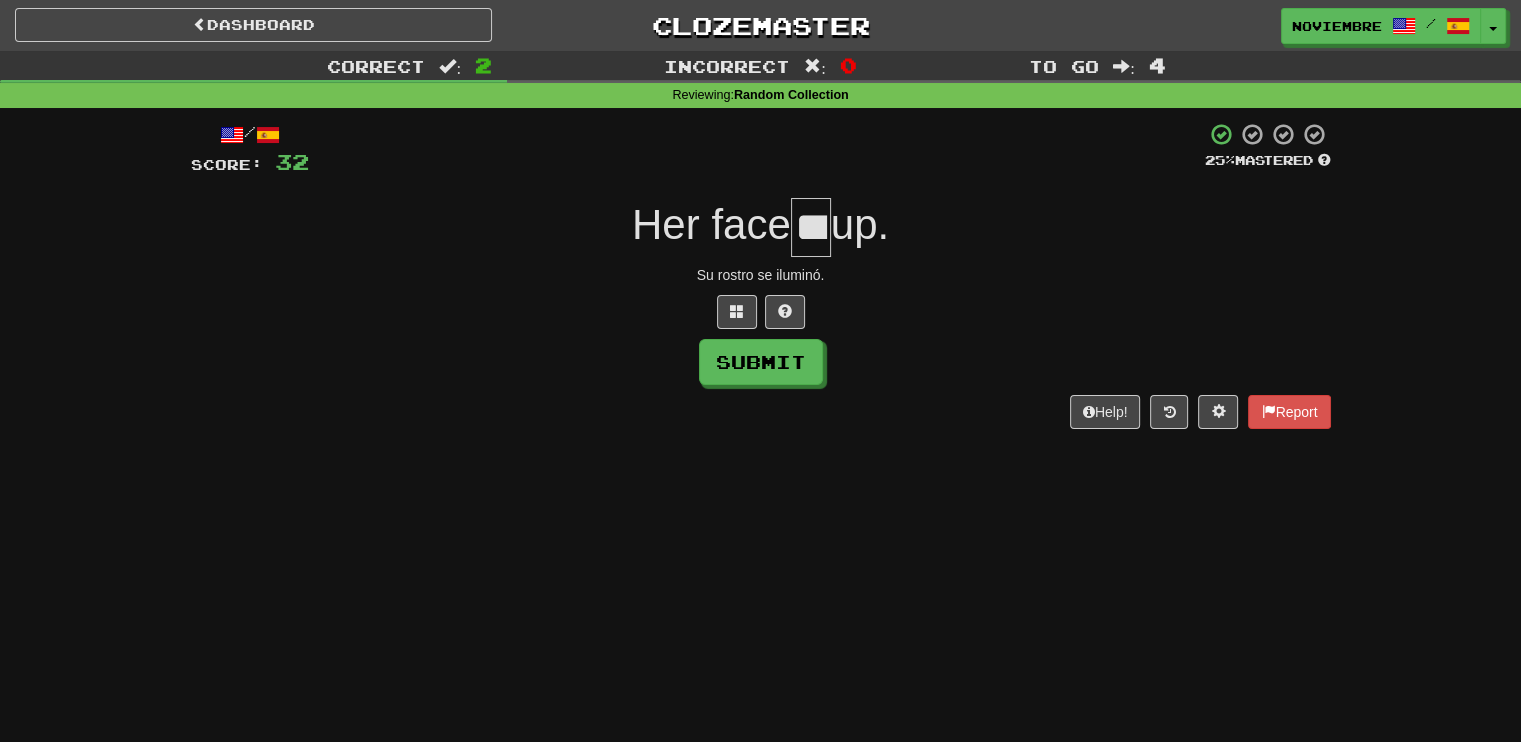 type on "***" 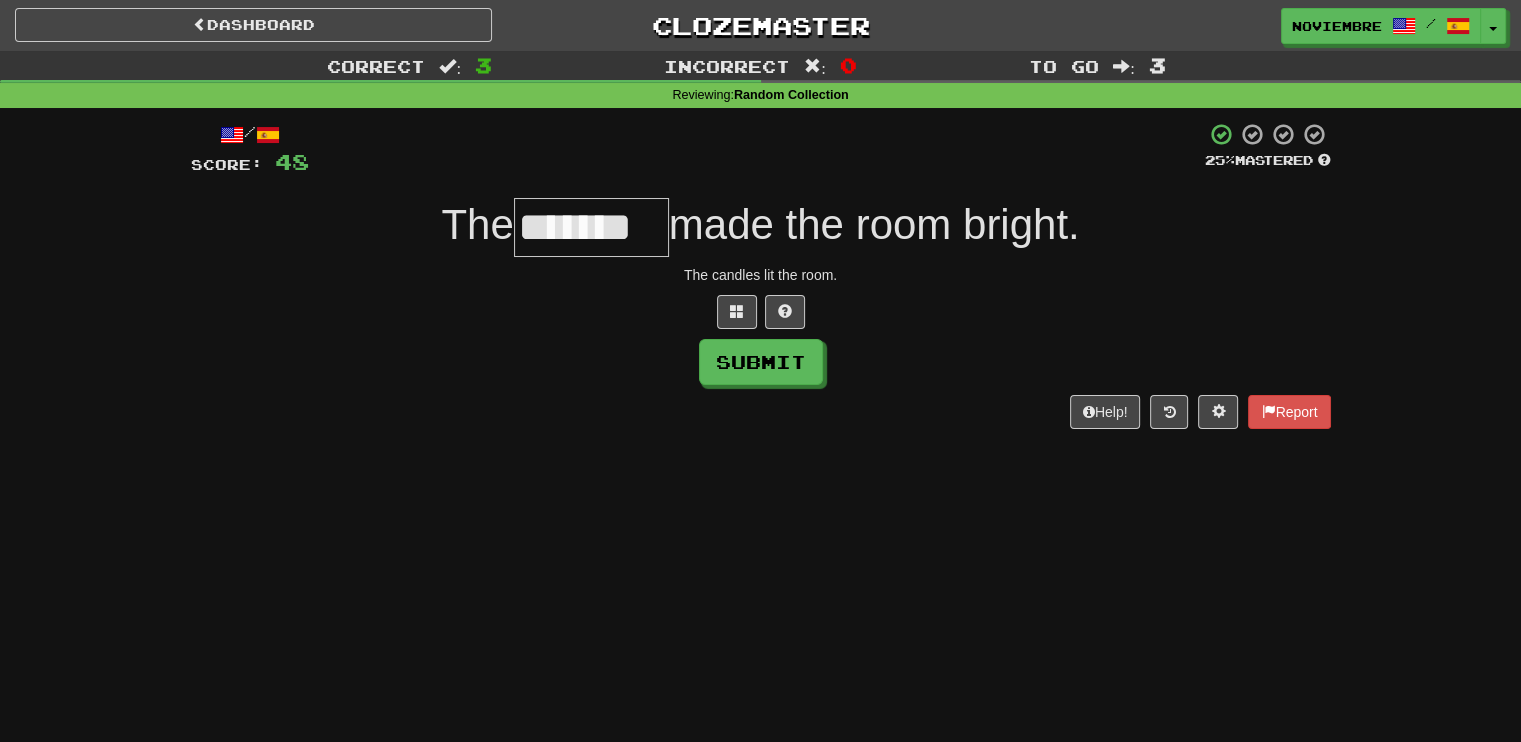 type on "*******" 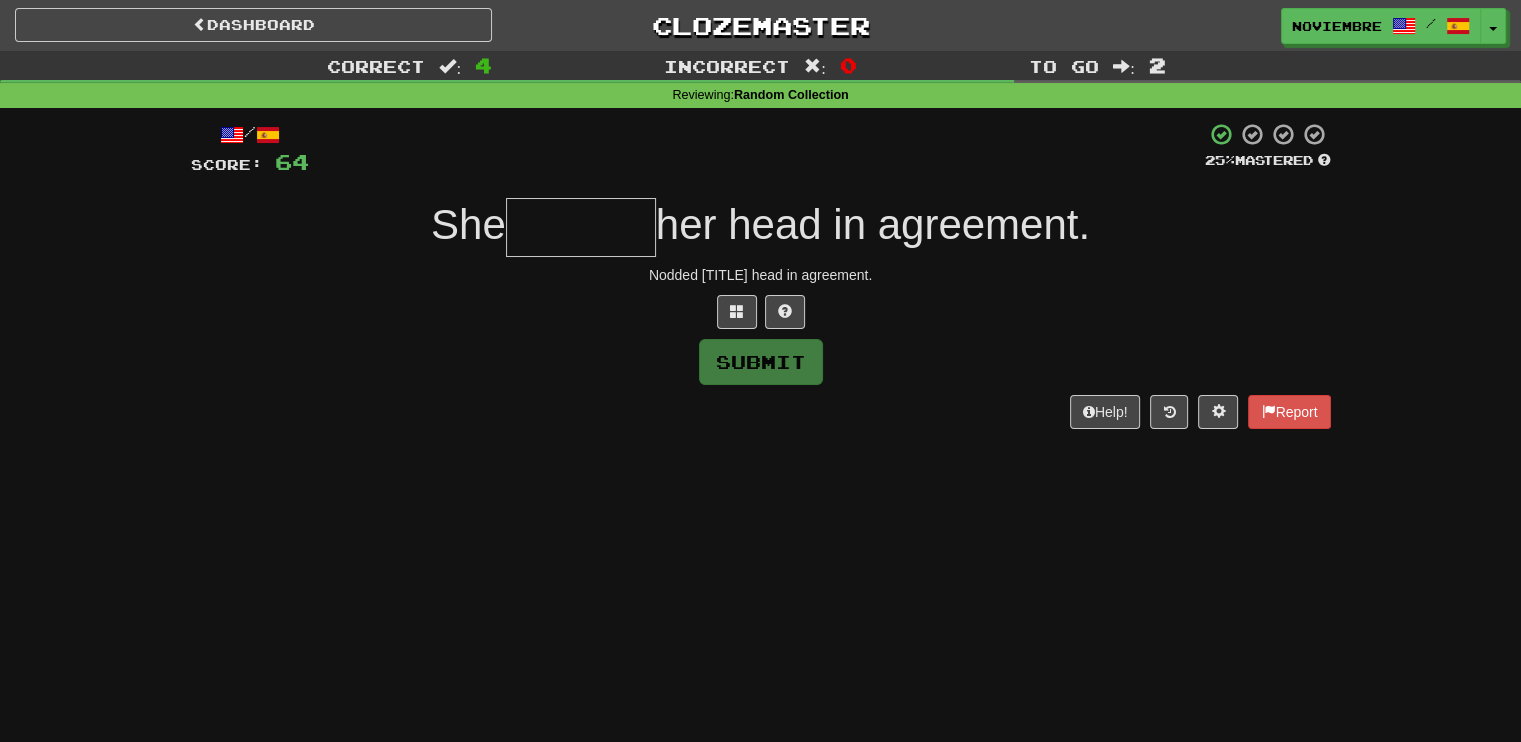 type on "******" 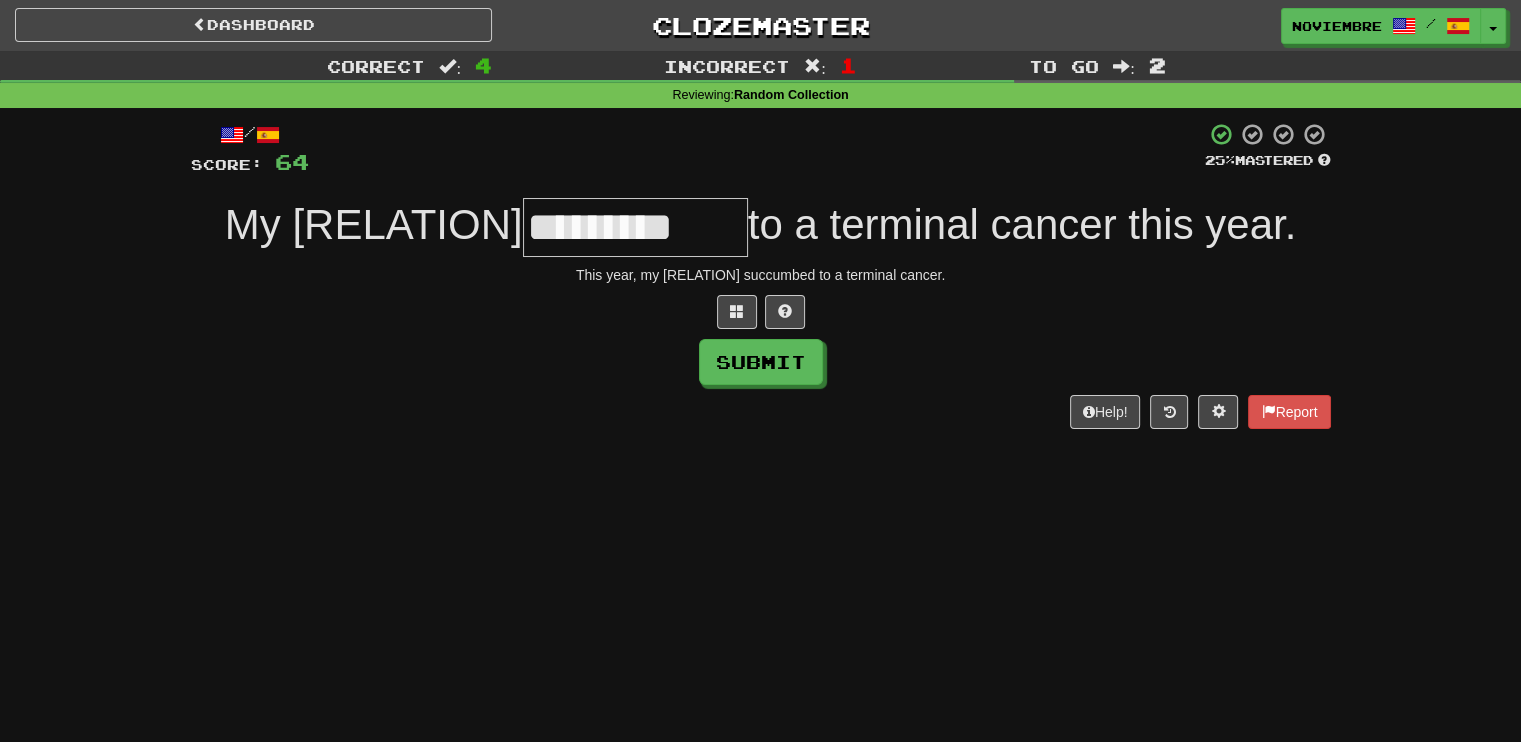 type on "*********" 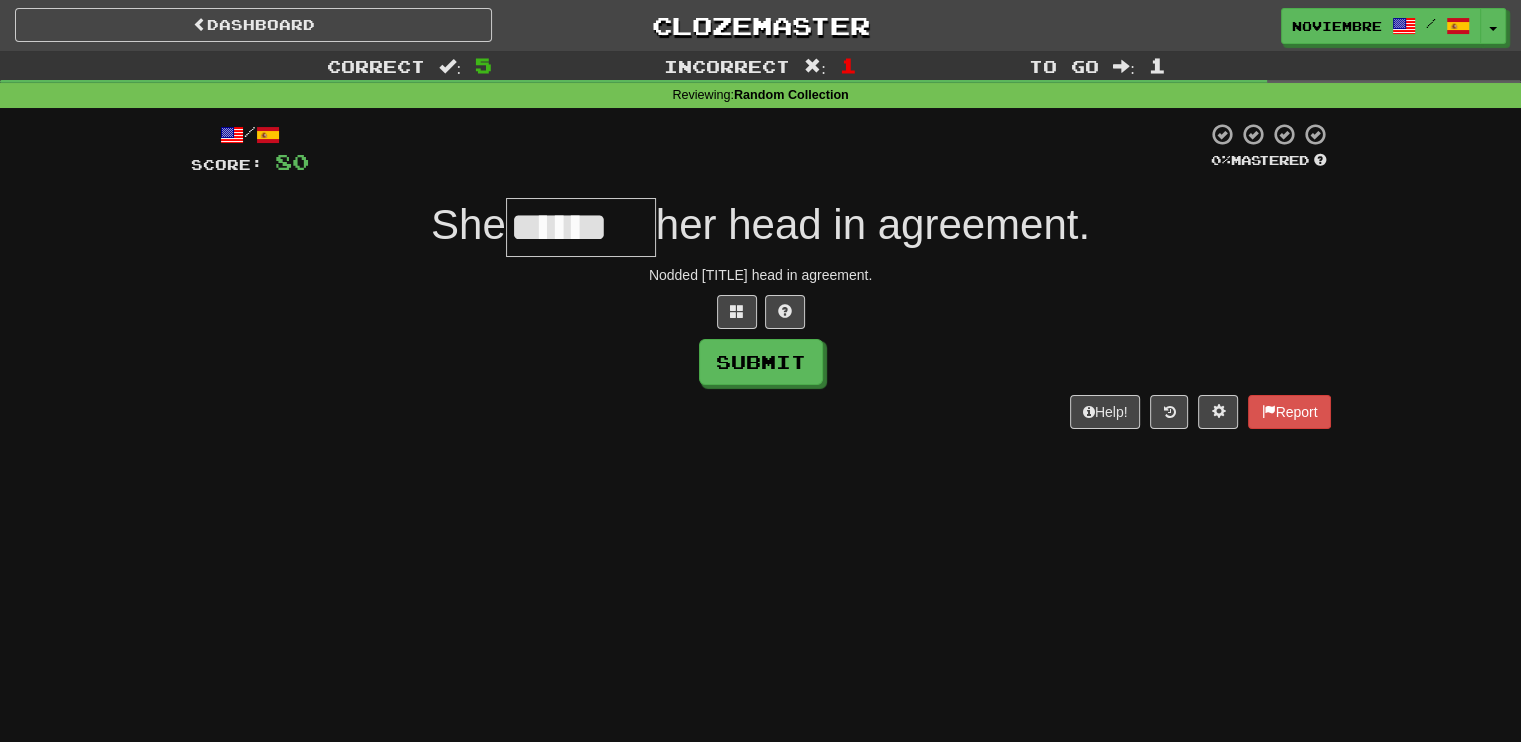 type on "******" 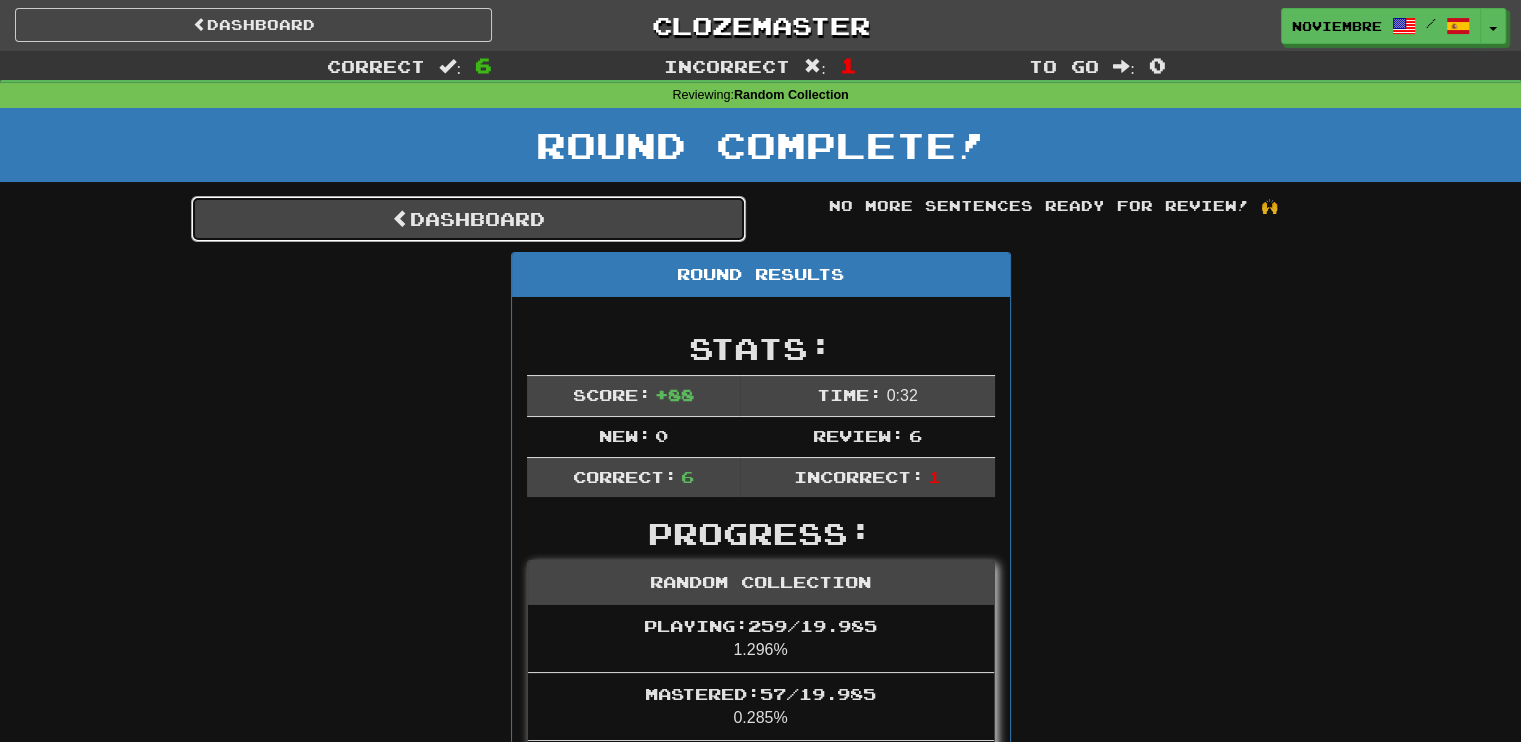 click on "Dashboard" at bounding box center [468, 219] 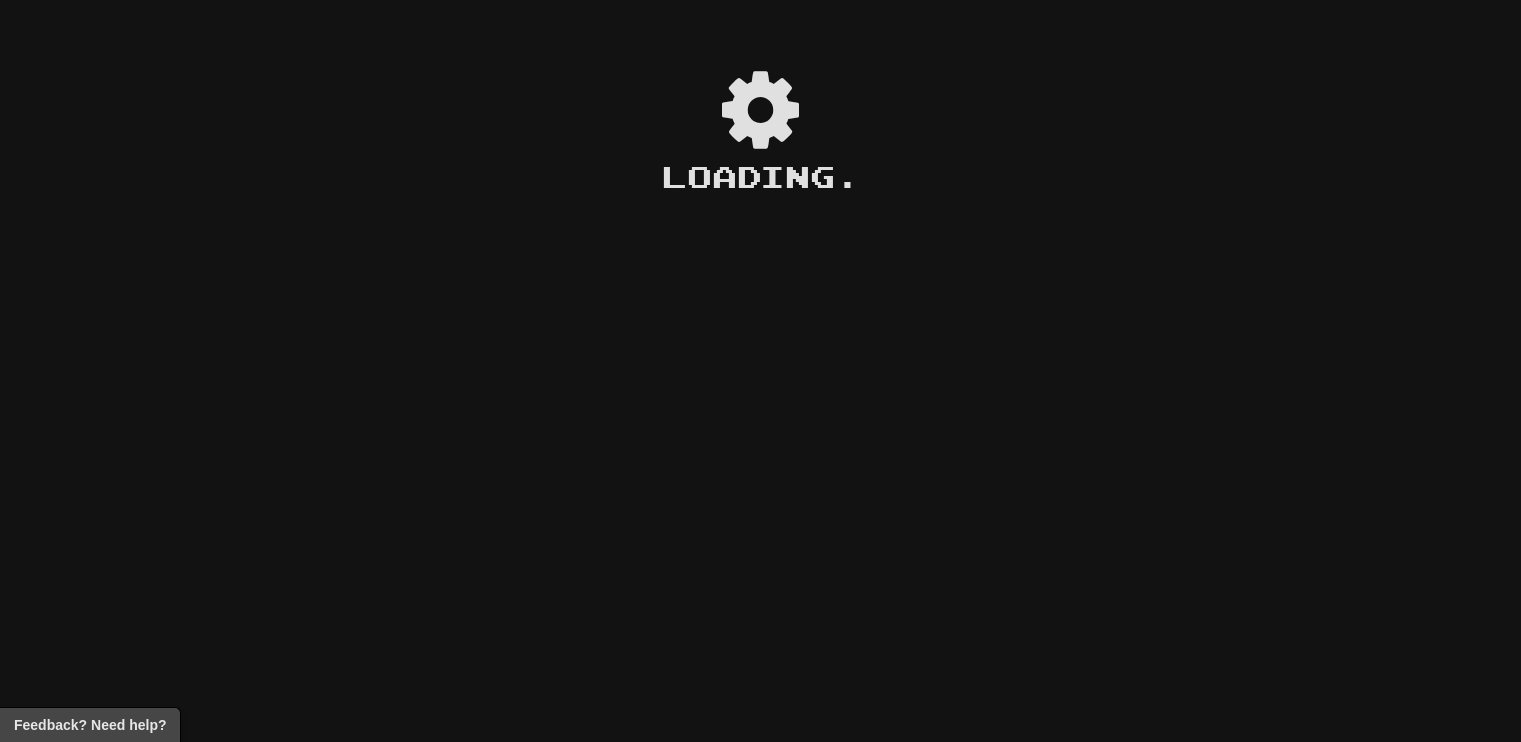 scroll, scrollTop: 0, scrollLeft: 0, axis: both 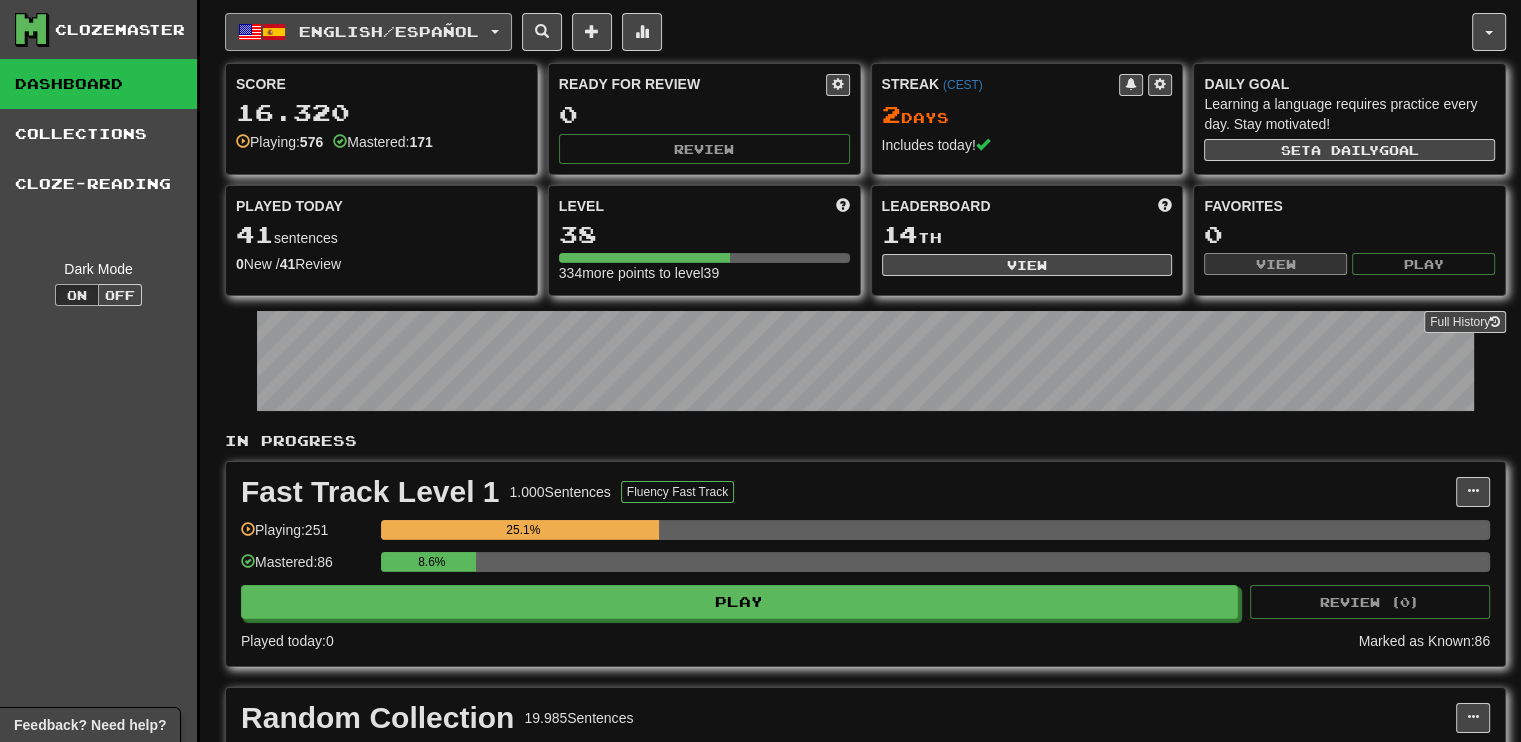 click at bounding box center (495, 32) 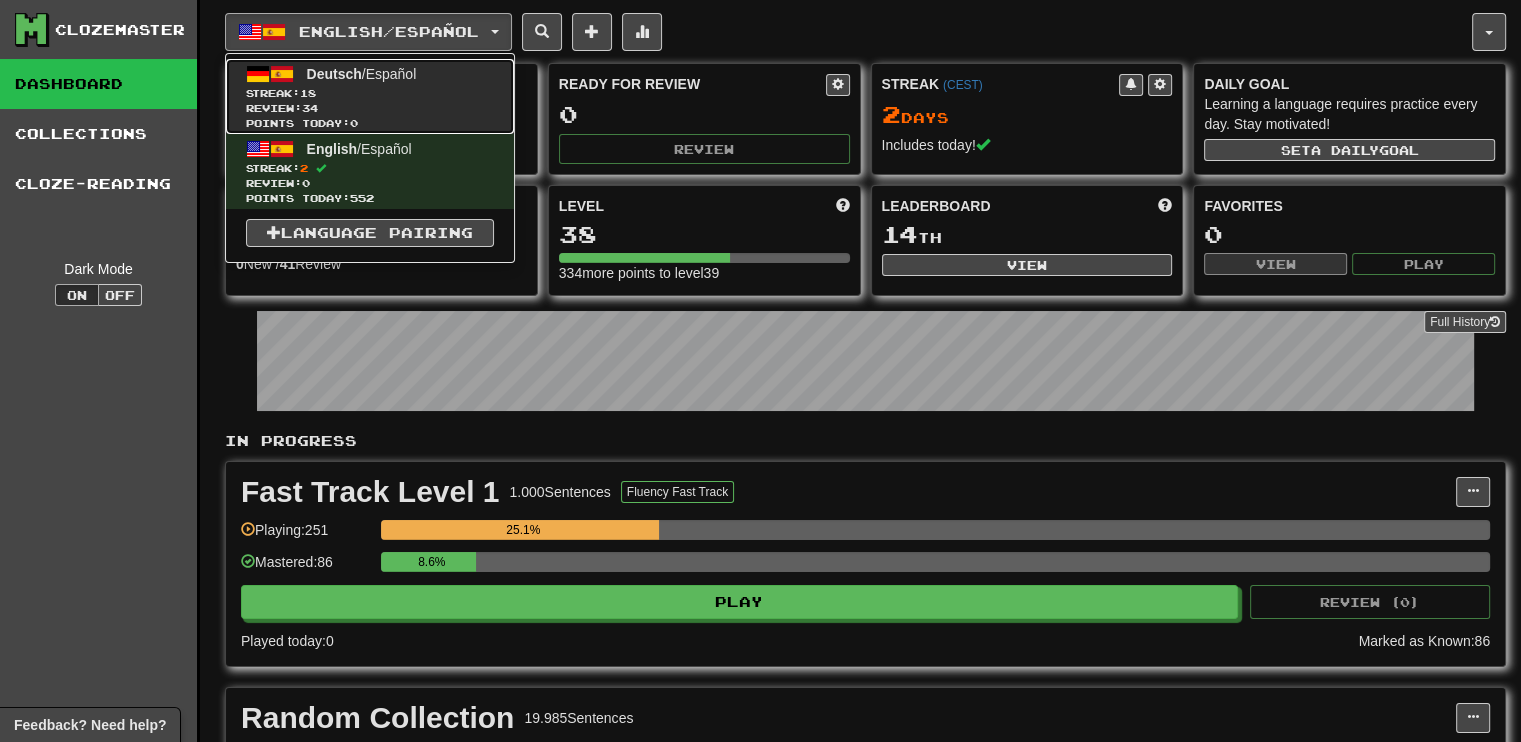 click on "Streak:  18" at bounding box center (370, 93) 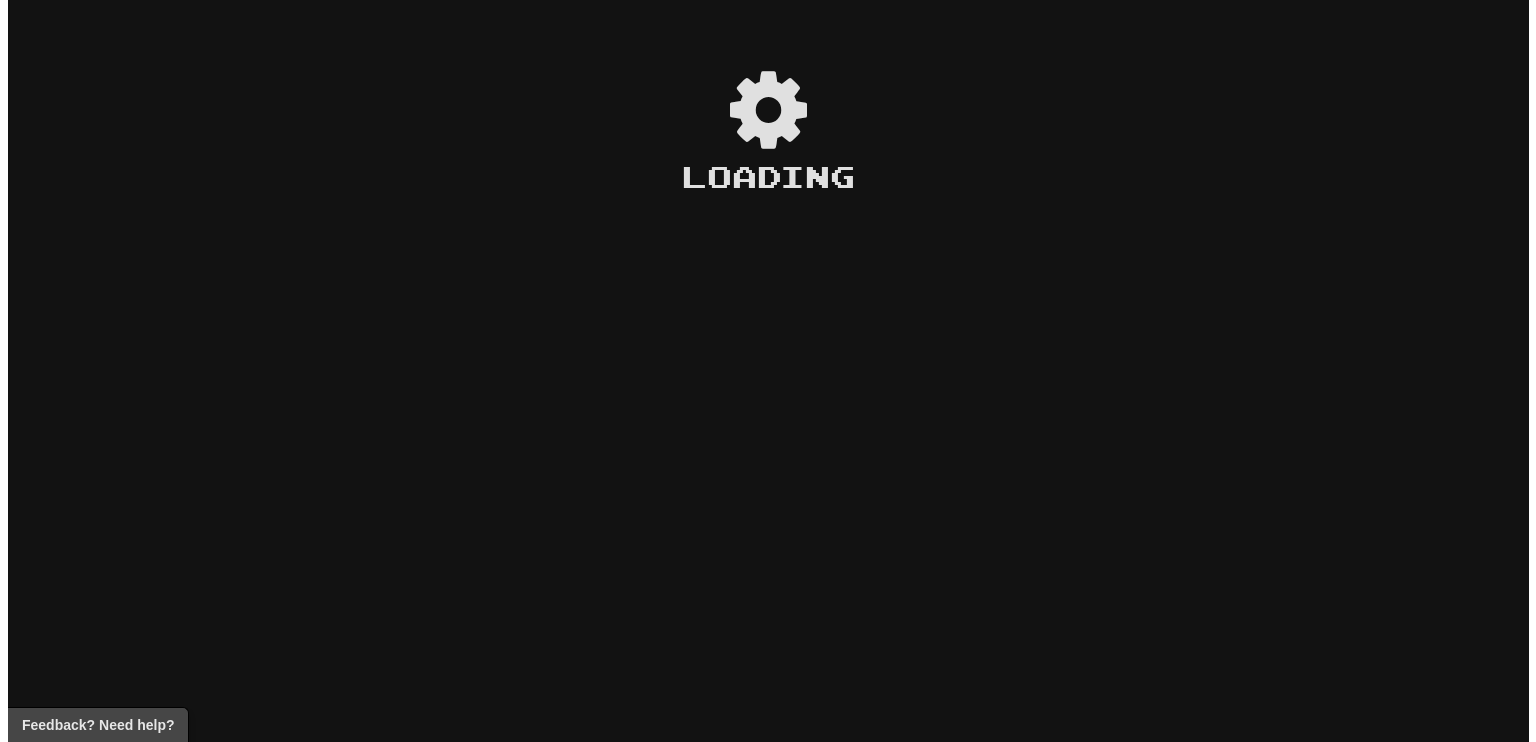 scroll, scrollTop: 0, scrollLeft: 0, axis: both 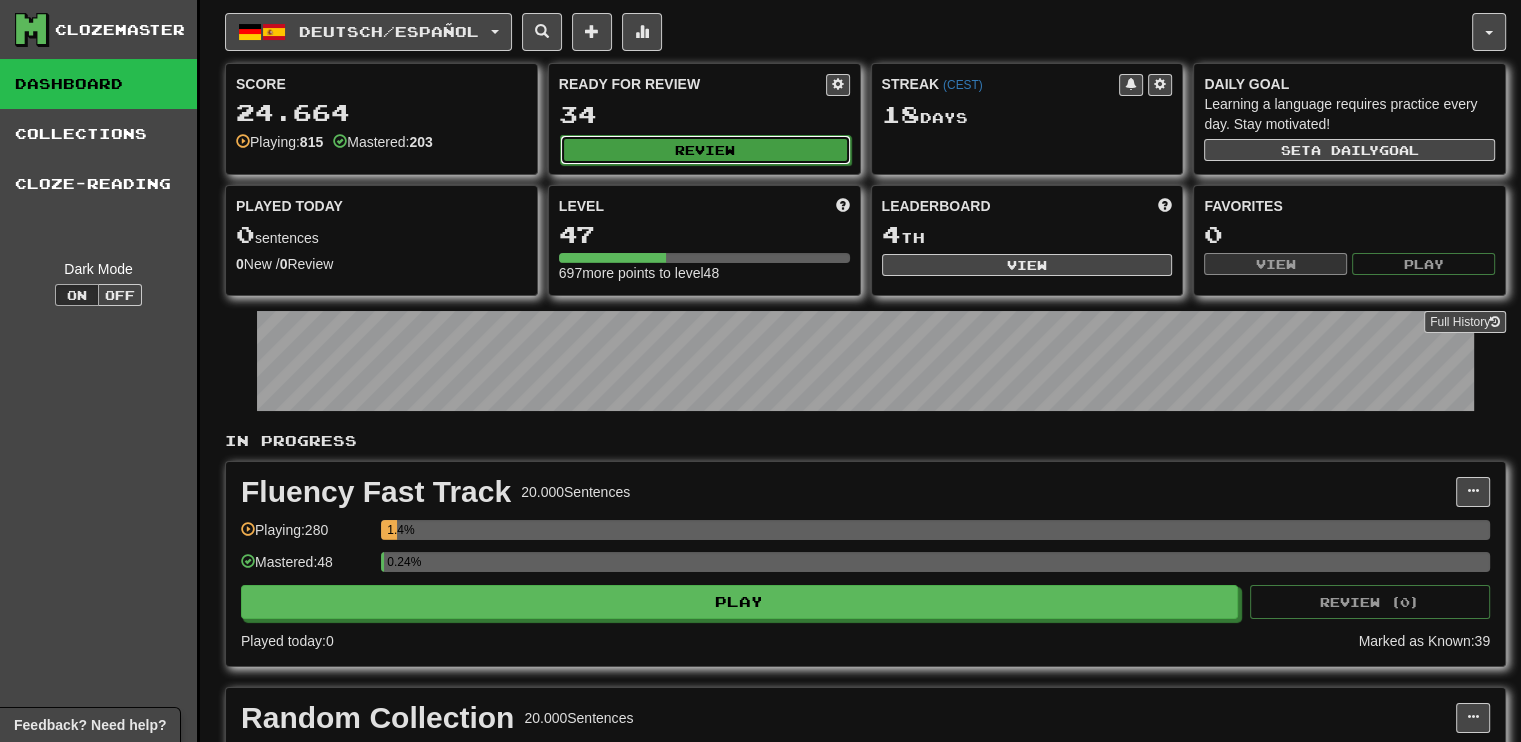click on "Review" at bounding box center [705, 150] 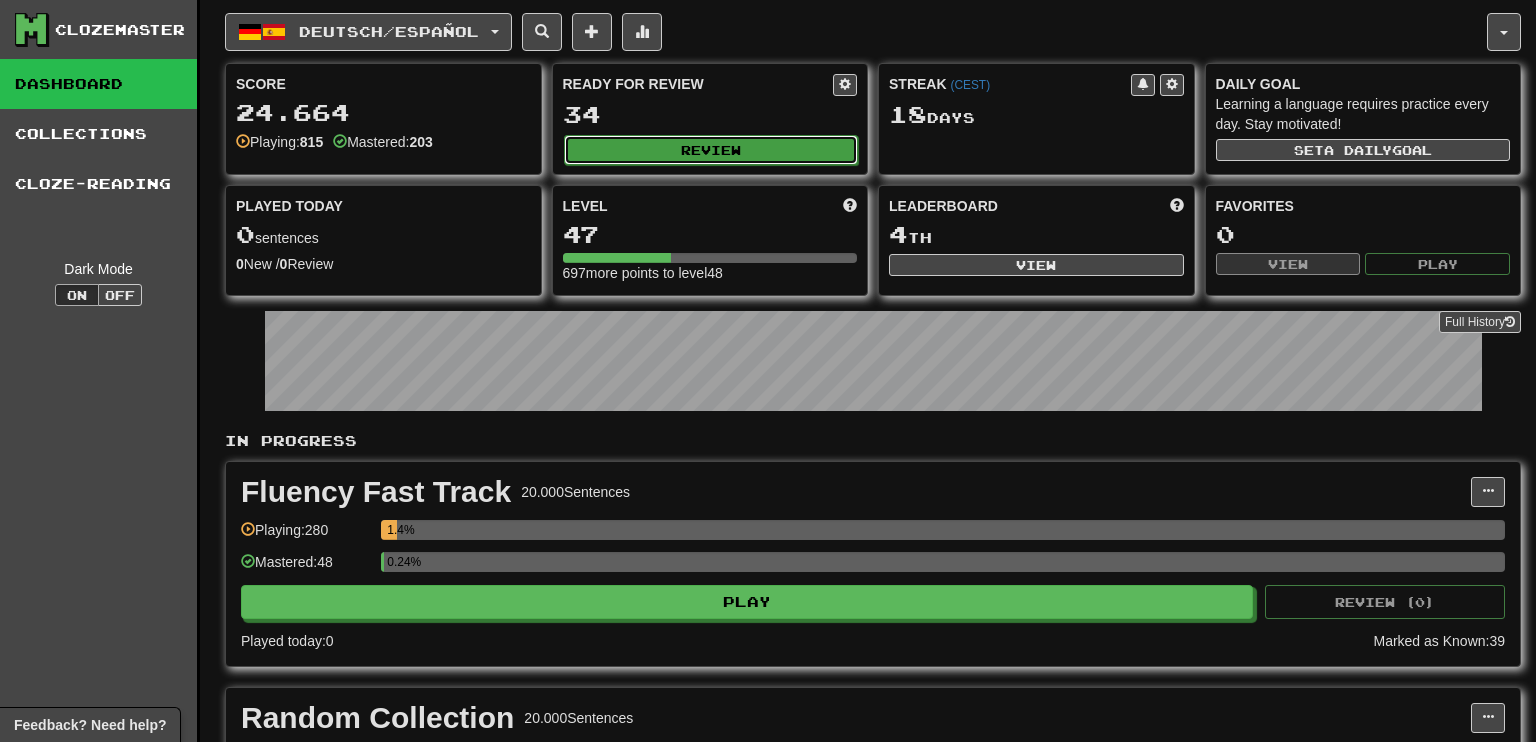 select on "**" 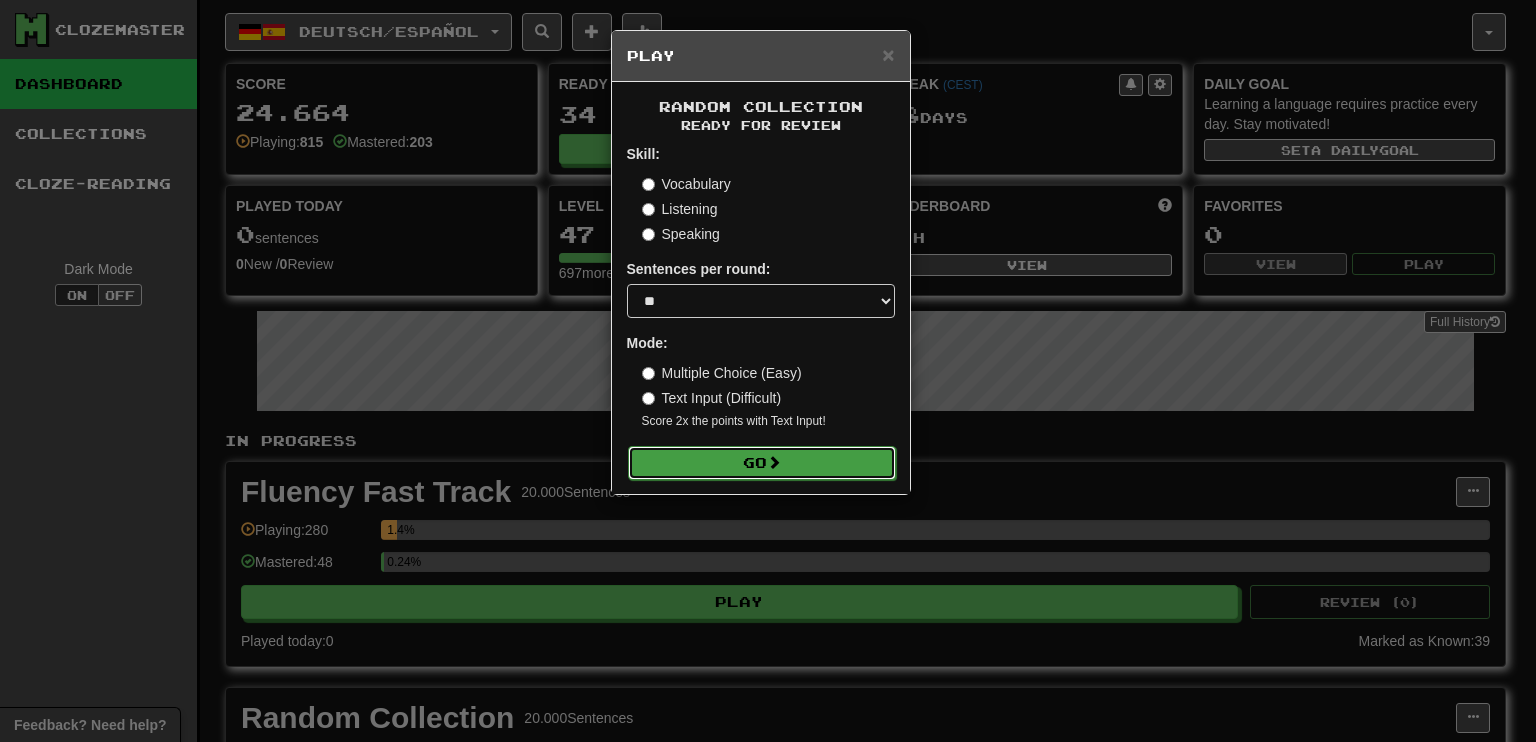 click on "Go" at bounding box center [762, 463] 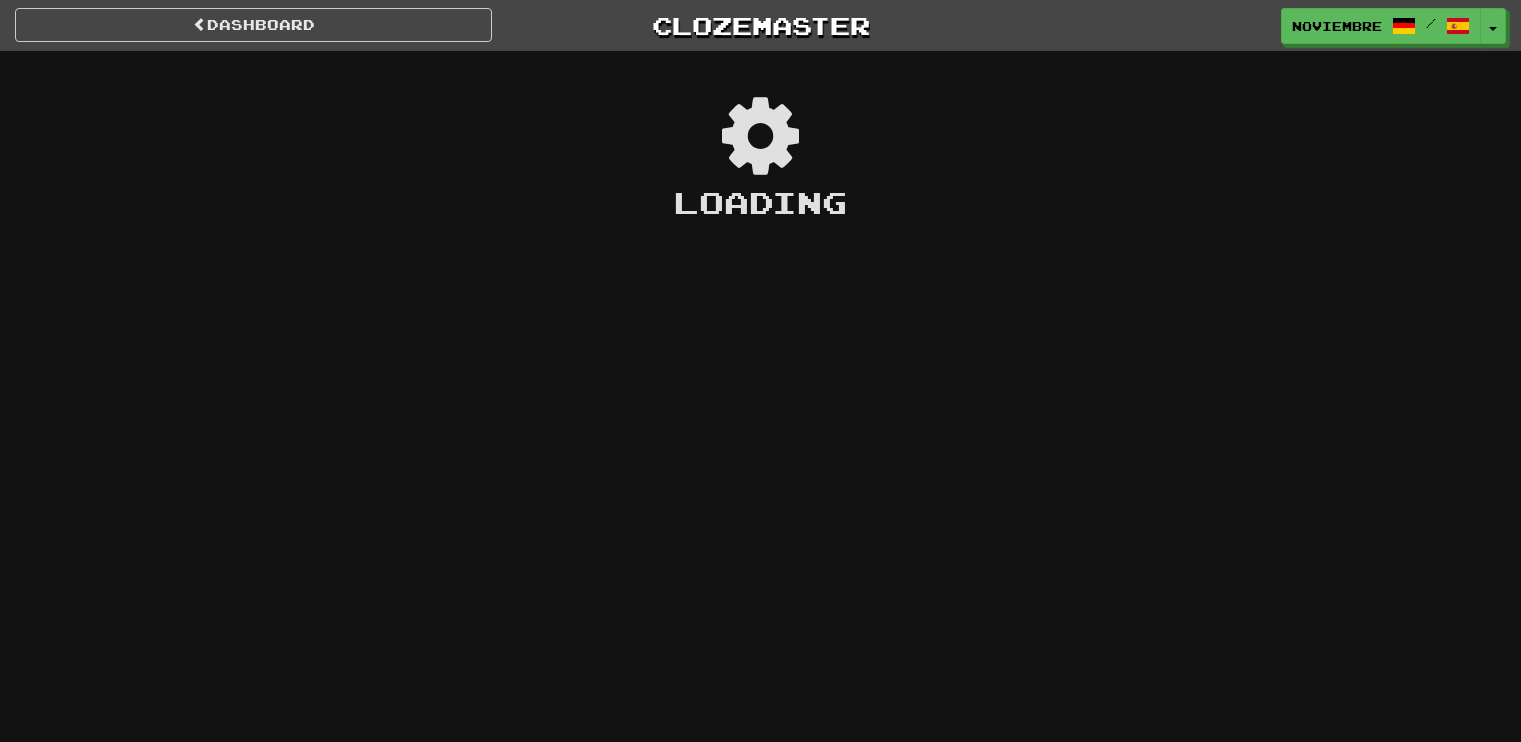 scroll, scrollTop: 0, scrollLeft: 0, axis: both 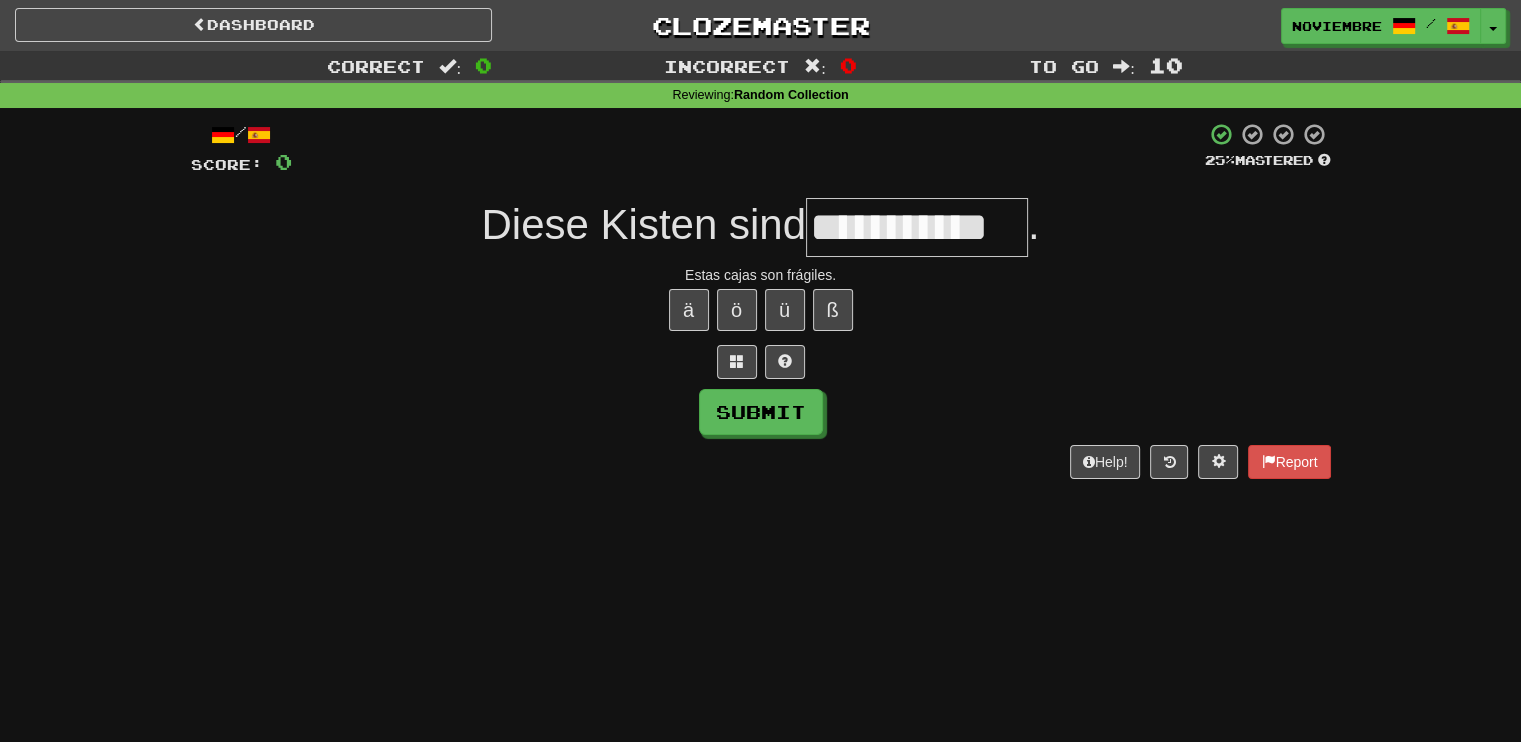 type on "**********" 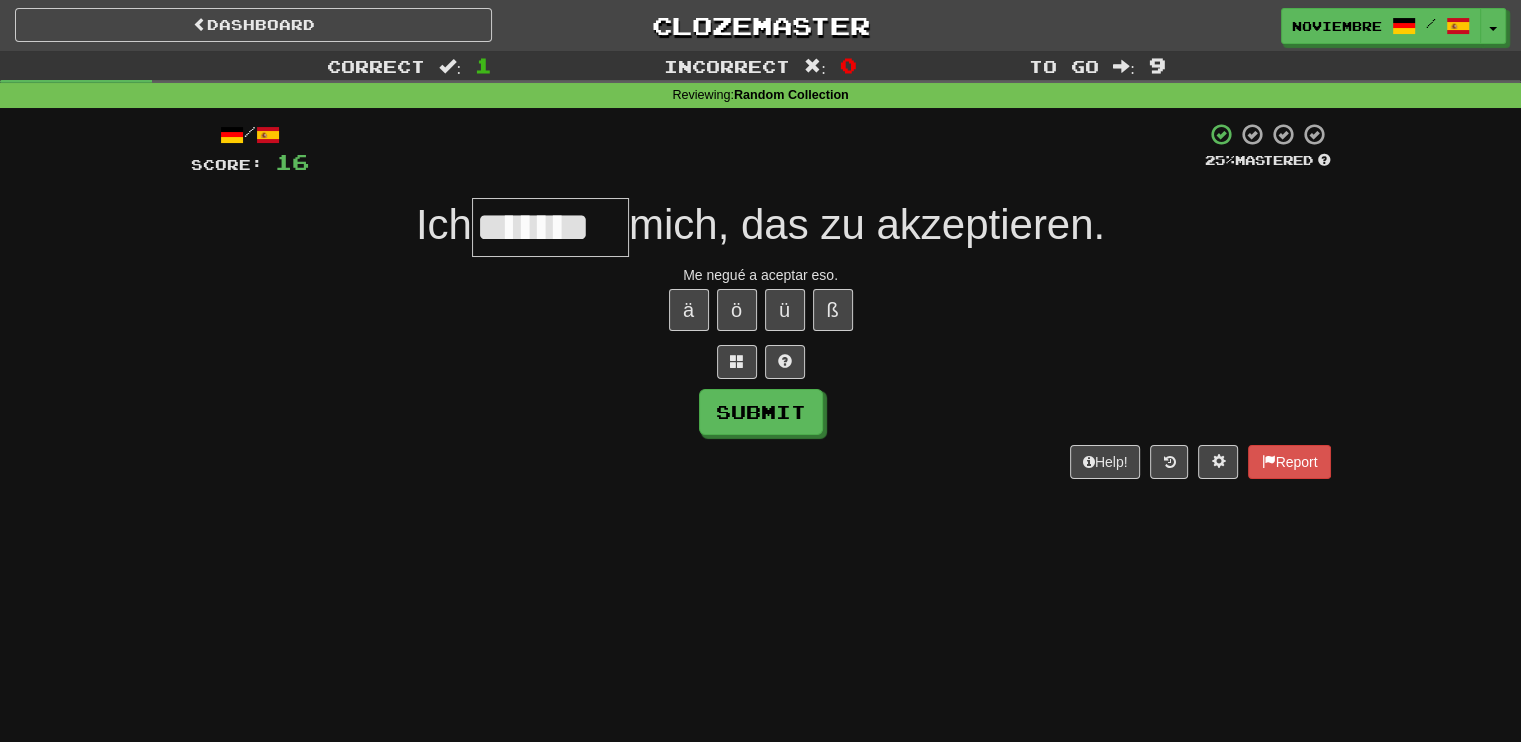 type on "*******" 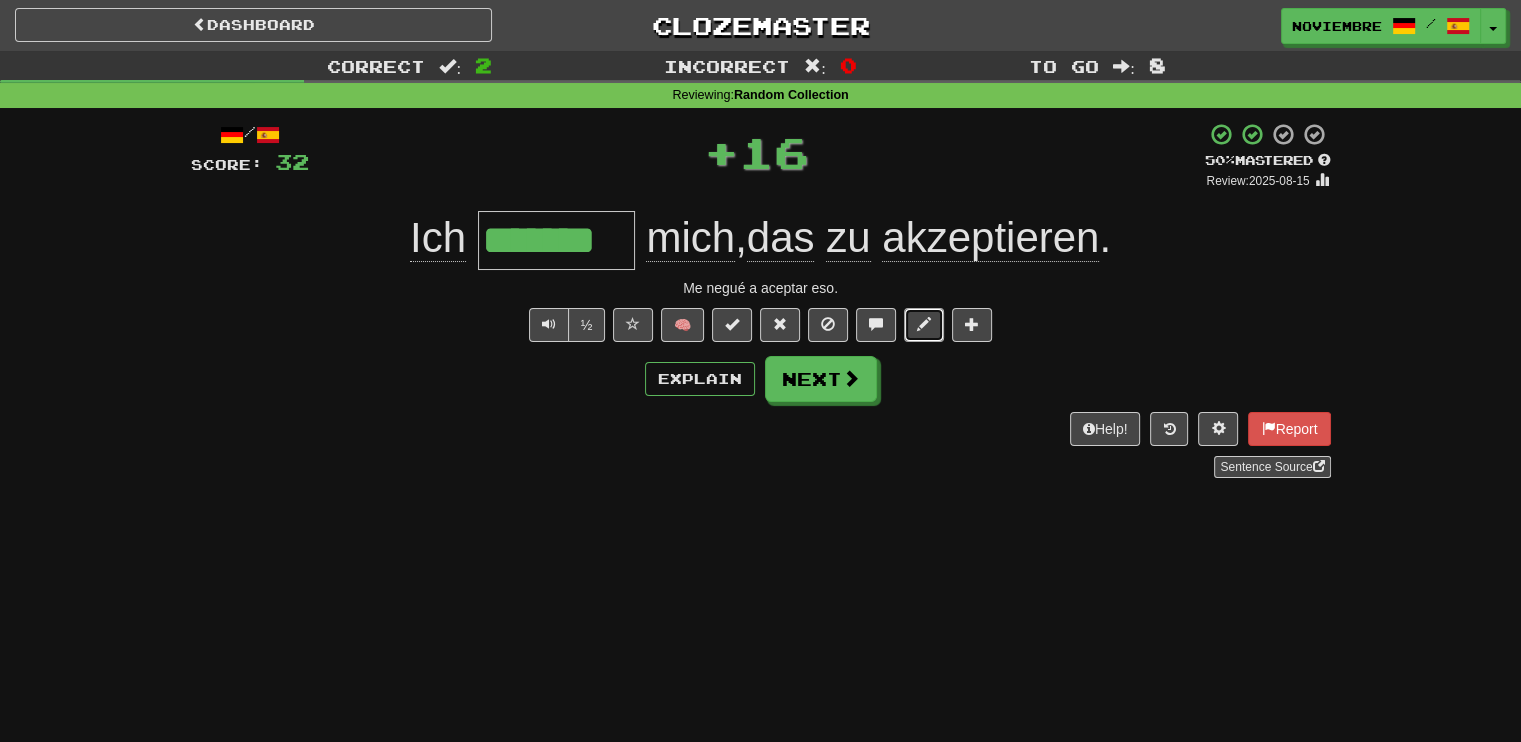 click at bounding box center (924, 325) 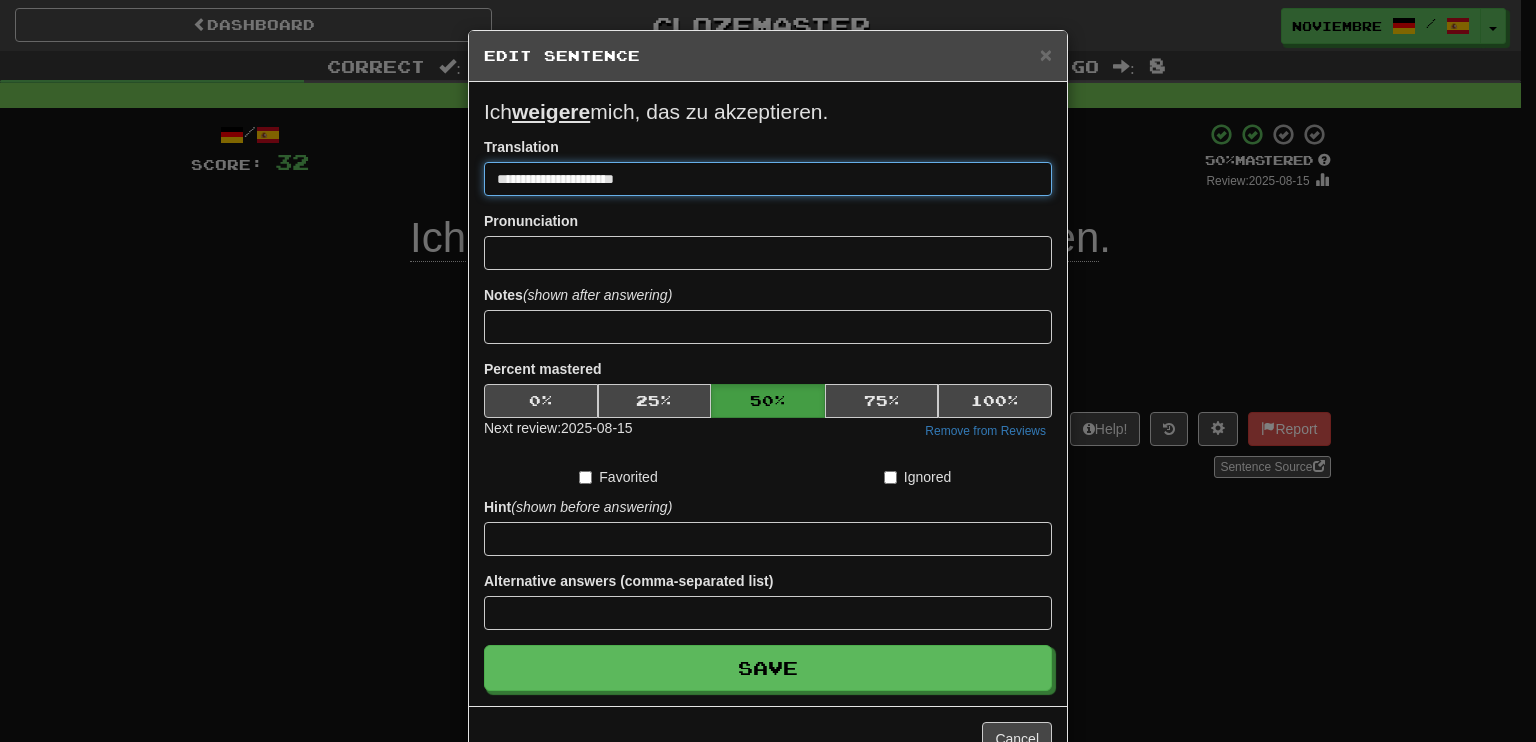 click on "**********" at bounding box center (768, 179) 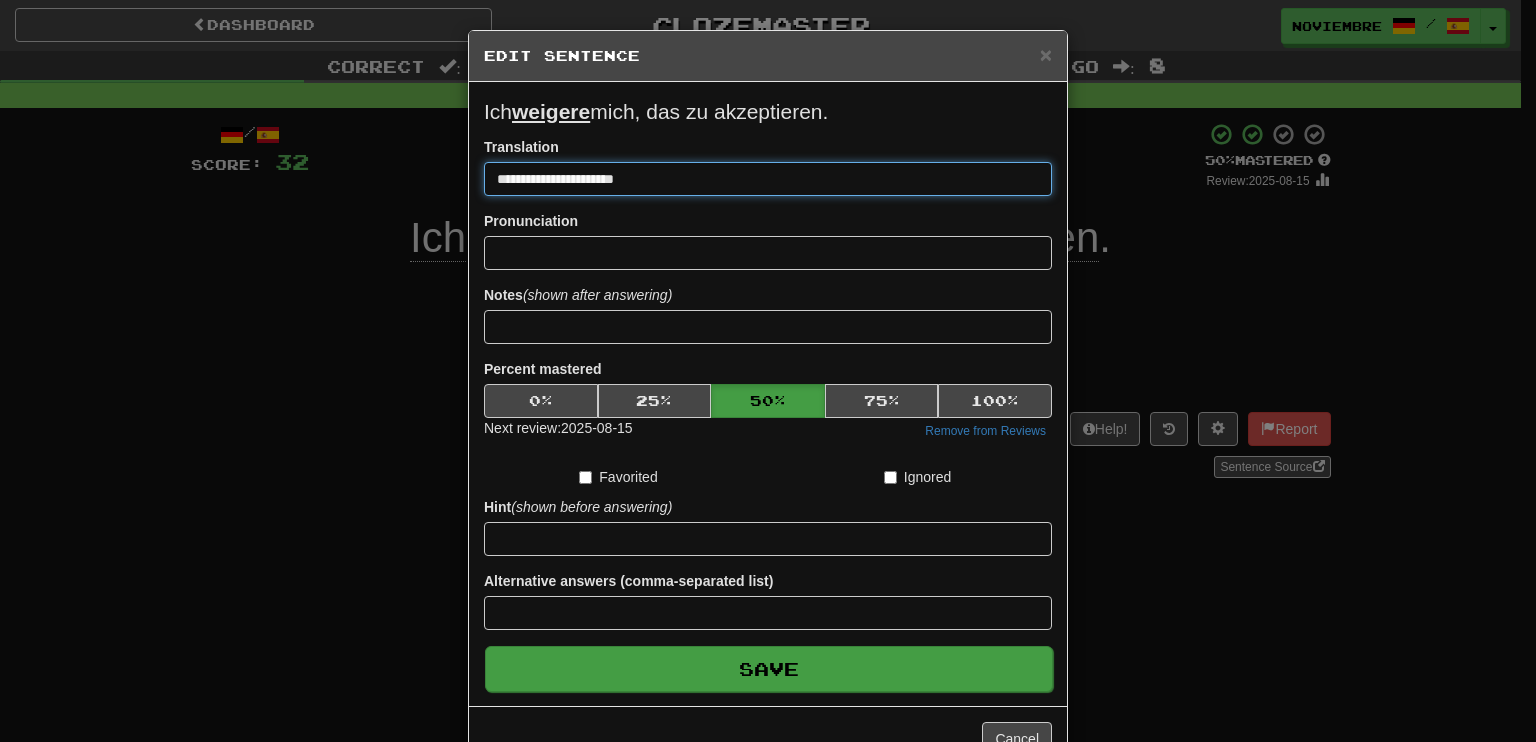 type on "**********" 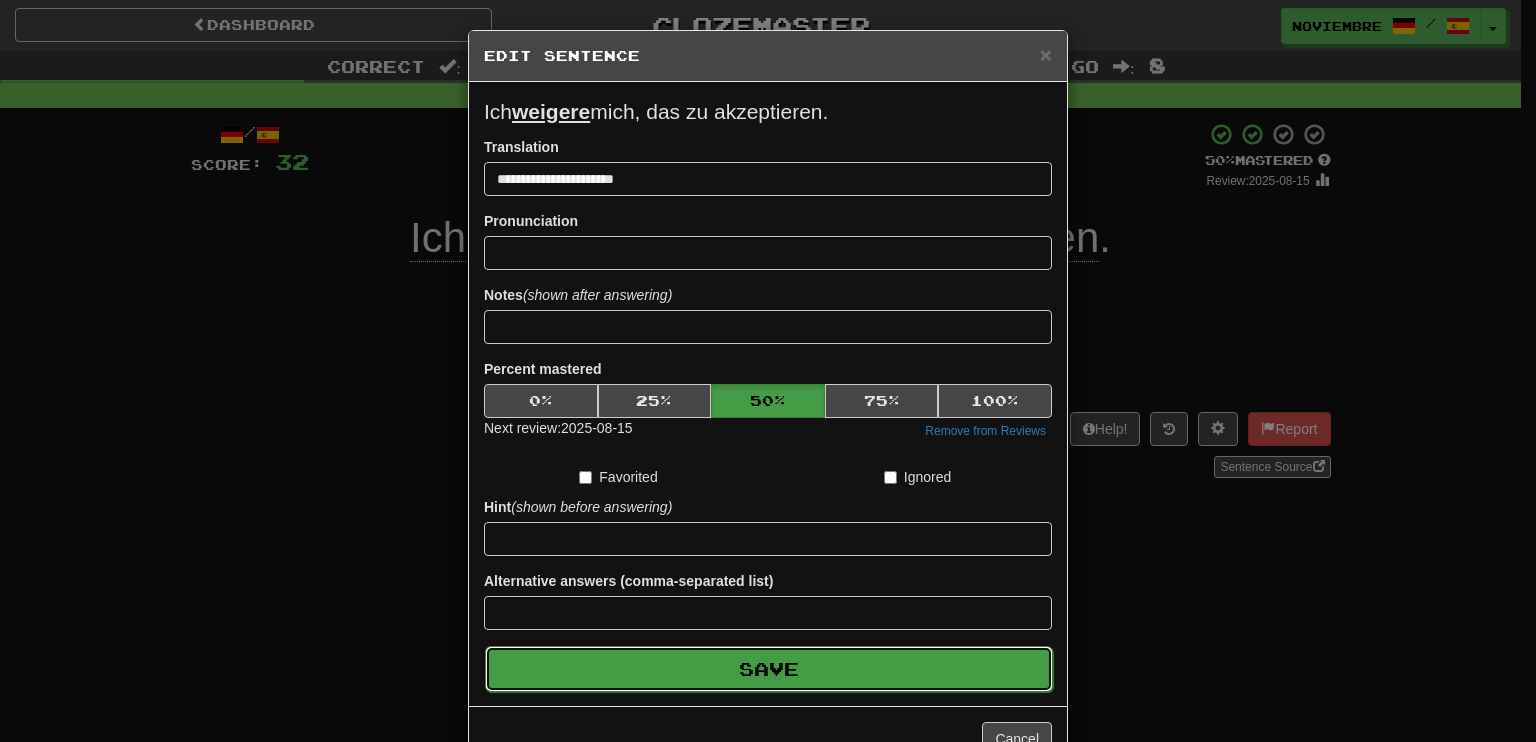 click on "Save" at bounding box center (769, 669) 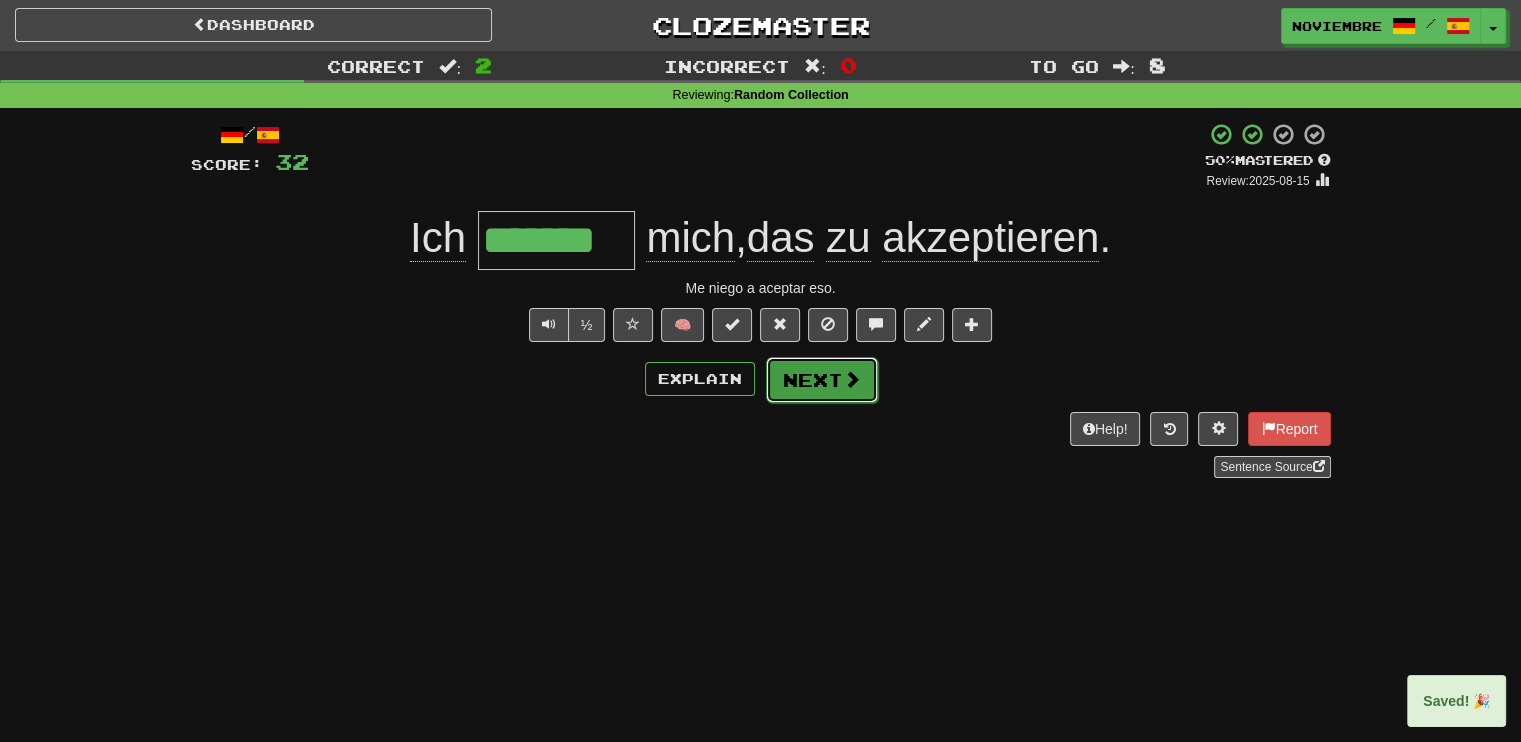 click on "Next" at bounding box center [822, 380] 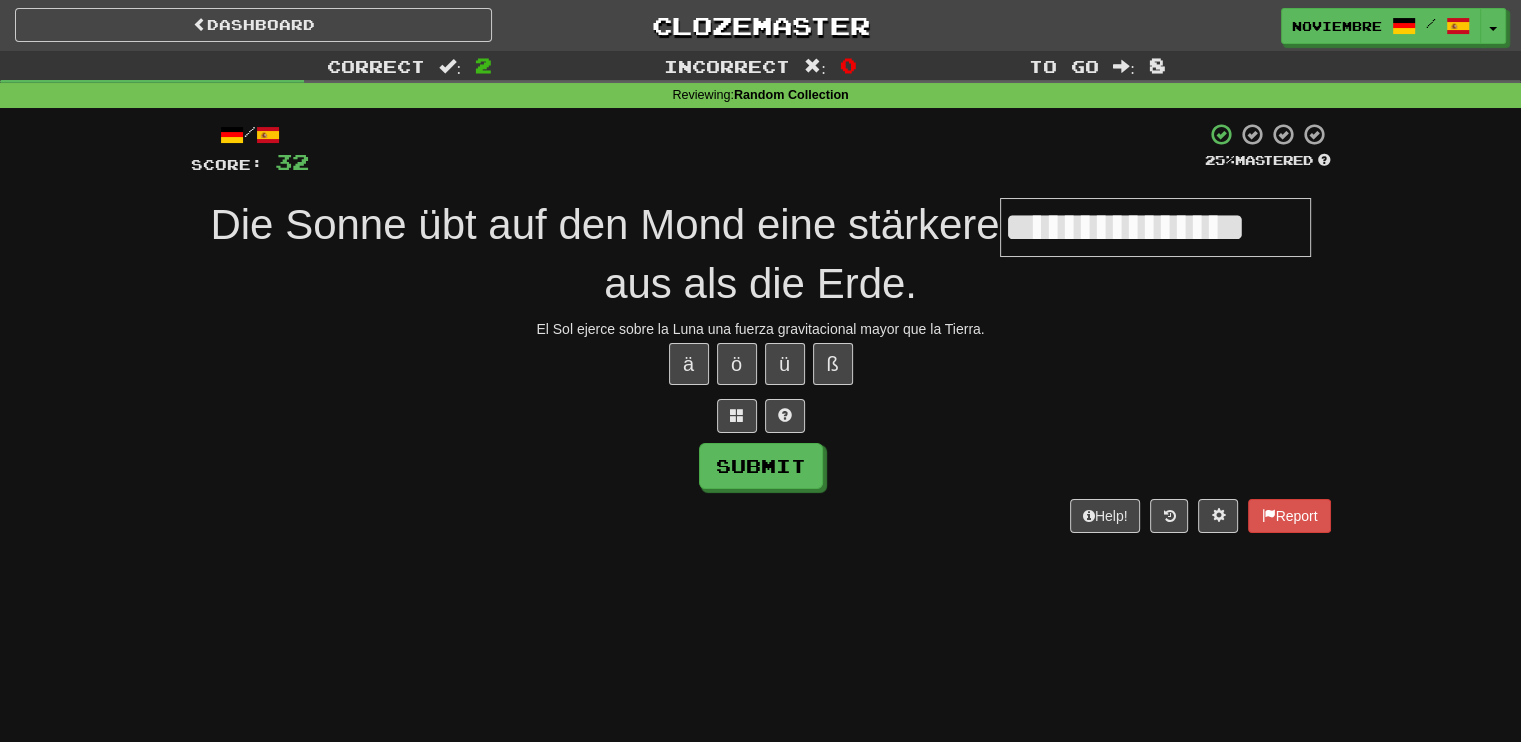 type on "**********" 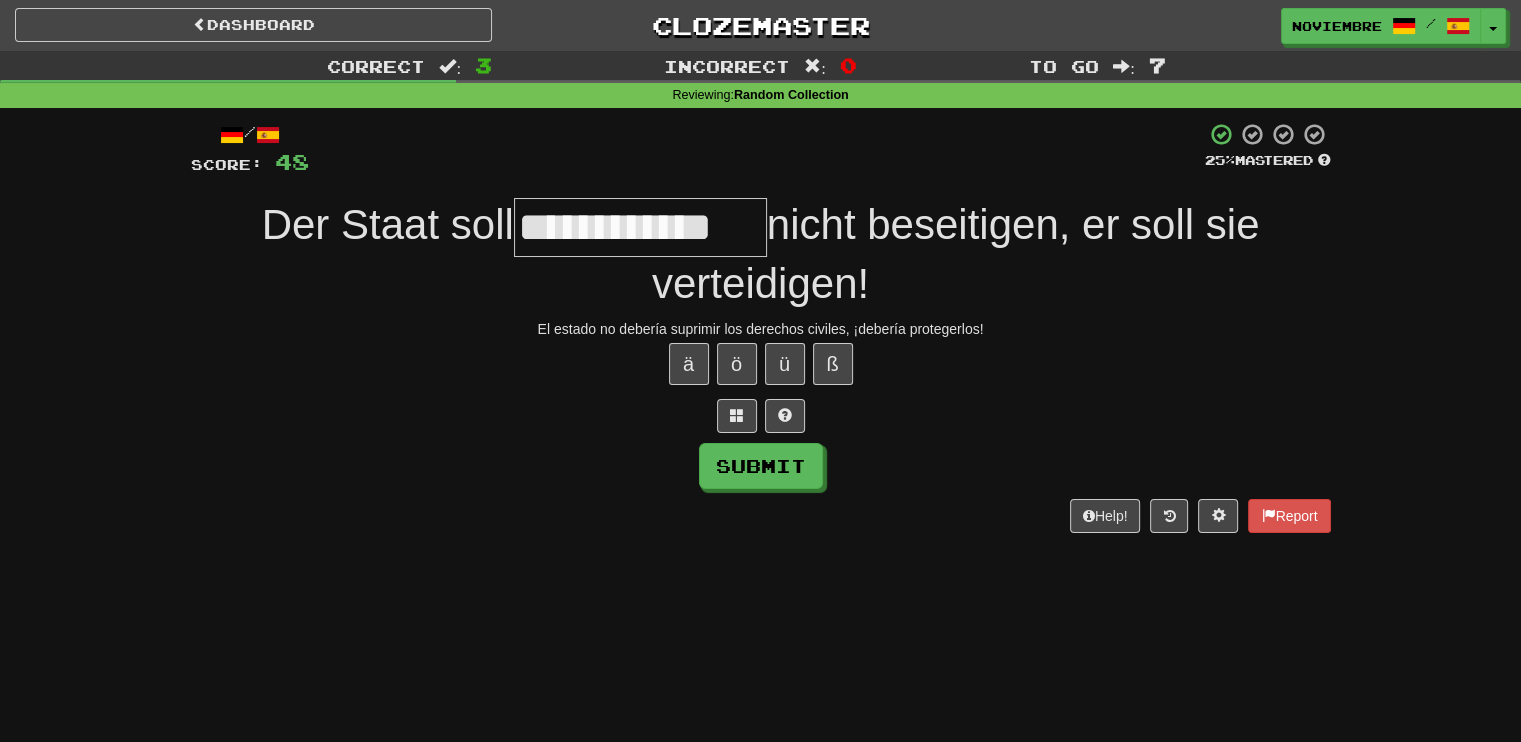 type on "**********" 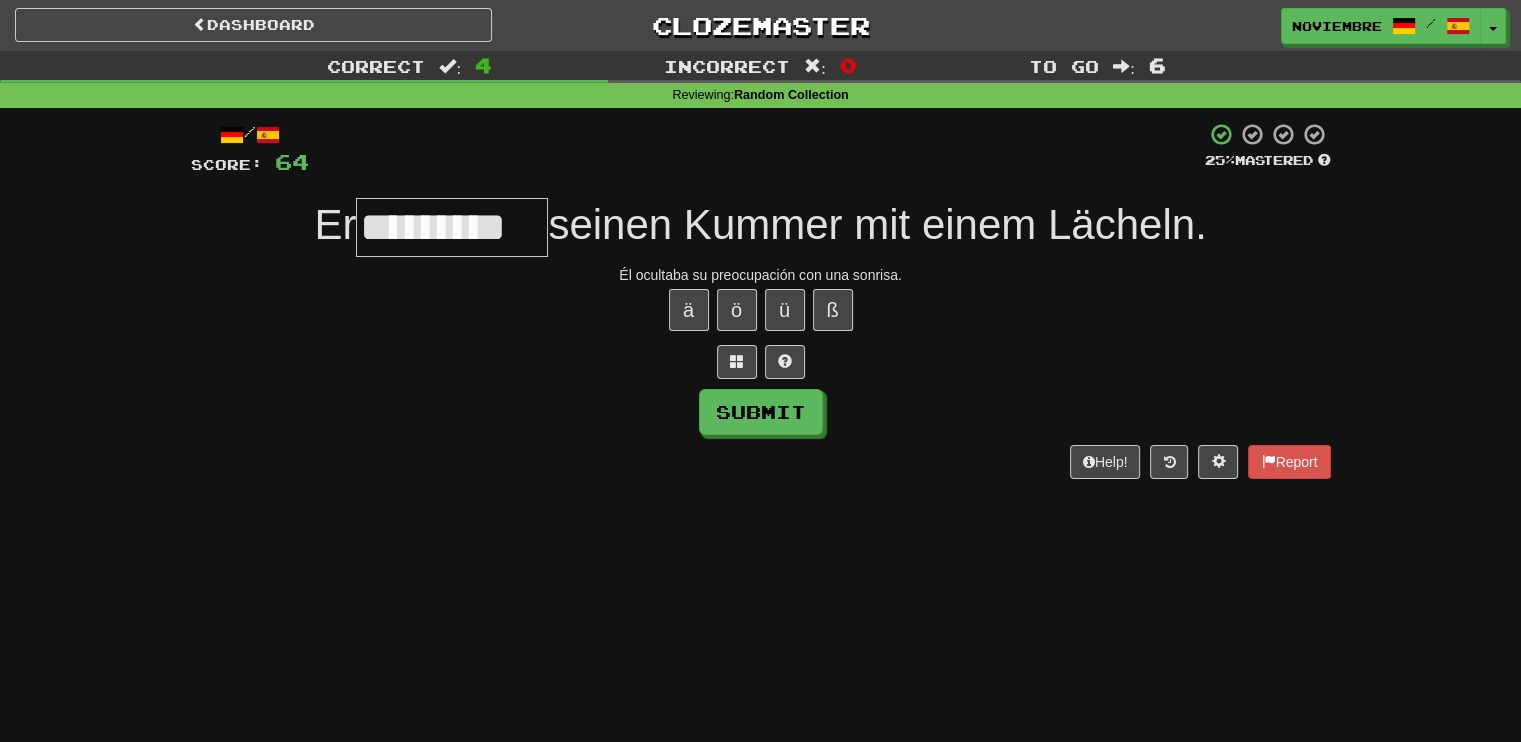 type on "*********" 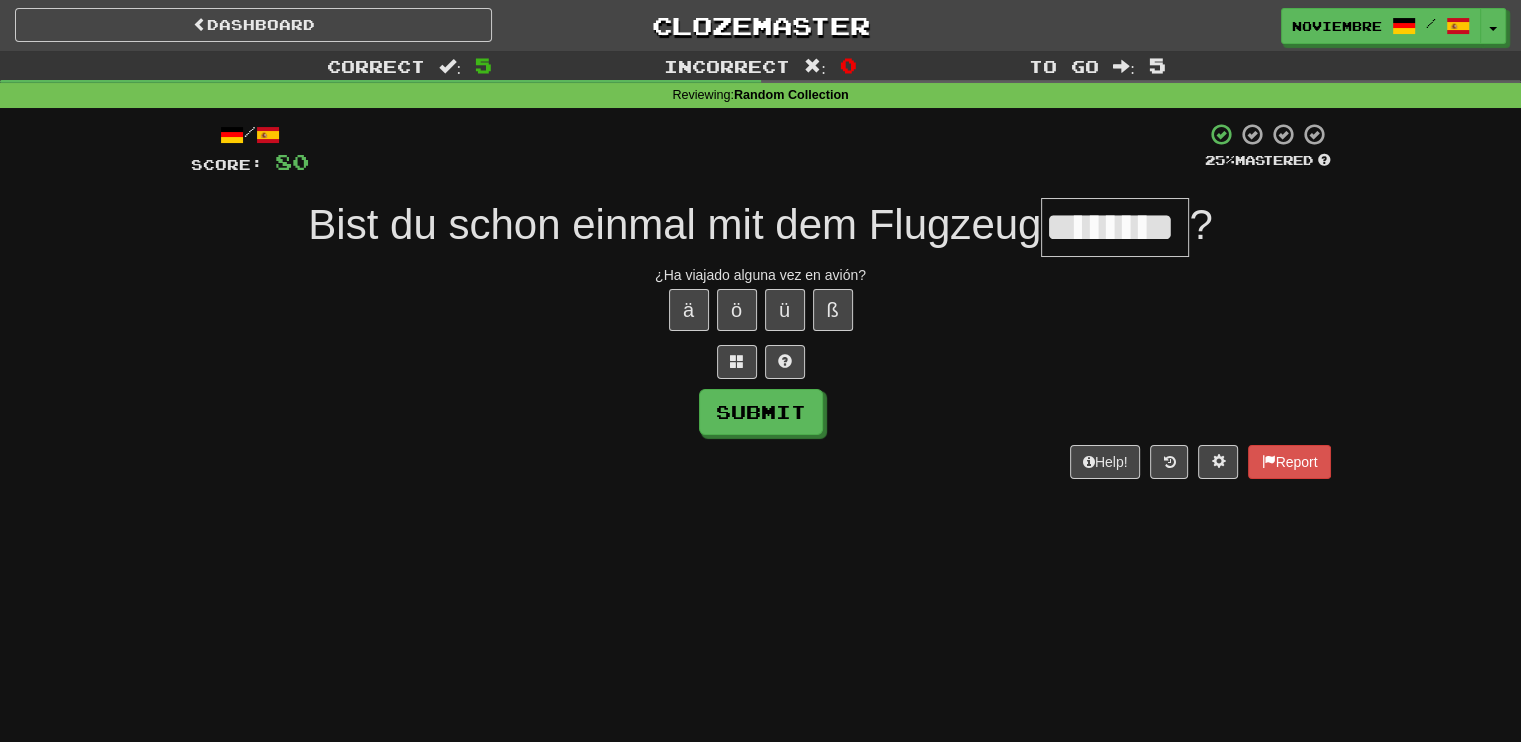 type on "********" 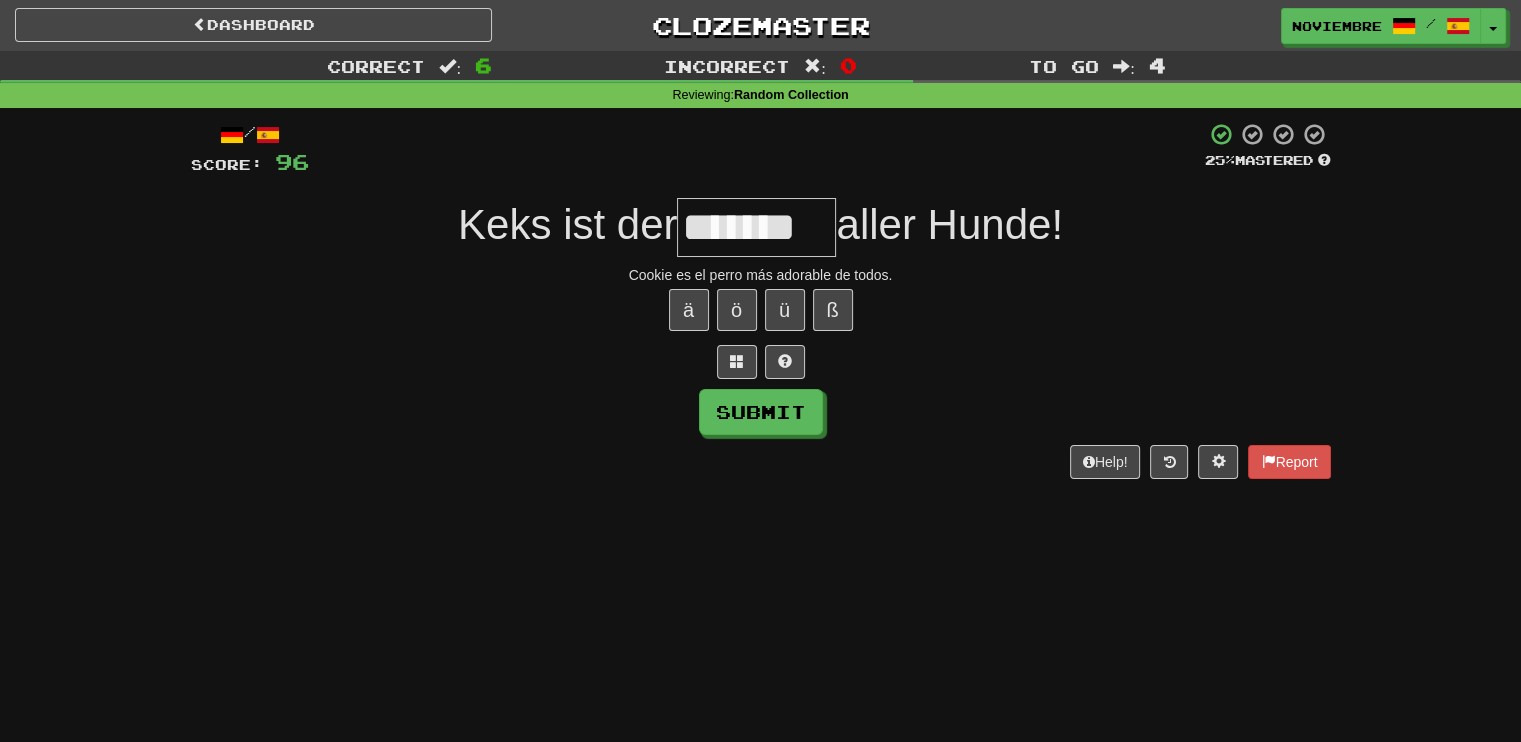 type on "*******" 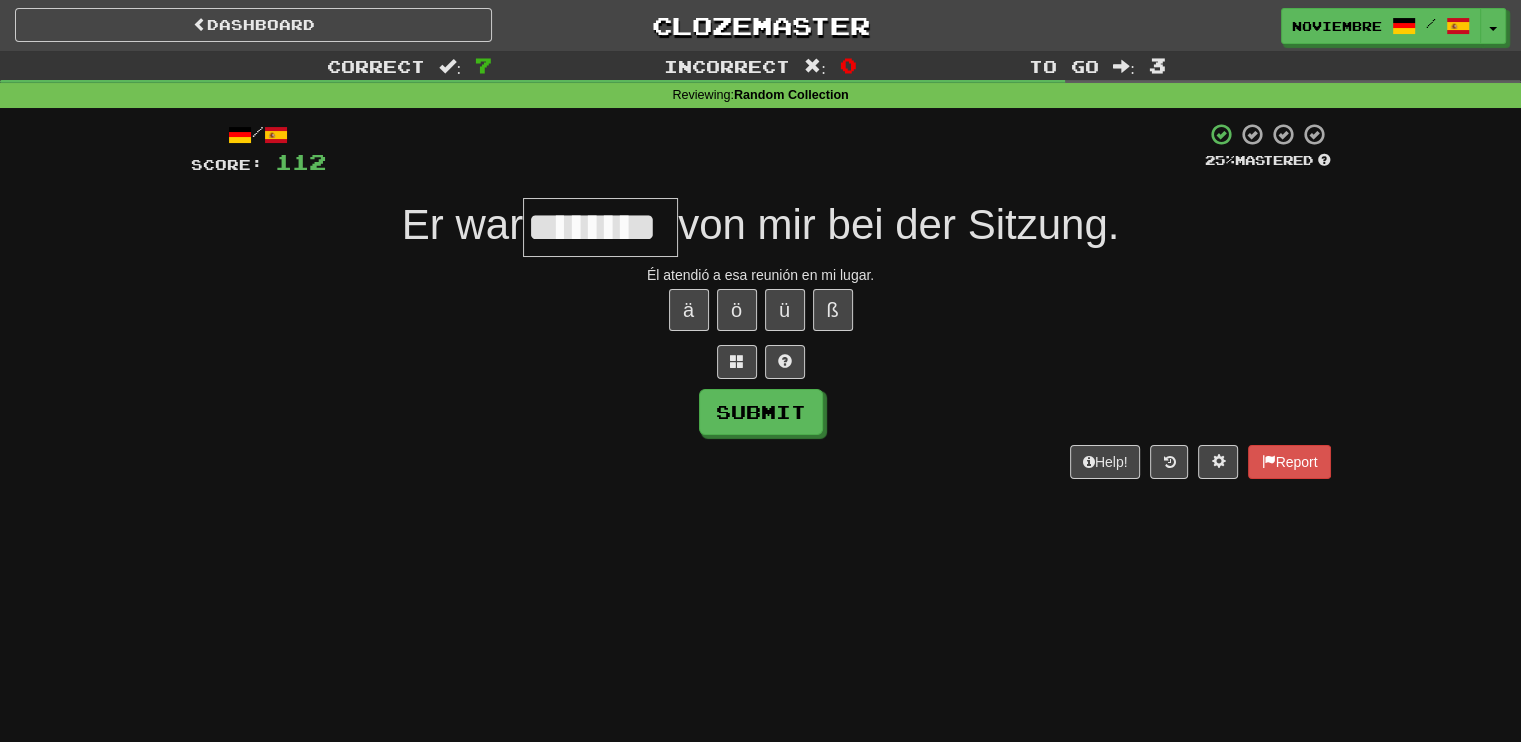 type on "********" 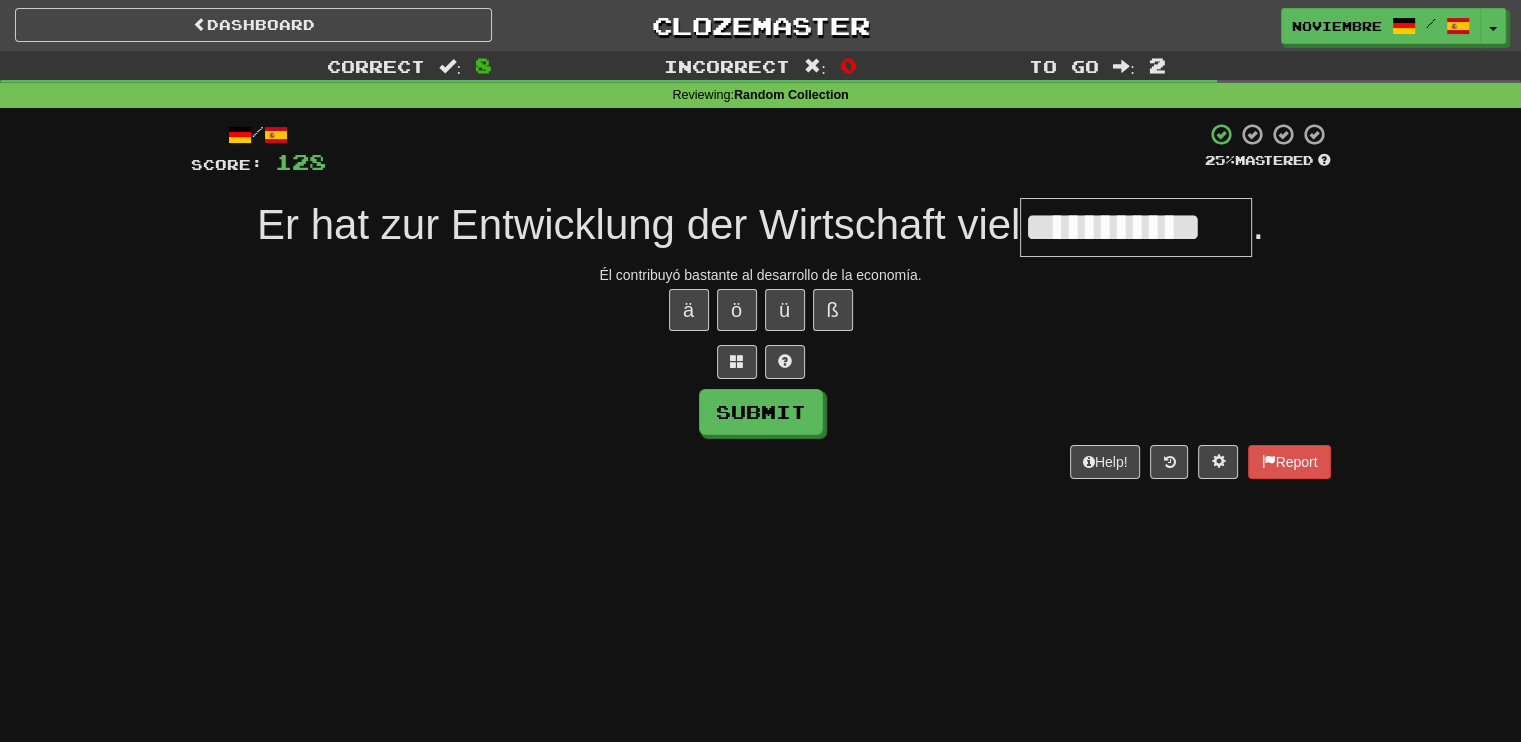 type on "**********" 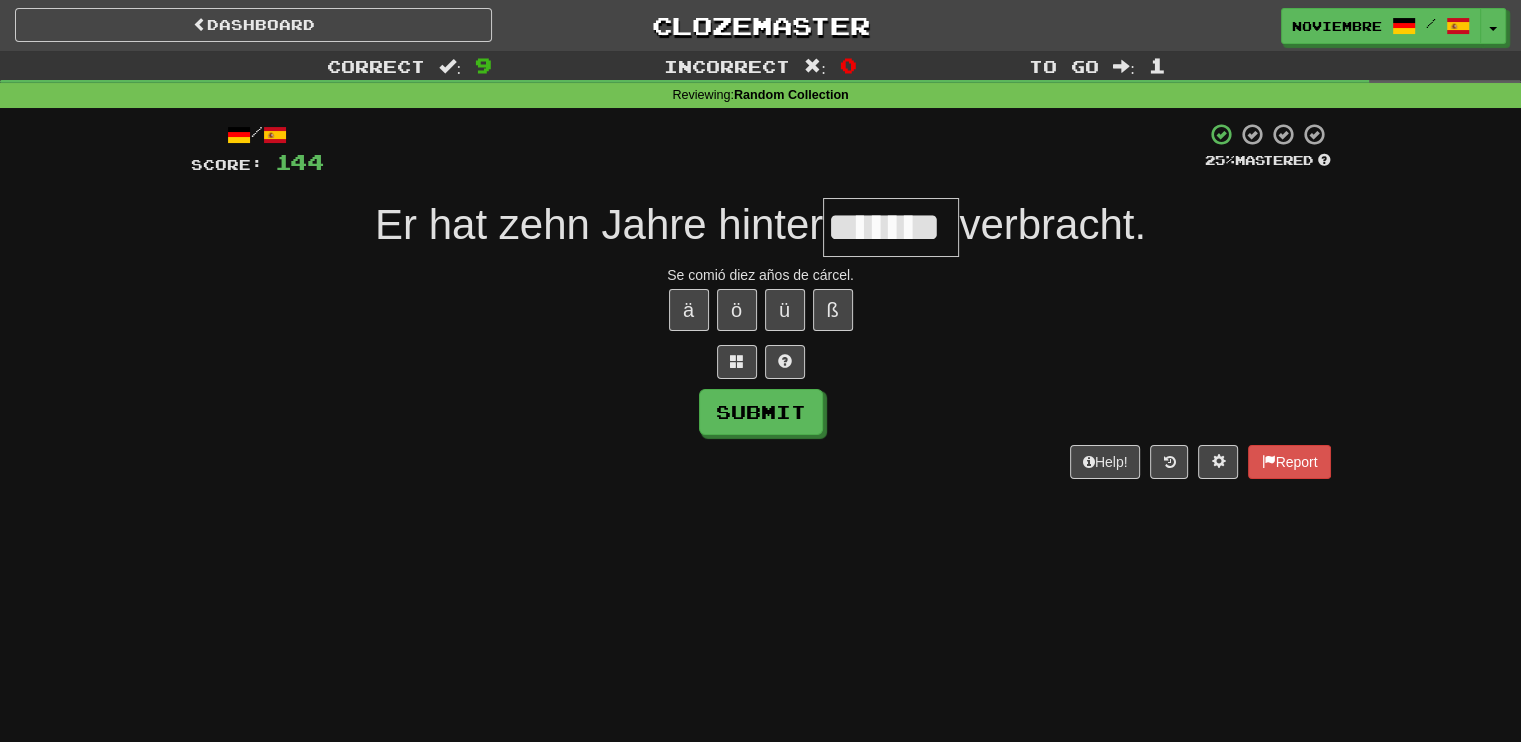 type on "*******" 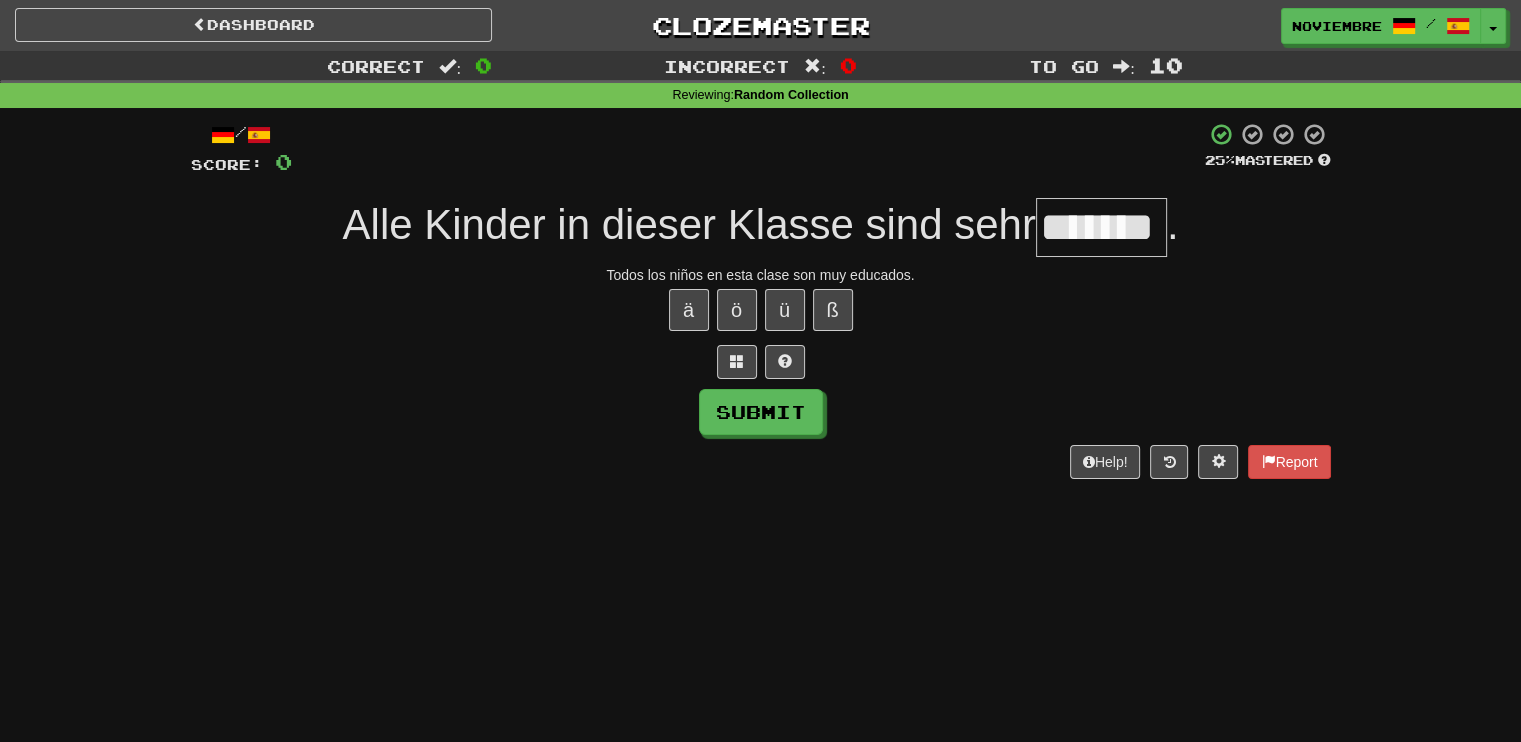 type on "*******" 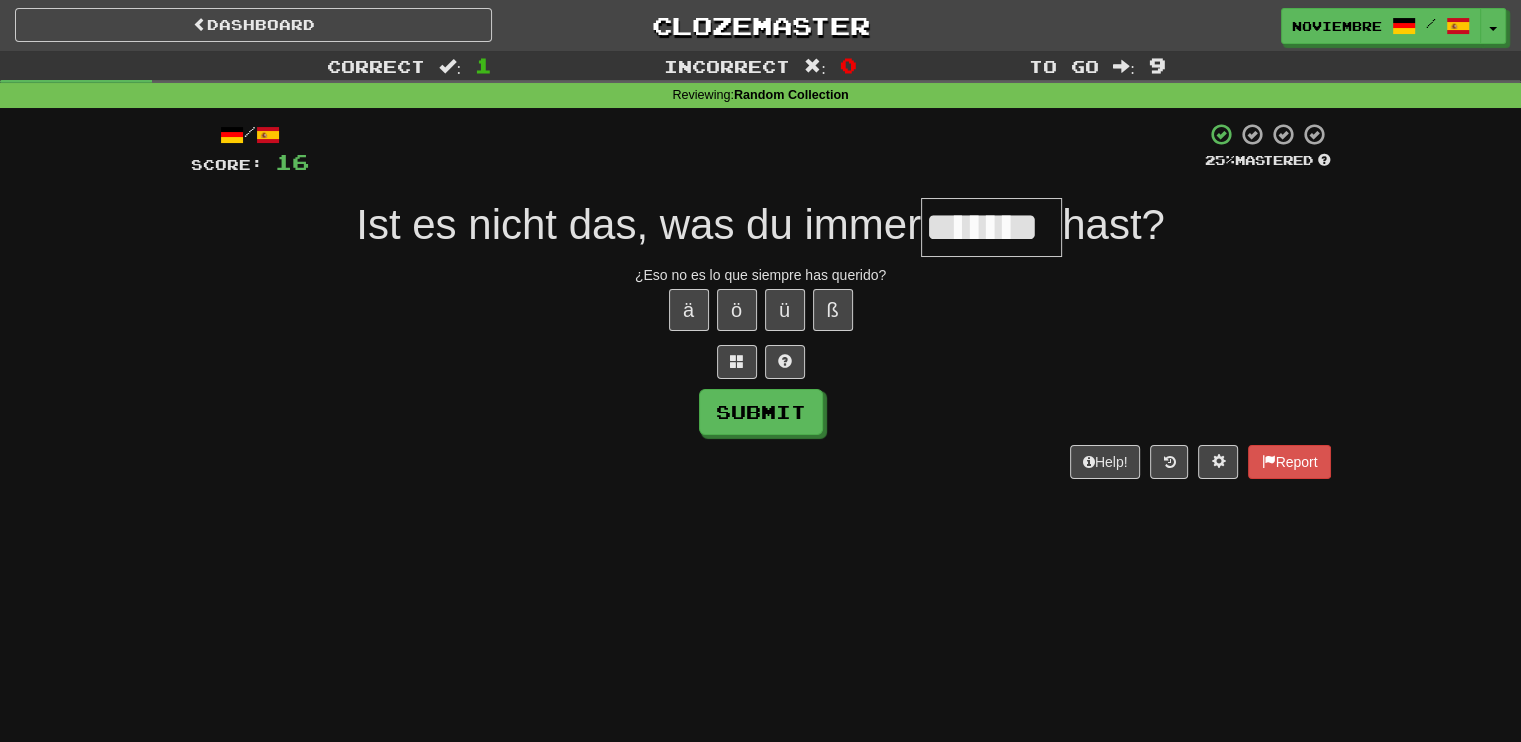 type on "*******" 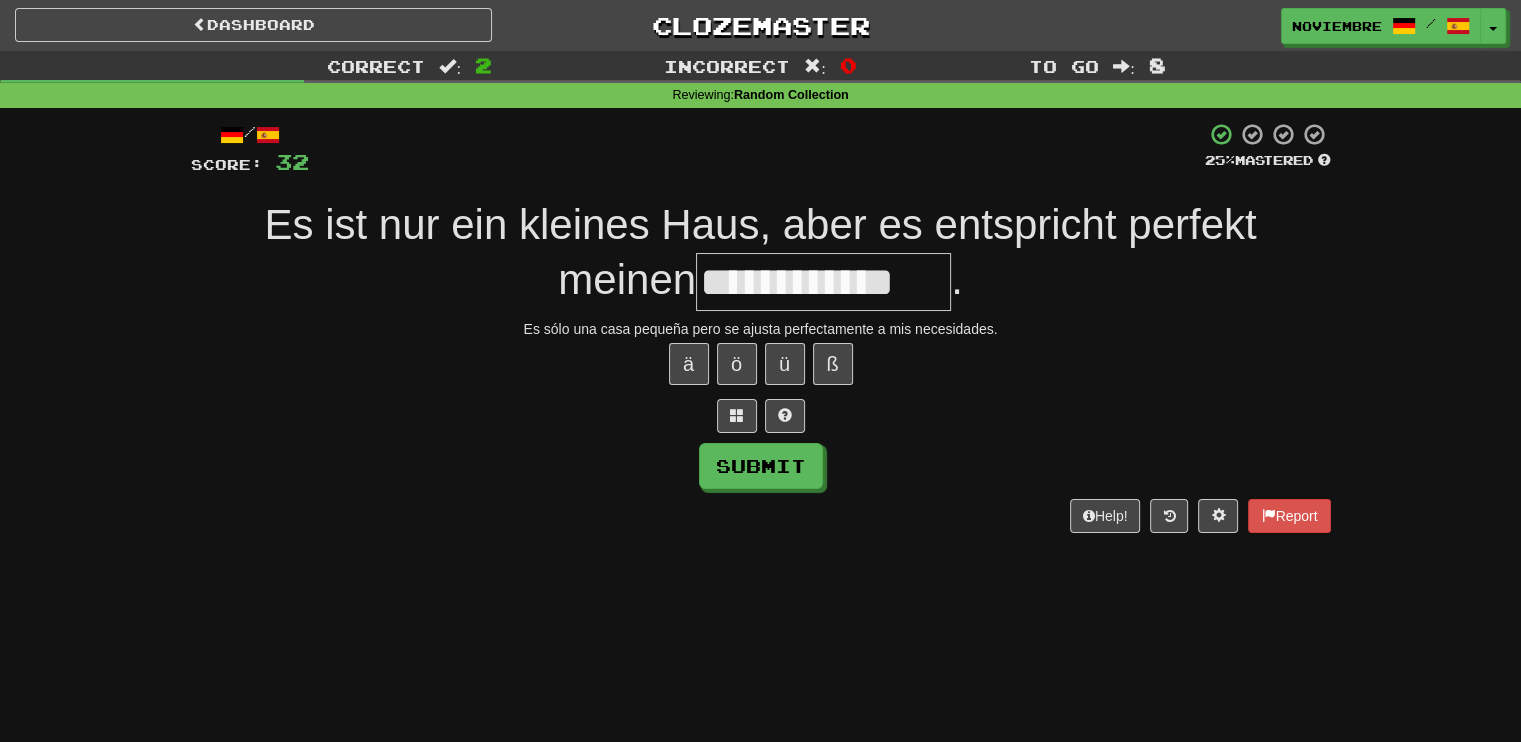 type on "**********" 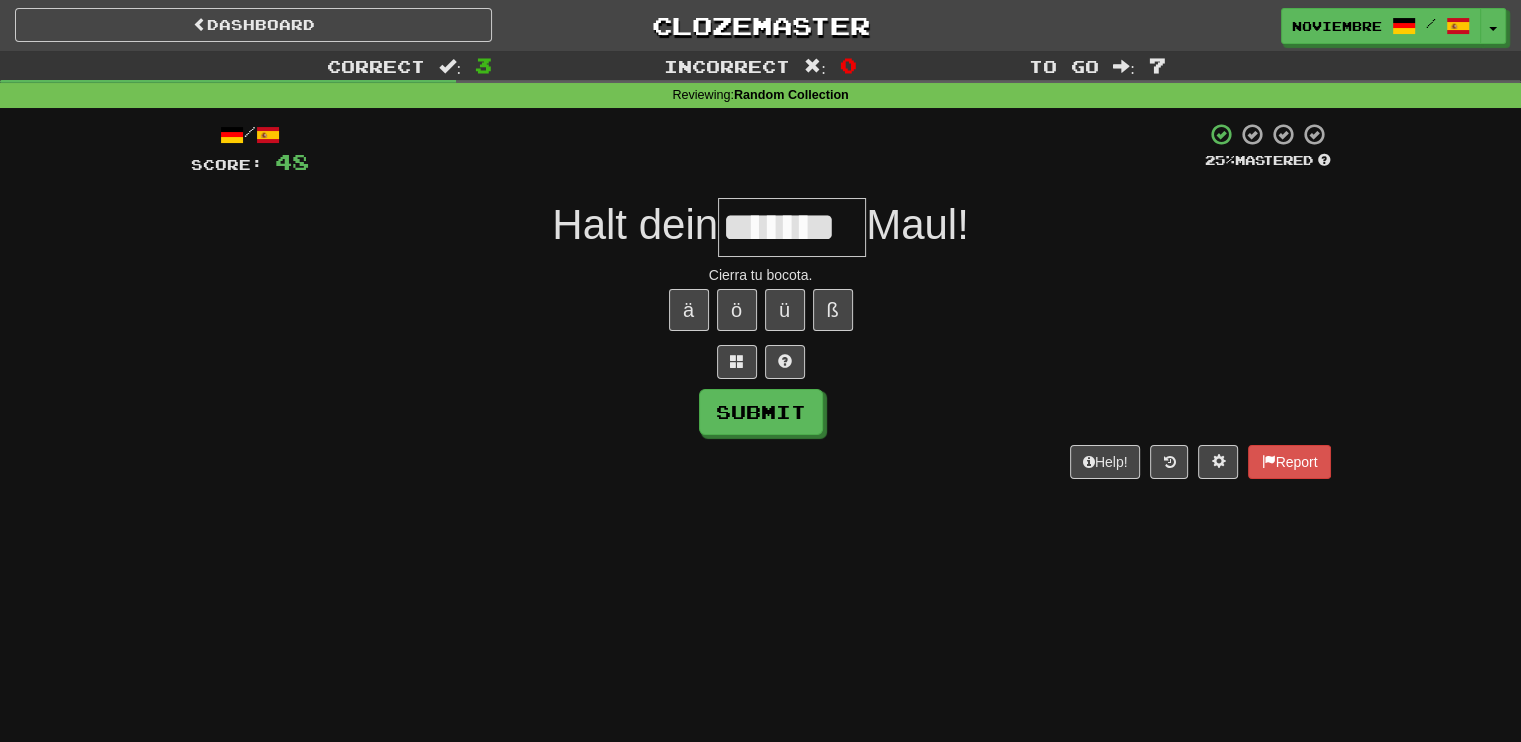 type on "*******" 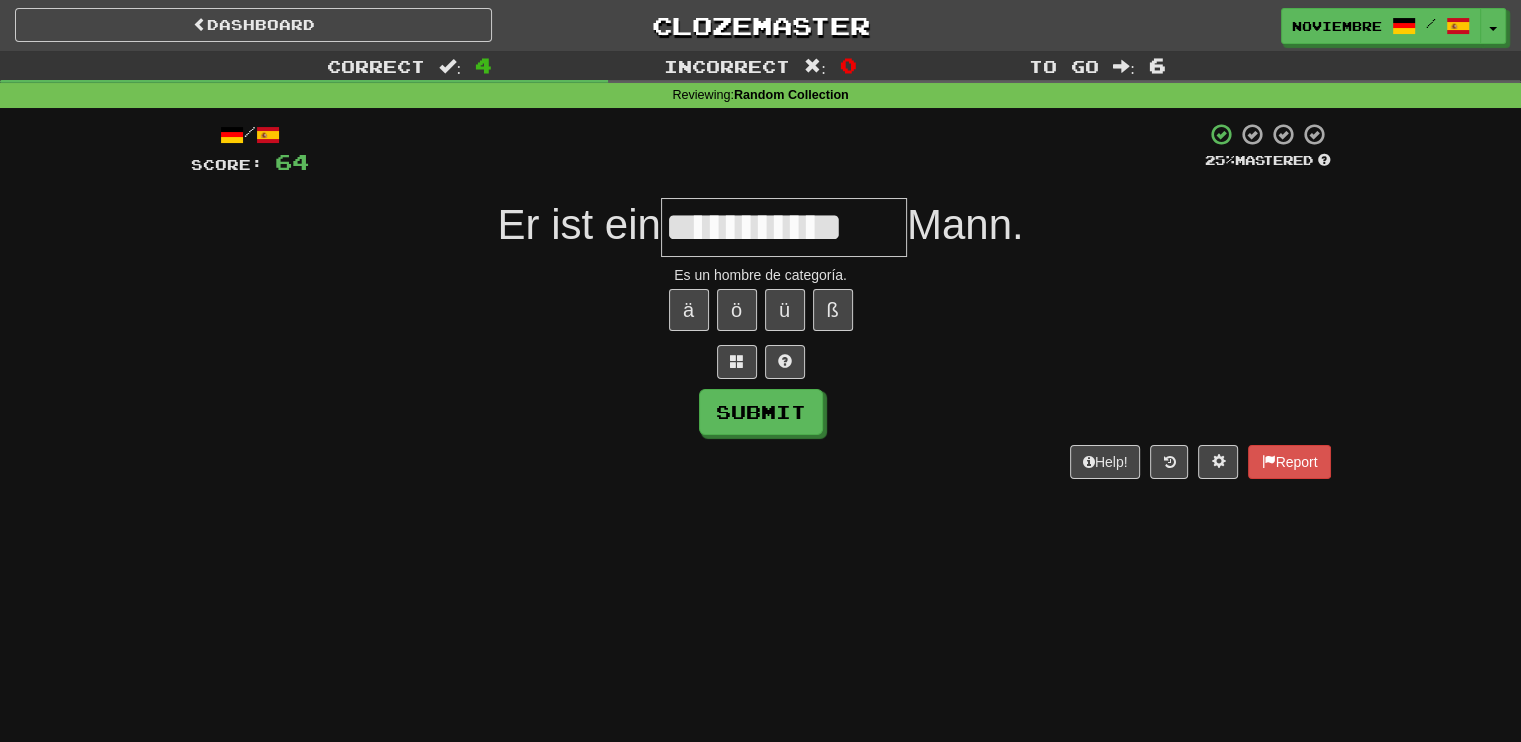 type on "**********" 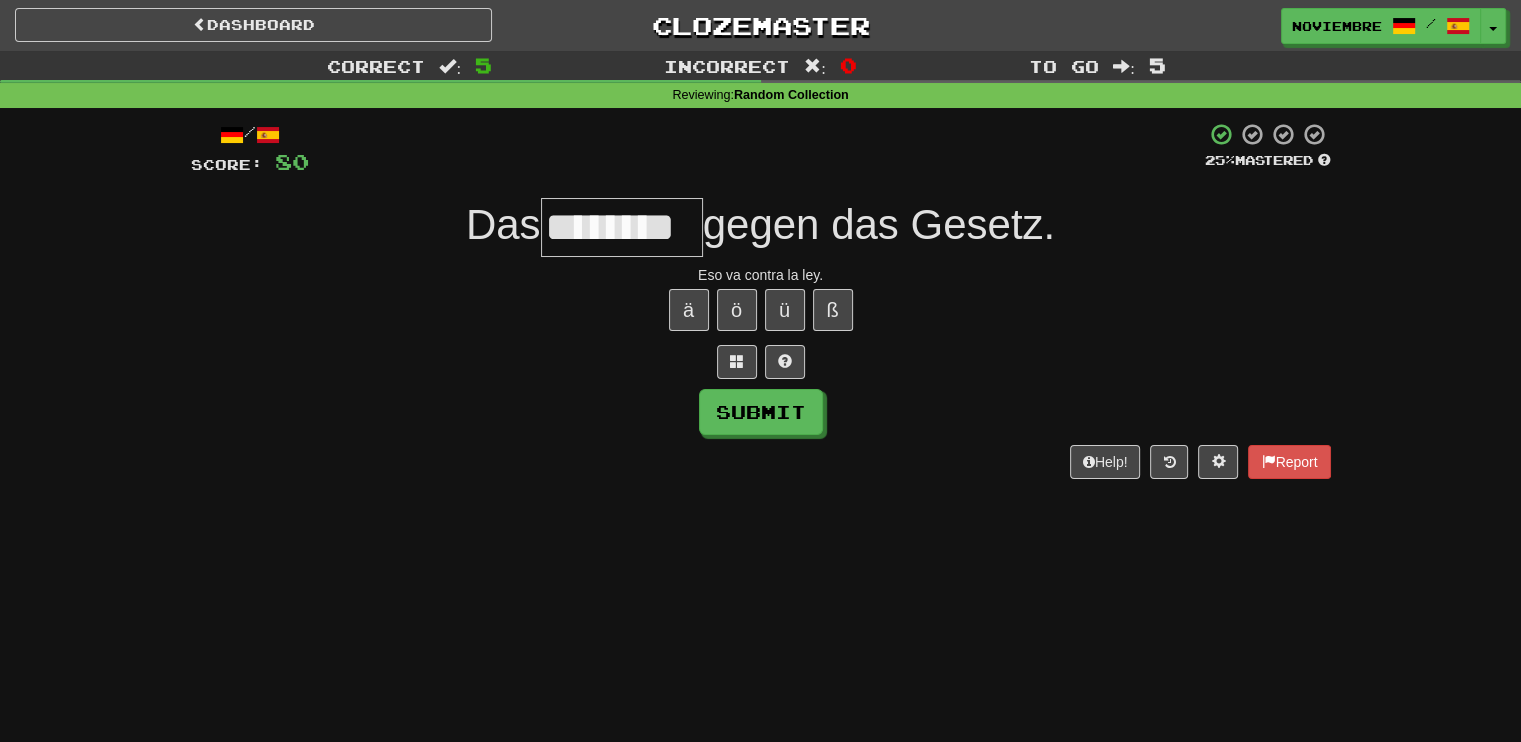 type on "********" 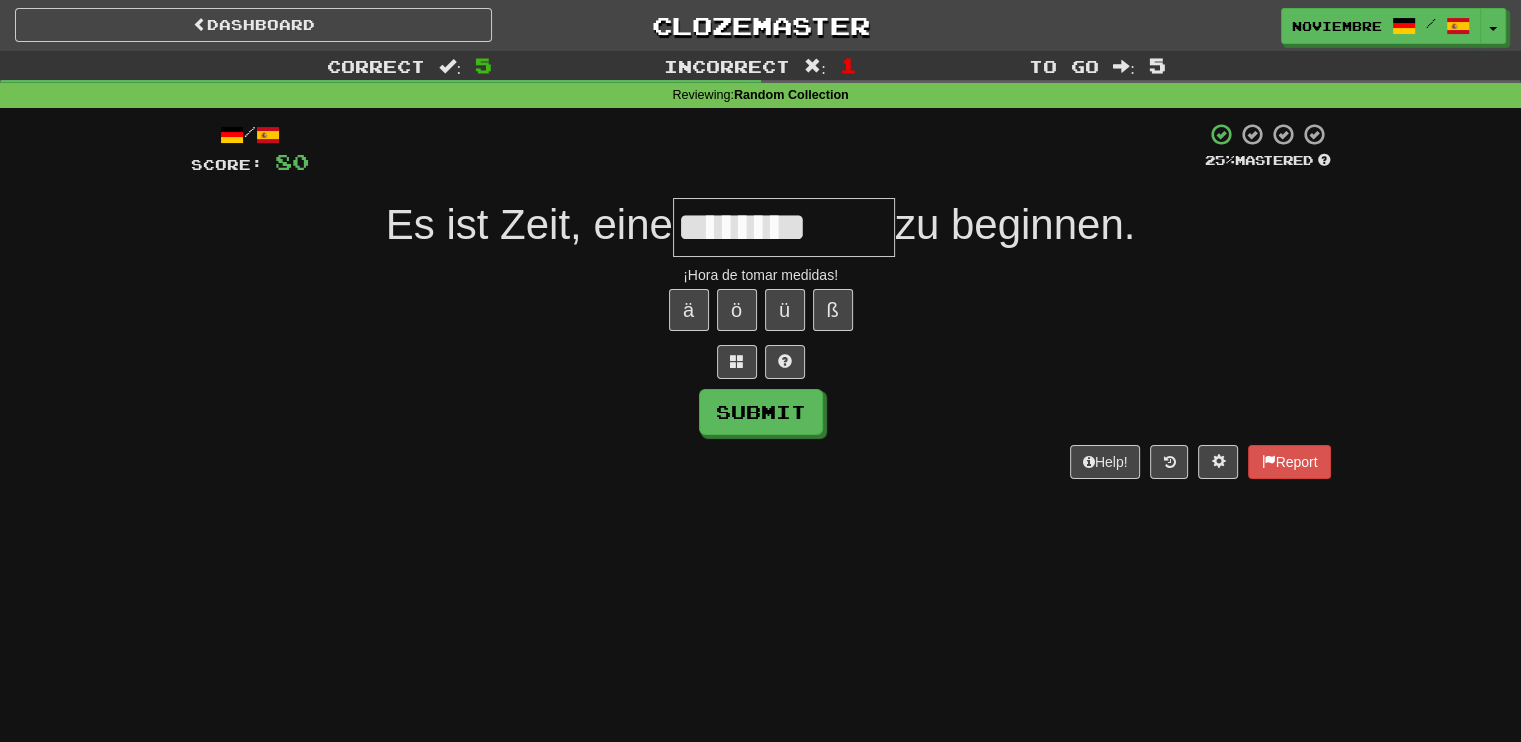 type on "********" 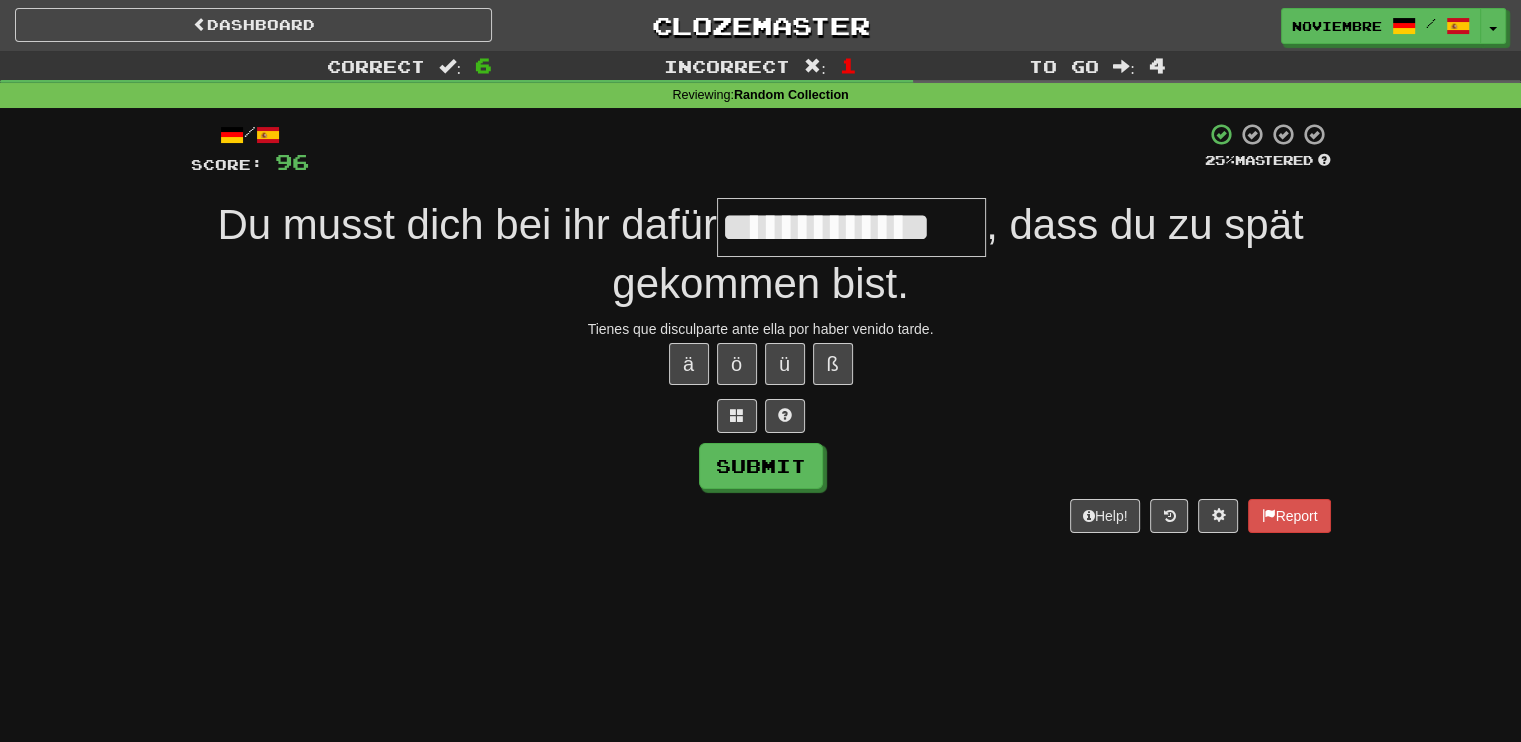 type on "**********" 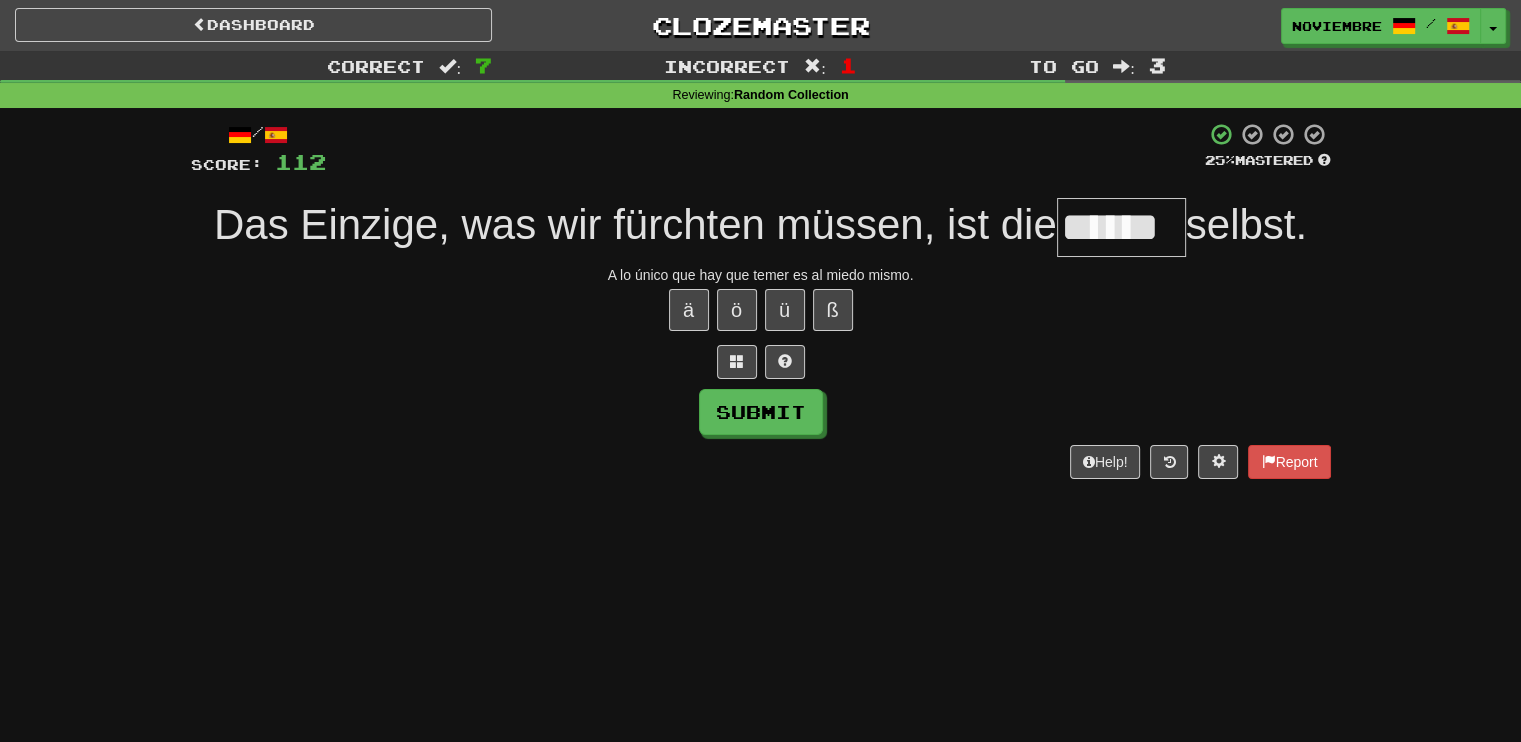 type on "******" 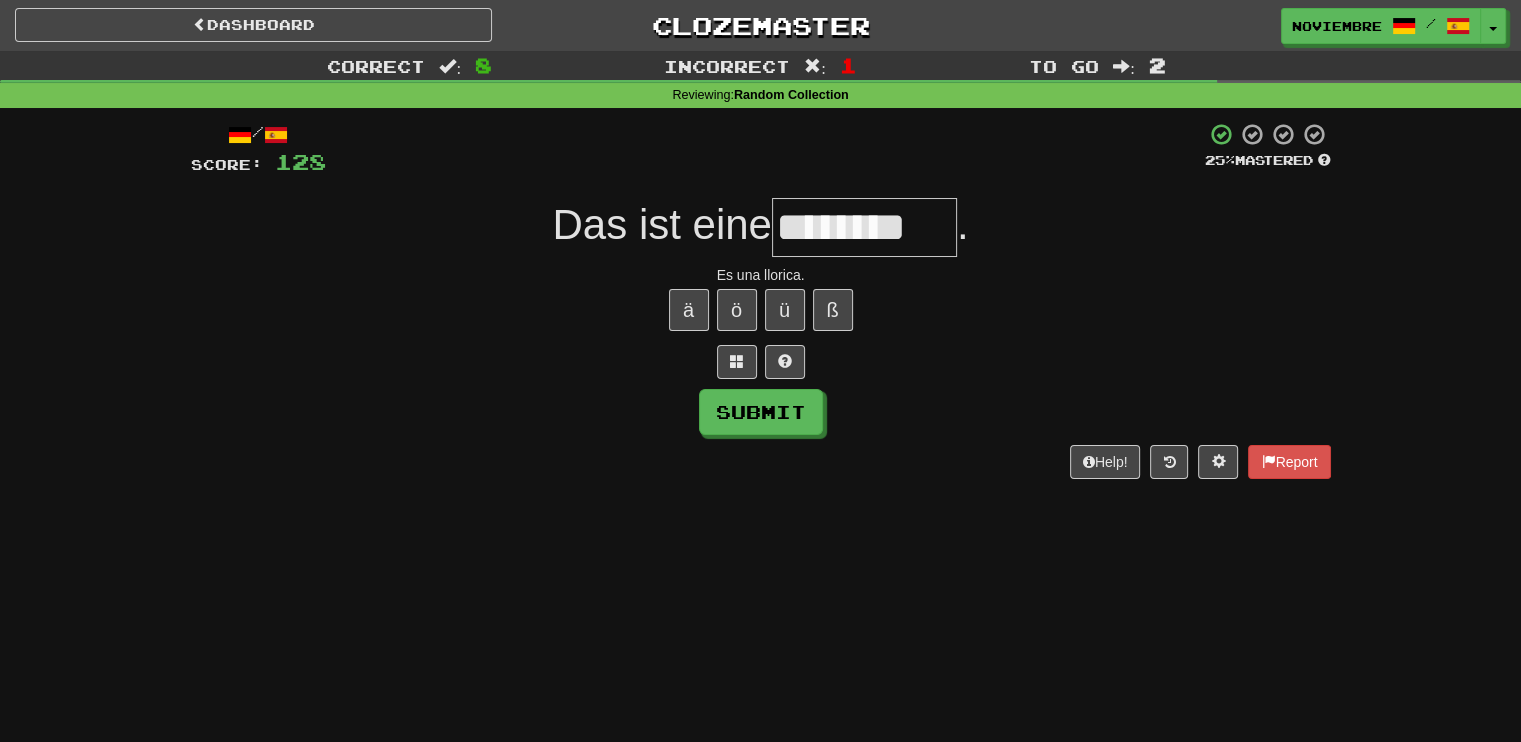 type on "********" 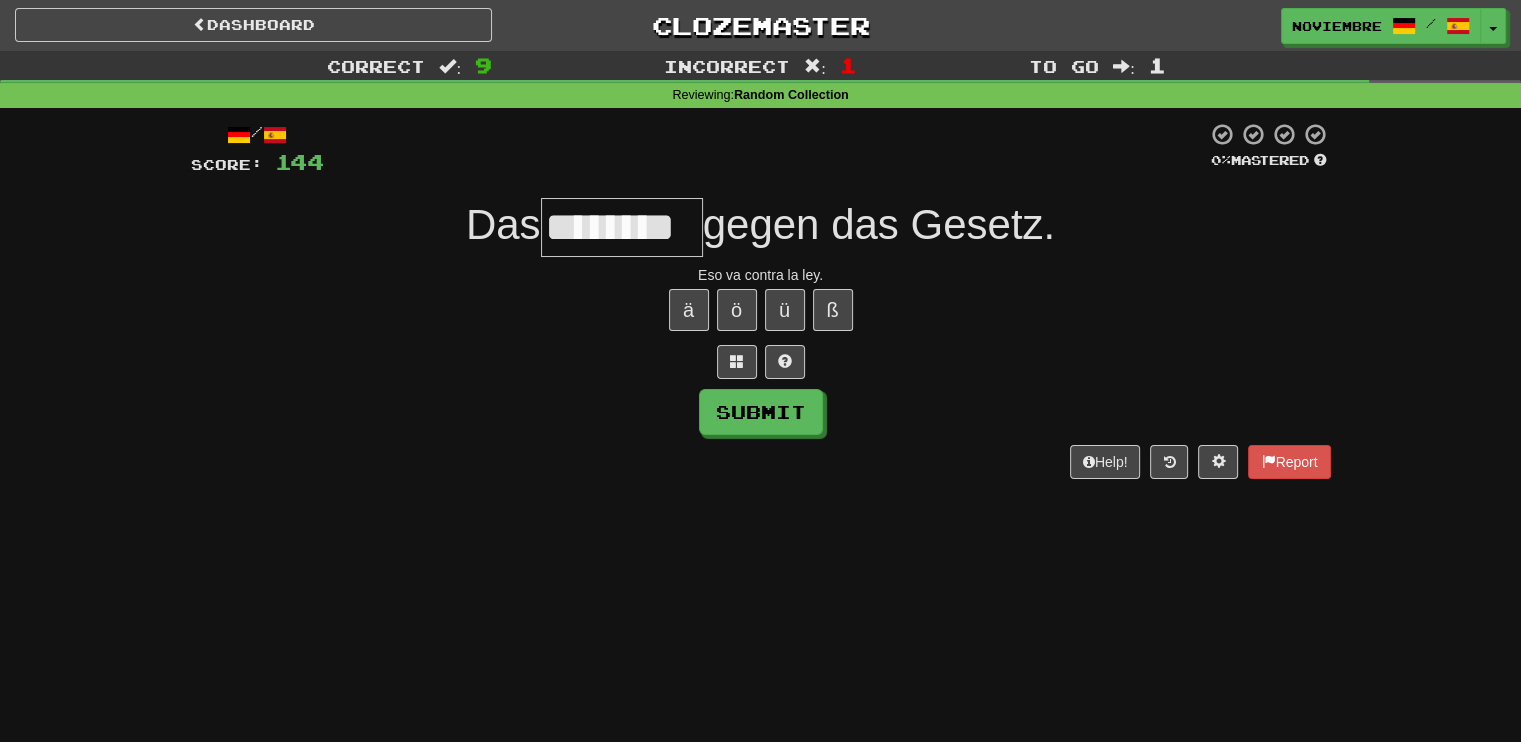 type on "********" 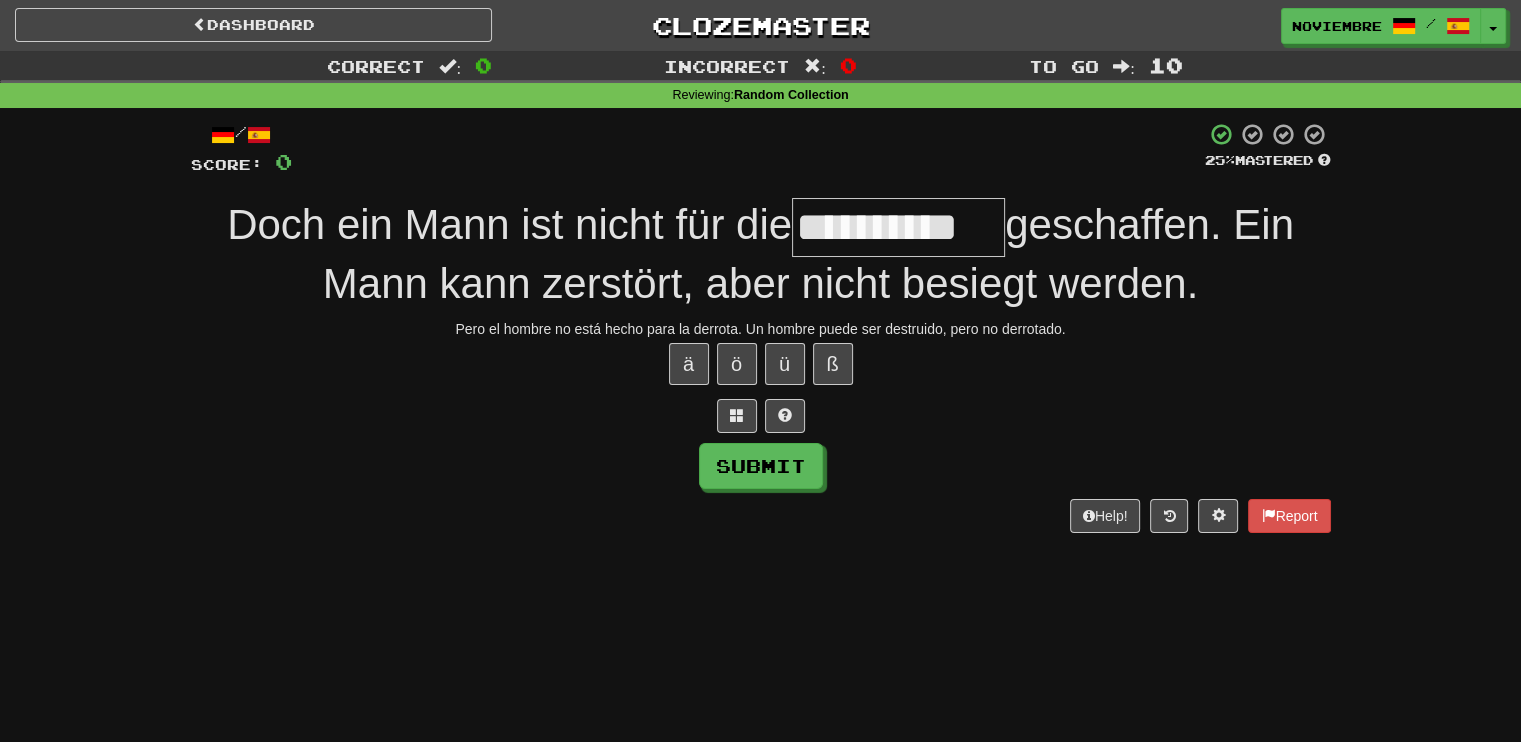 type on "**********" 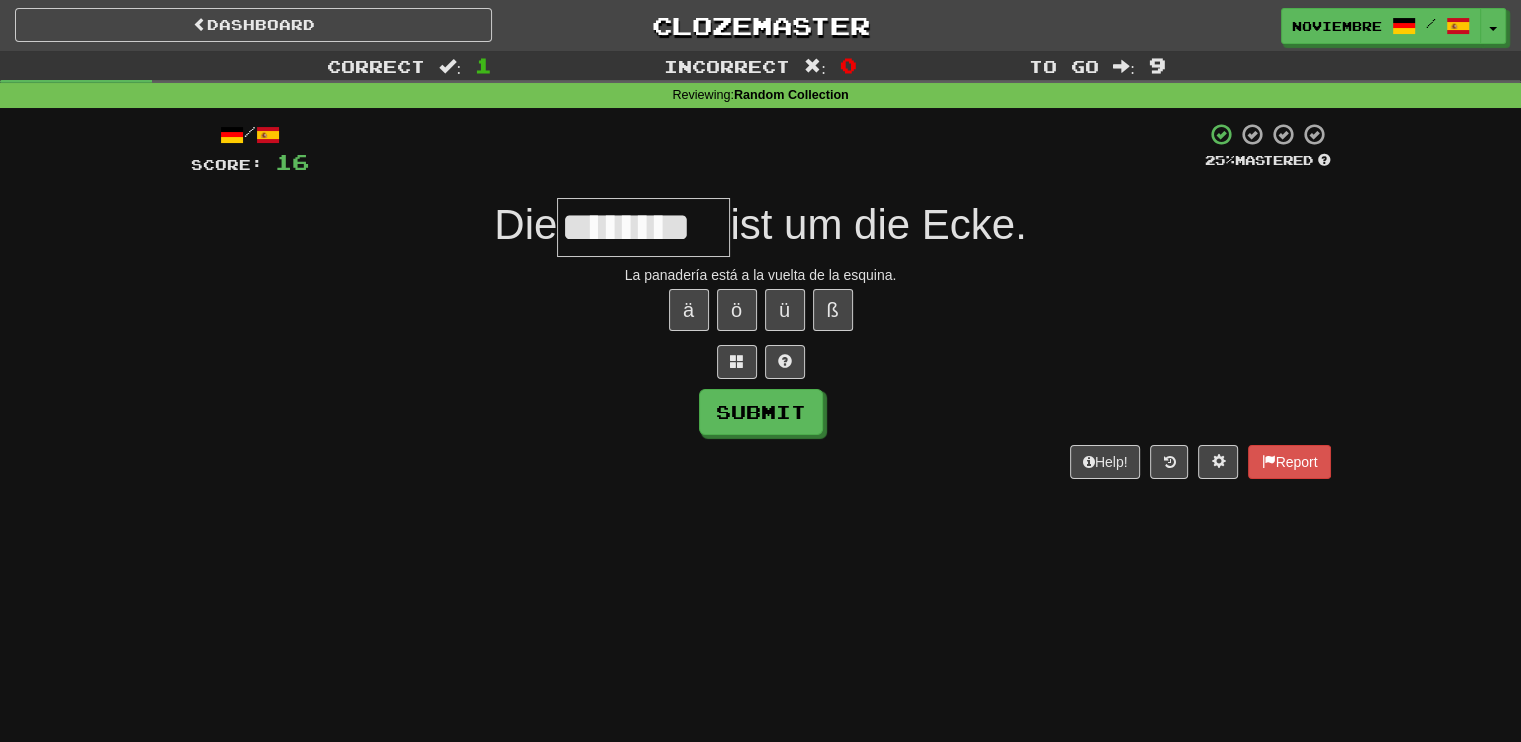 type on "********" 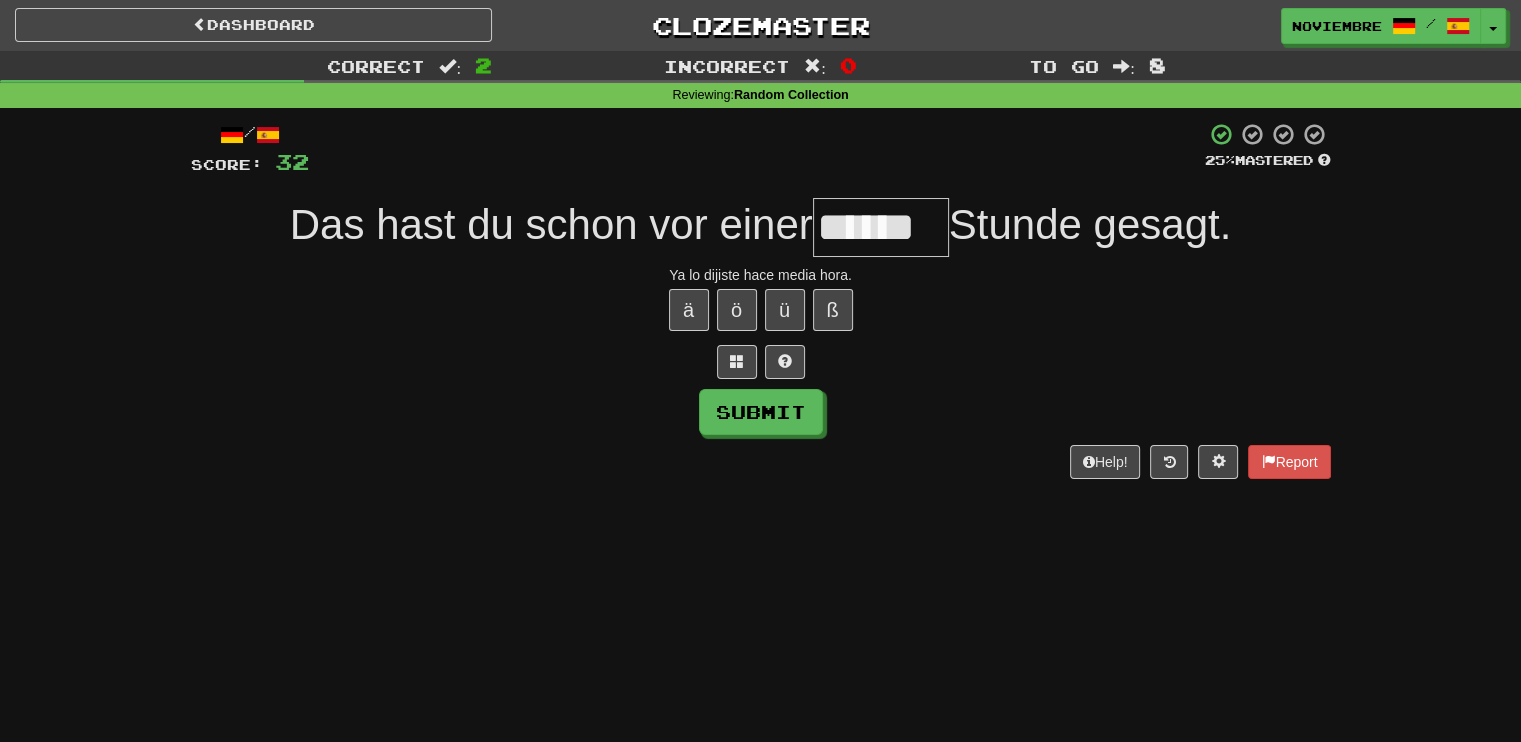 type on "******" 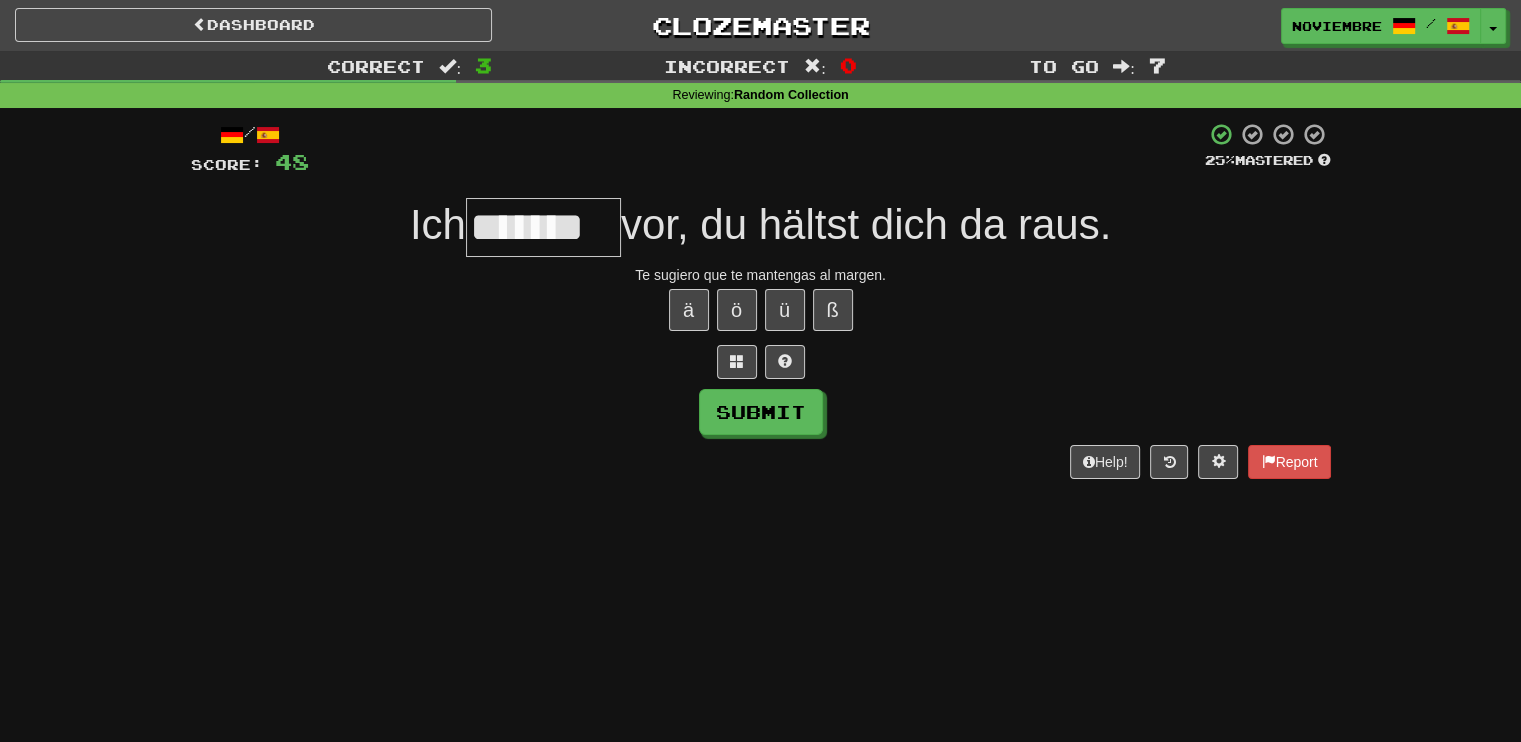 type on "*******" 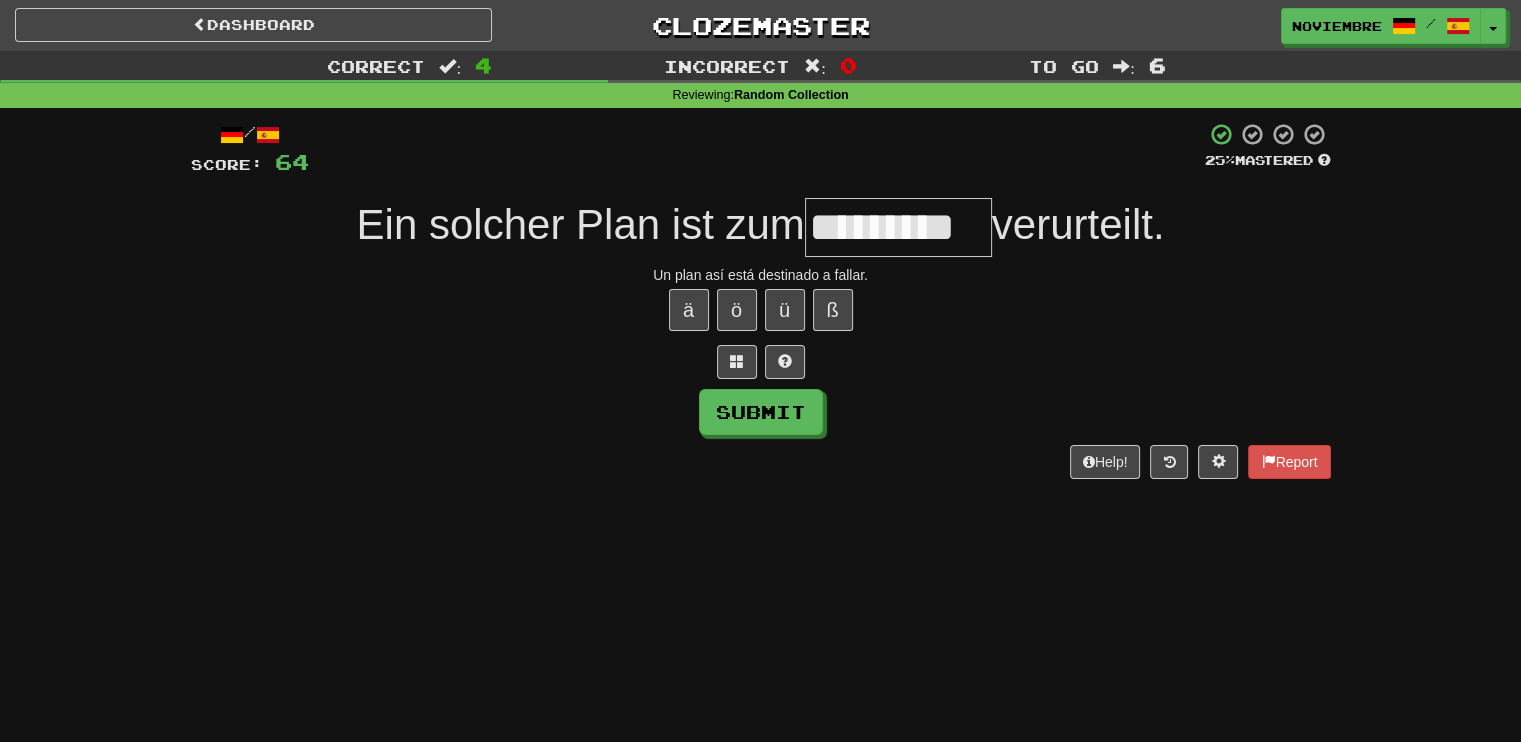 type on "*********" 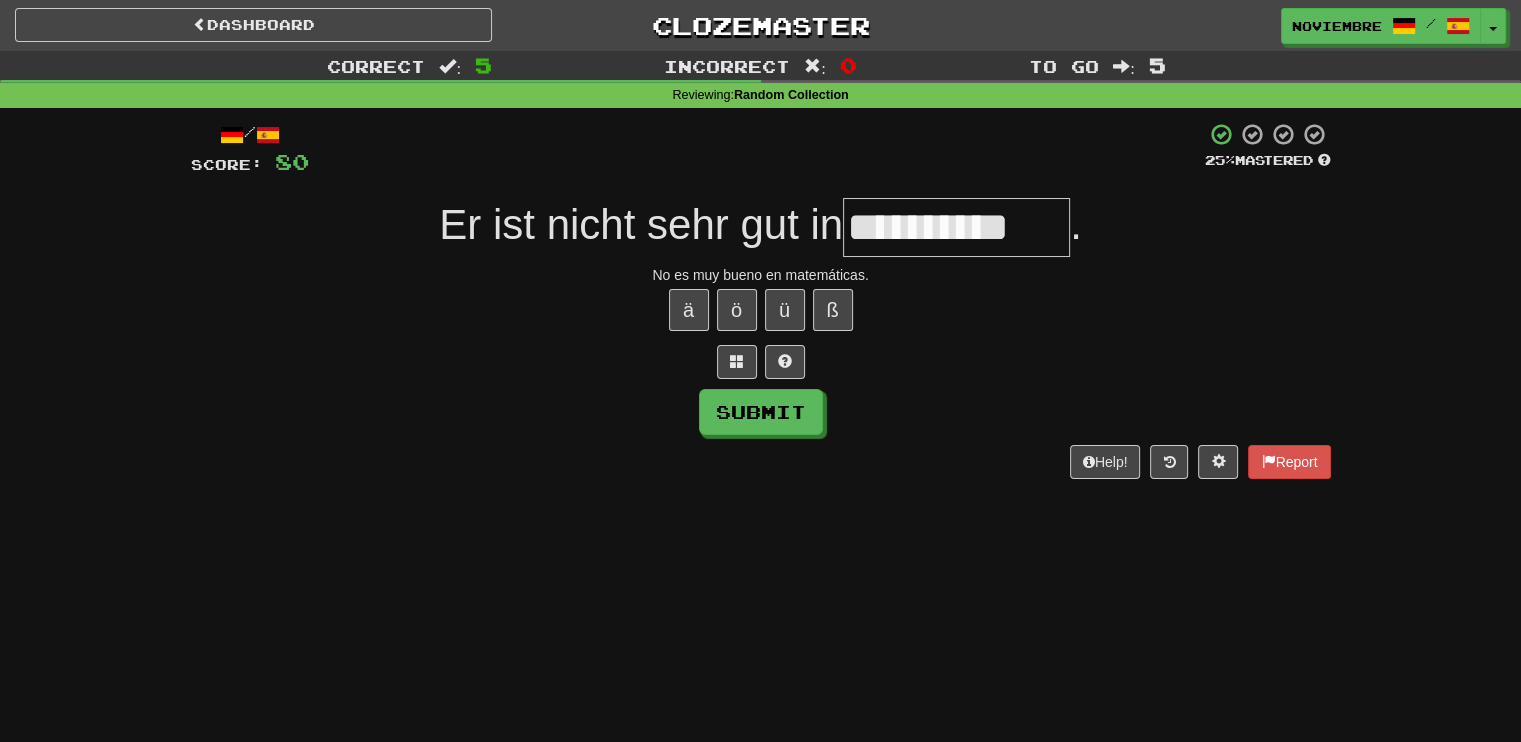 type on "**********" 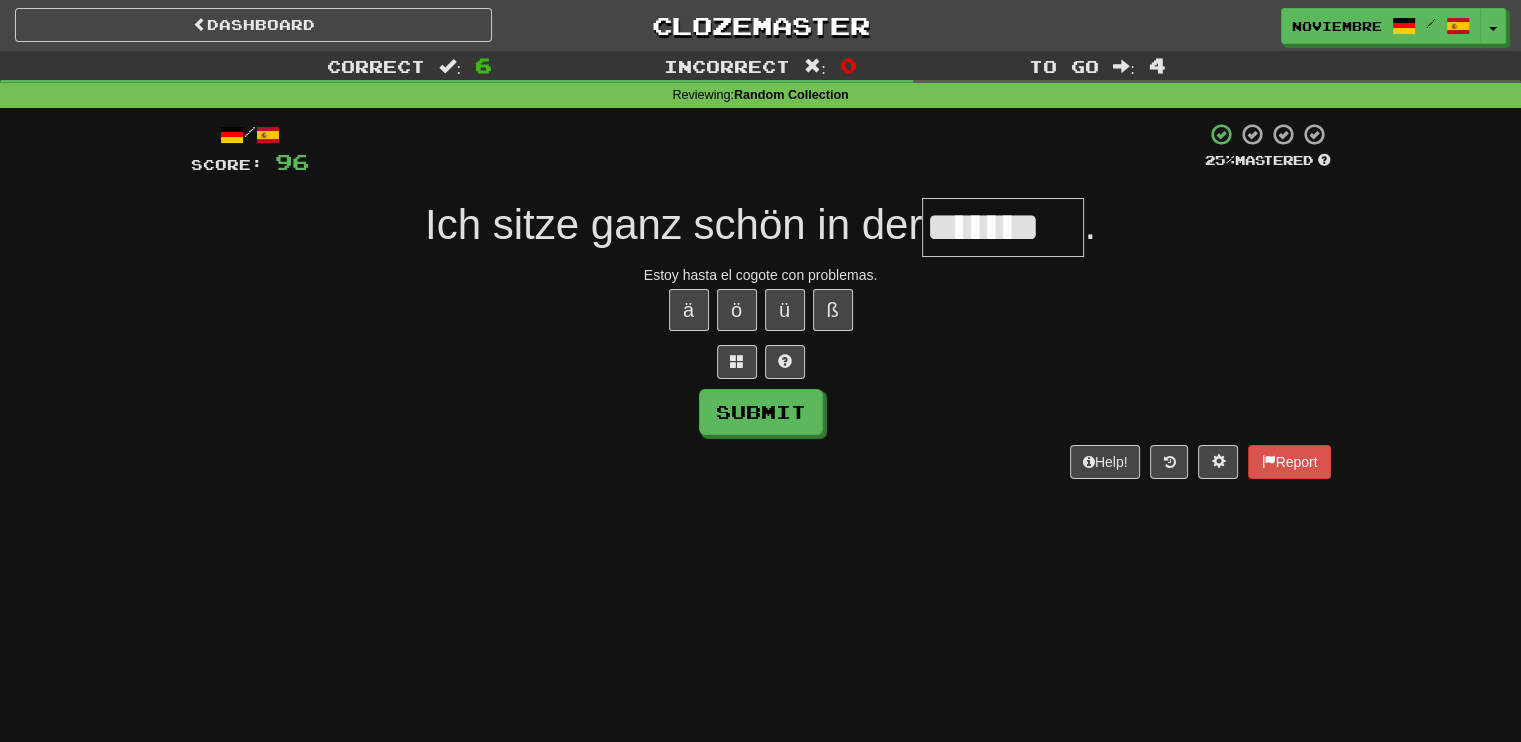 type on "*******" 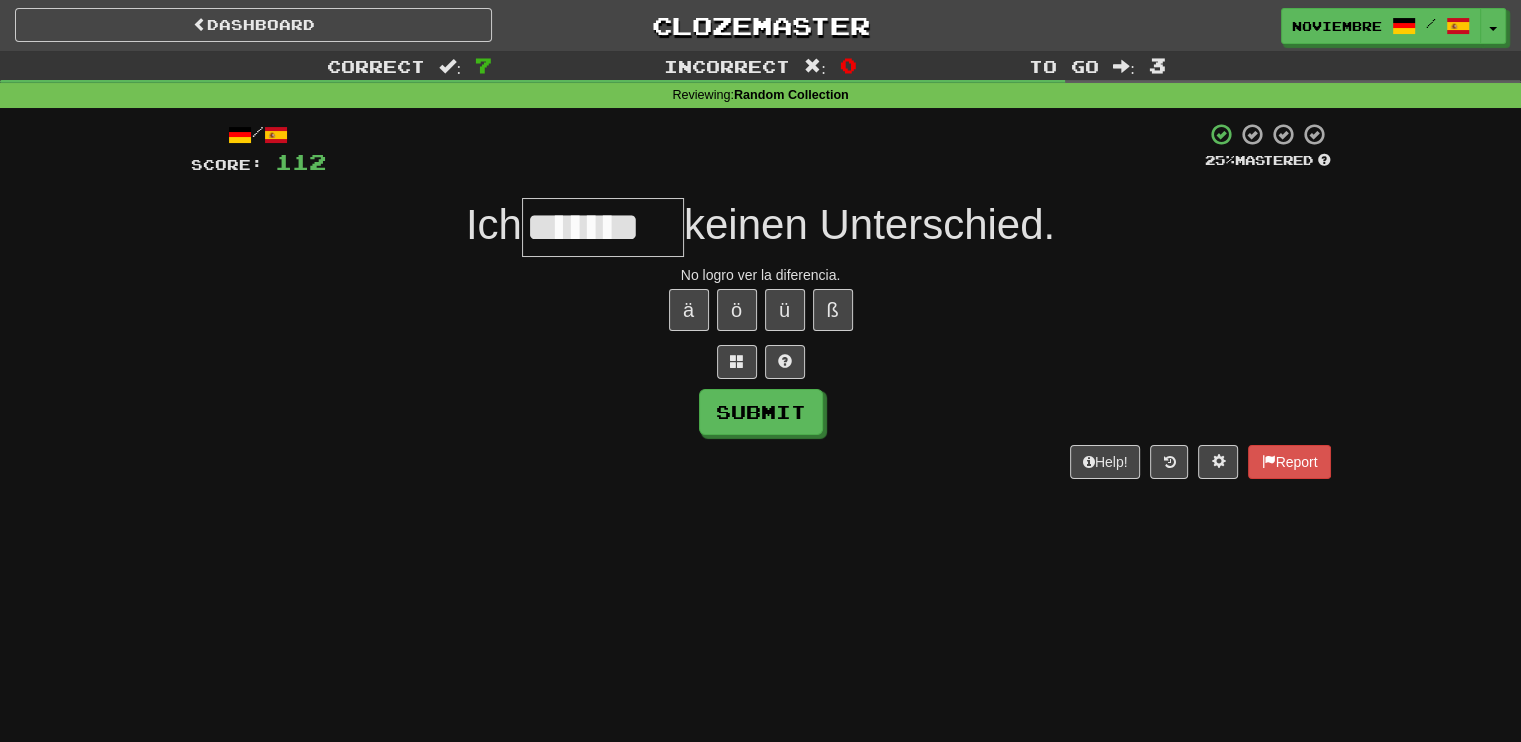type on "*******" 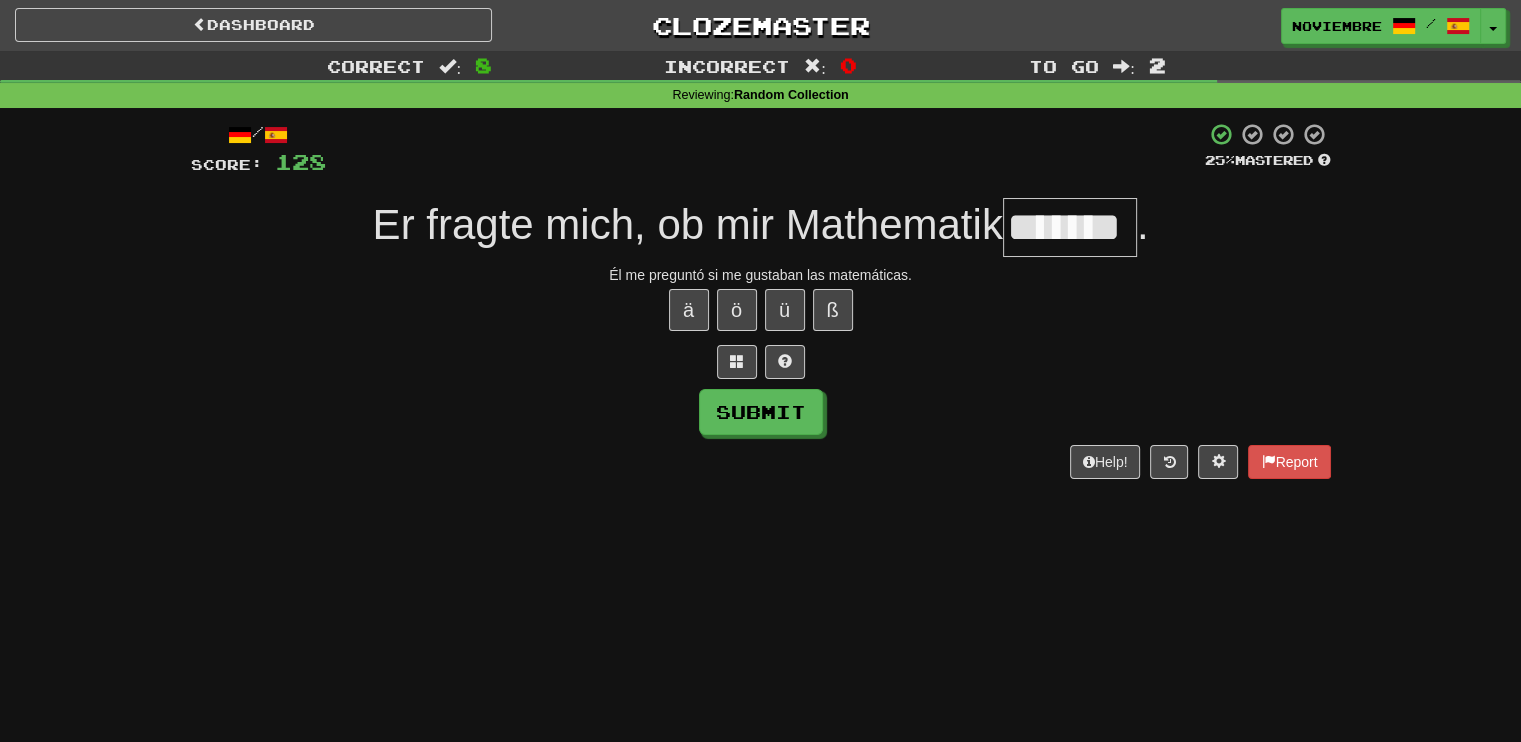 type on "*******" 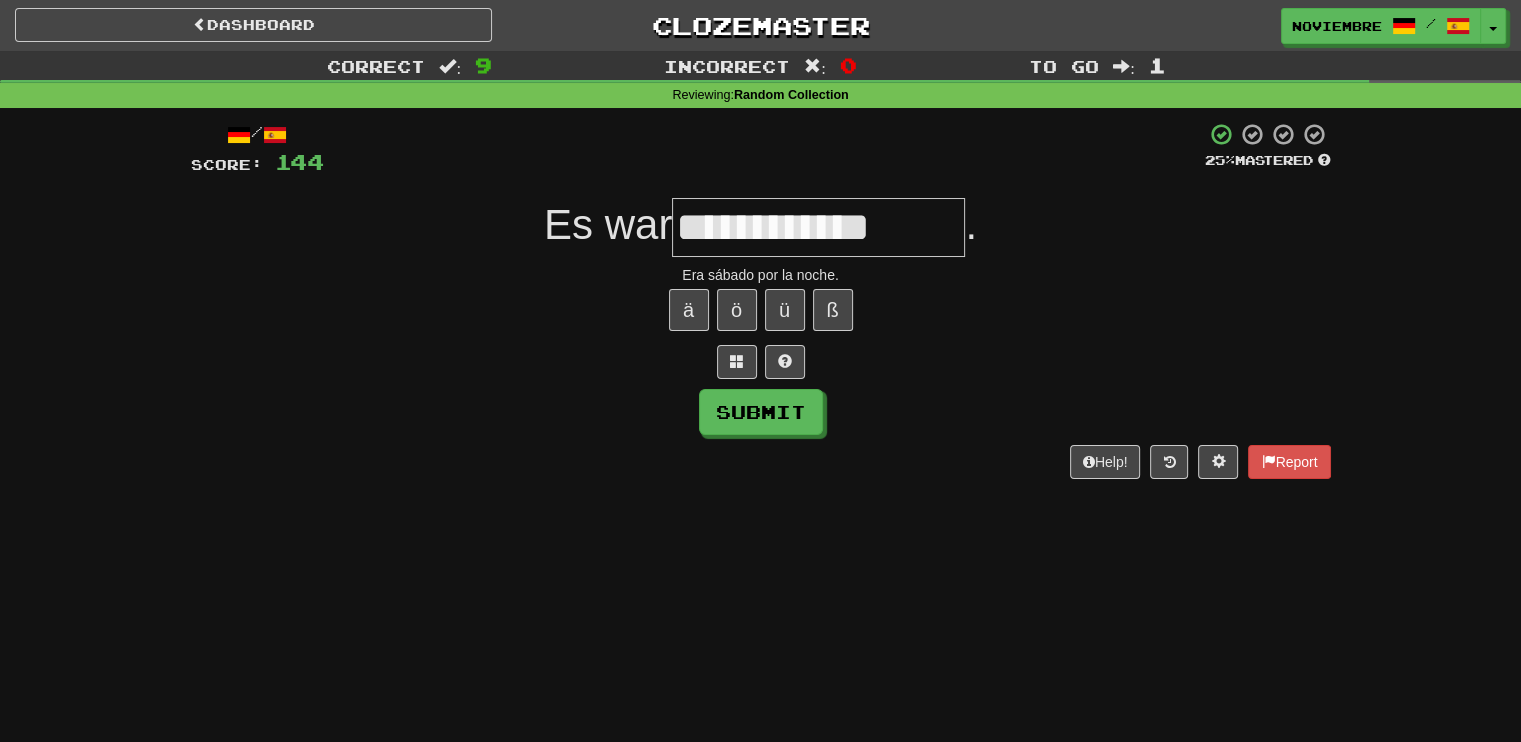 type on "**********" 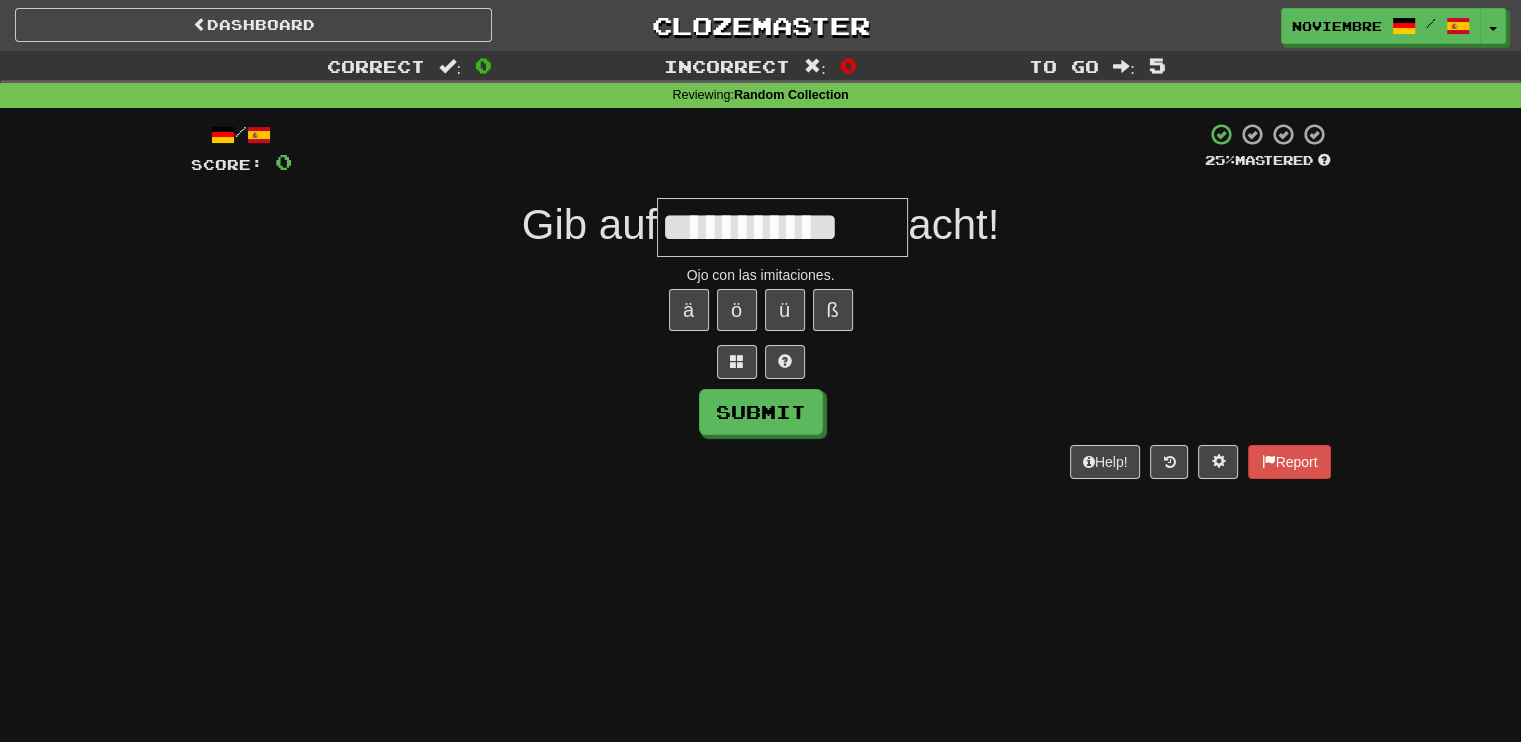 type on "**********" 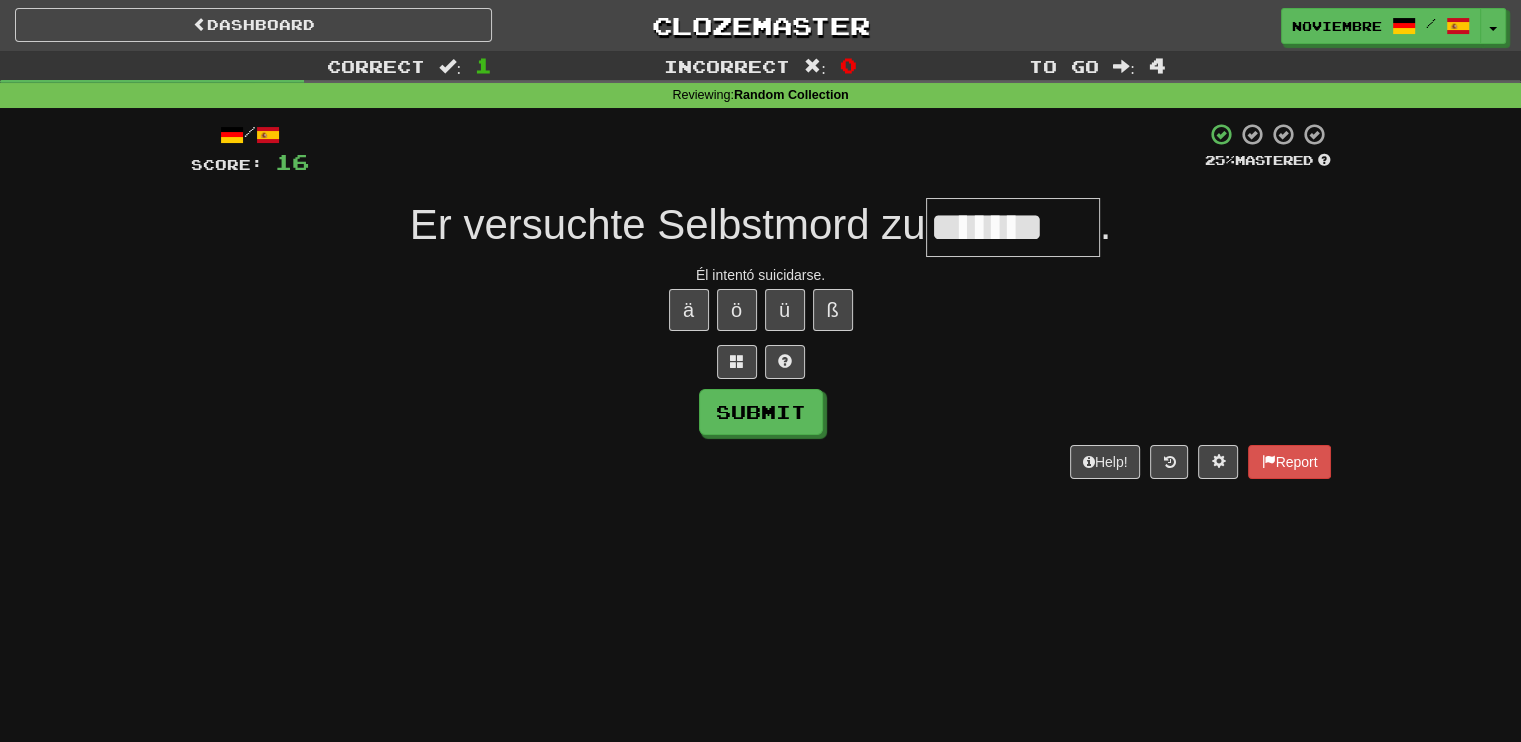 type on "*******" 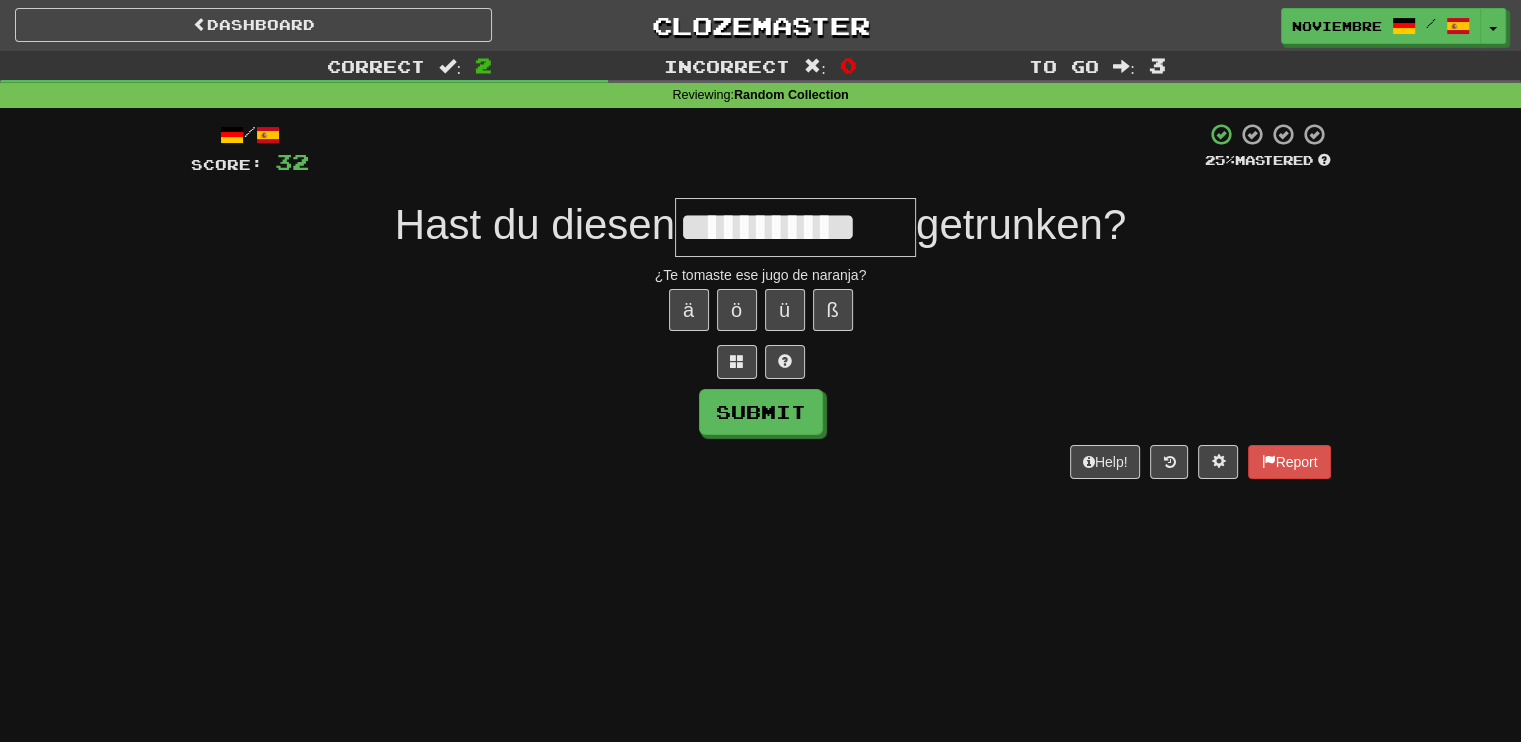 type on "**********" 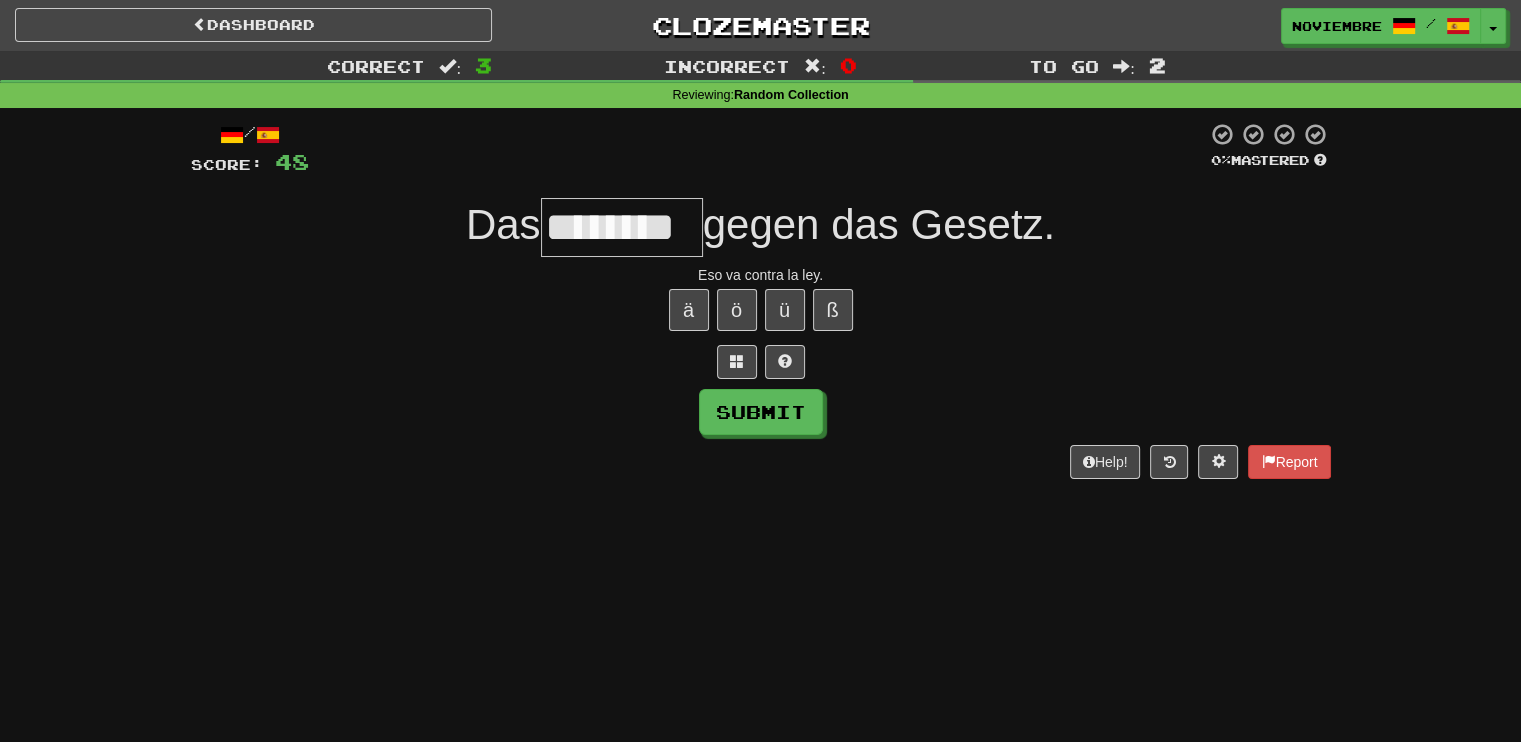 type on "********" 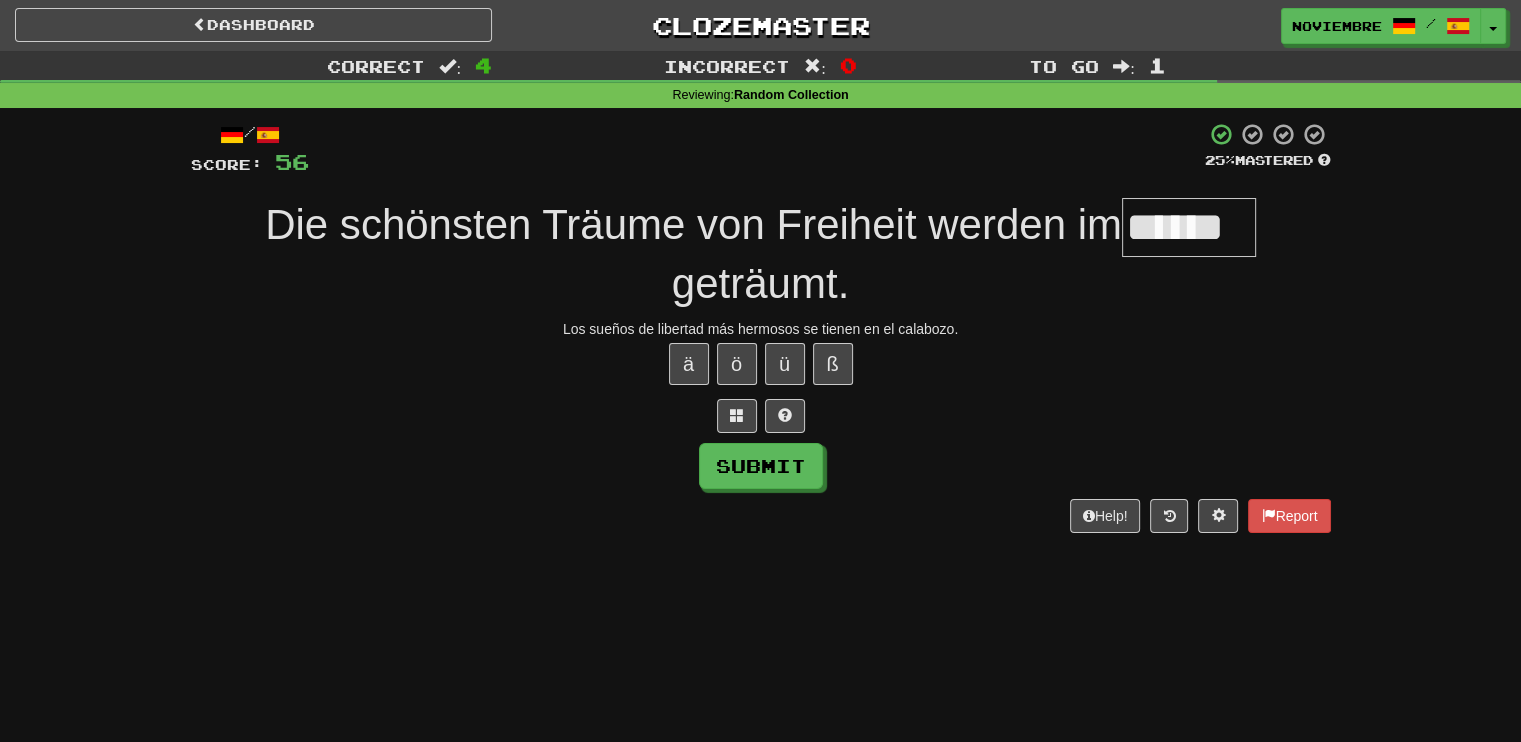 type on "******" 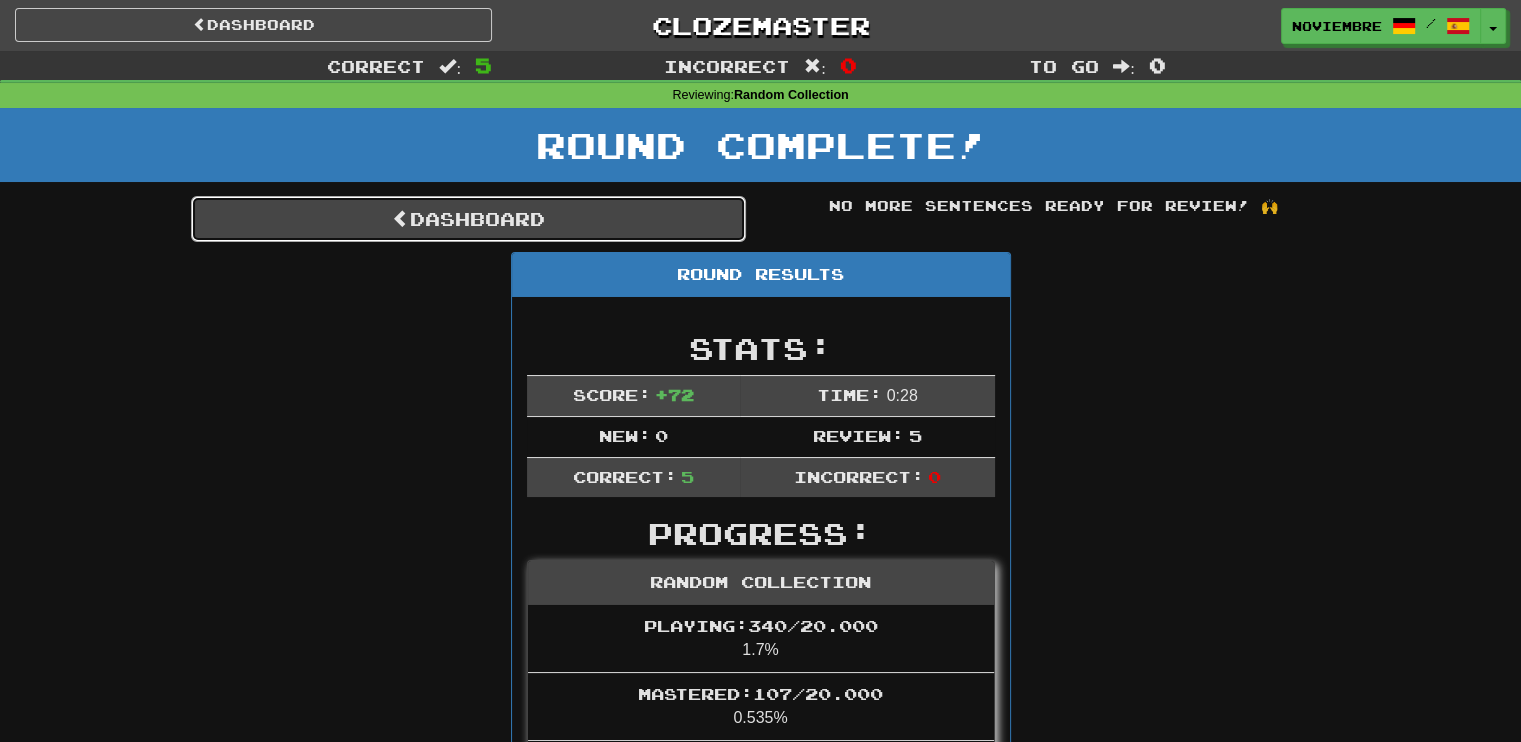 click on "Dashboard" at bounding box center (468, 219) 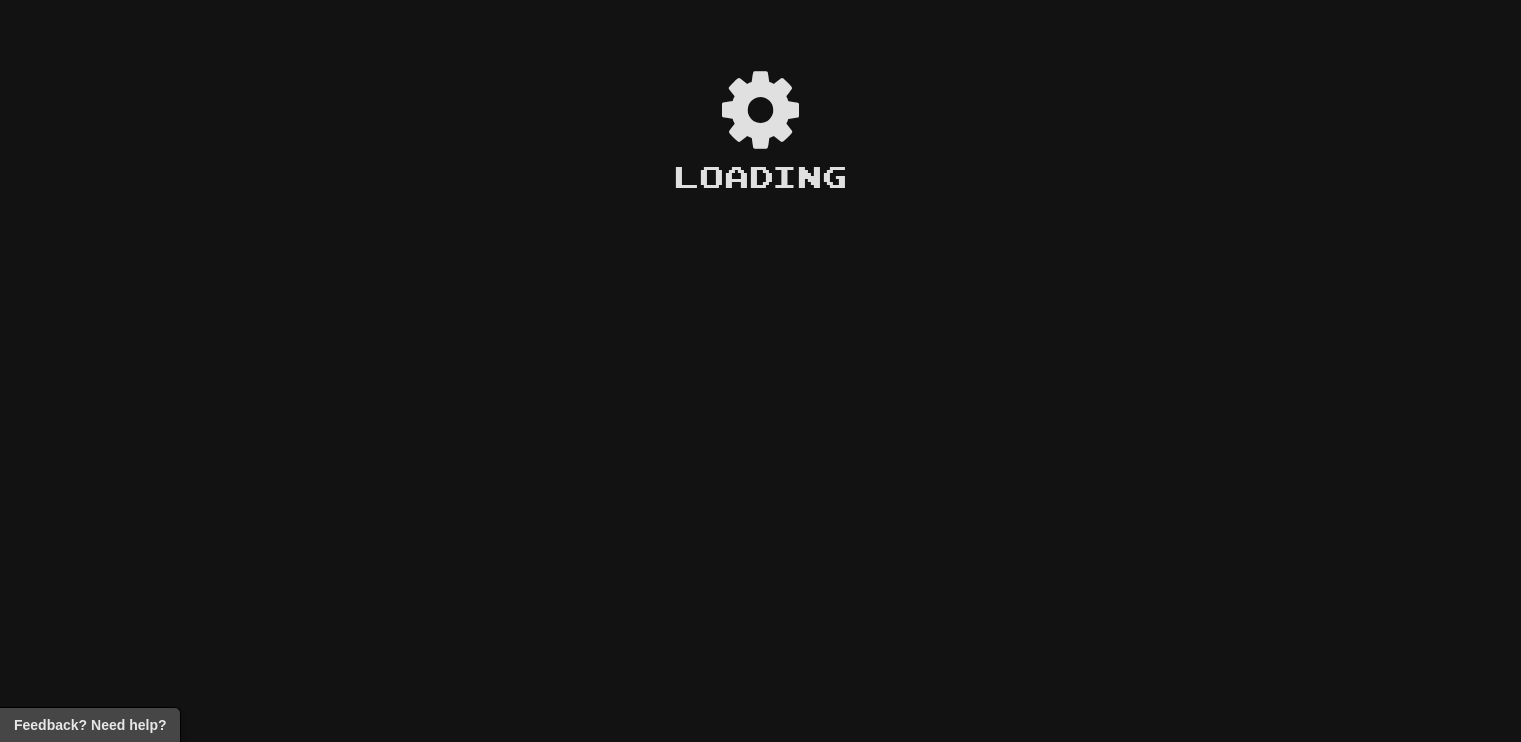 scroll, scrollTop: 0, scrollLeft: 0, axis: both 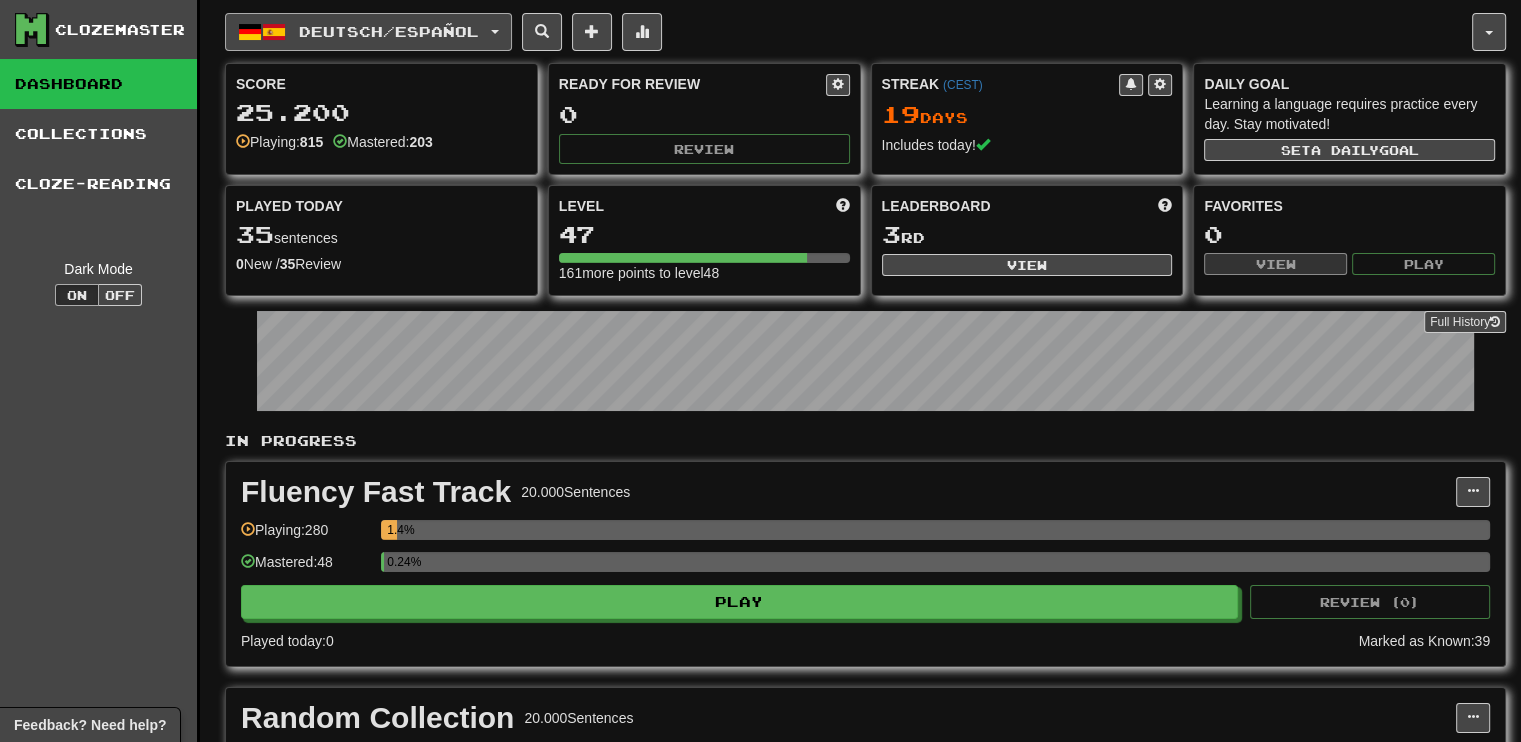 click on "Deutsch  /  Español" at bounding box center [368, 32] 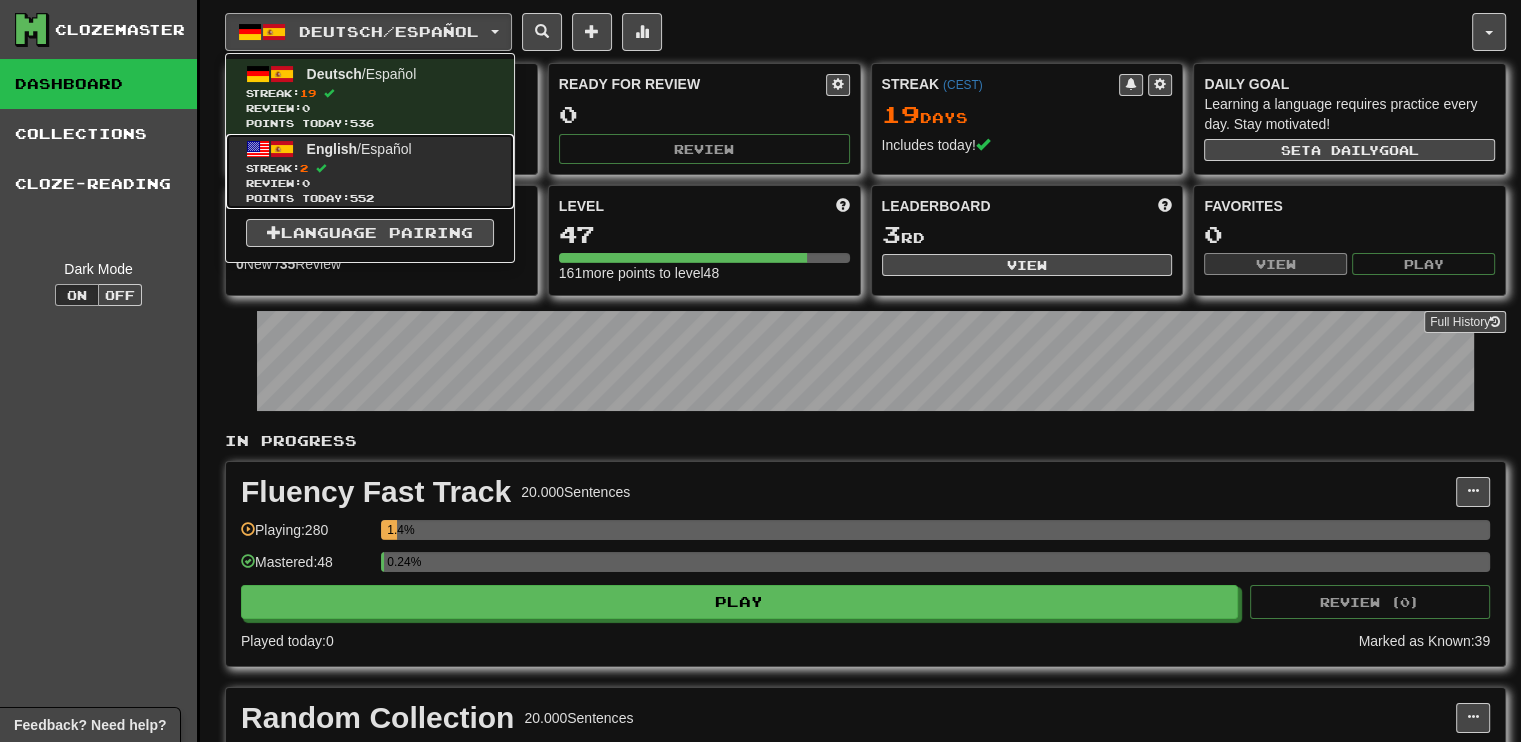 click on "Streak:  2" at bounding box center (370, 168) 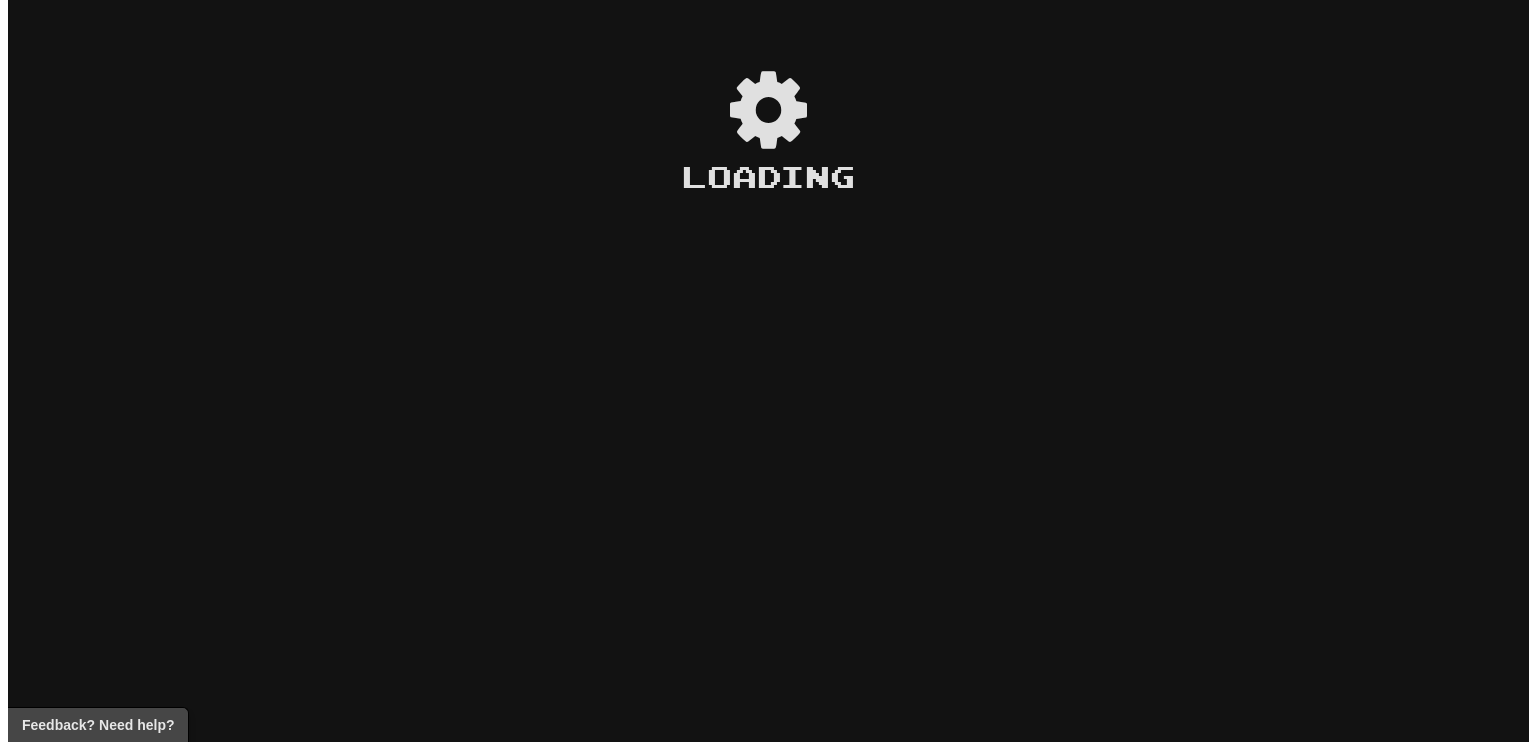 scroll, scrollTop: 0, scrollLeft: 0, axis: both 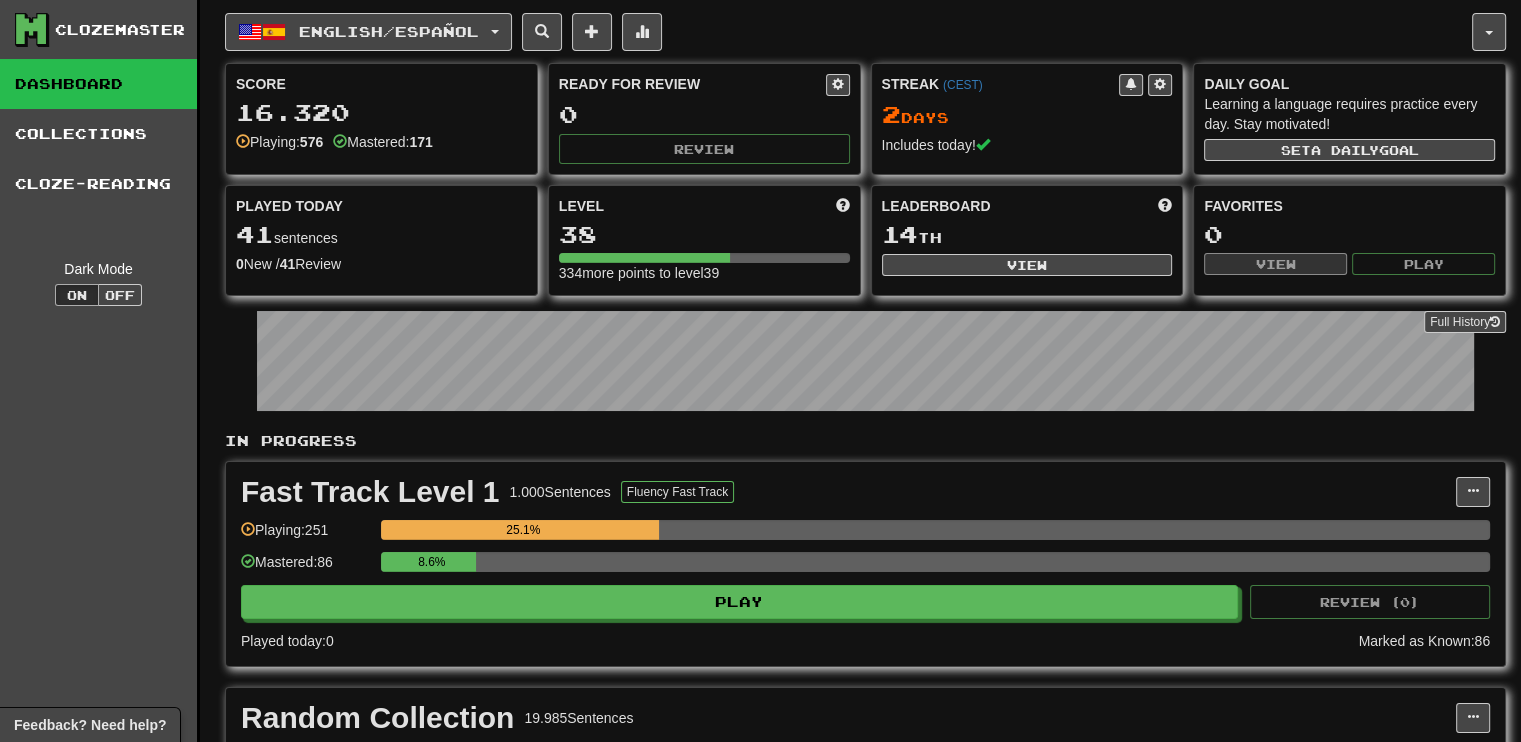 click on "Fast Track Level 1 1.000  Sentences Fluency Fast Track Manage Sentences Unpin from Dashboard  Playing:  251 25.1%  Mastered:  86 8.6% Play Review ( 0 ) Played today:  0 Marked as Known:  86" at bounding box center [865, 564] 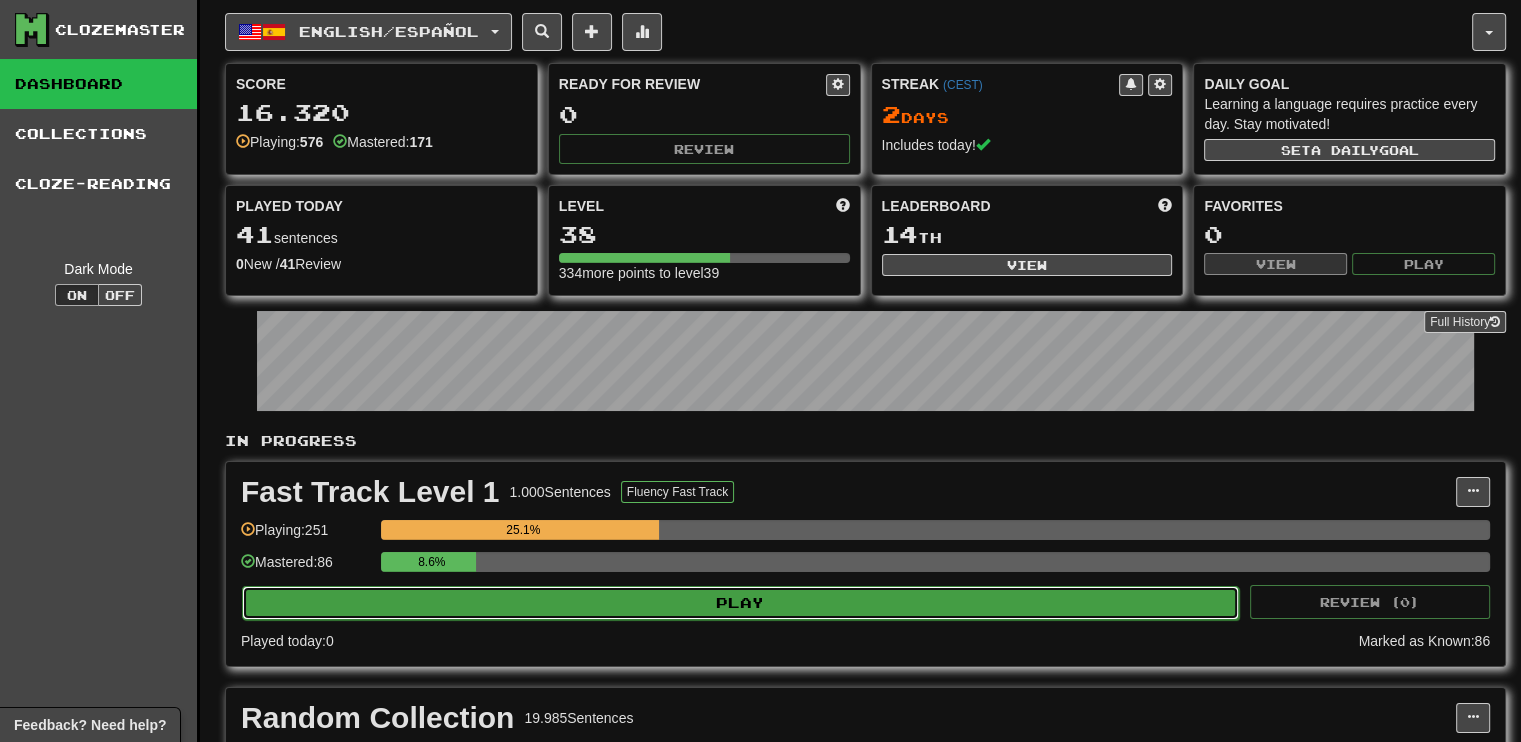 click on "Play" at bounding box center [740, 603] 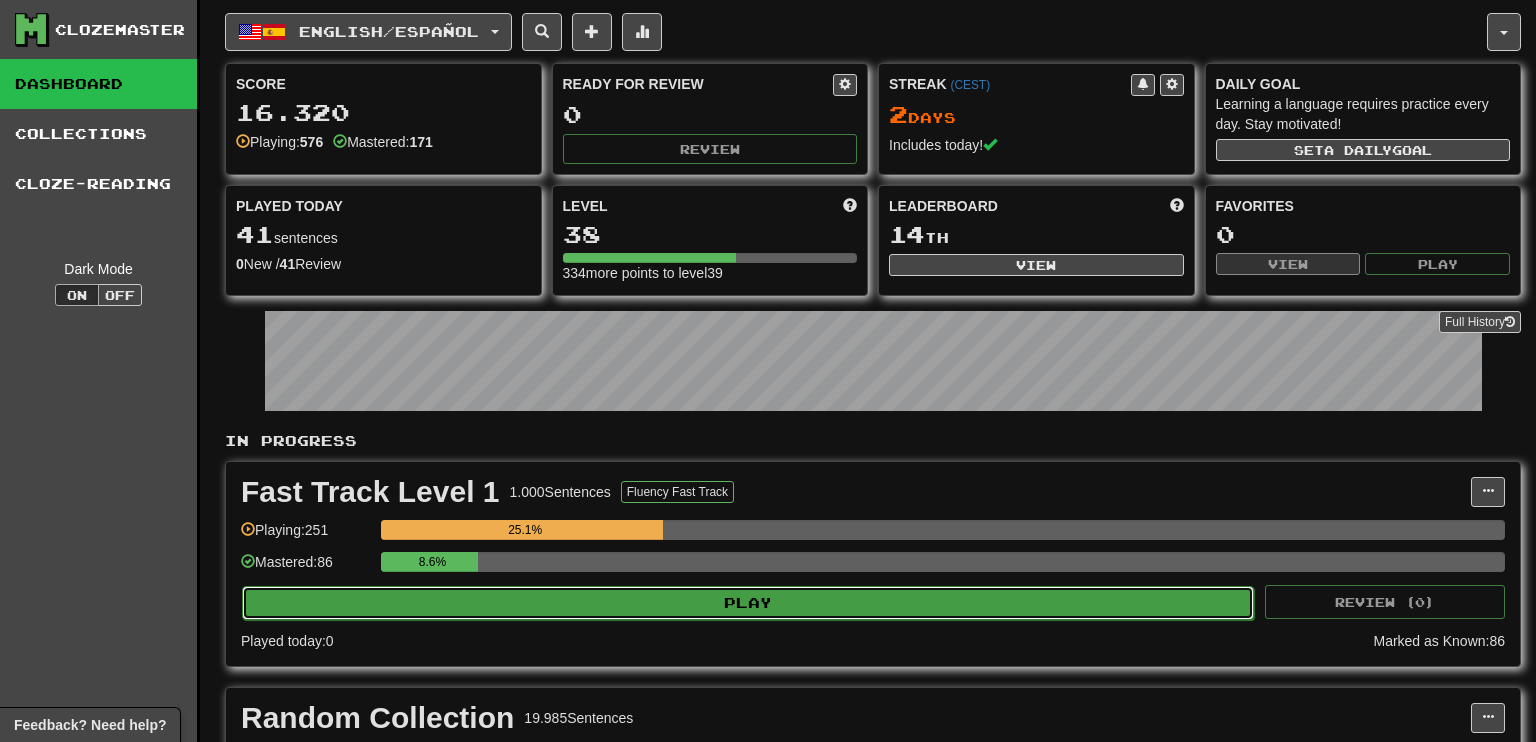 select on "**" 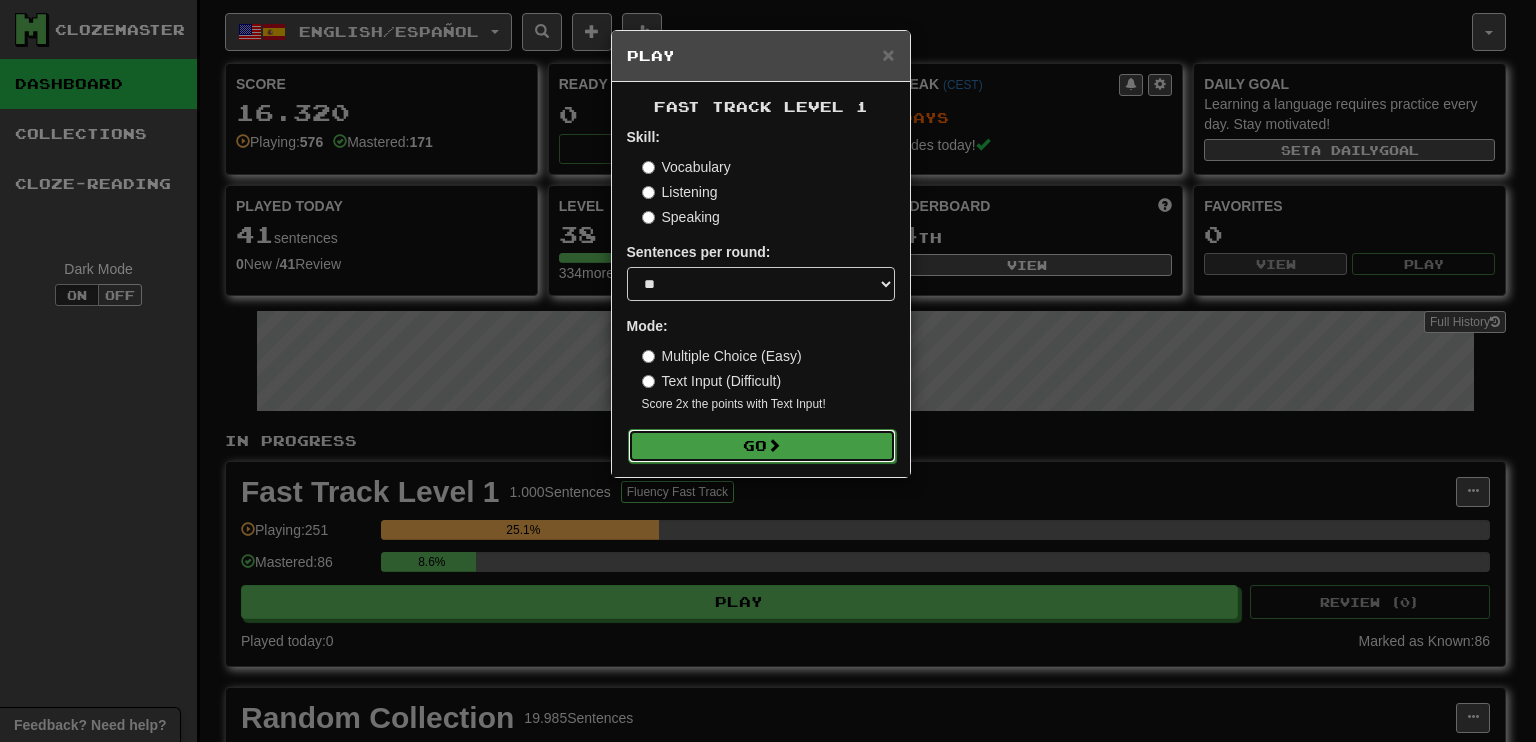 click on "Go" at bounding box center [762, 446] 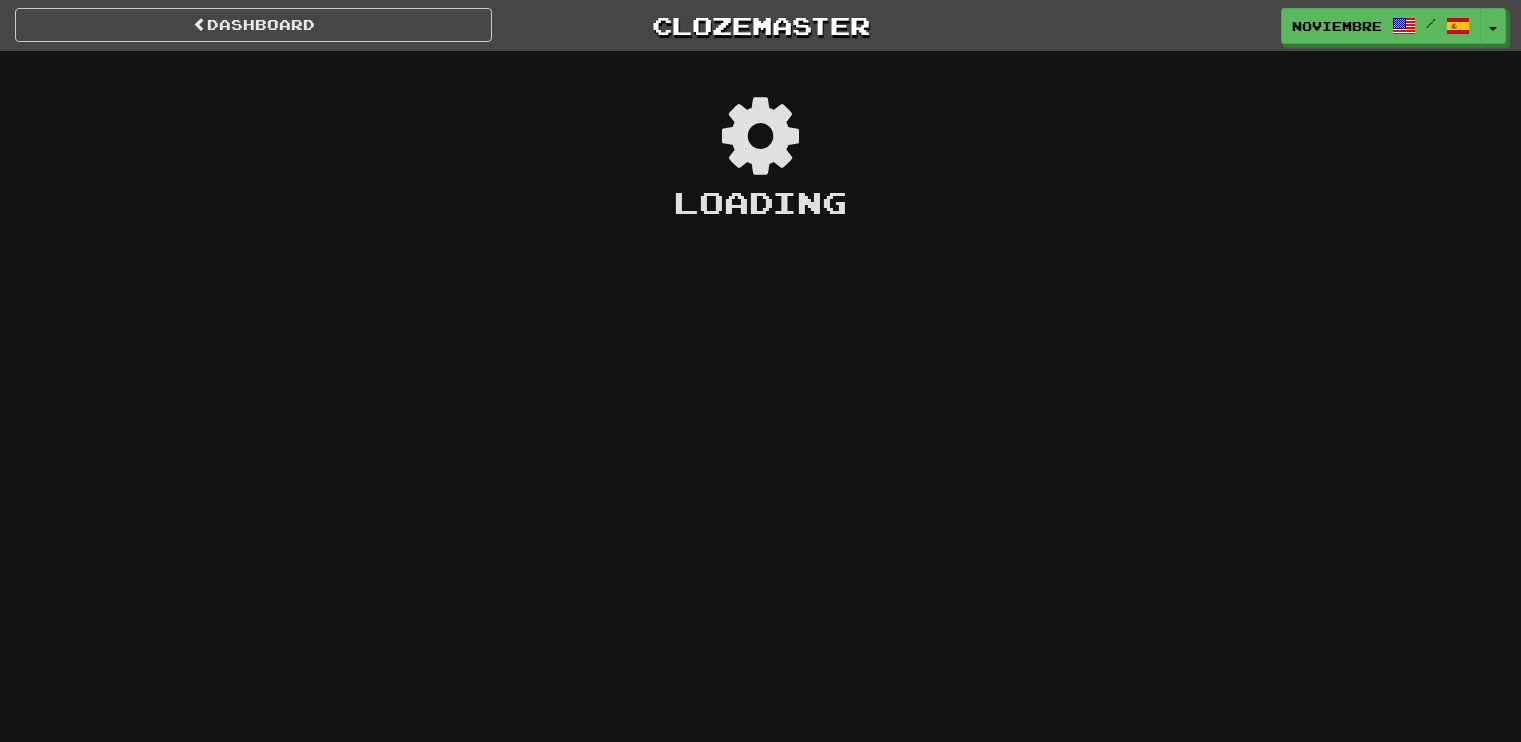 scroll, scrollTop: 0, scrollLeft: 0, axis: both 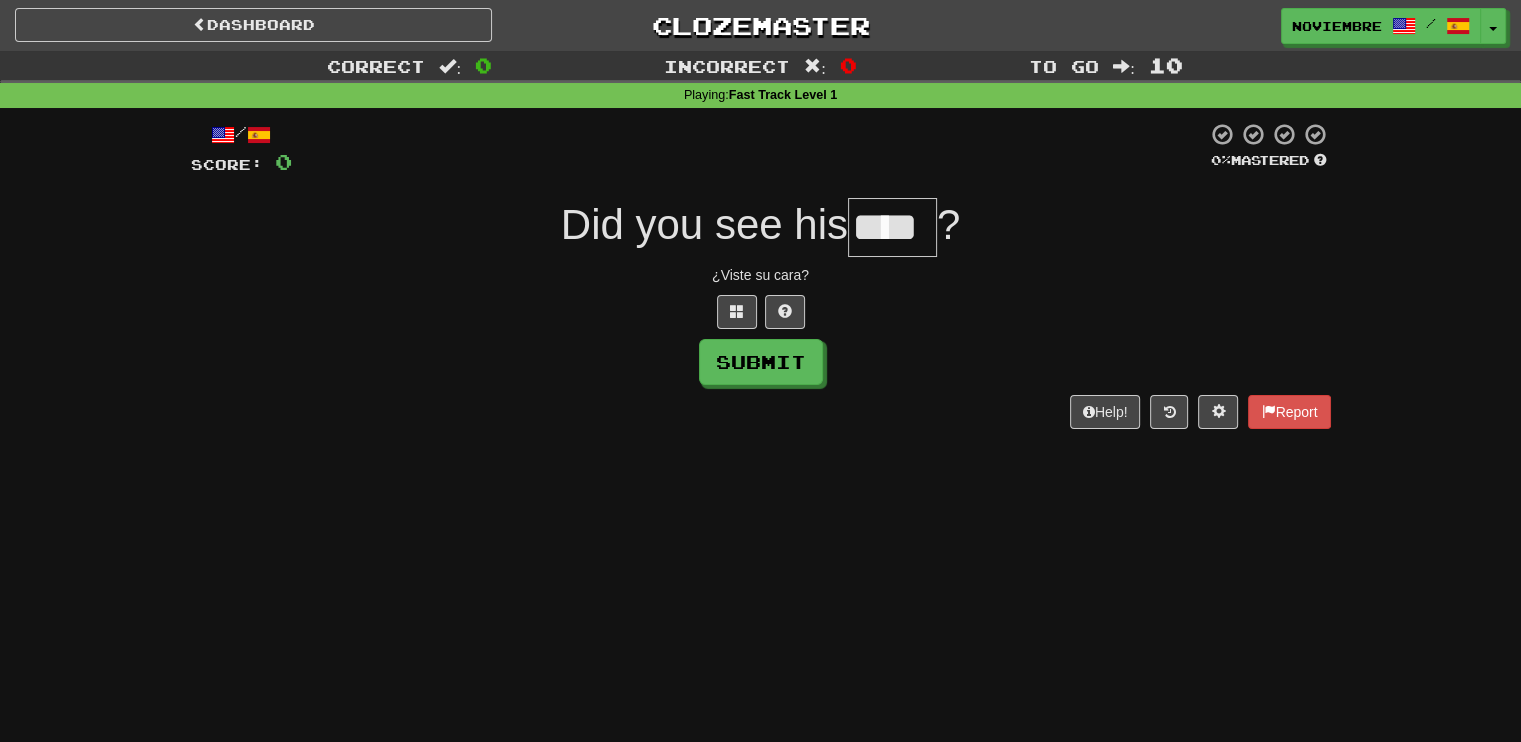 type on "****" 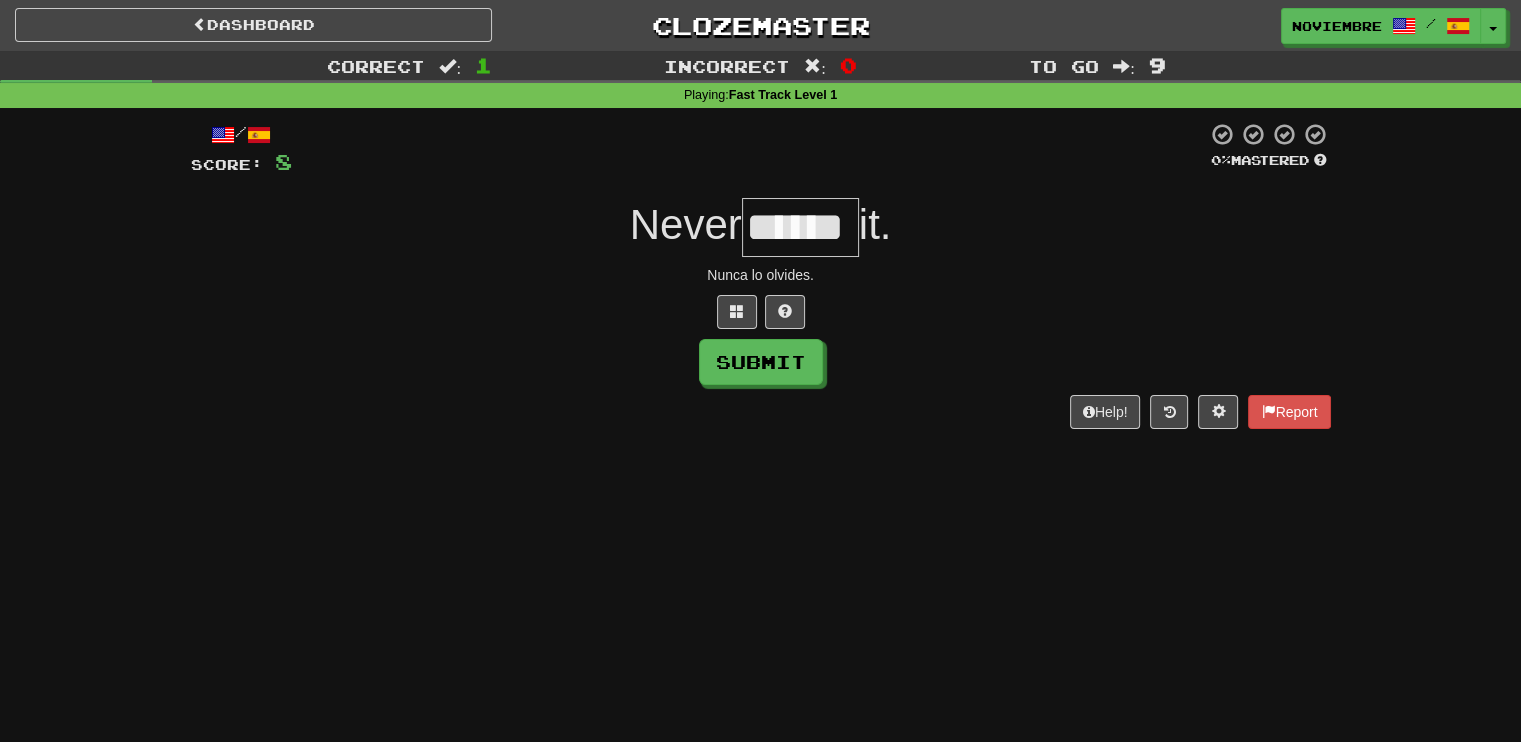 type on "******" 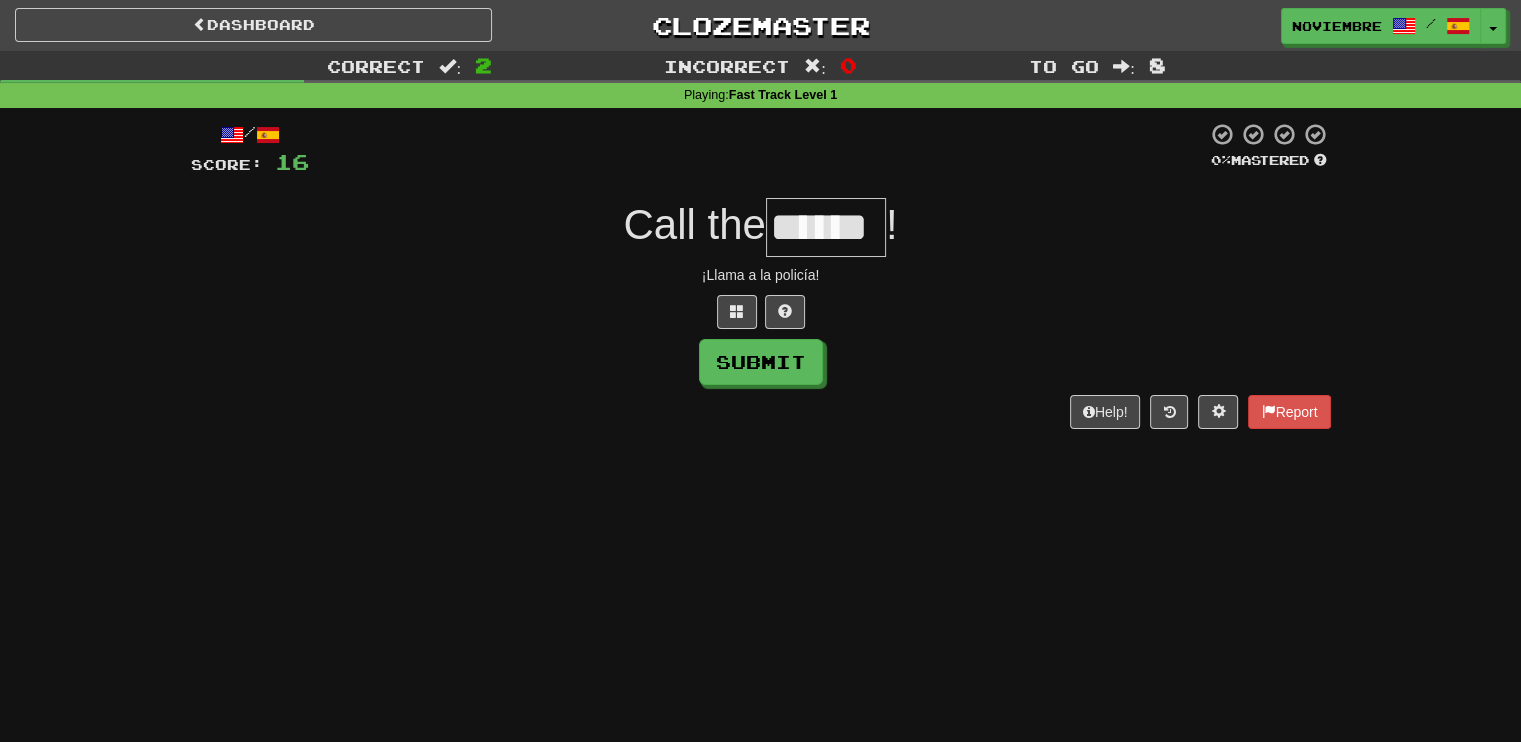 type on "******" 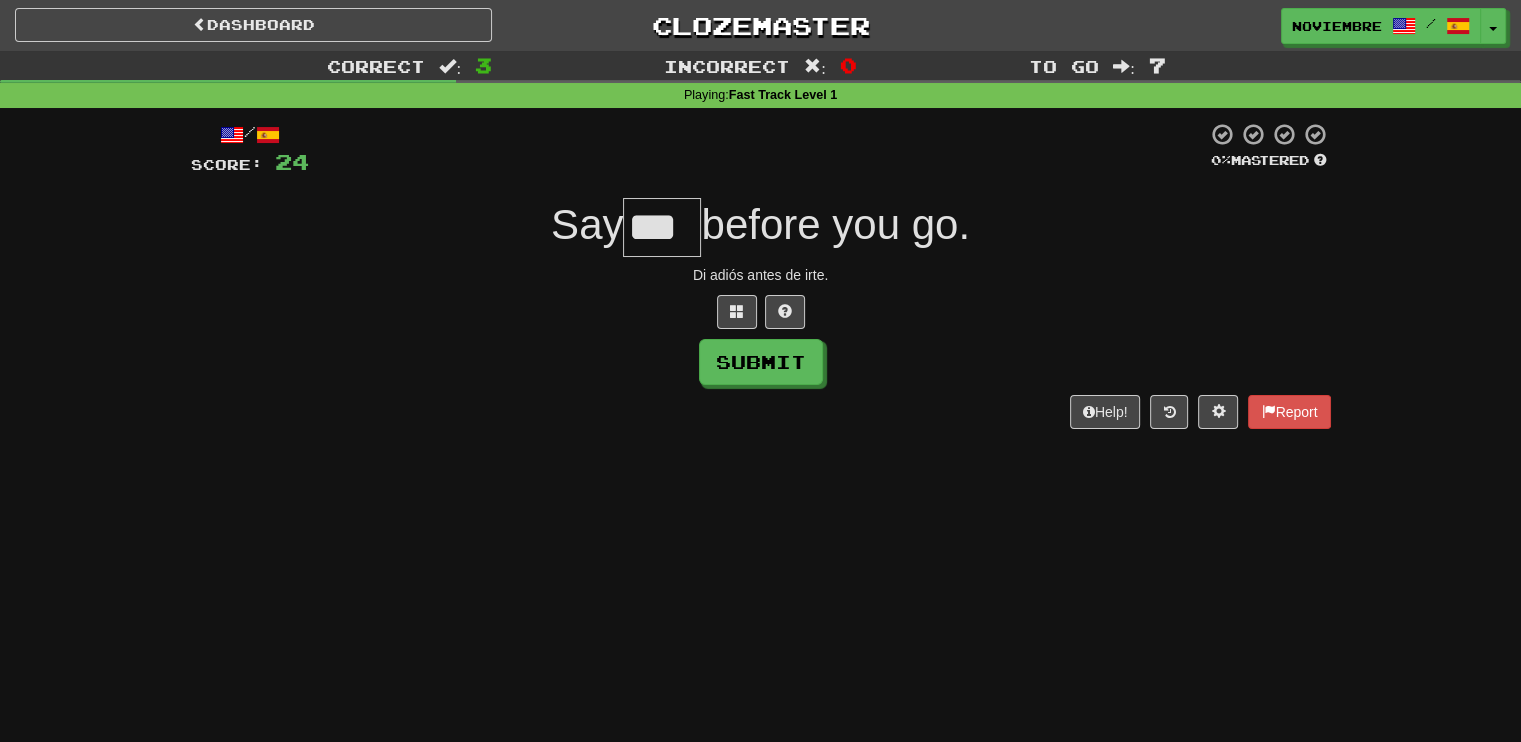 type on "***" 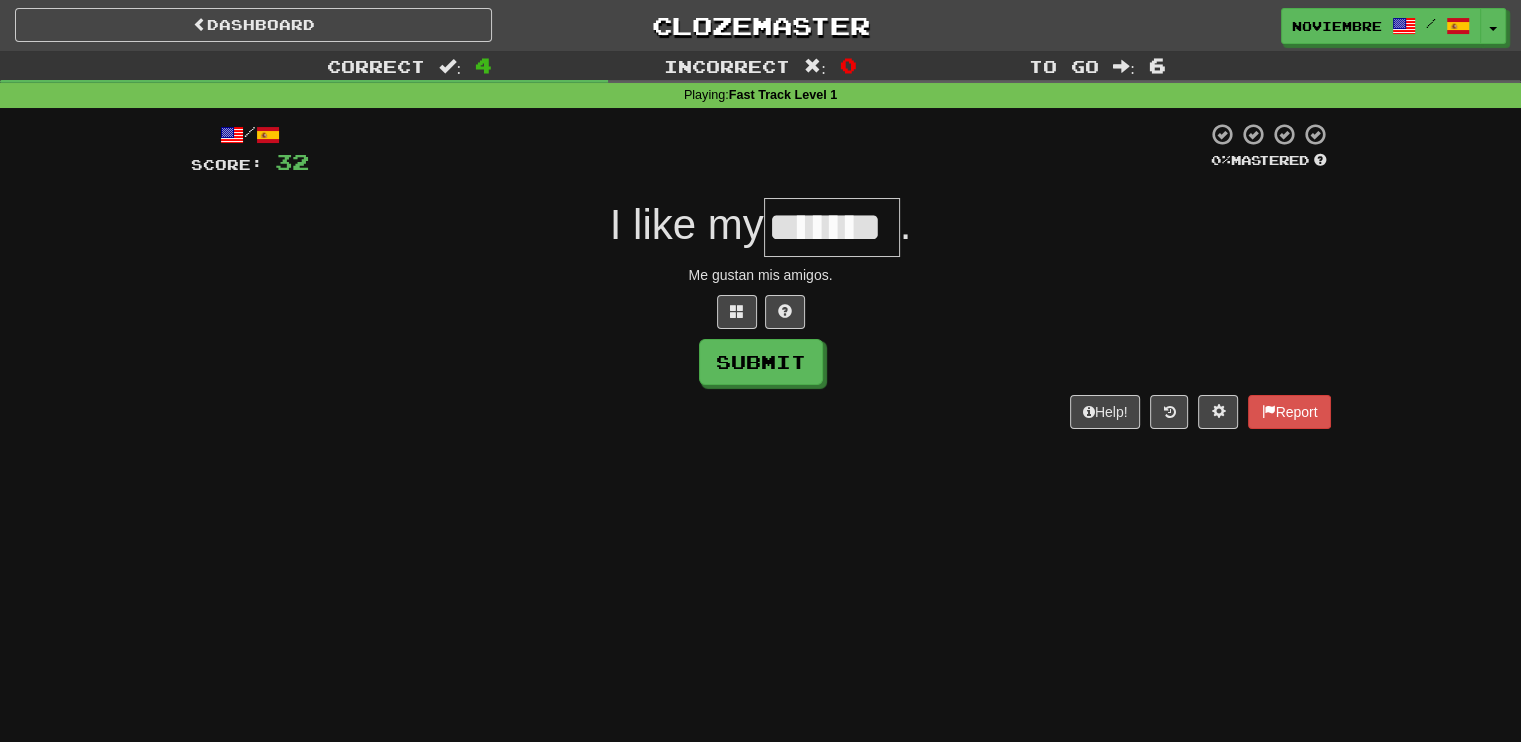 type on "*******" 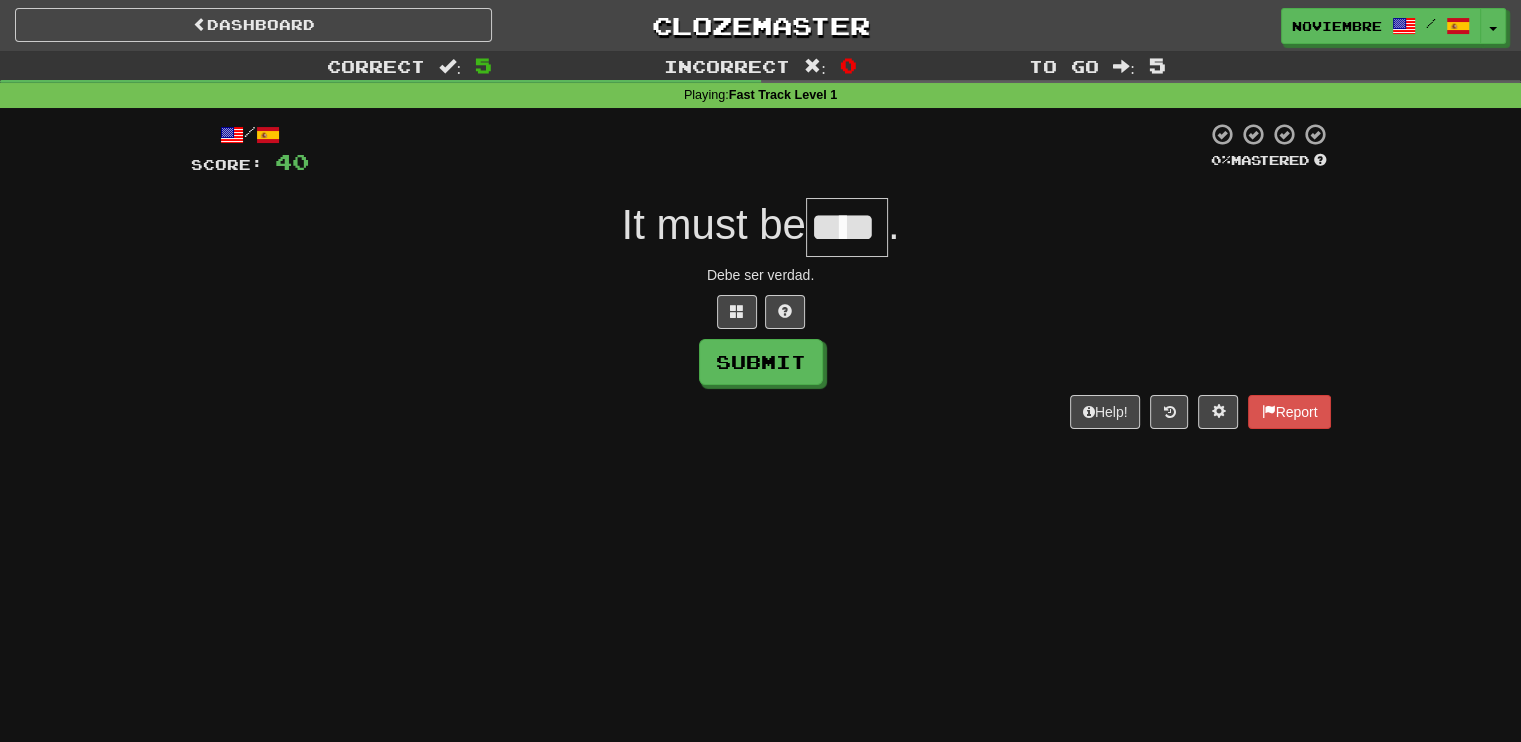 type on "****" 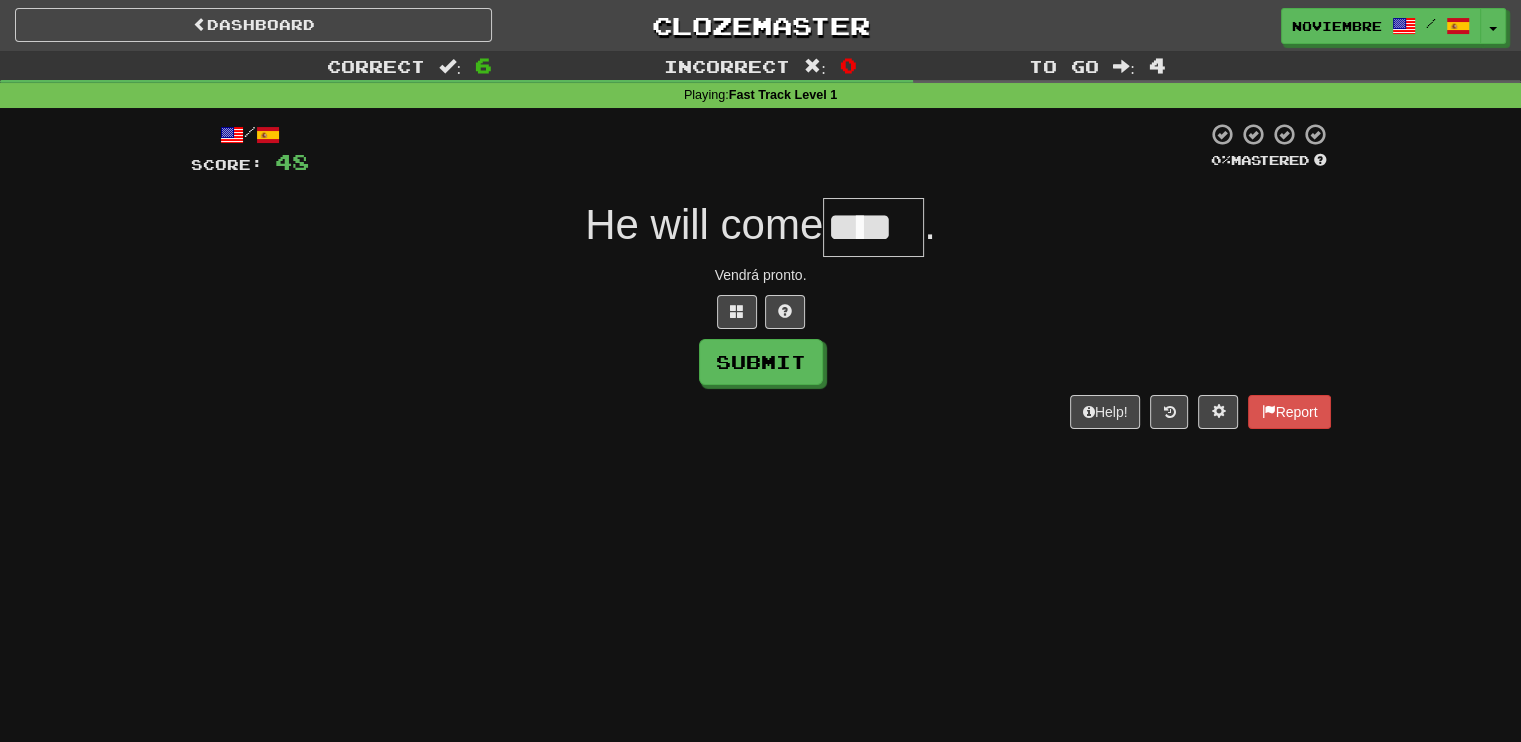 type on "****" 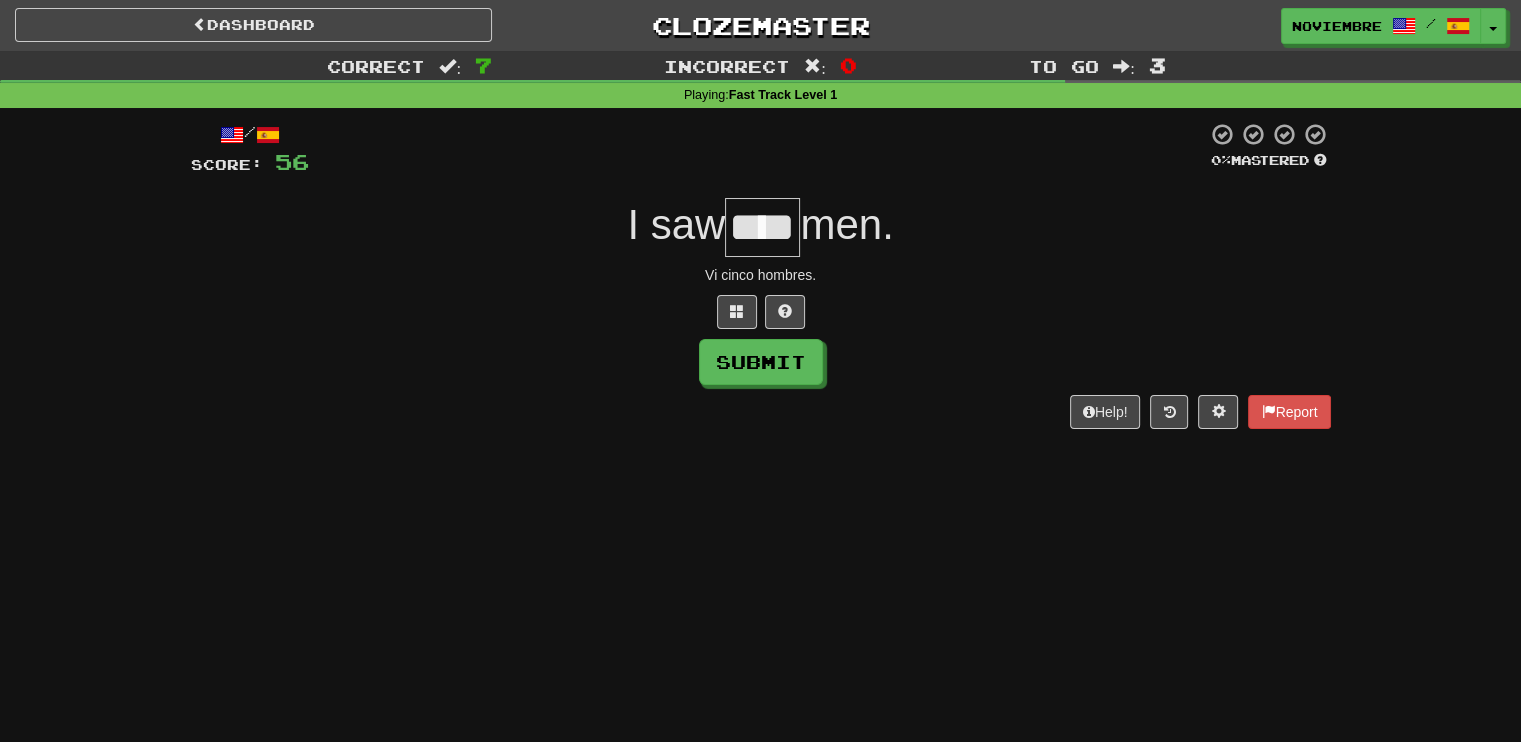 type on "****" 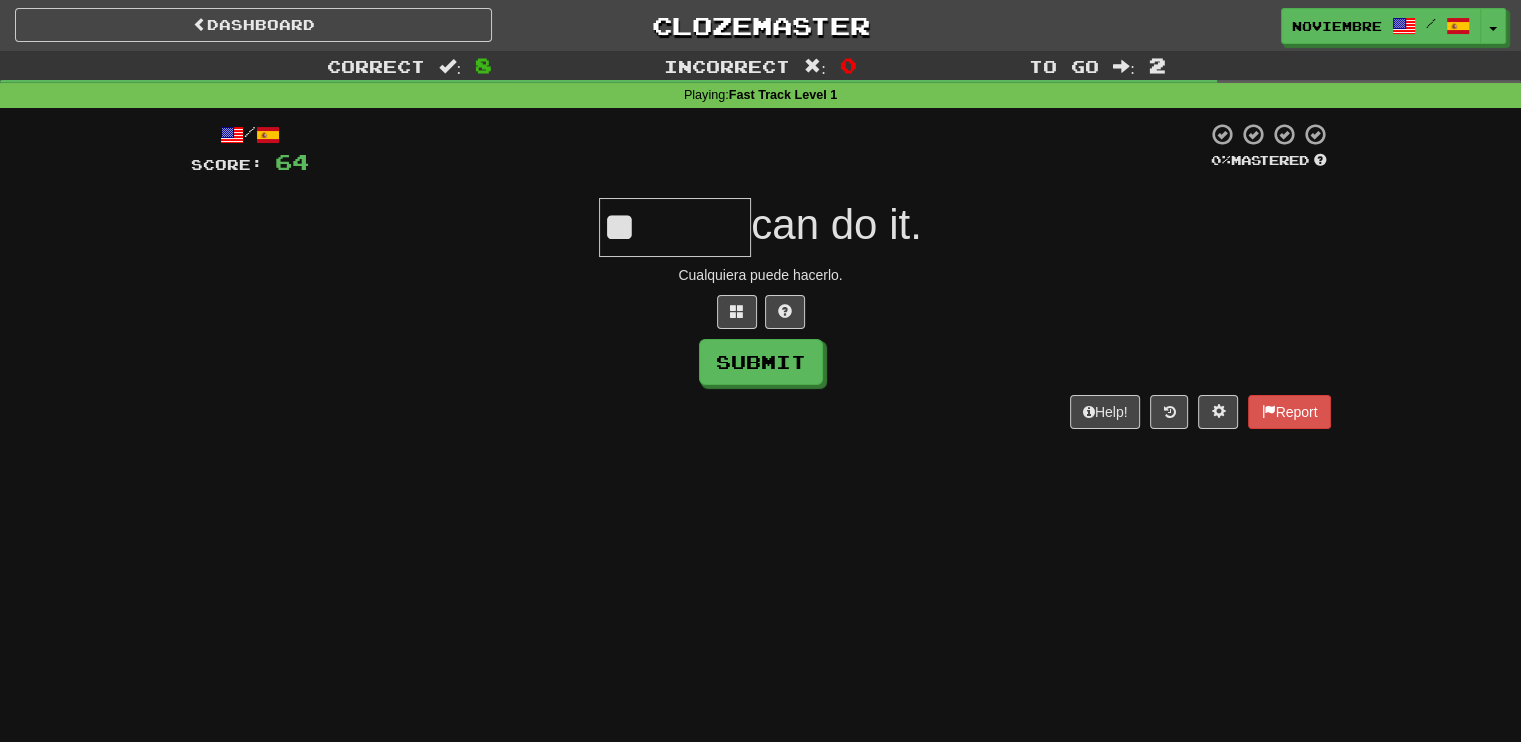 type on "*" 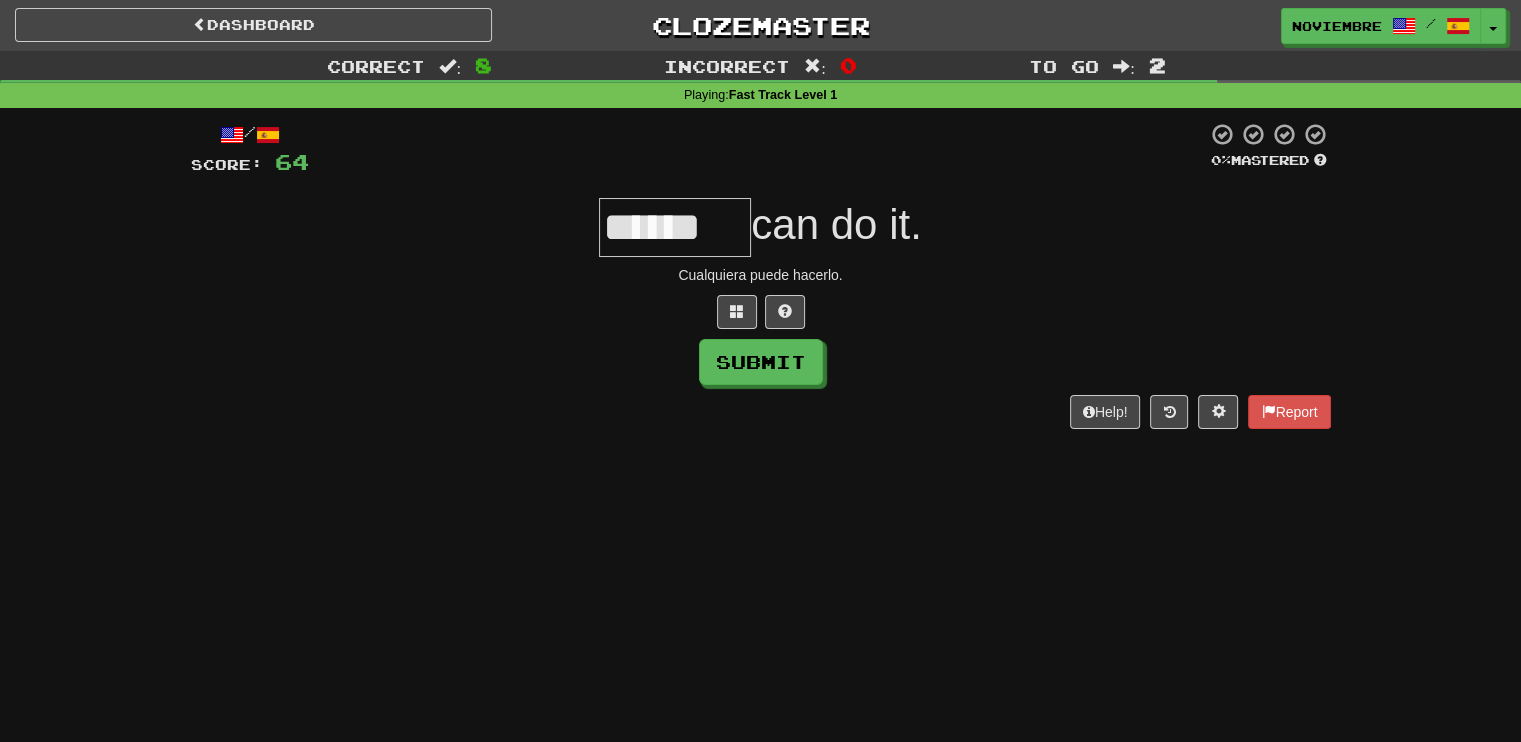 type on "******" 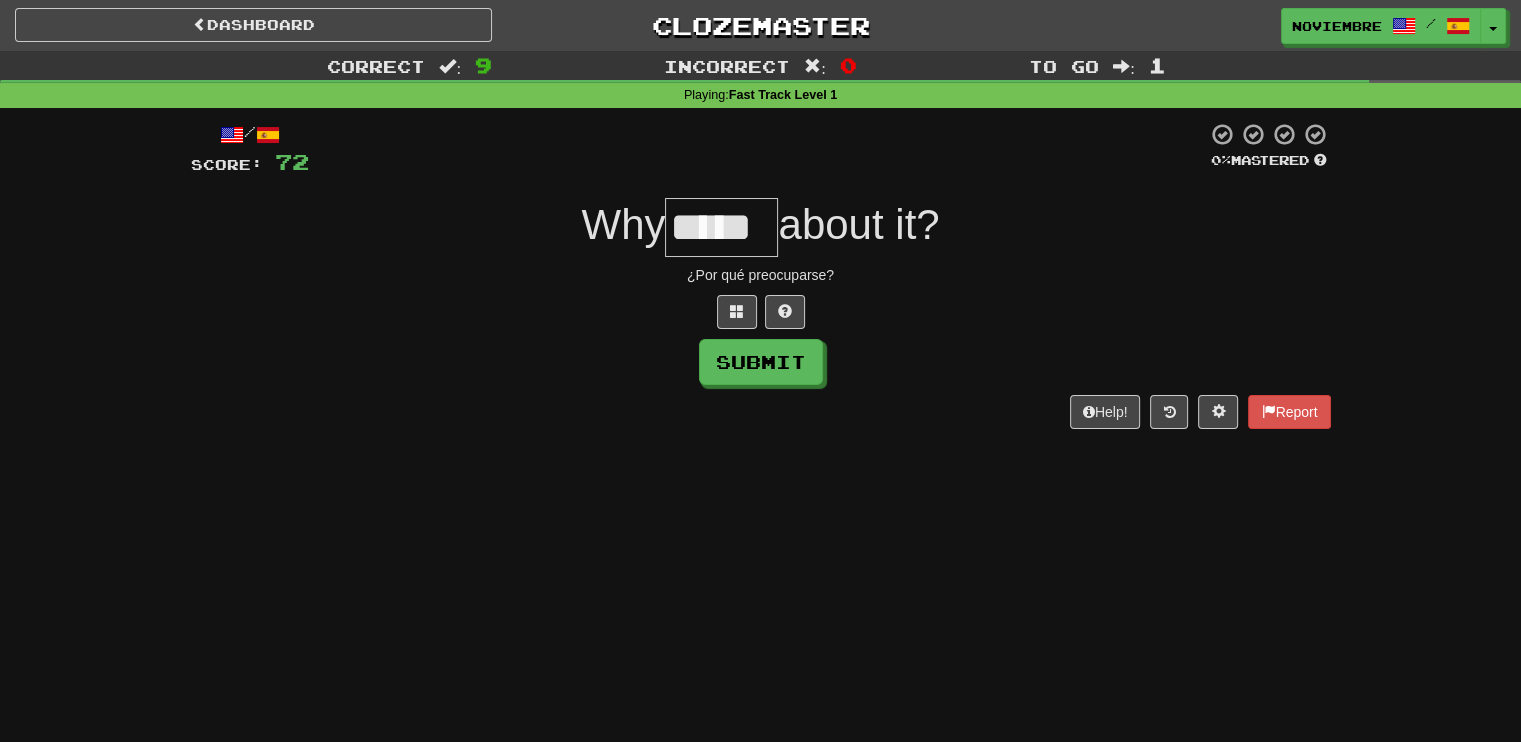 type on "*****" 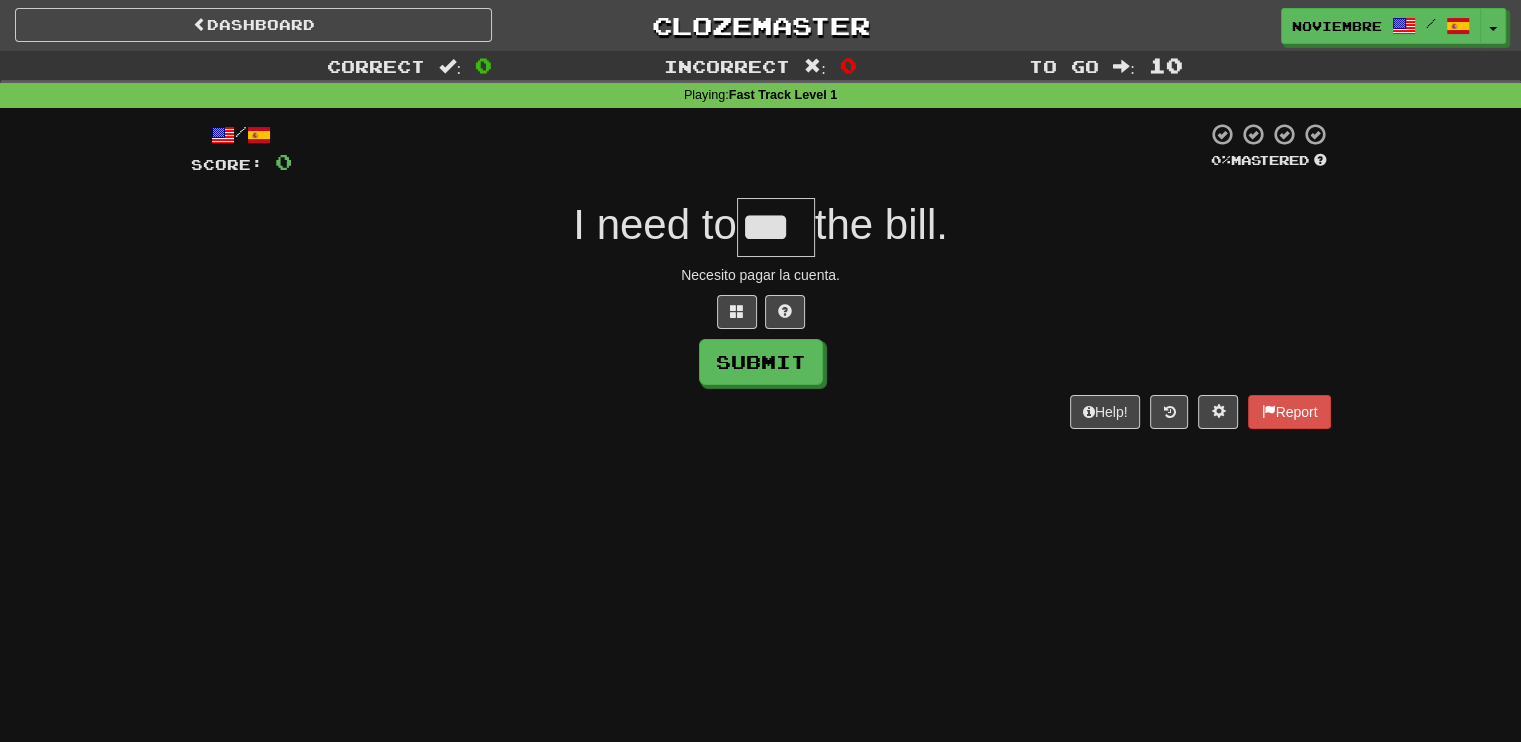 type on "***" 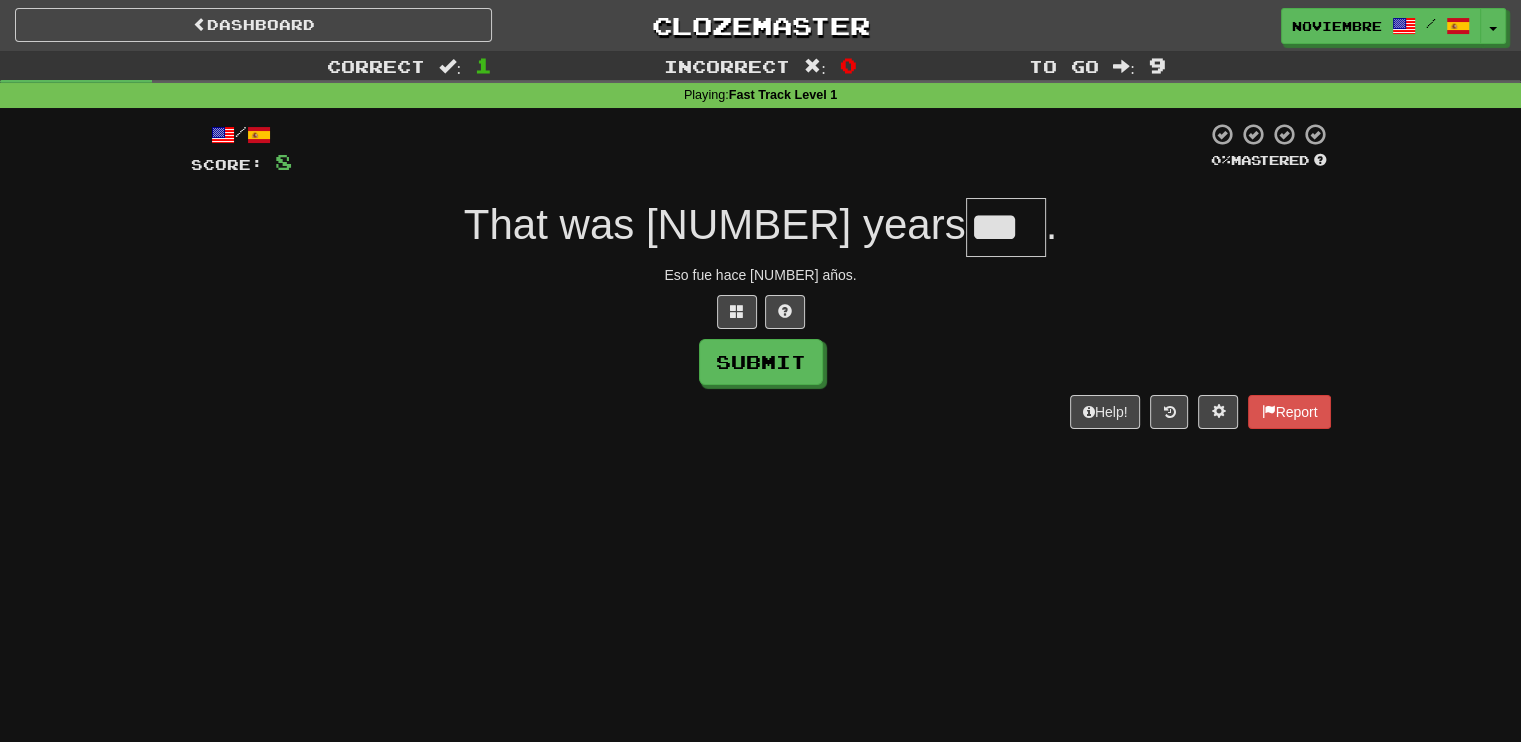 type on "***" 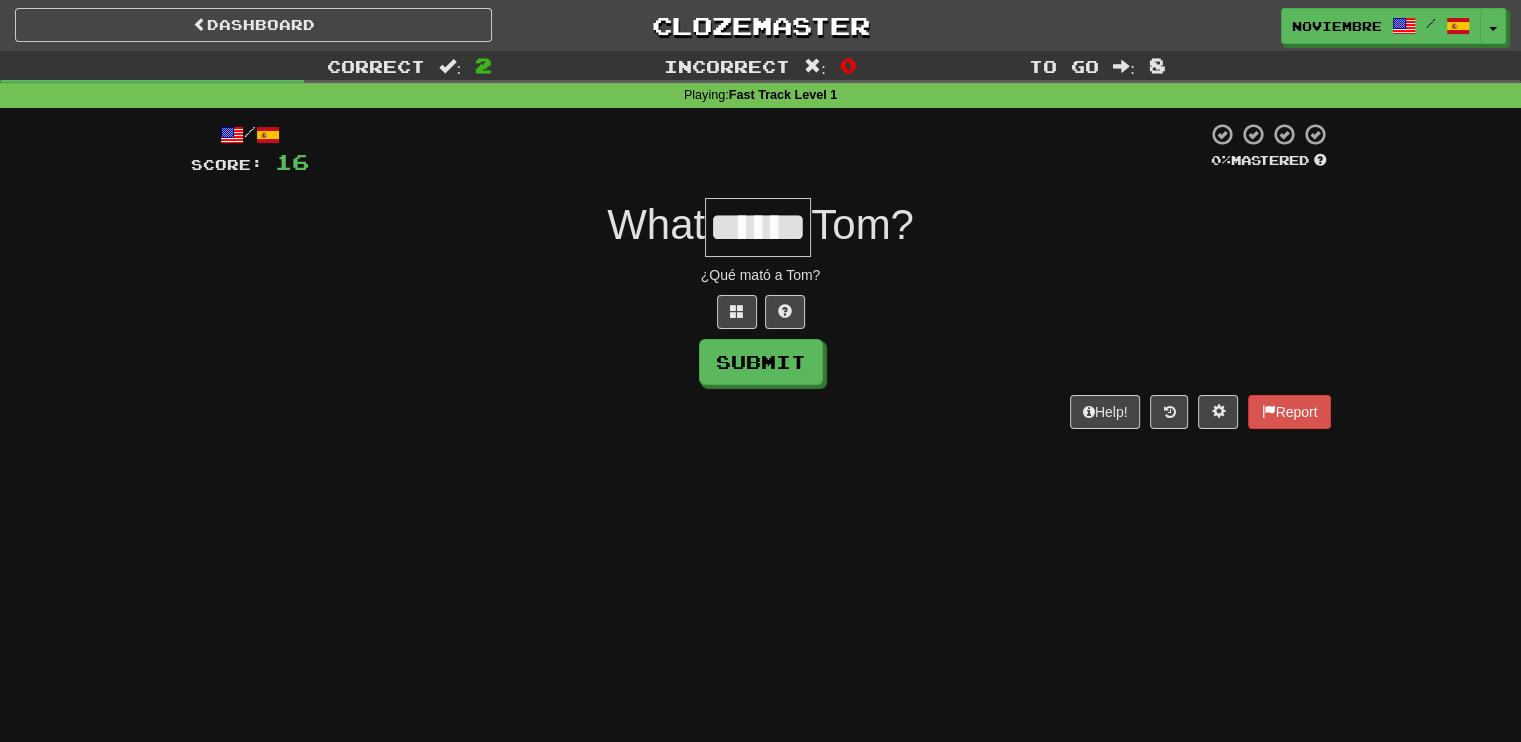type on "******" 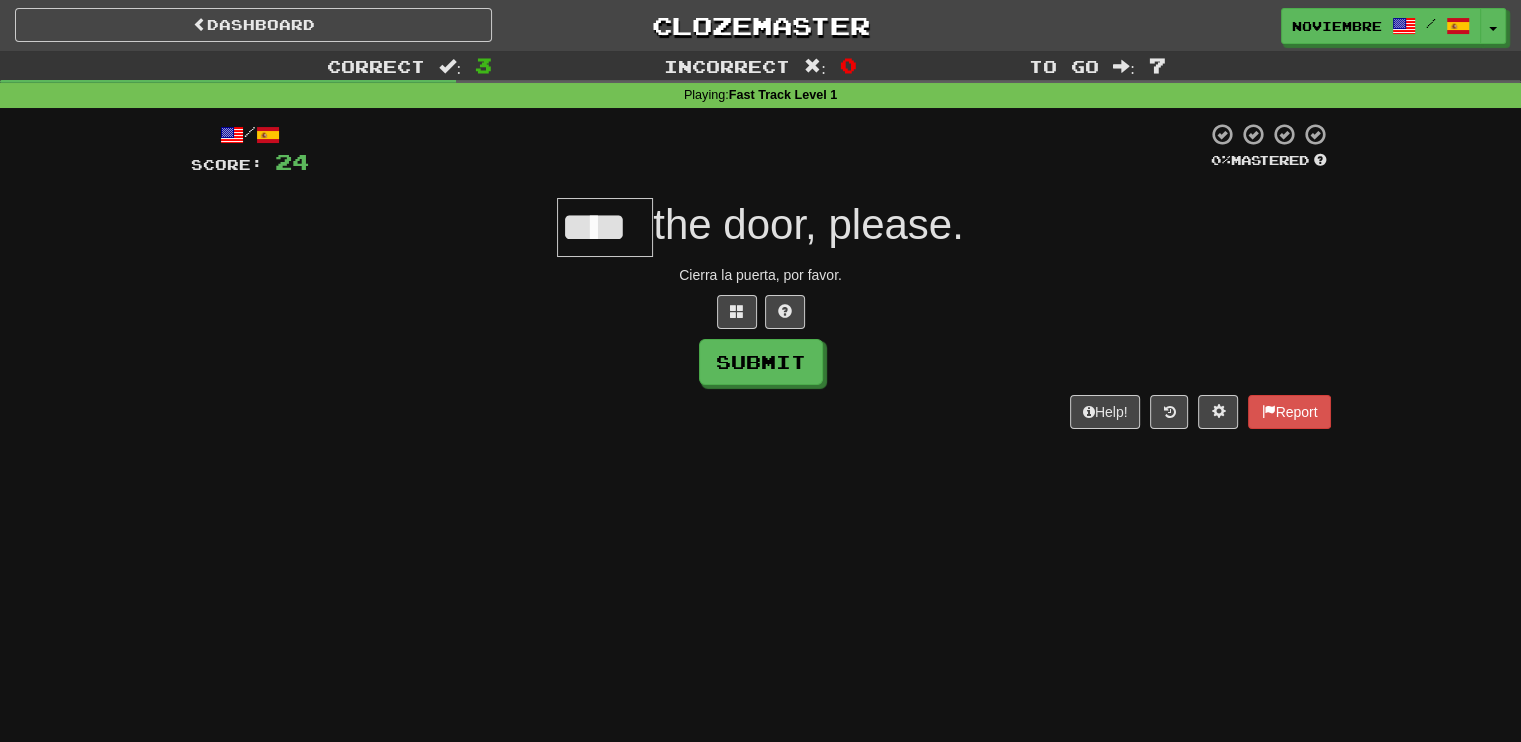 type on "****" 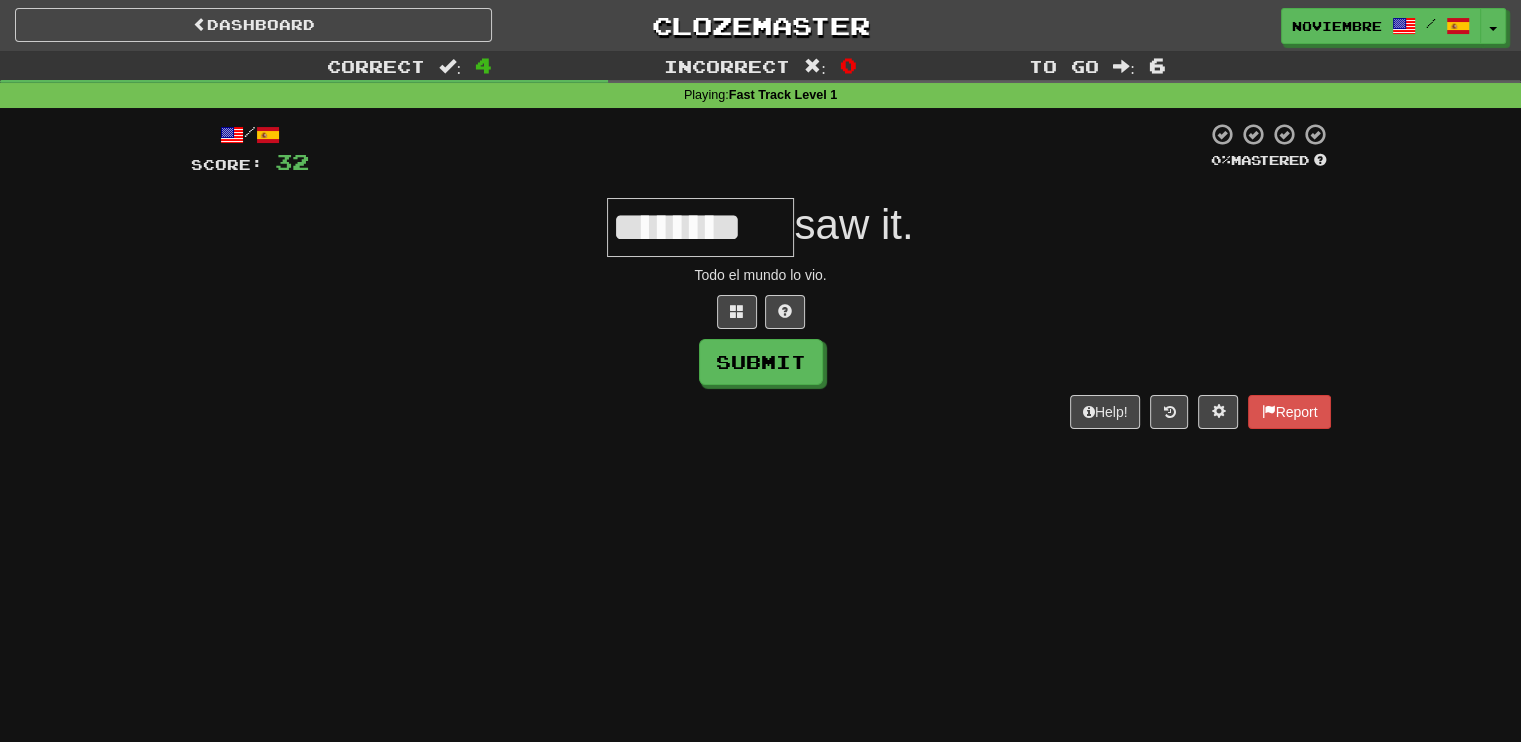type on "********" 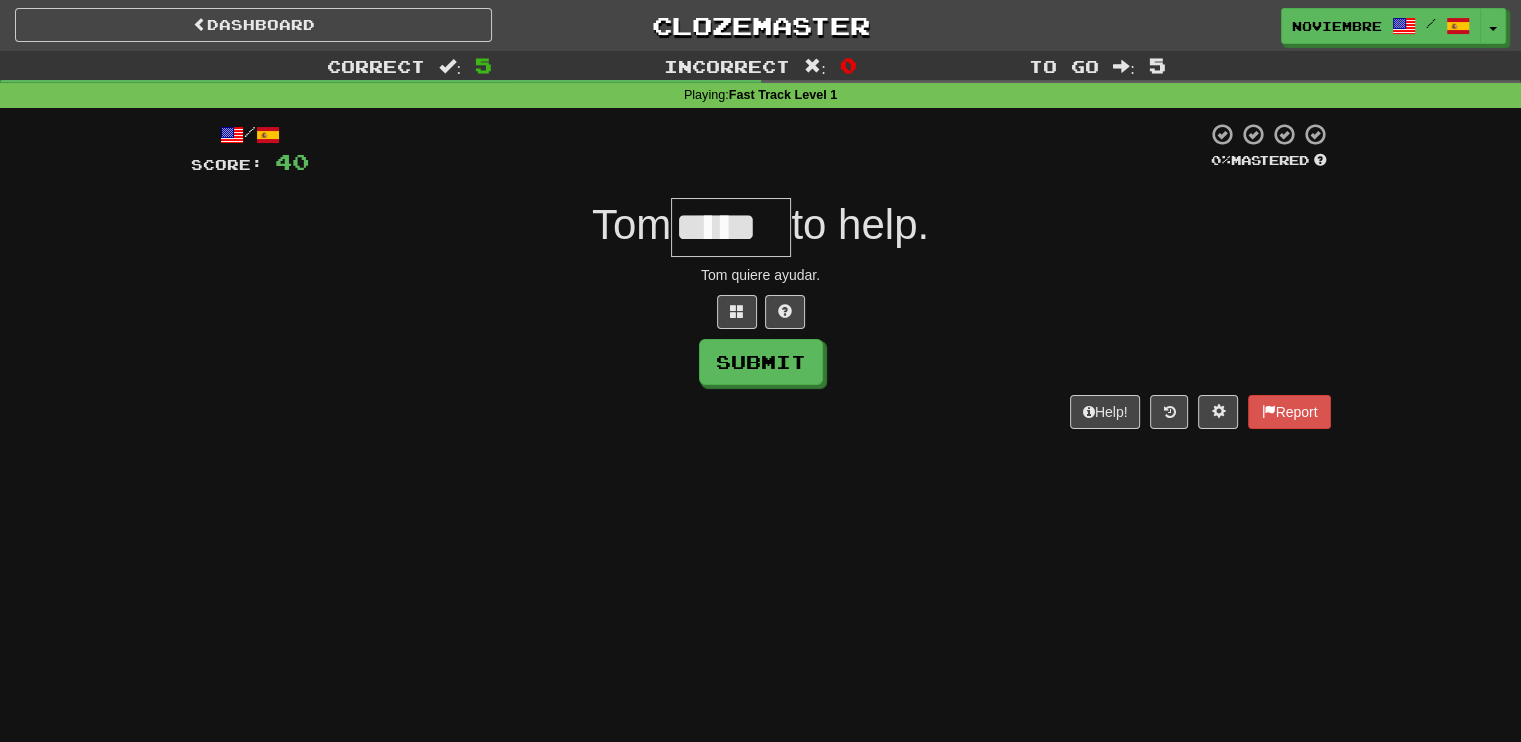 type on "*****" 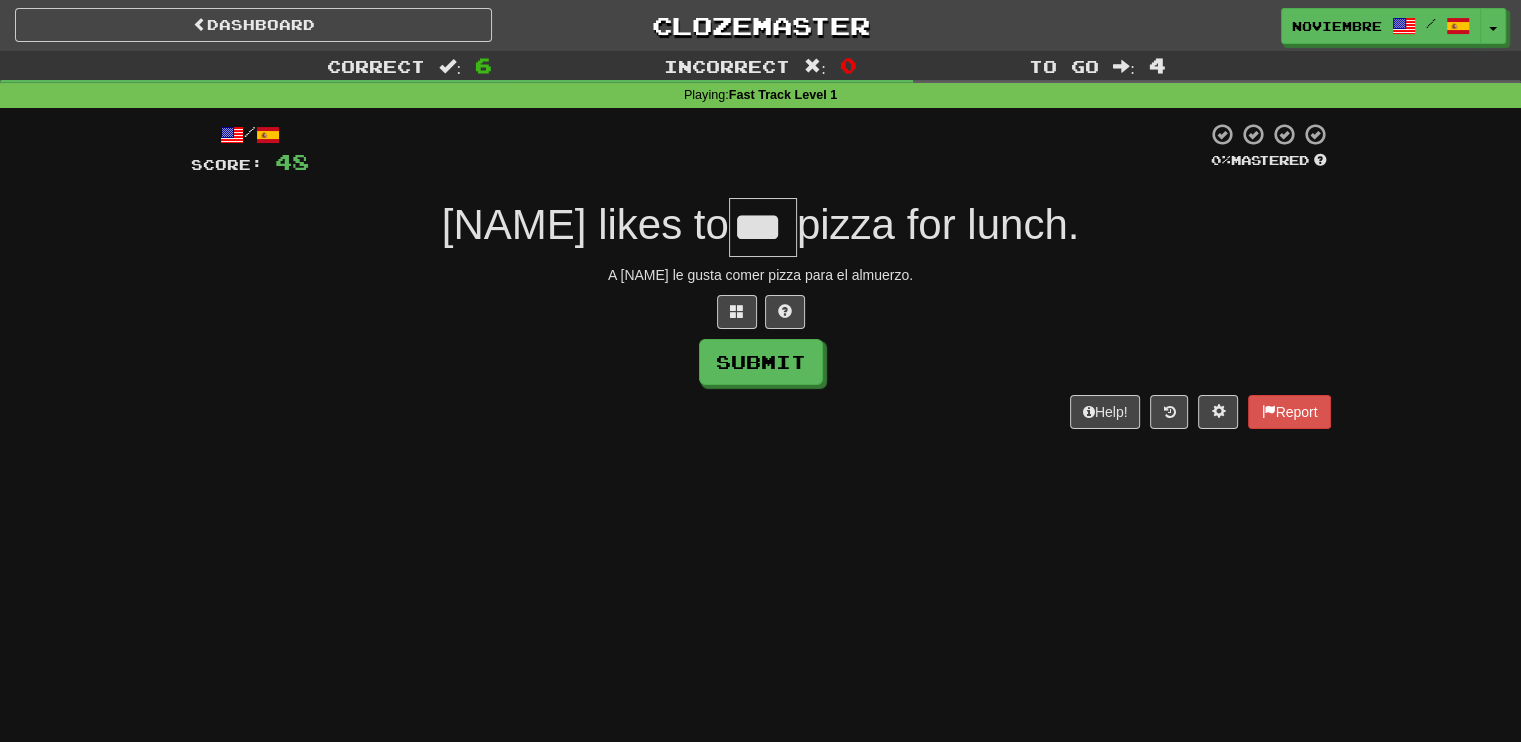 type on "***" 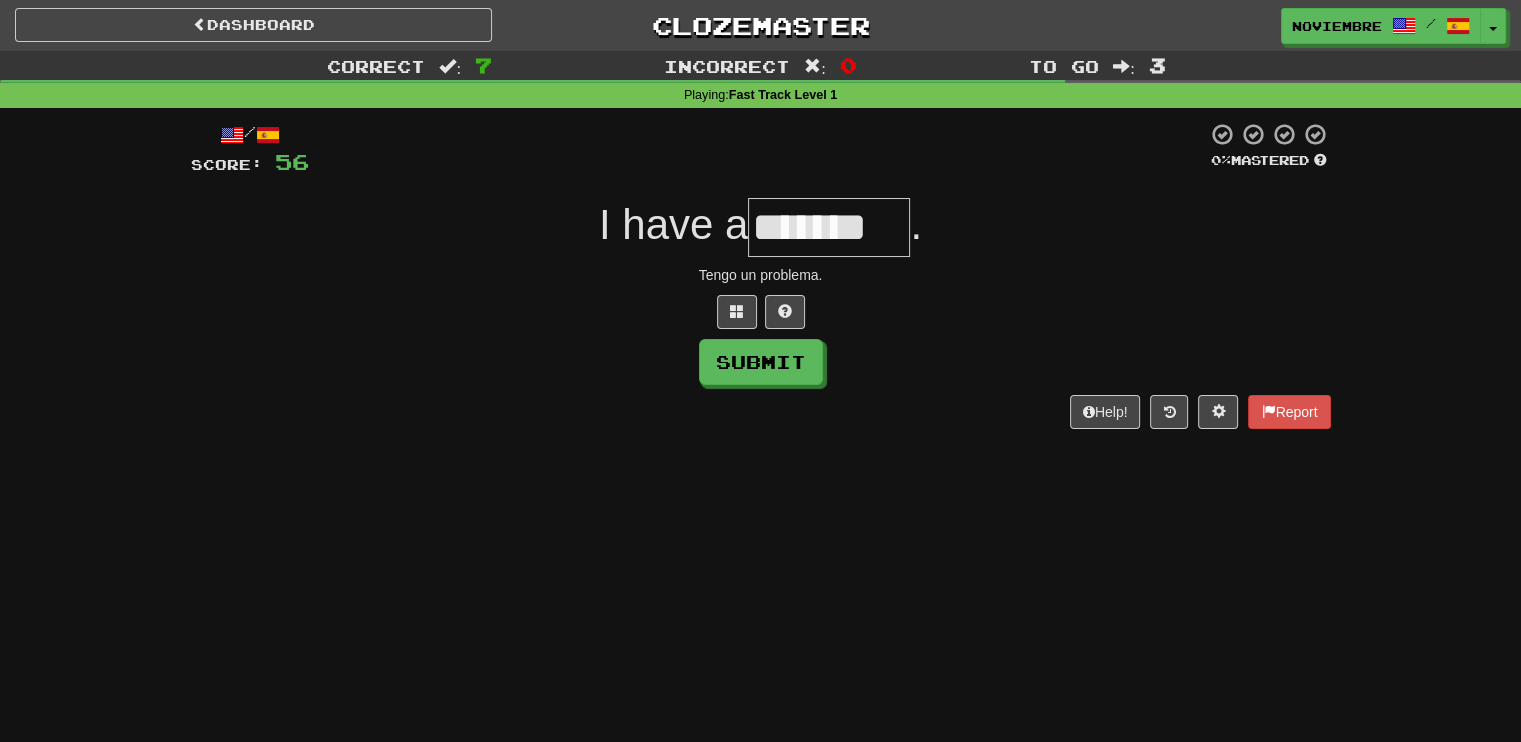 type on "*******" 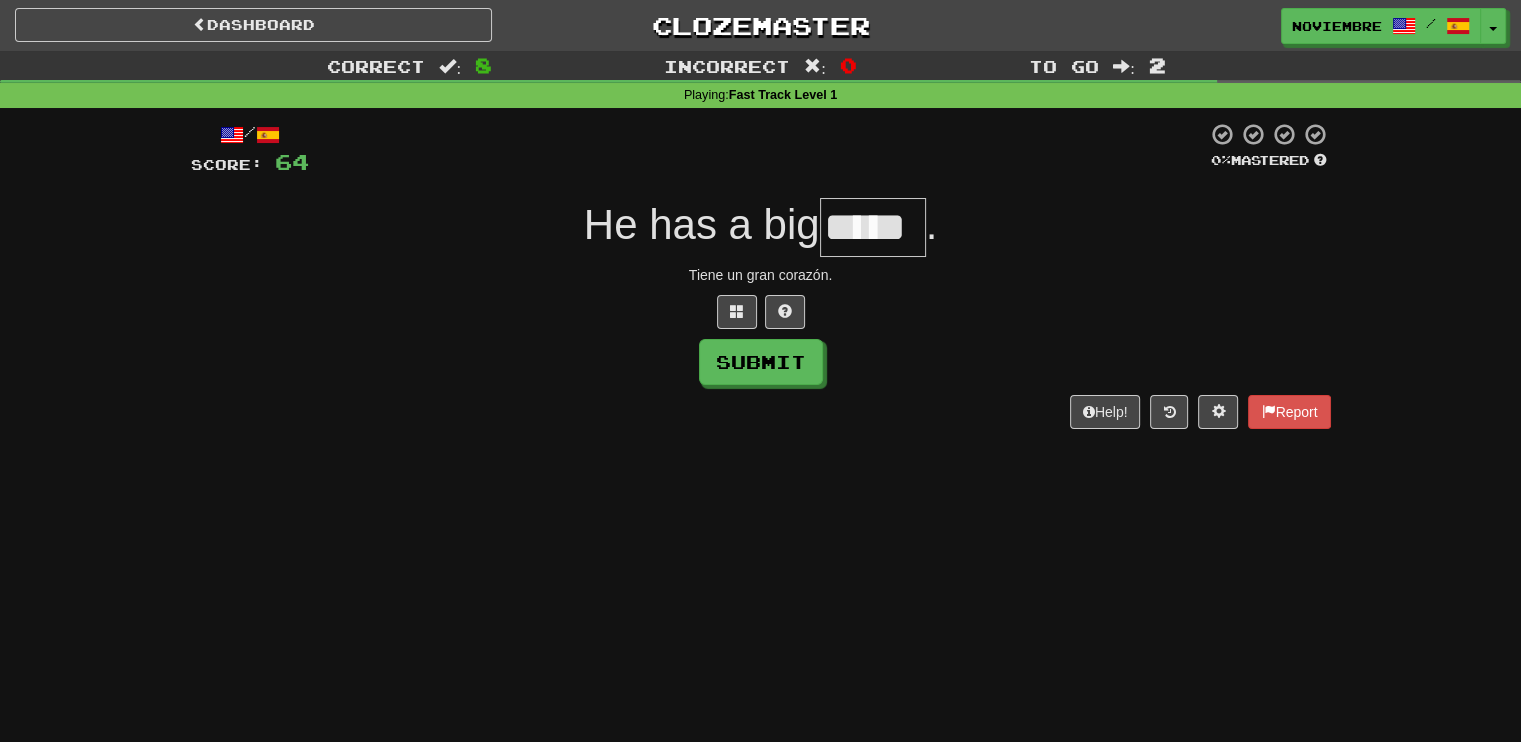 type on "*****" 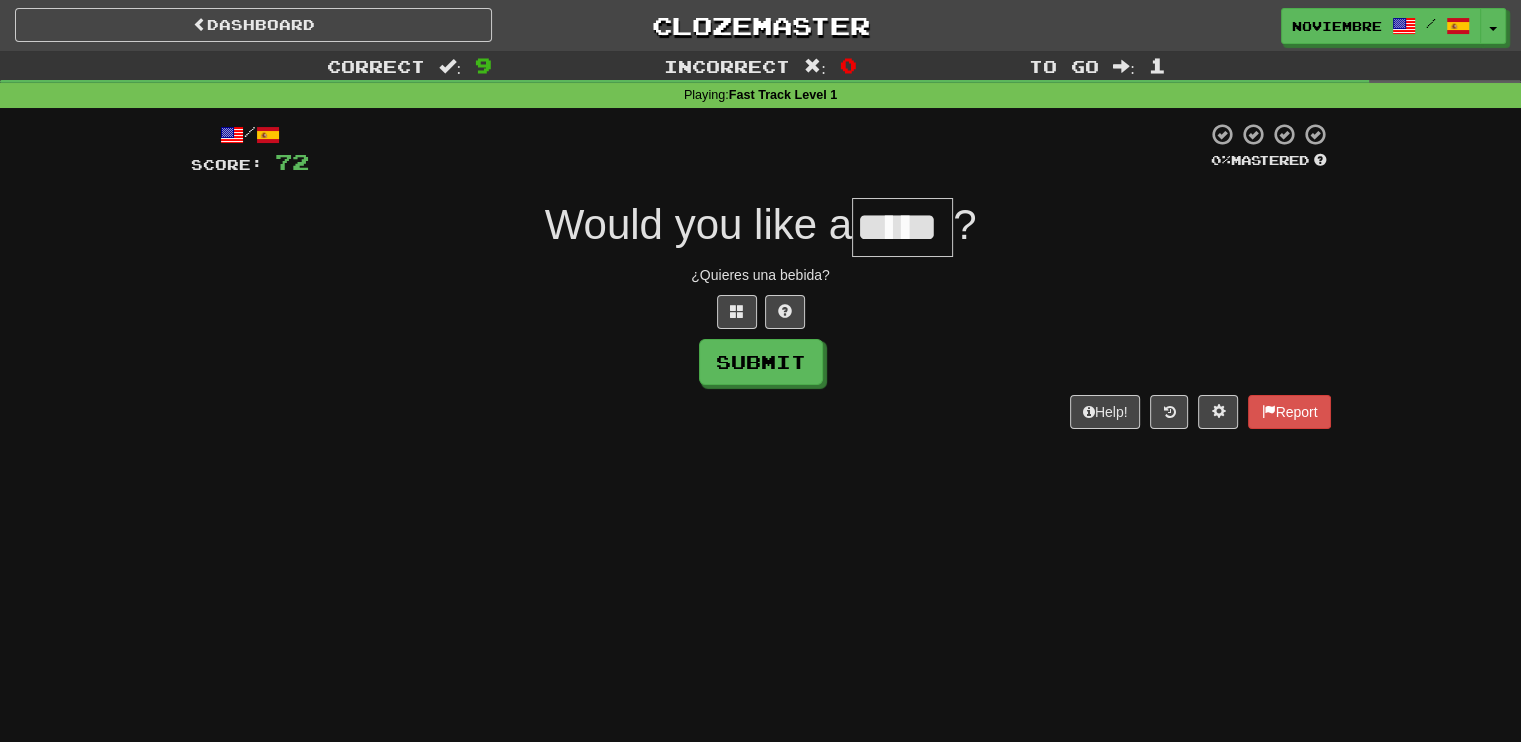 type on "*****" 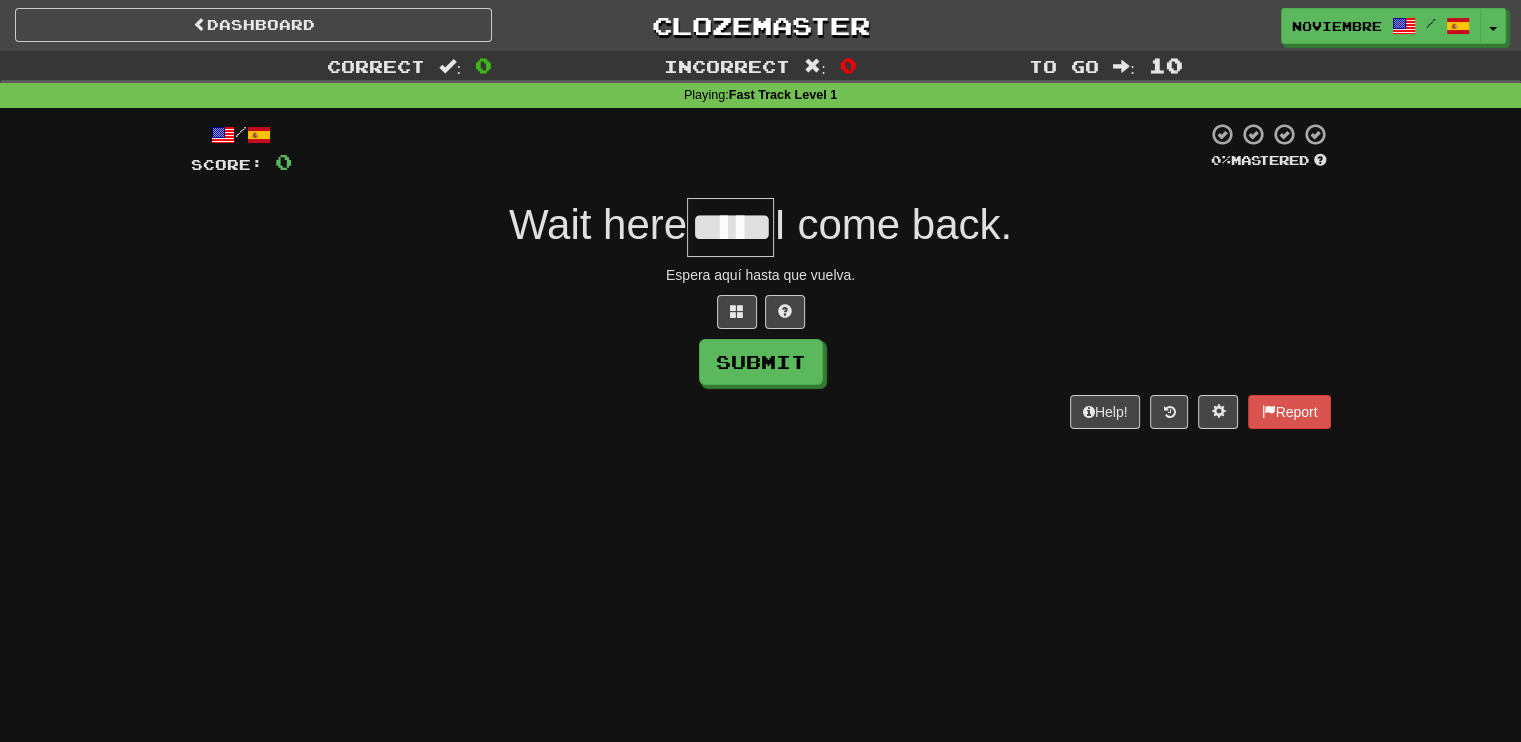 type on "*****" 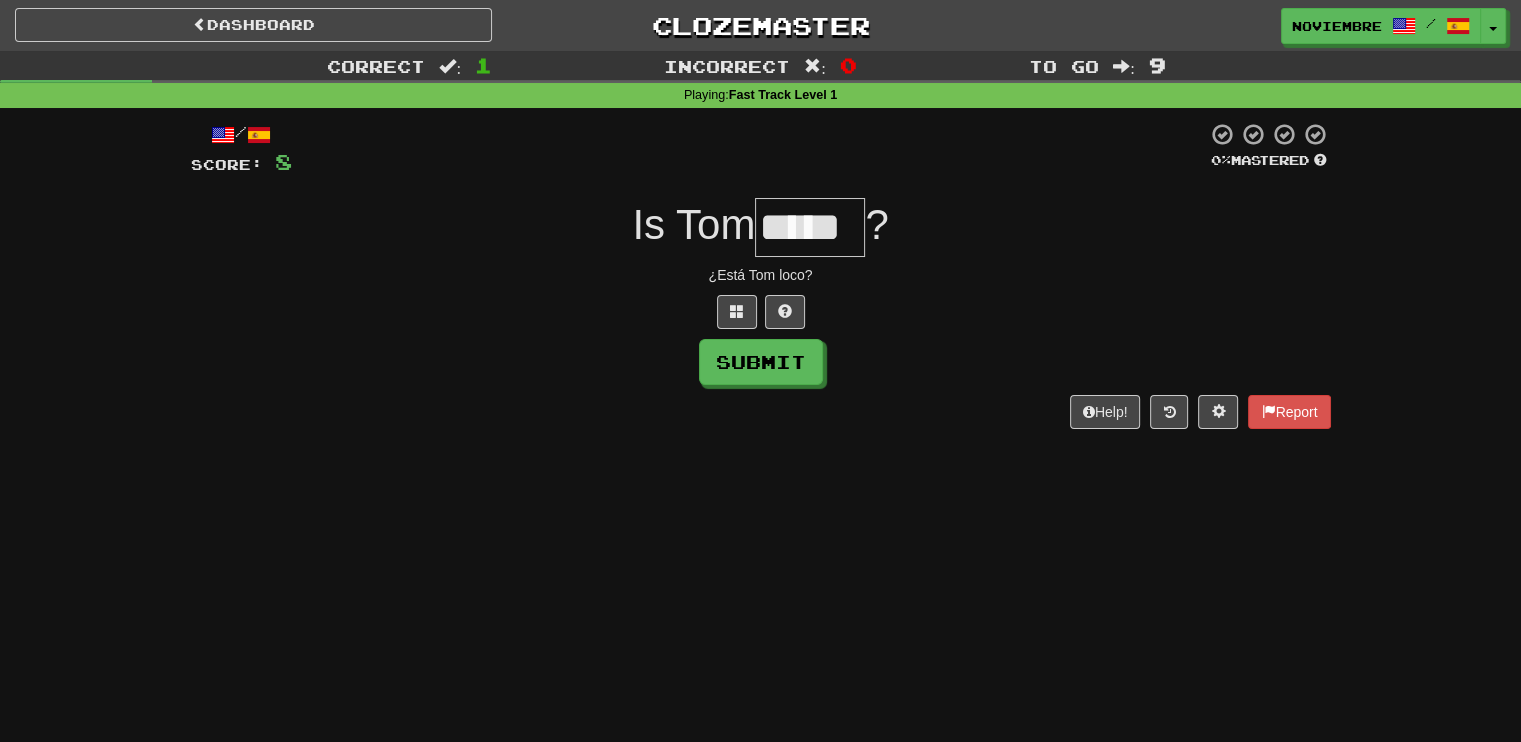 type on "*****" 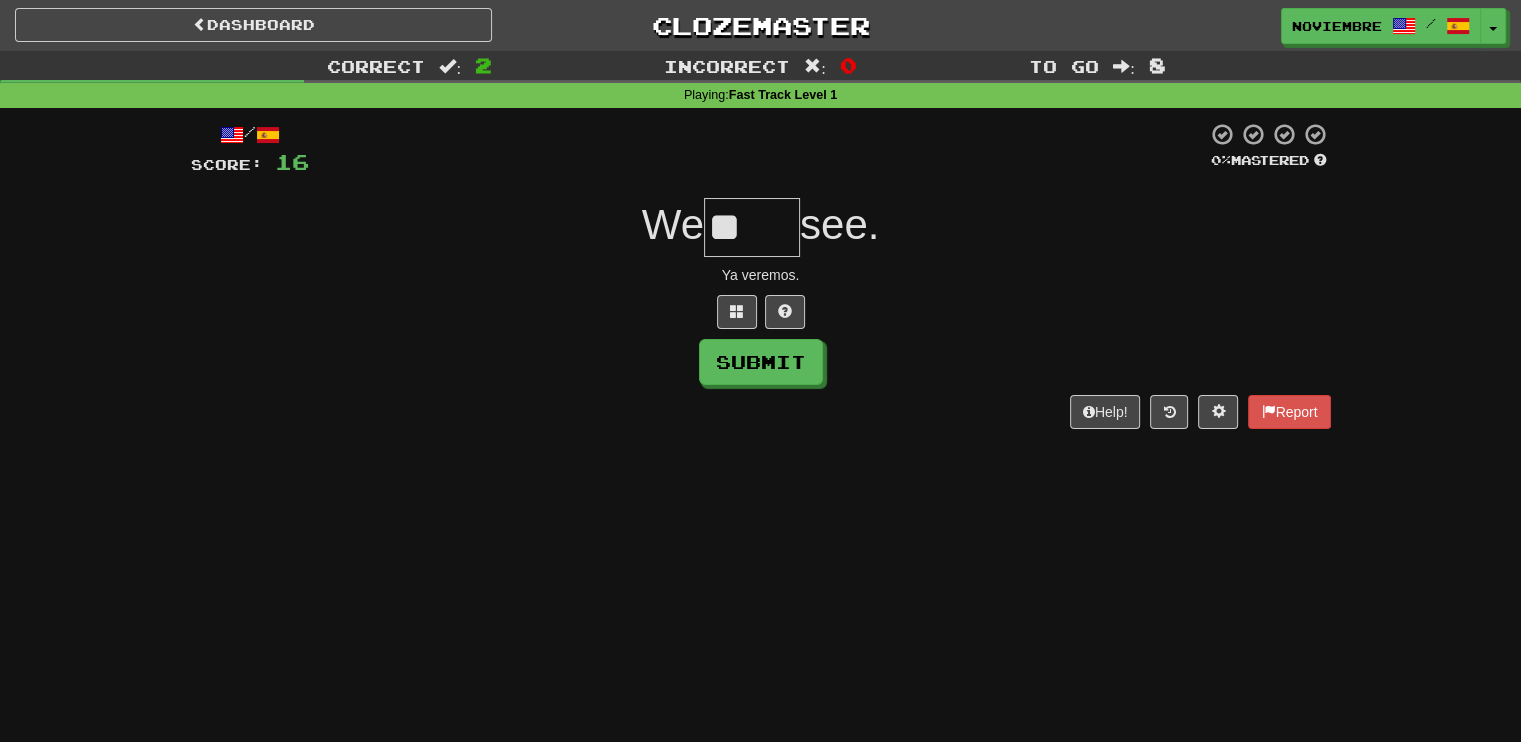 type on "*" 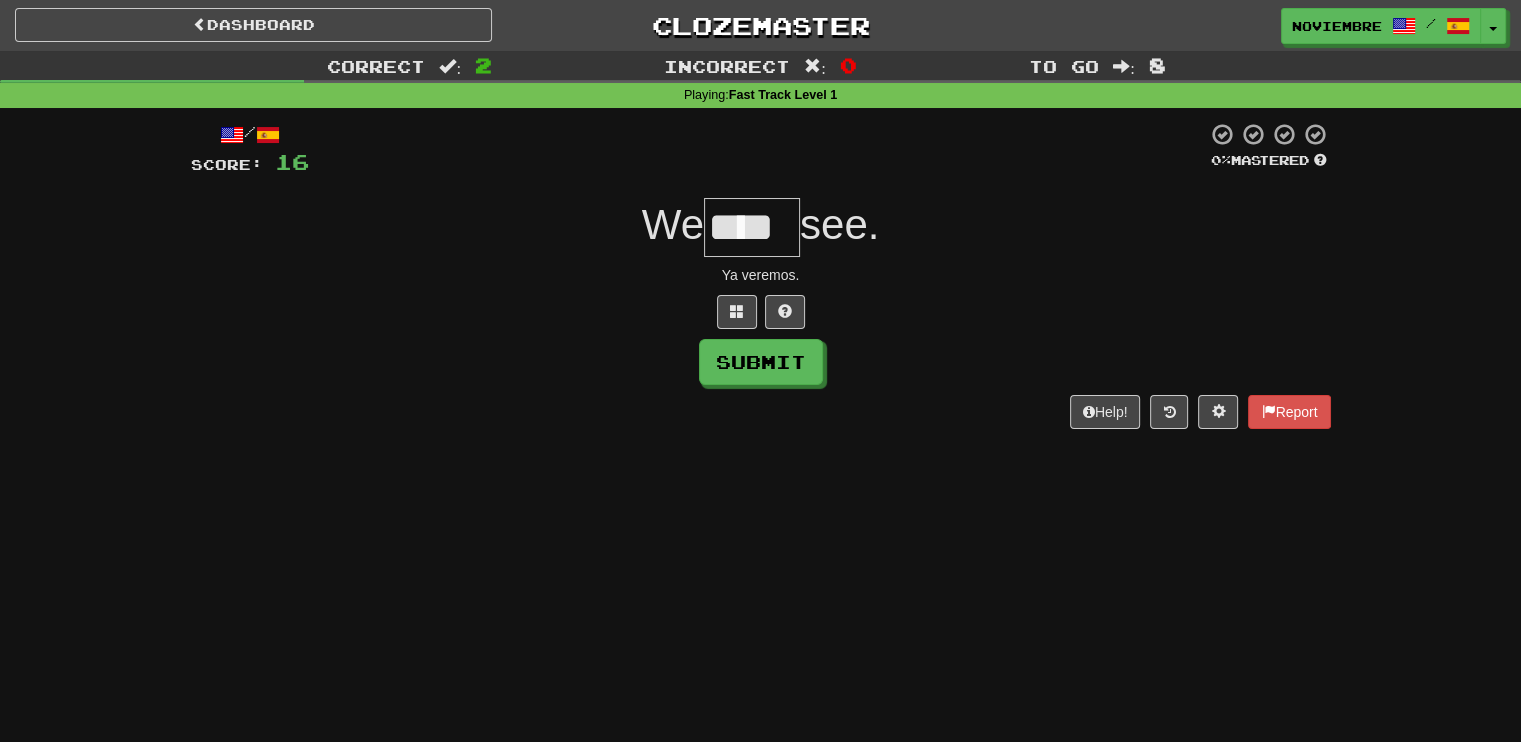 scroll, scrollTop: 0, scrollLeft: 4, axis: horizontal 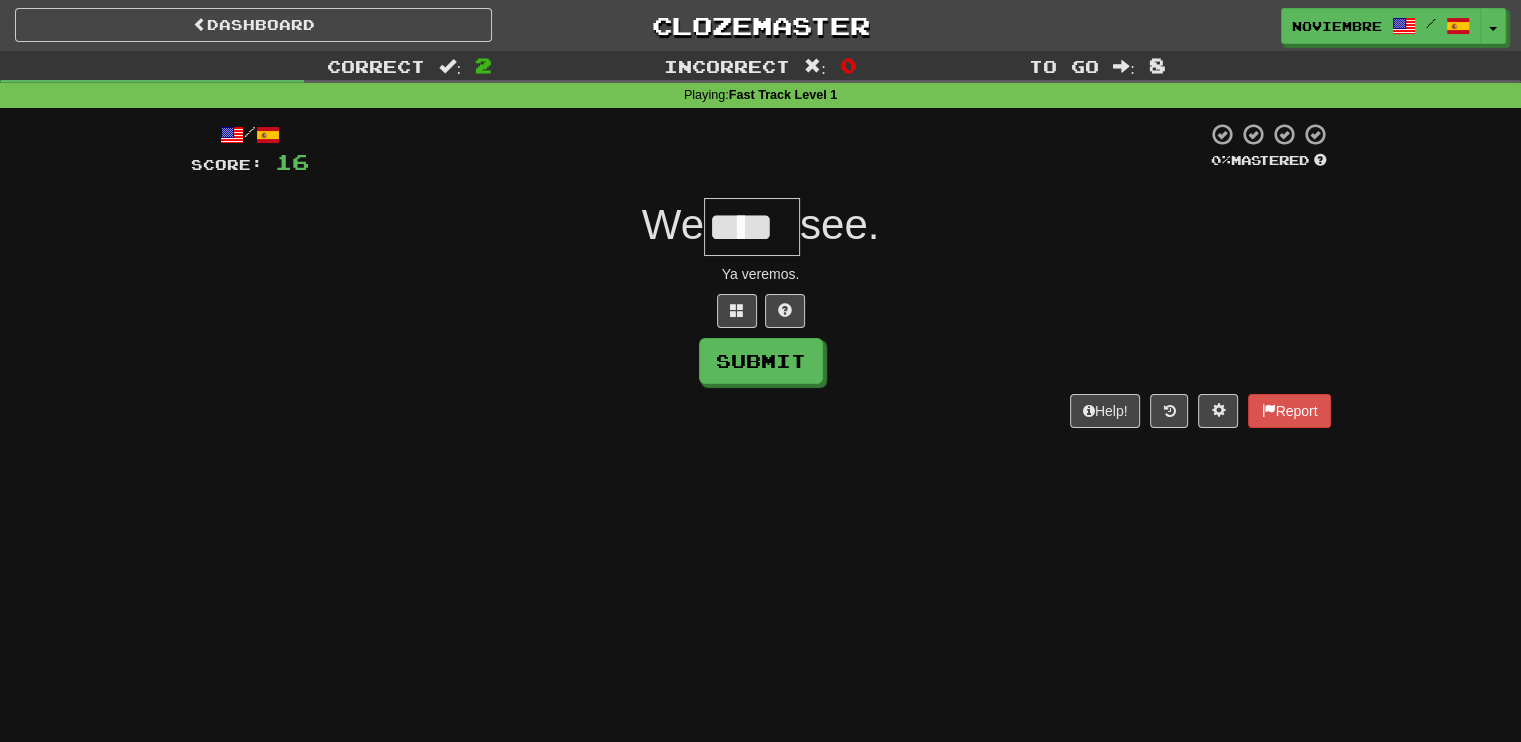 type on "*****" 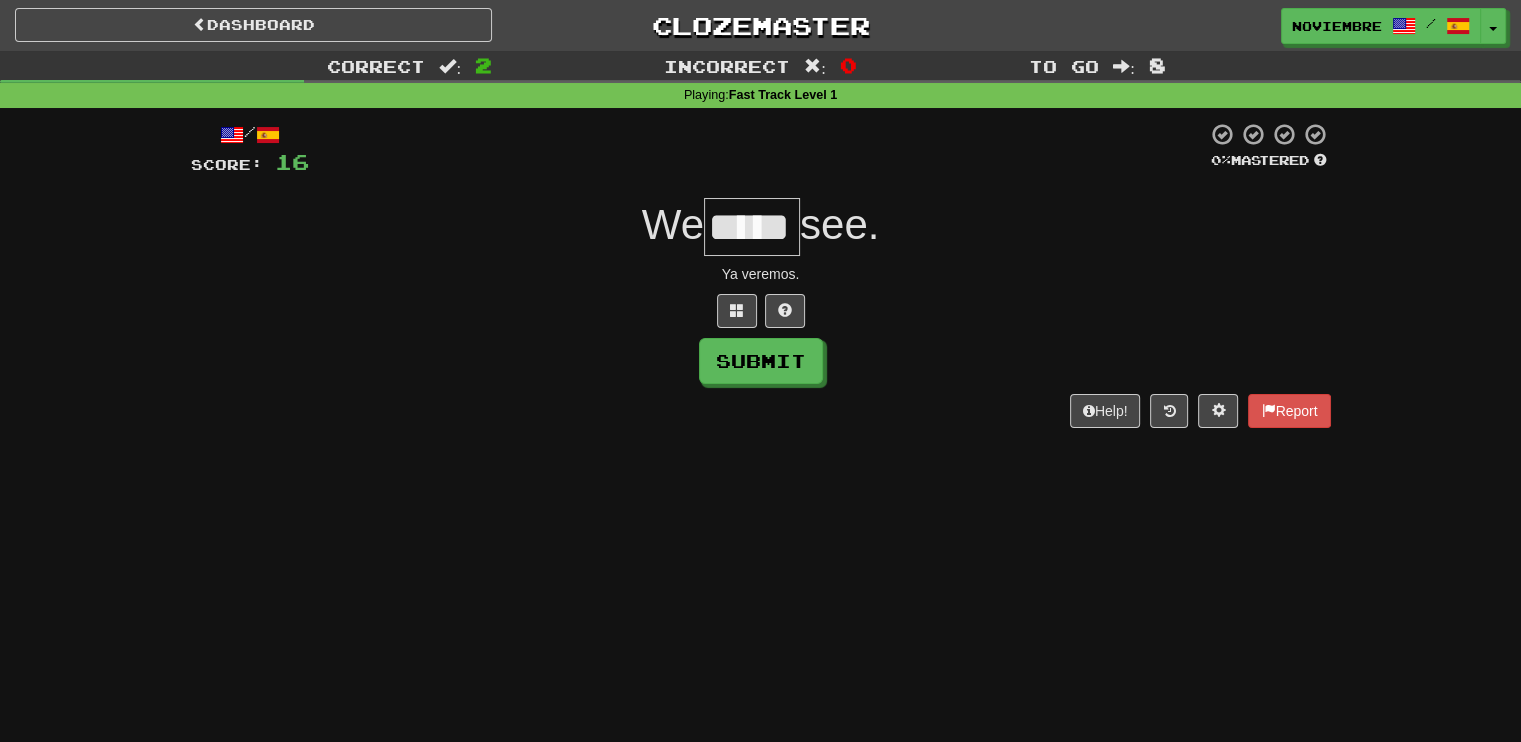scroll, scrollTop: 0, scrollLeft: 0, axis: both 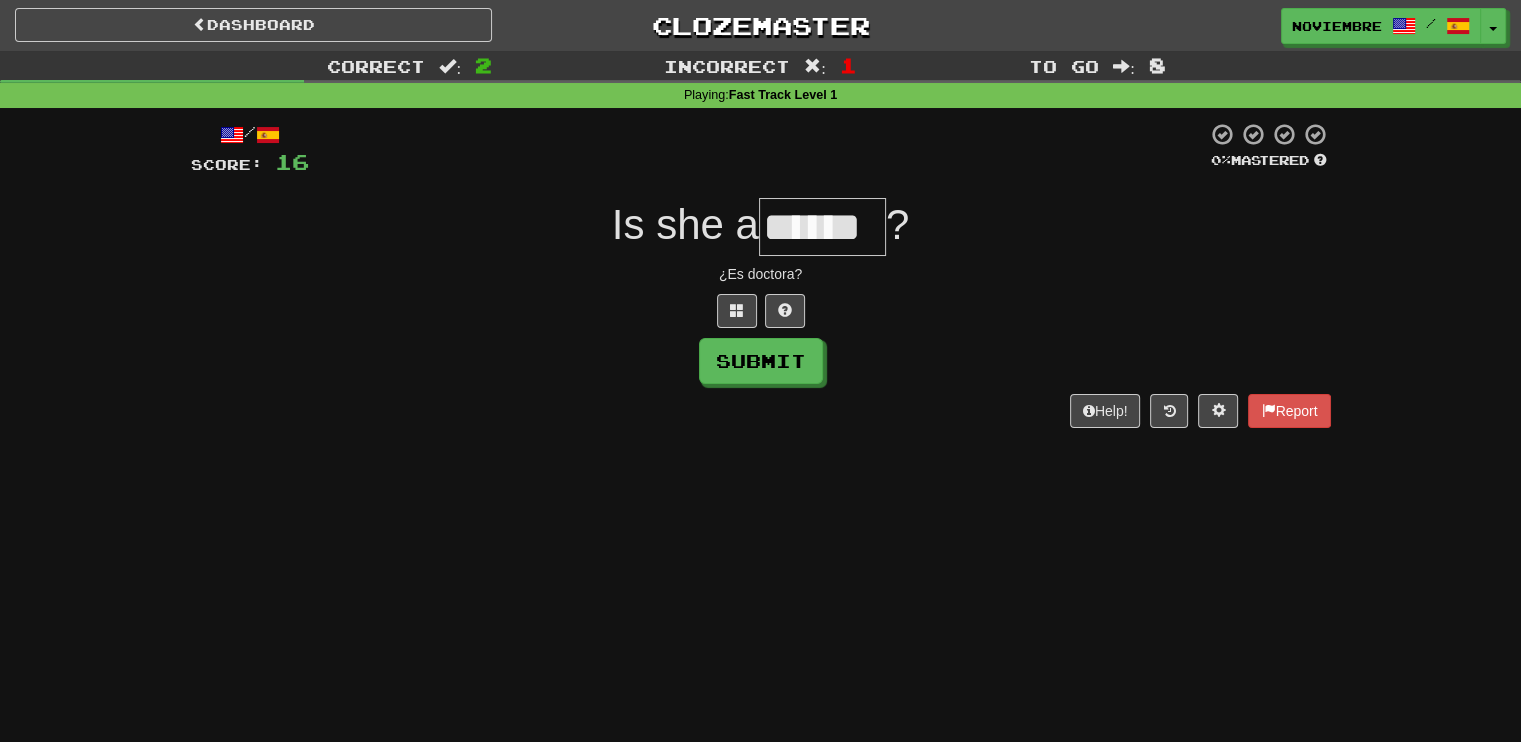 type on "******" 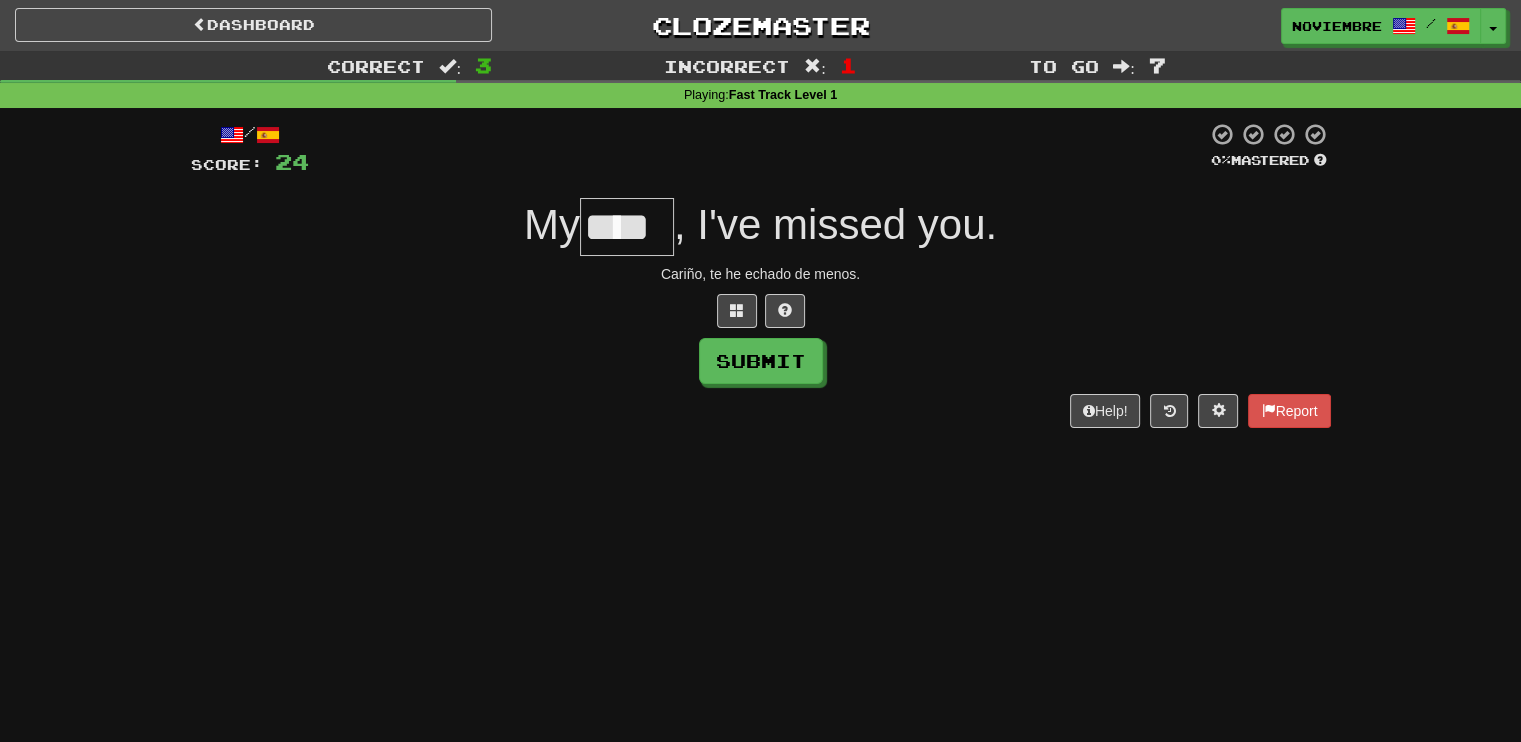 type on "****" 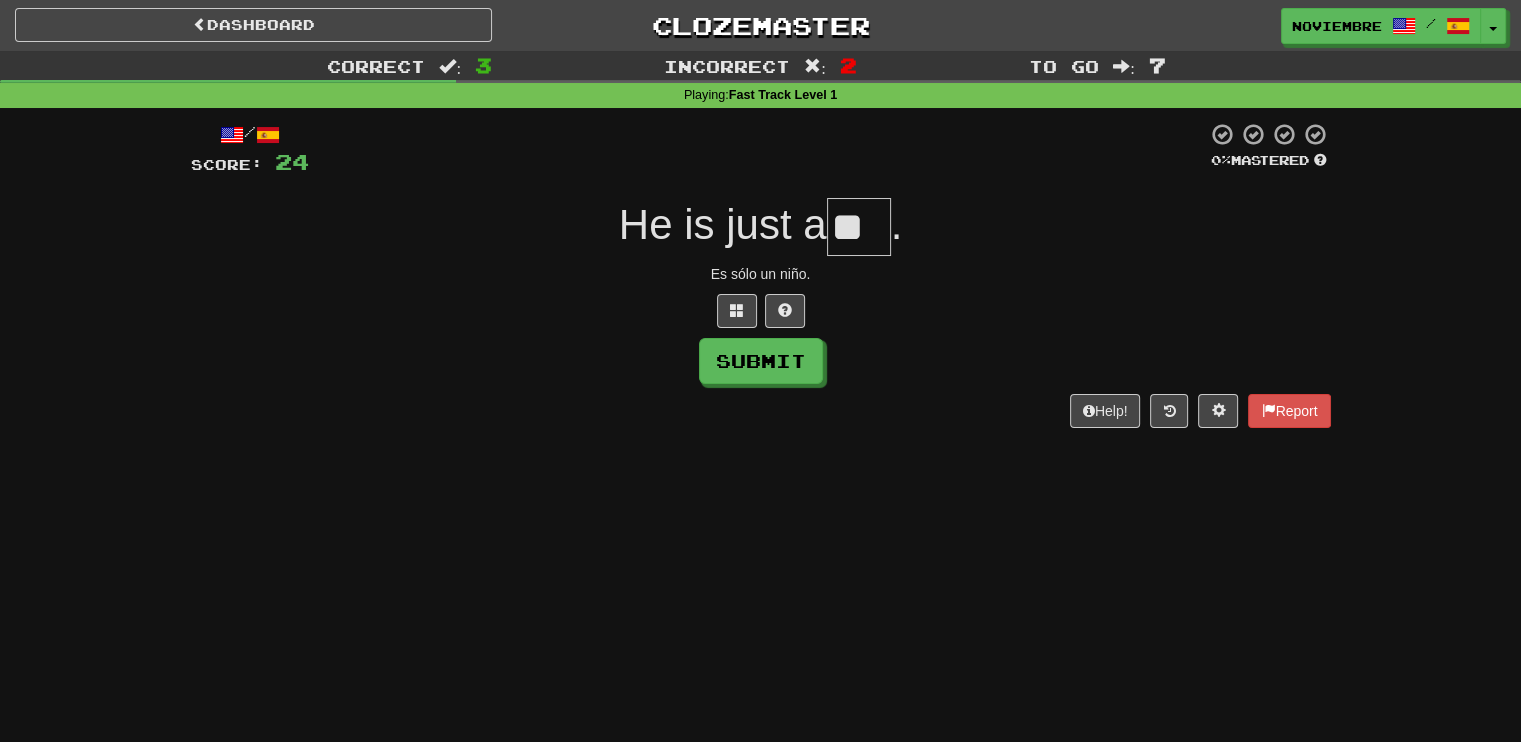 scroll, scrollTop: 0, scrollLeft: 0, axis: both 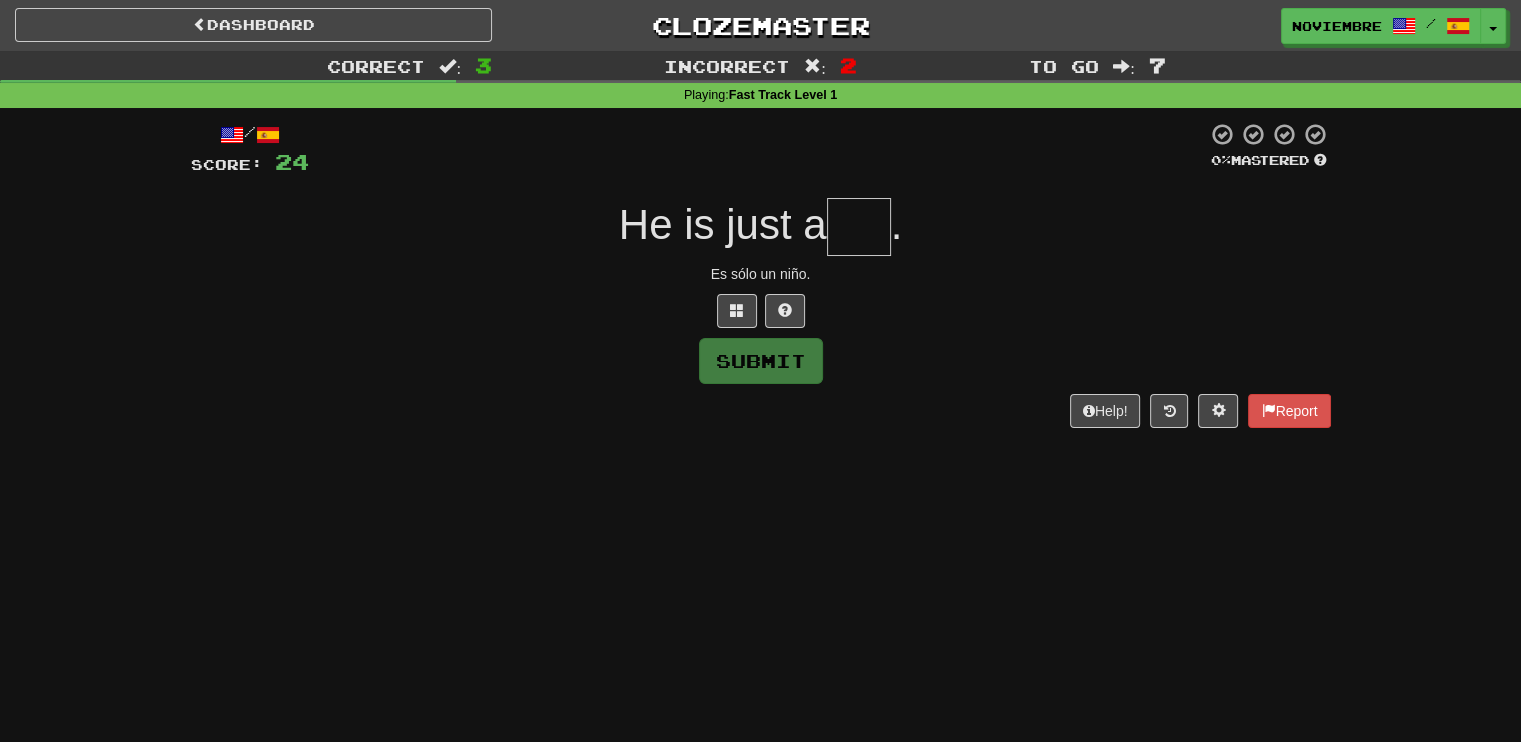 type on "*" 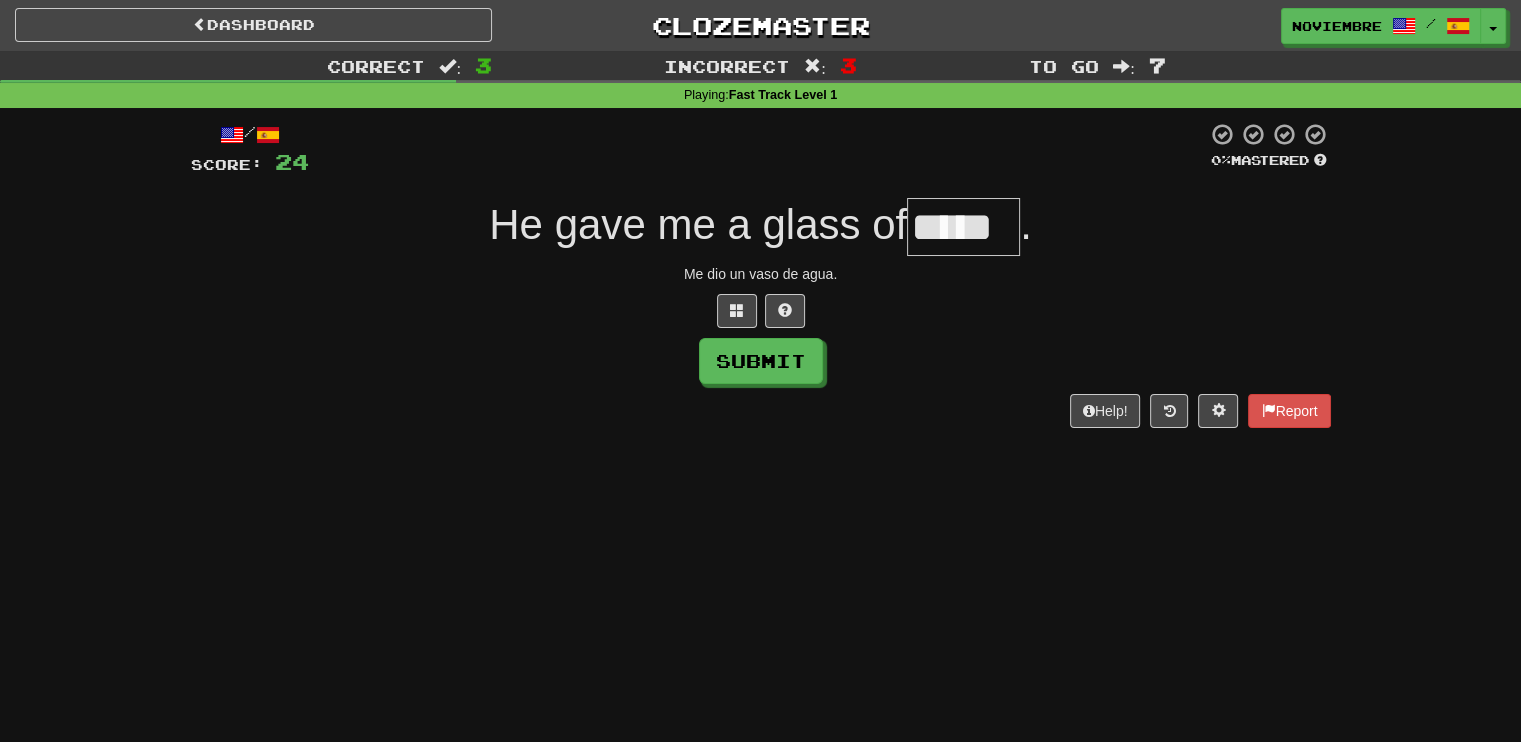 type on "*****" 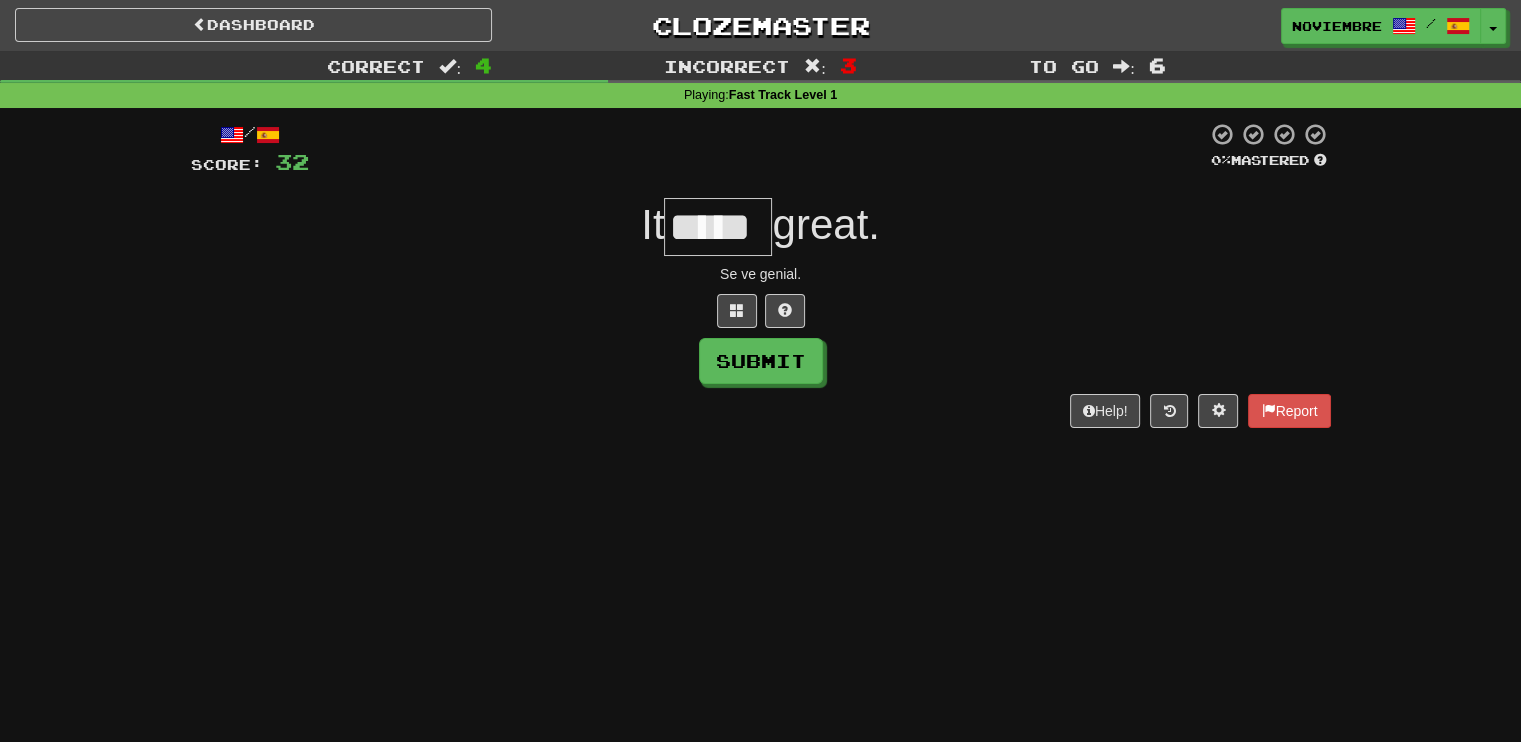 type on "*****" 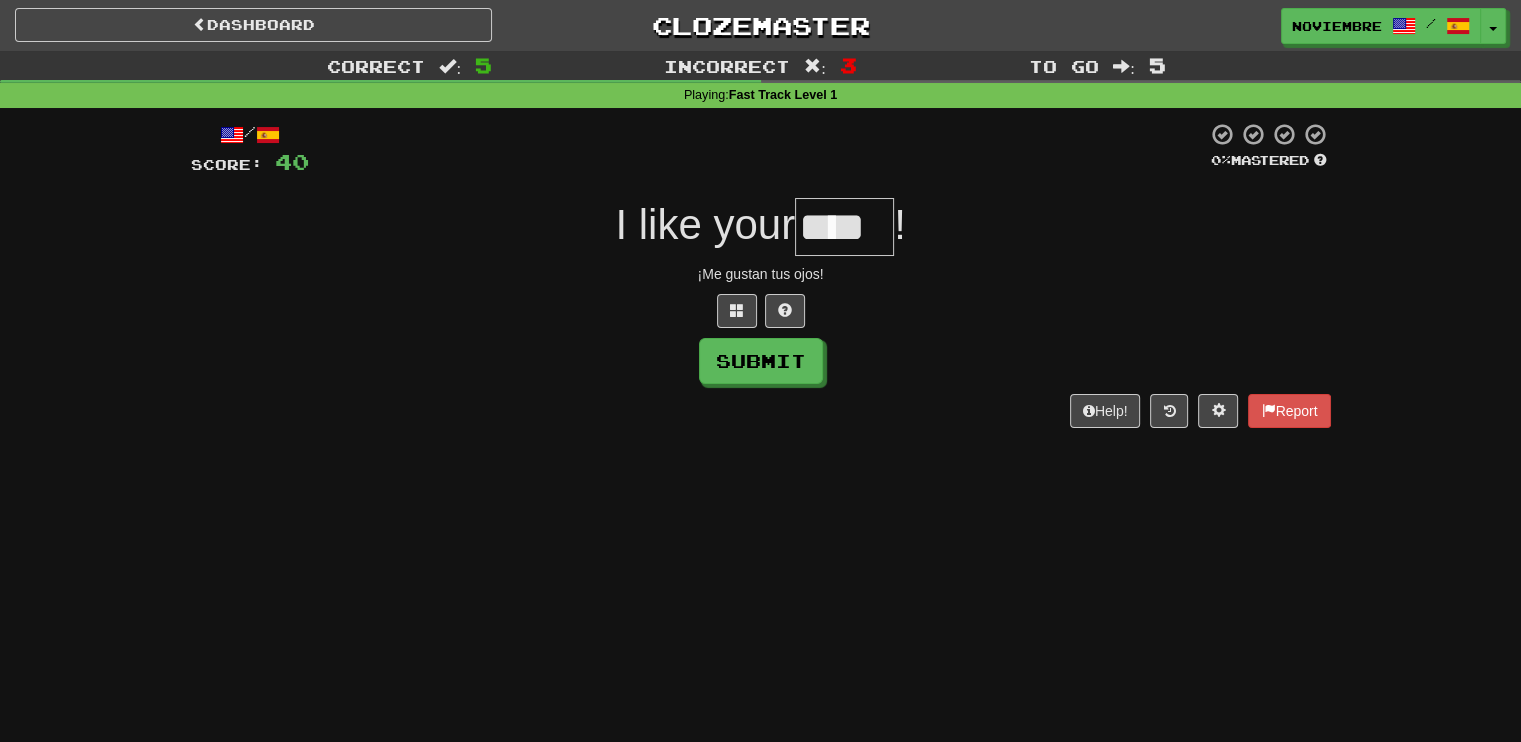 type on "****" 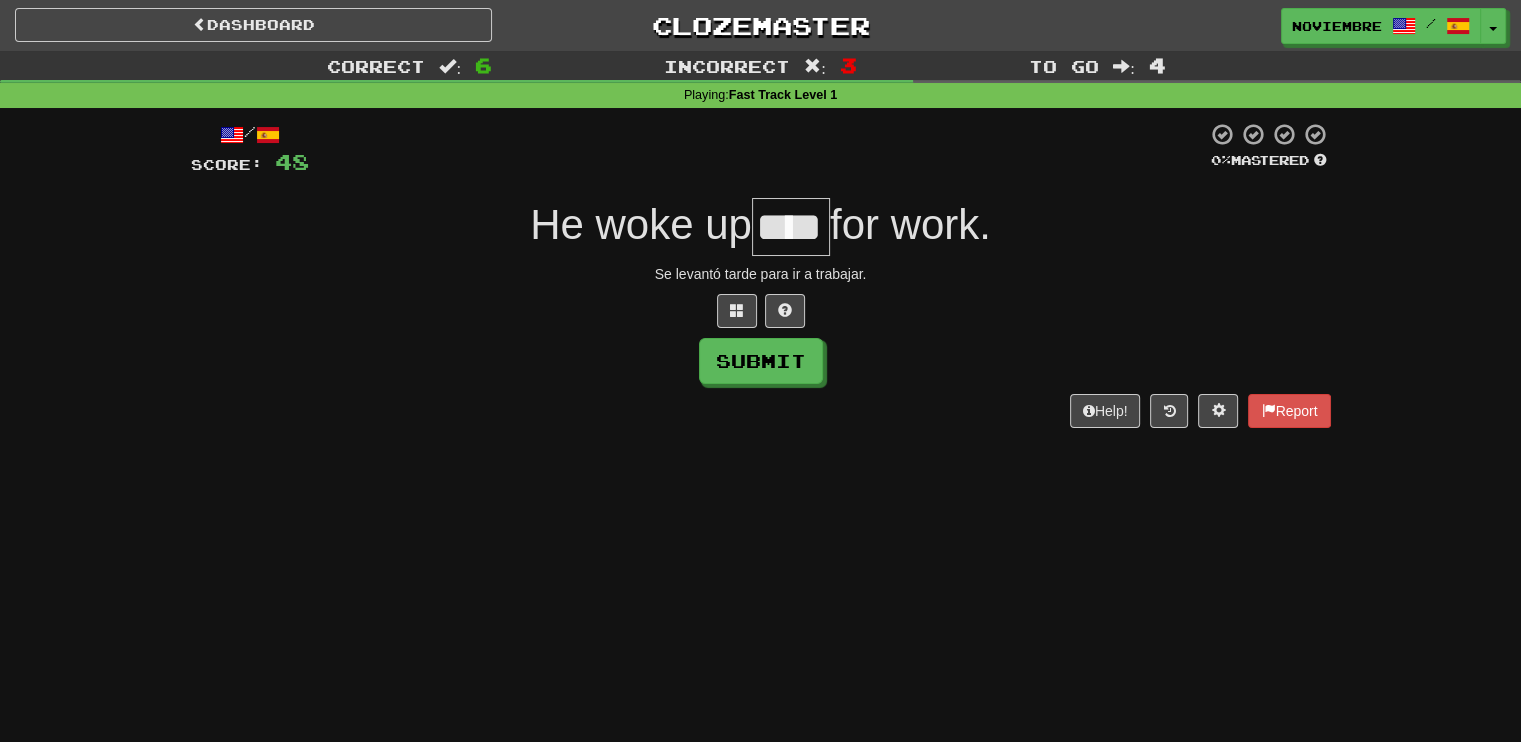 type on "****" 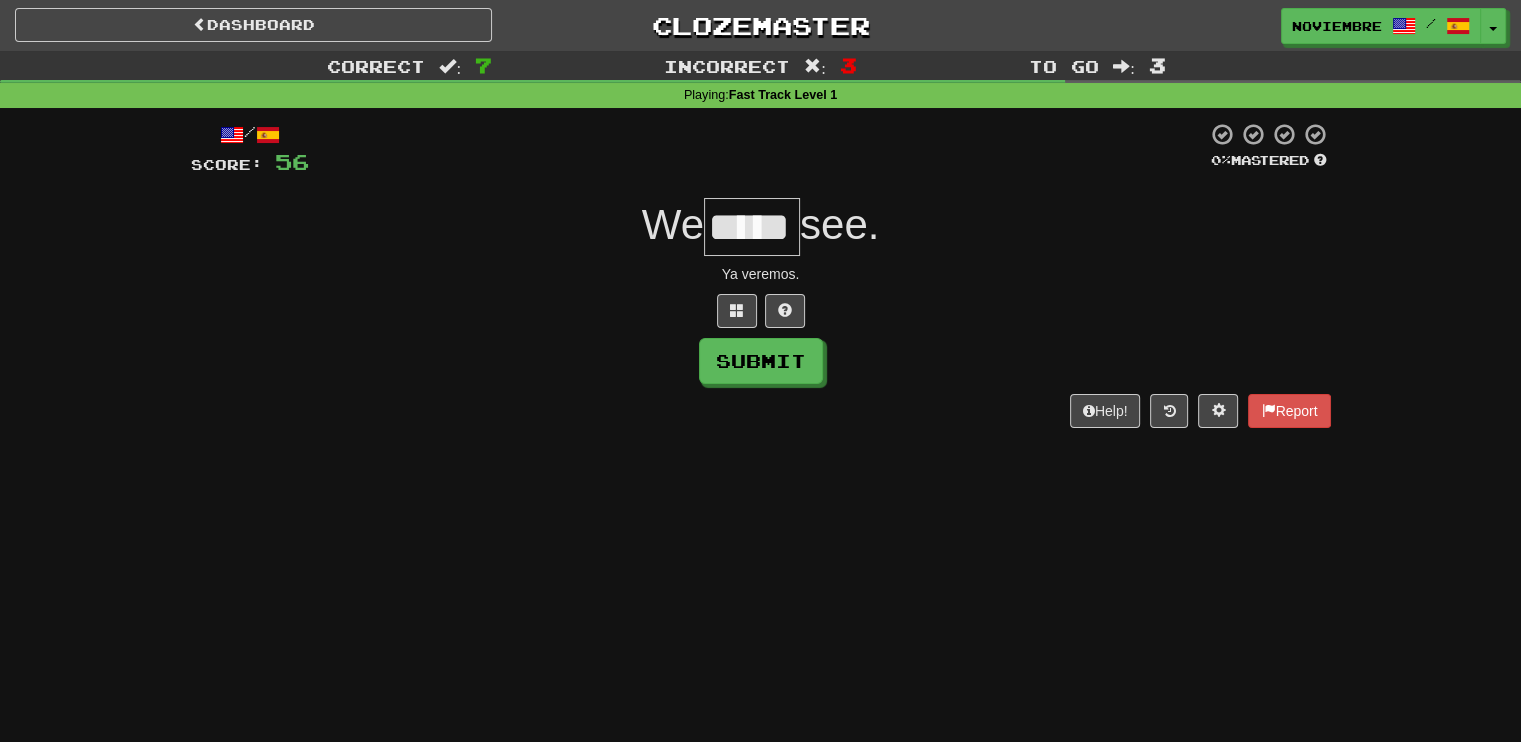 type on "*****" 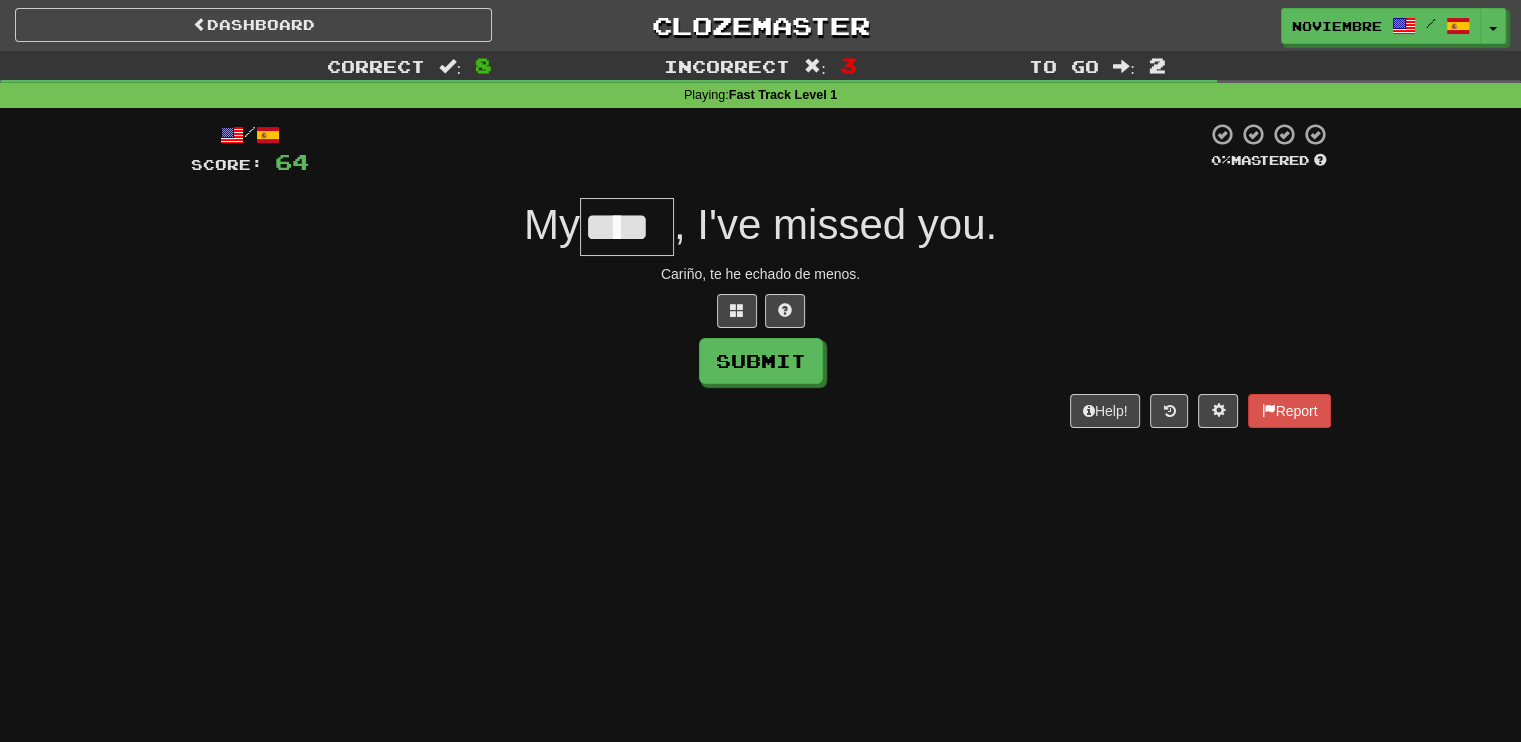 type on "****" 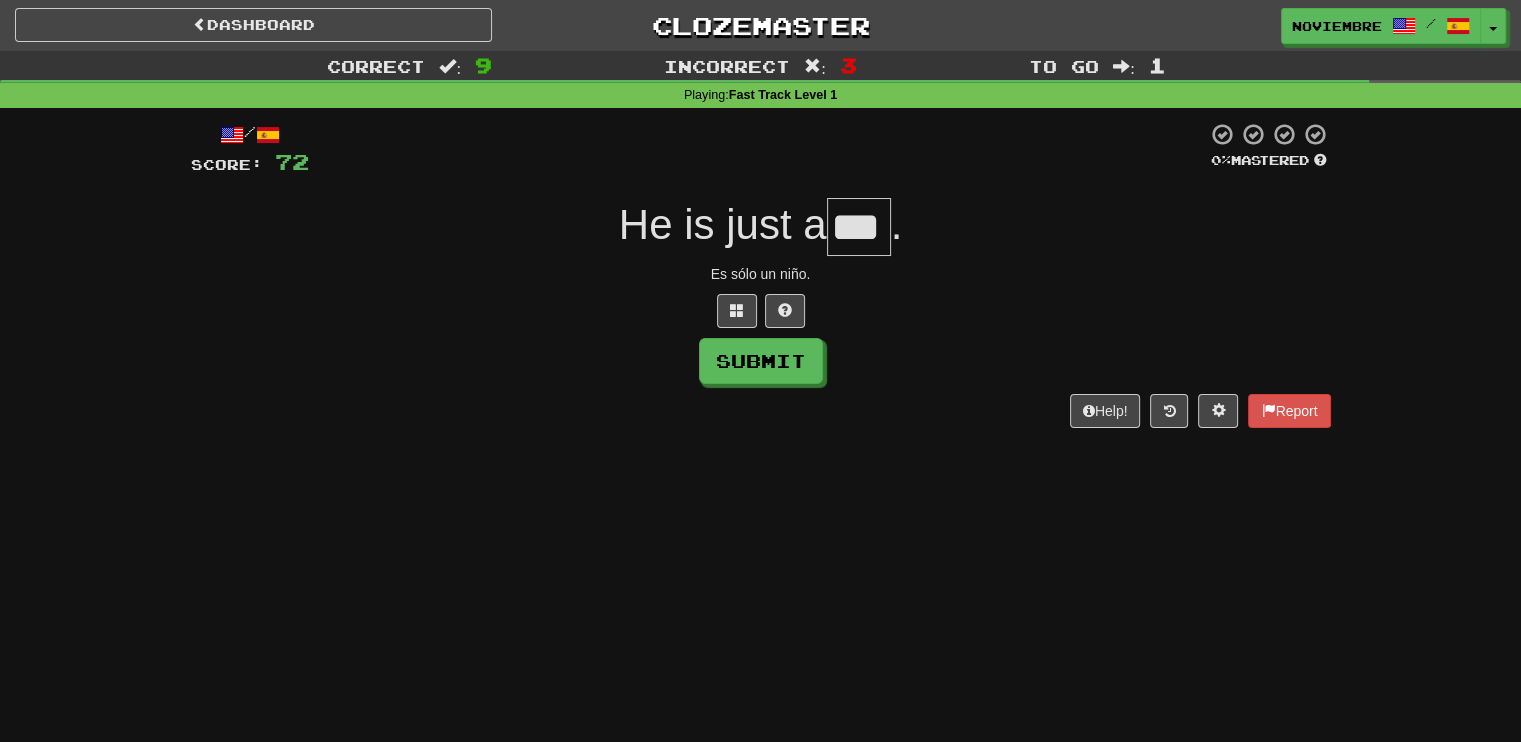 scroll, scrollTop: 0, scrollLeft: 0, axis: both 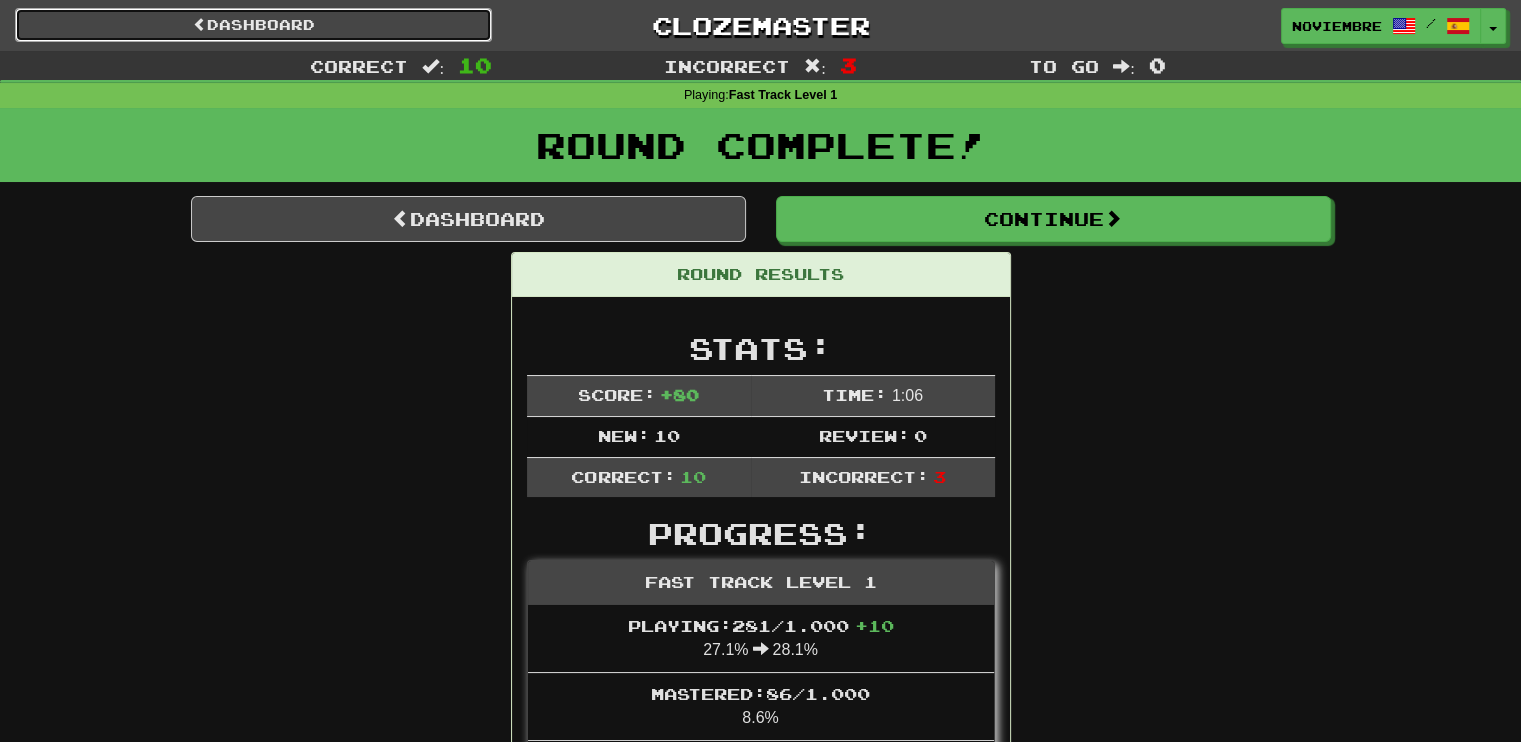 click on "Dashboard" at bounding box center (253, 25) 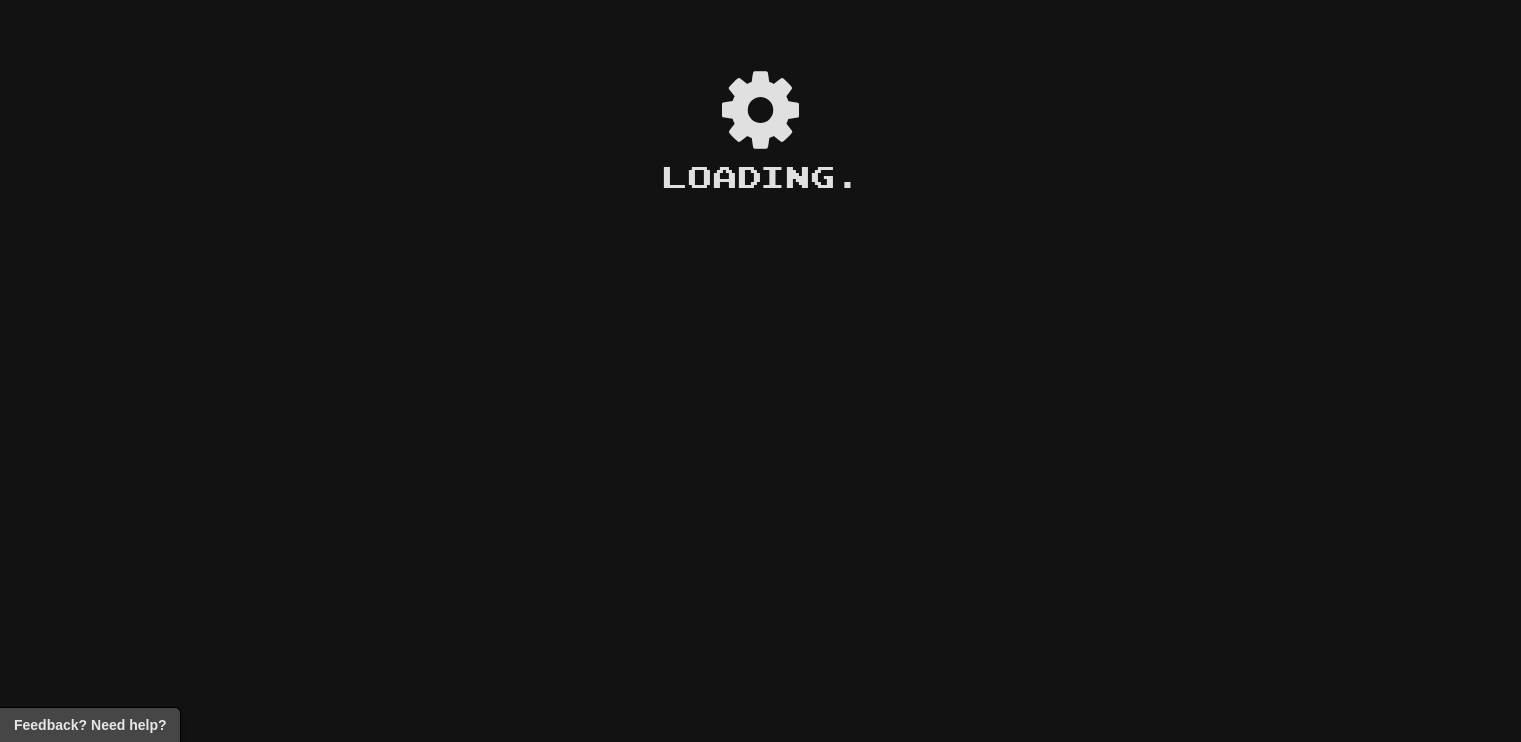 scroll, scrollTop: 0, scrollLeft: 0, axis: both 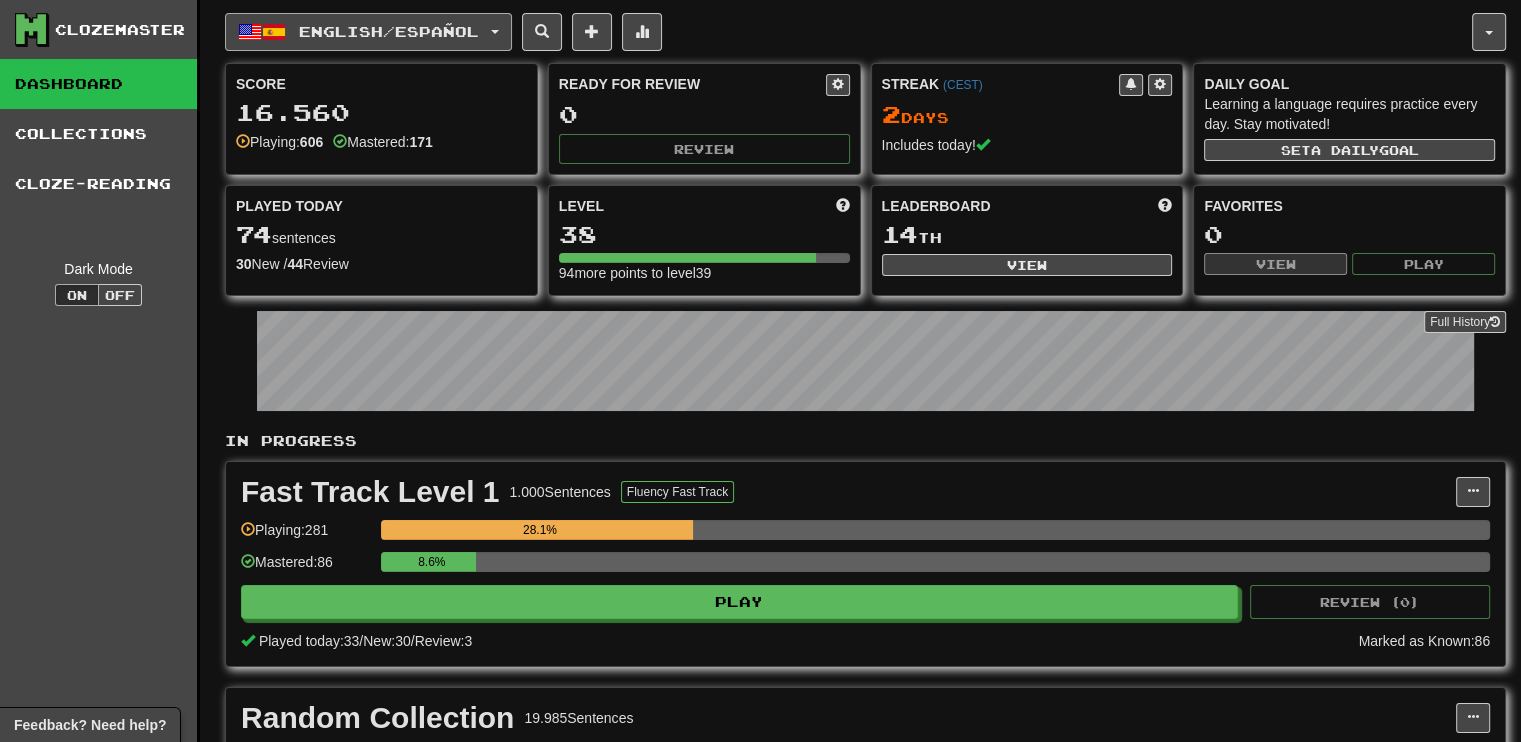 click on "English  /  Español" at bounding box center (368, 32) 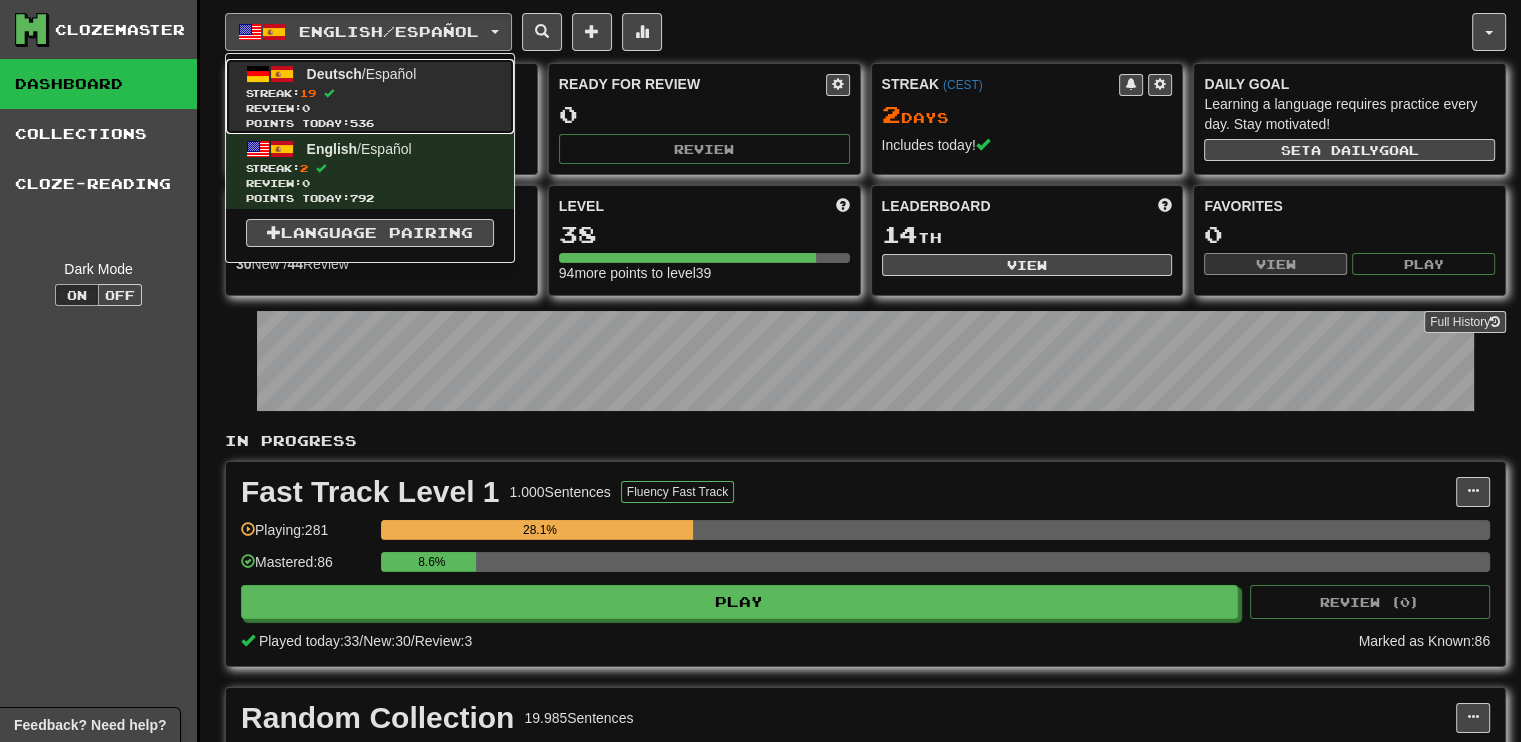 click on "Streak:  19" at bounding box center [370, 93] 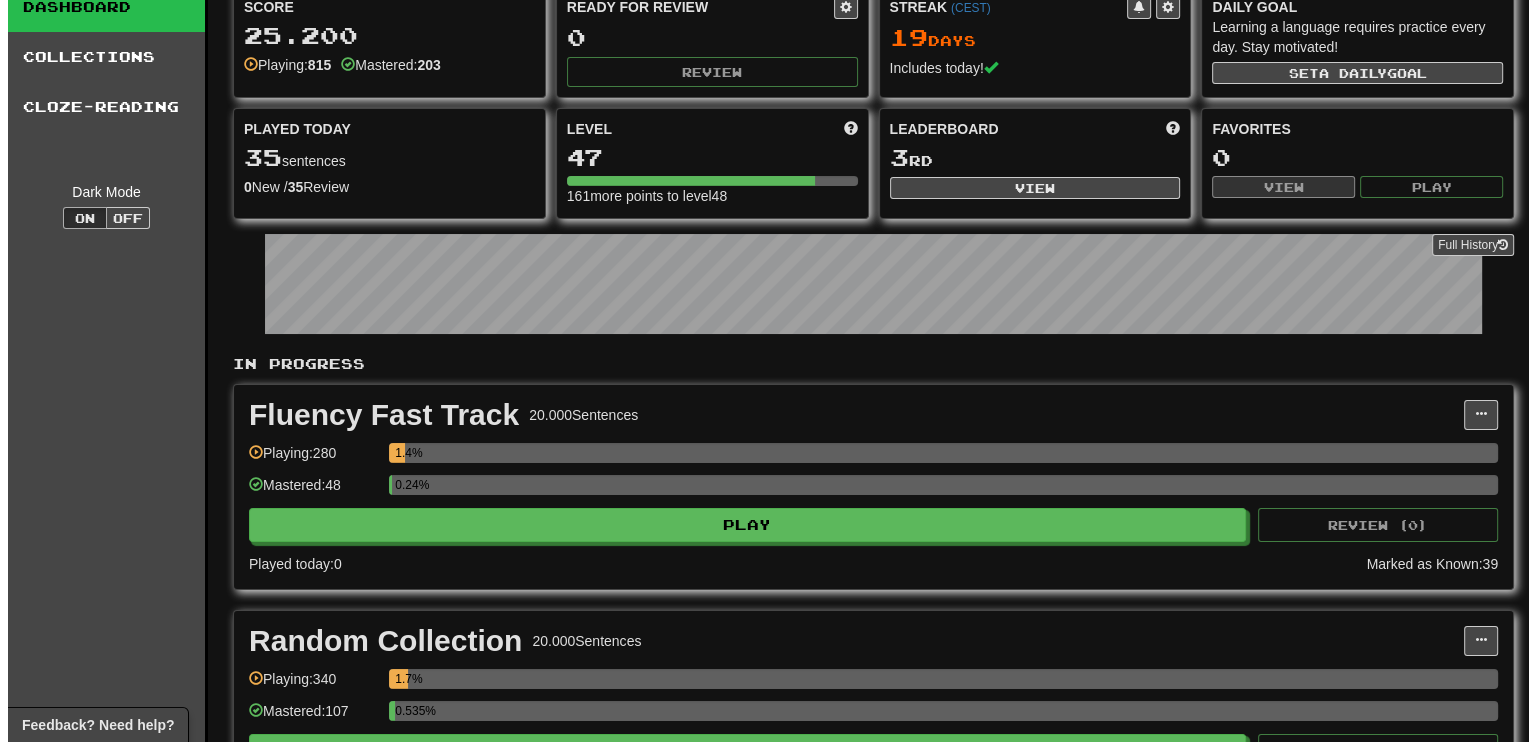 scroll, scrollTop: 200, scrollLeft: 0, axis: vertical 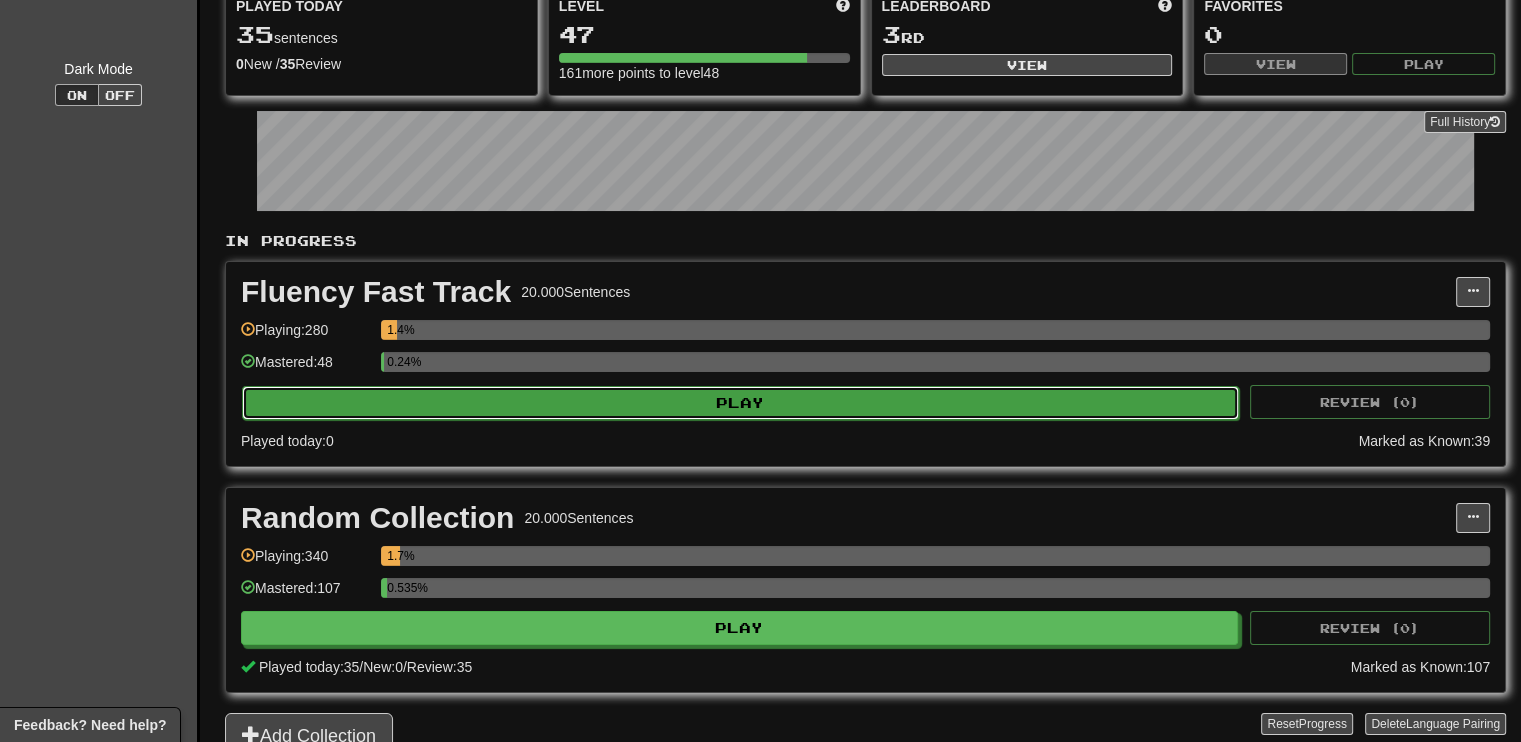 click on "Play" at bounding box center [740, 403] 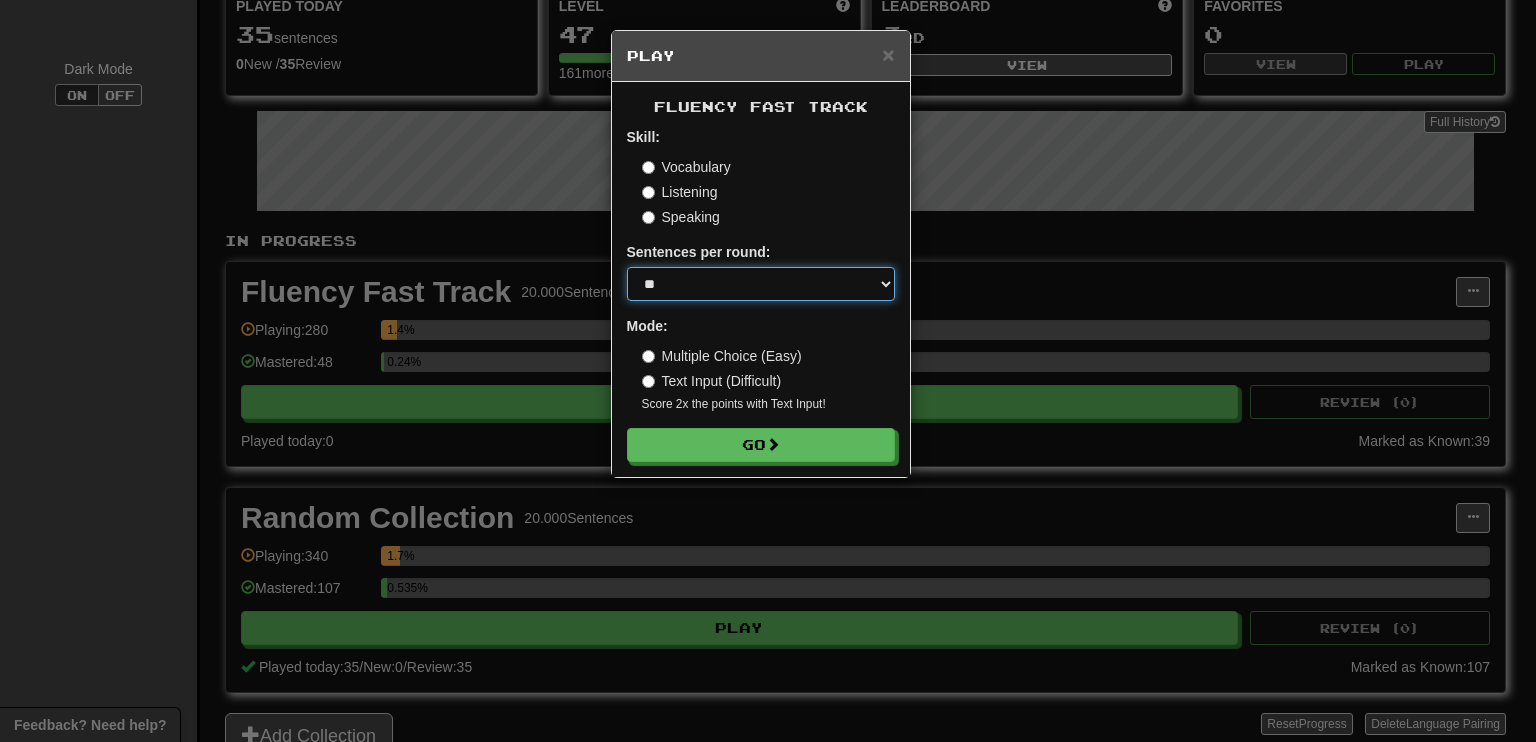 click on "* ** ** ** ** ** *** ********" at bounding box center (761, 284) 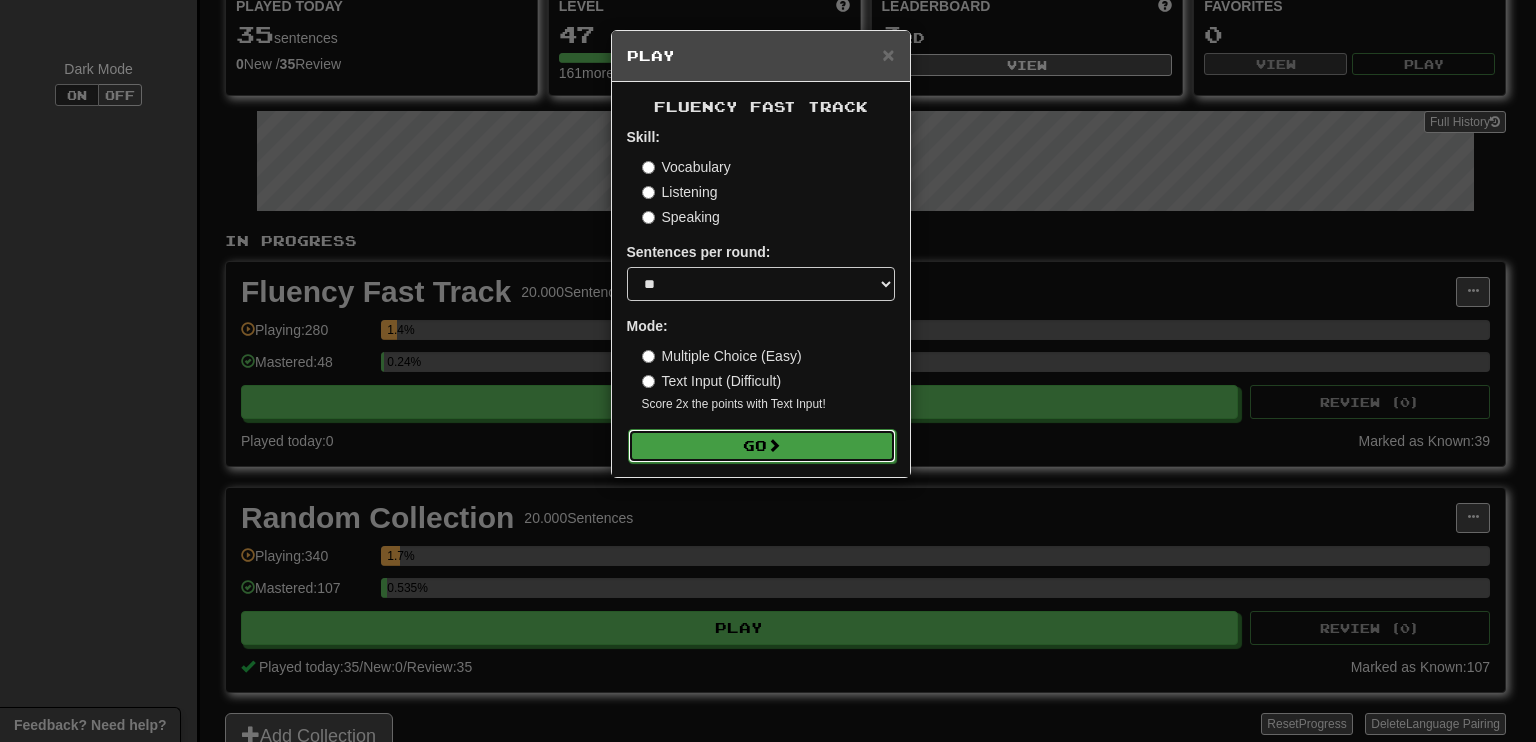 click on "Go" at bounding box center (762, 446) 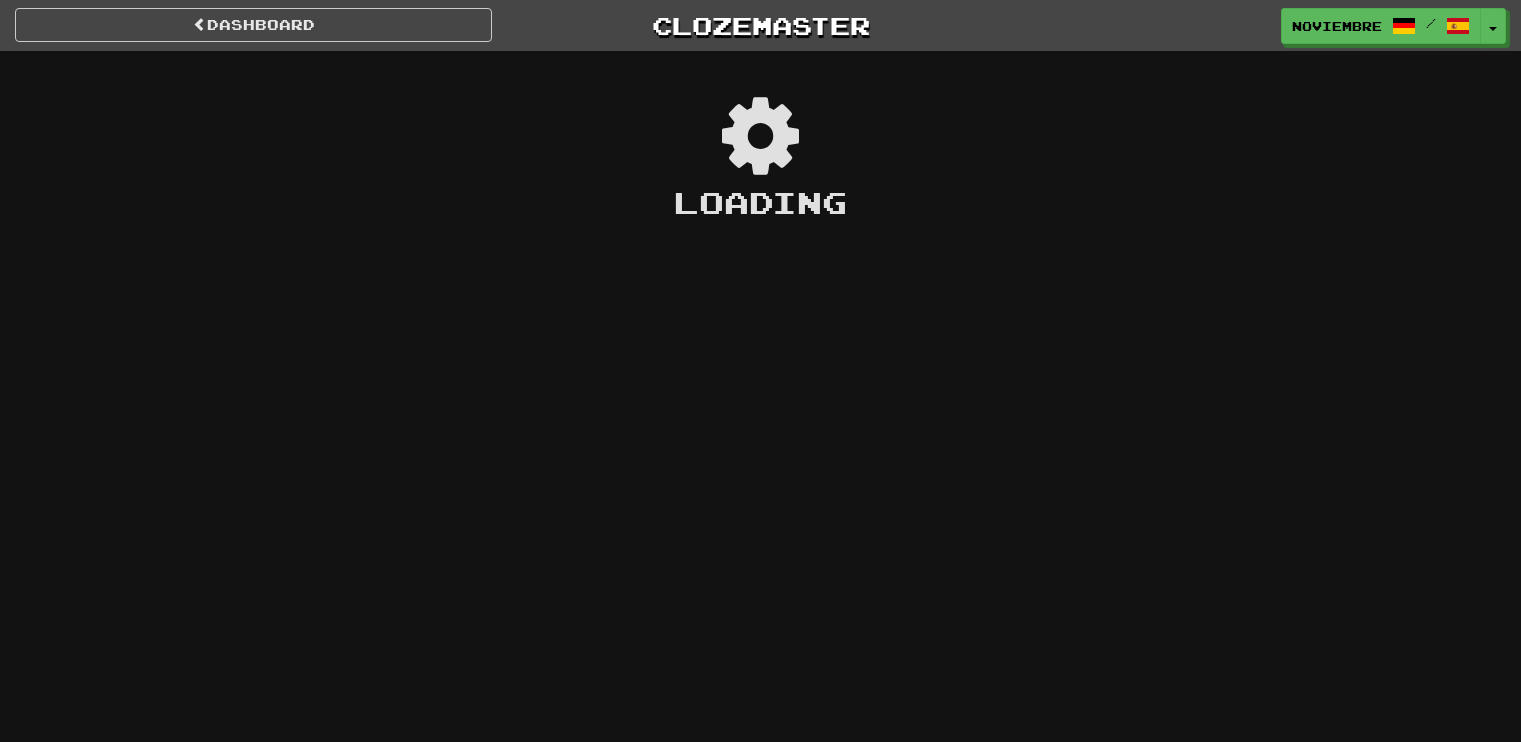 scroll, scrollTop: 0, scrollLeft: 0, axis: both 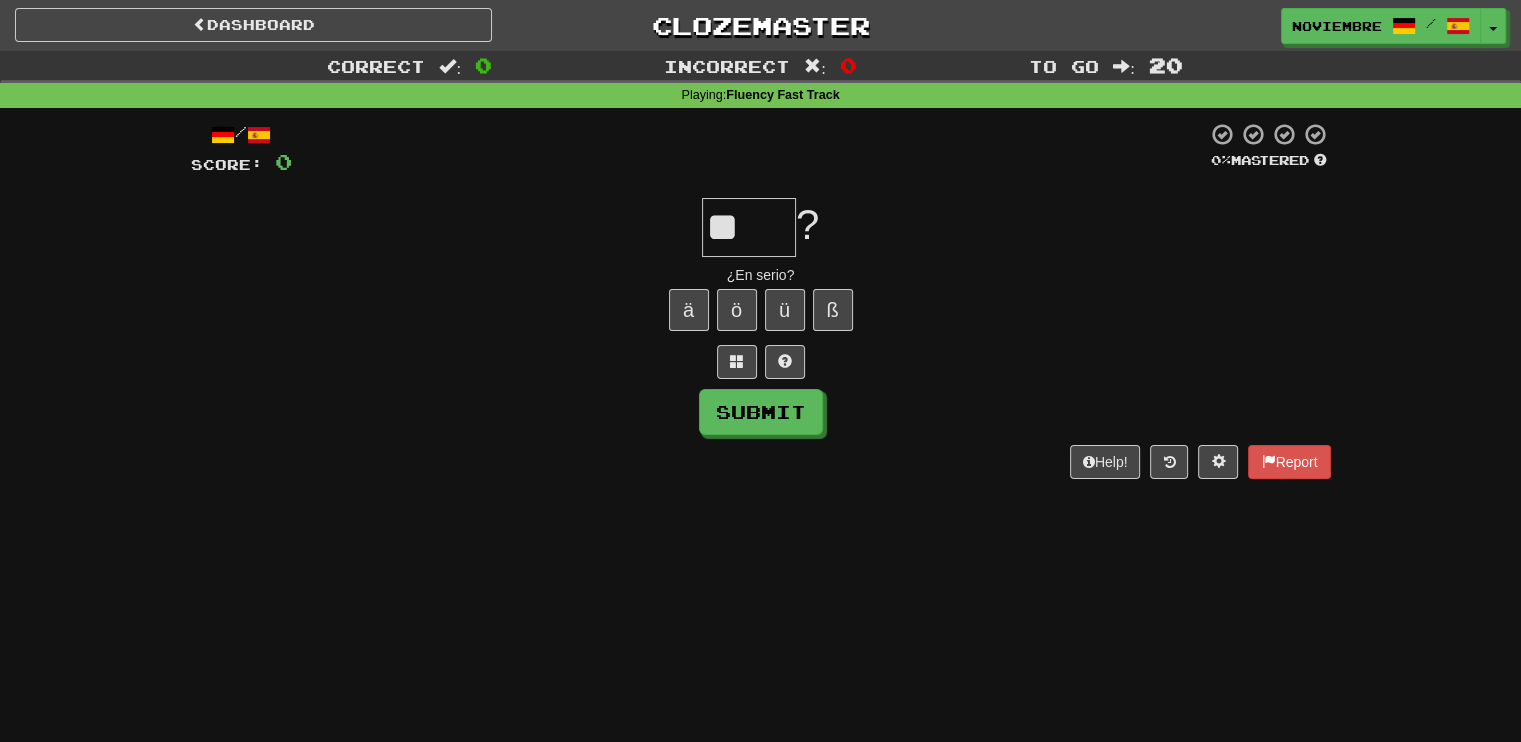 type on "*" 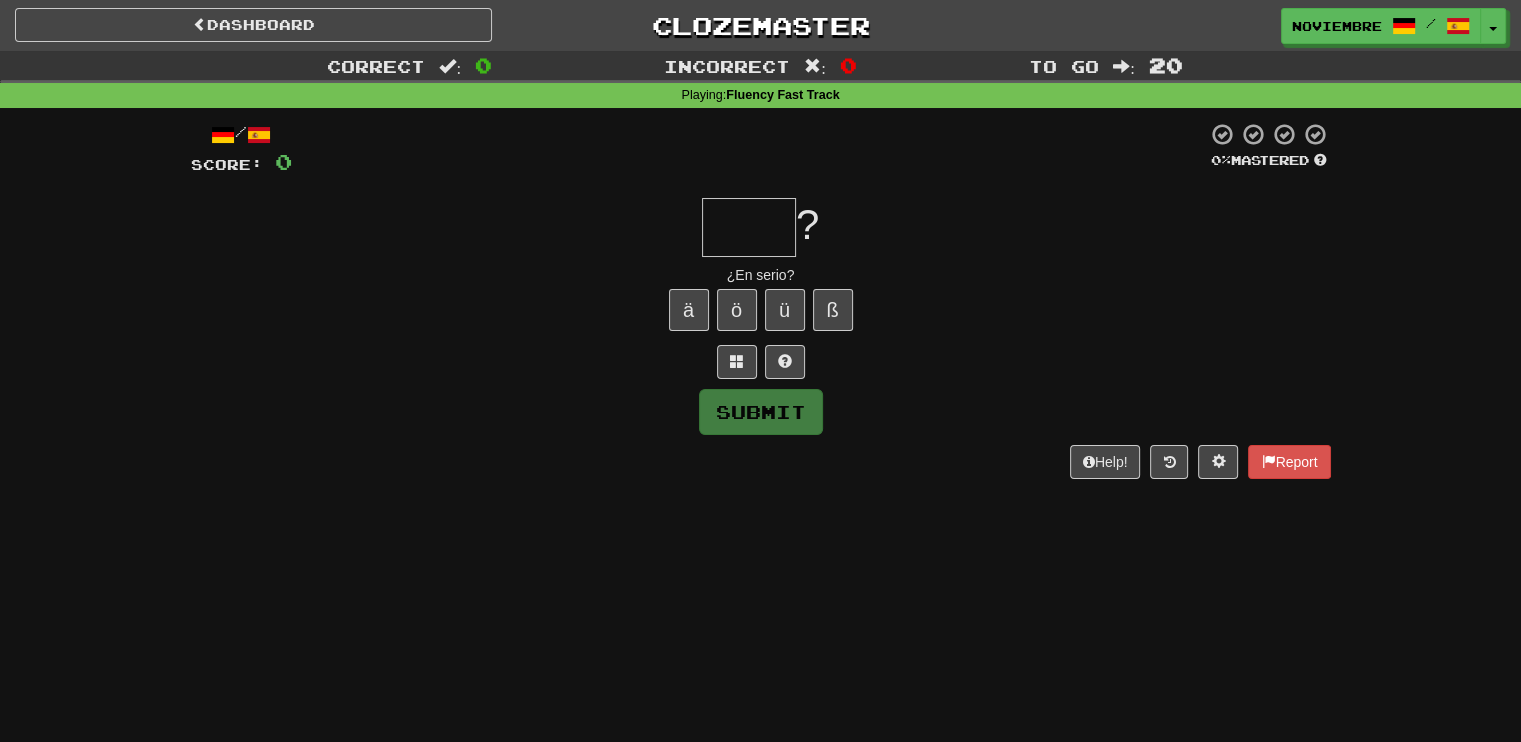 type on "****" 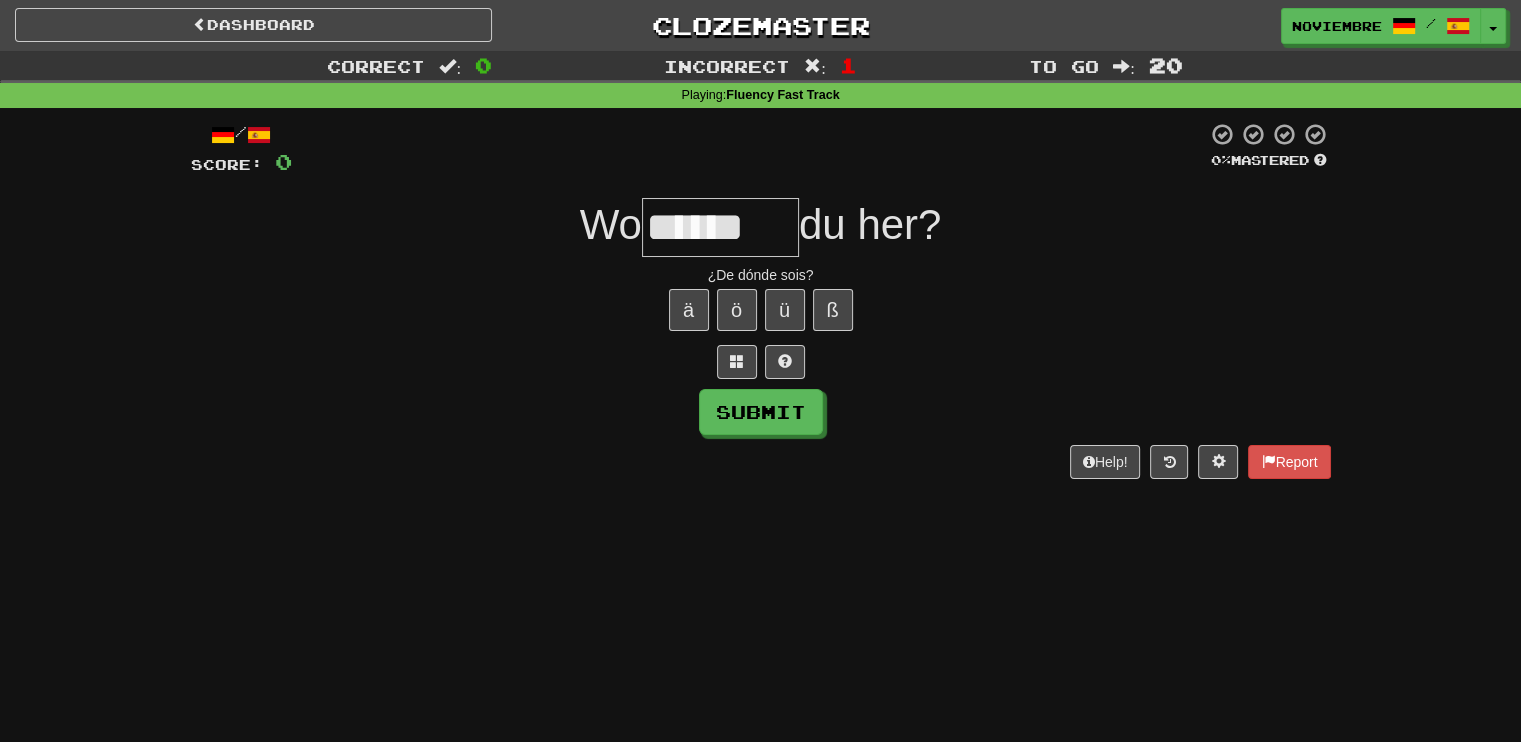 type on "******" 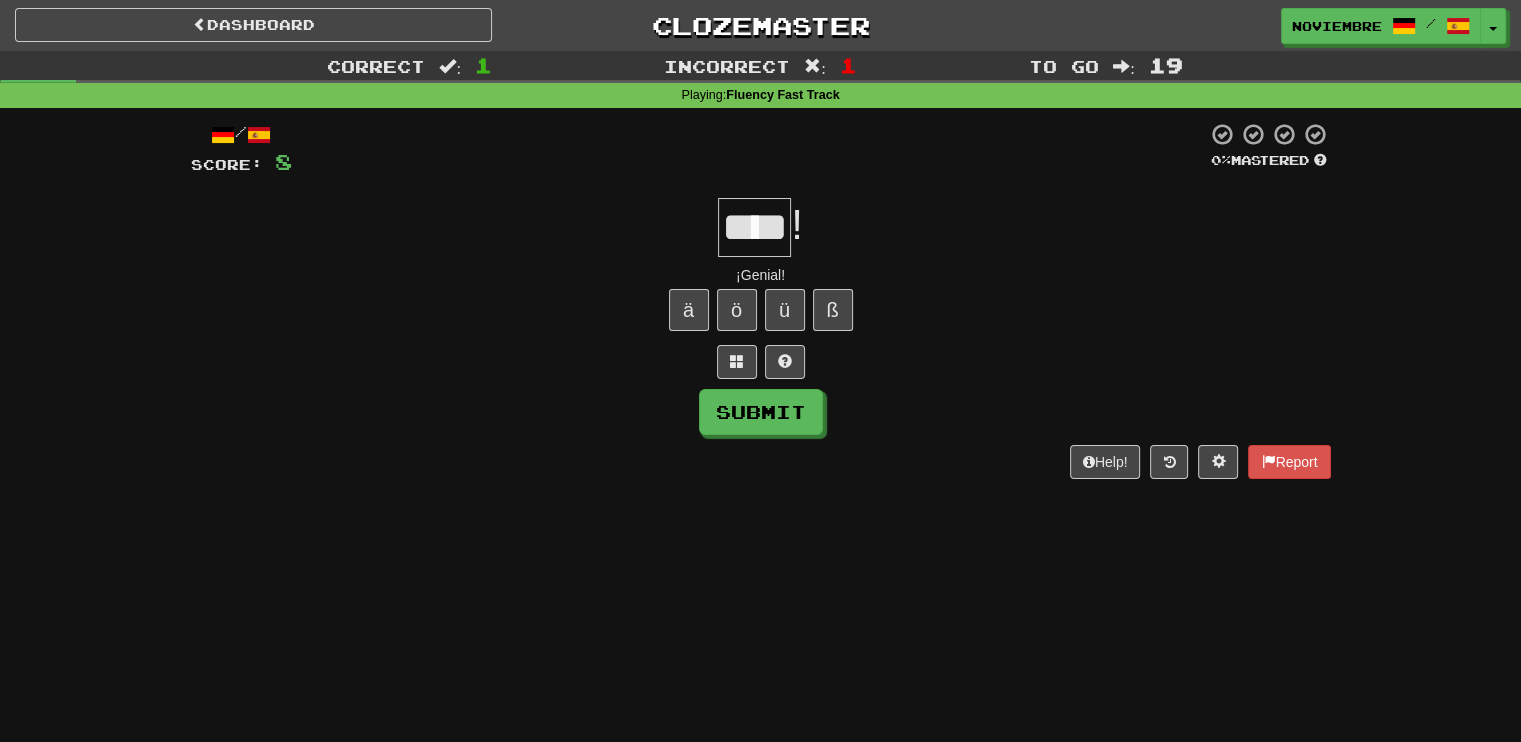 type on "****" 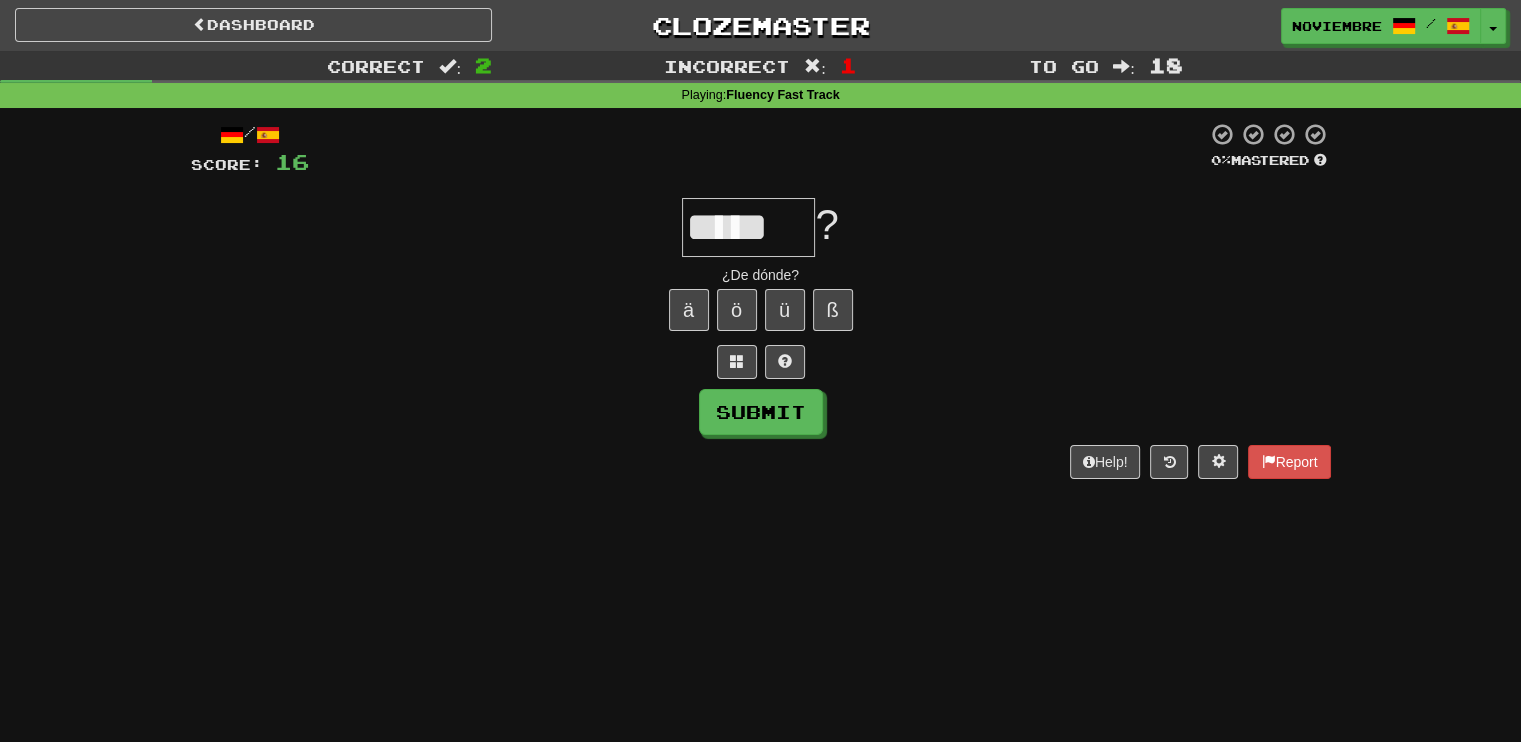 type on "*****" 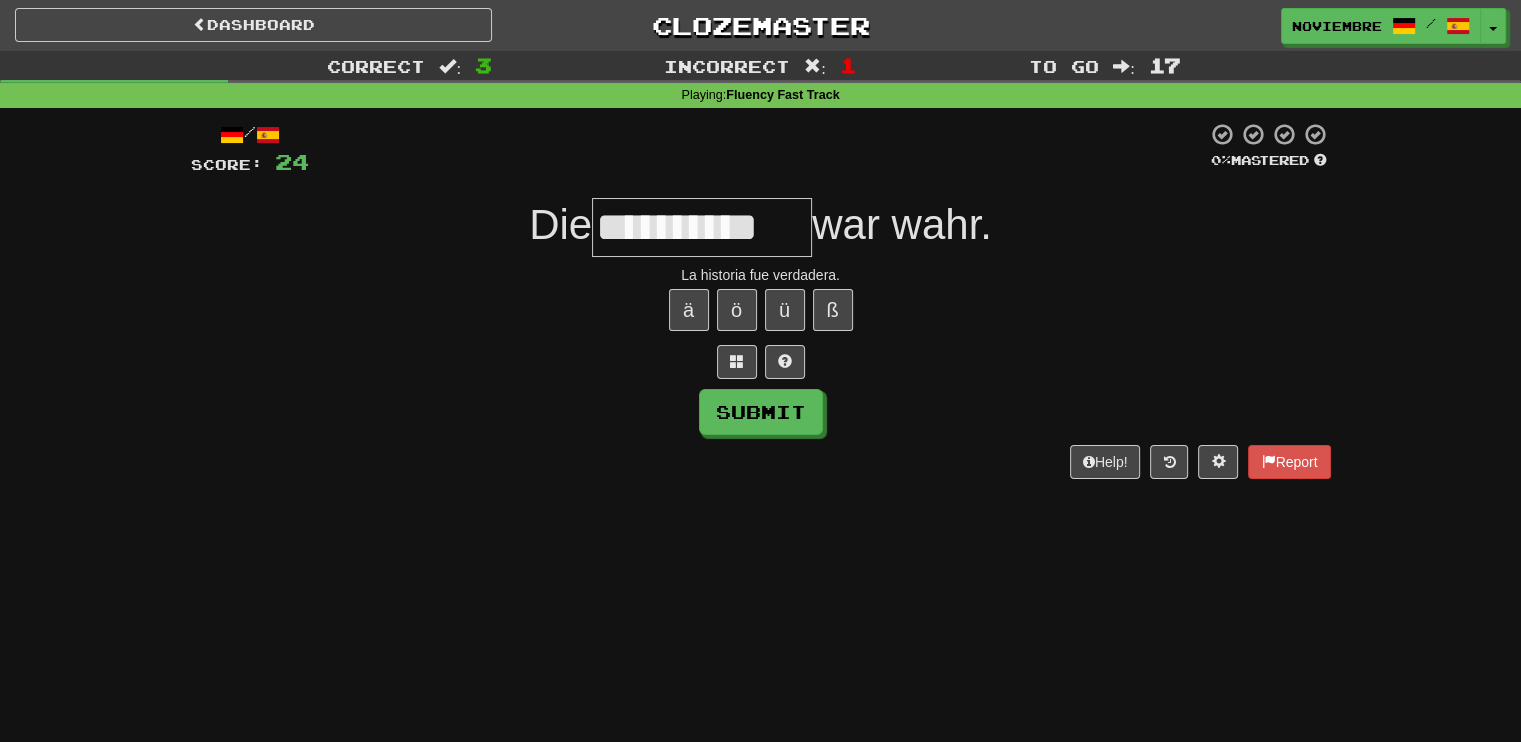 type on "**********" 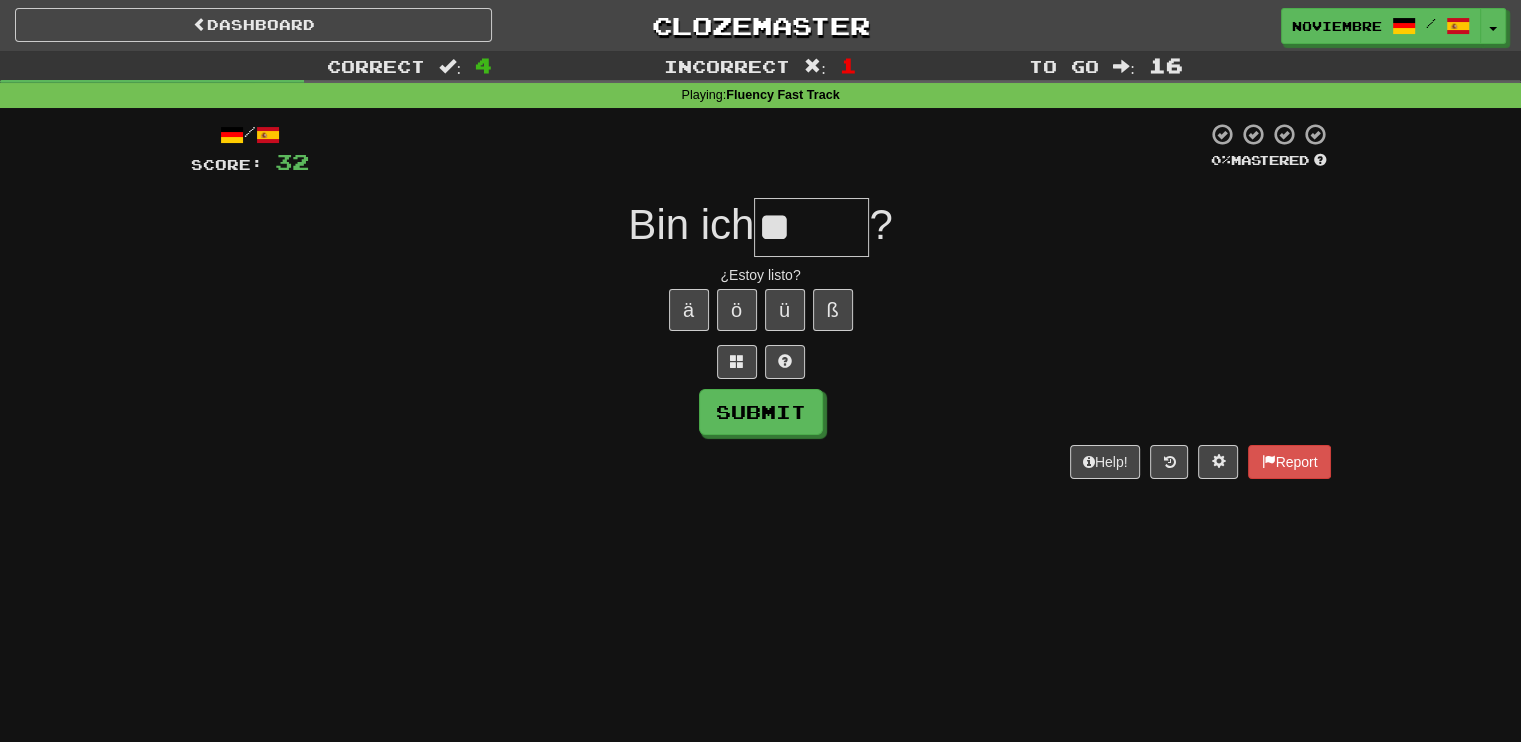 type on "*" 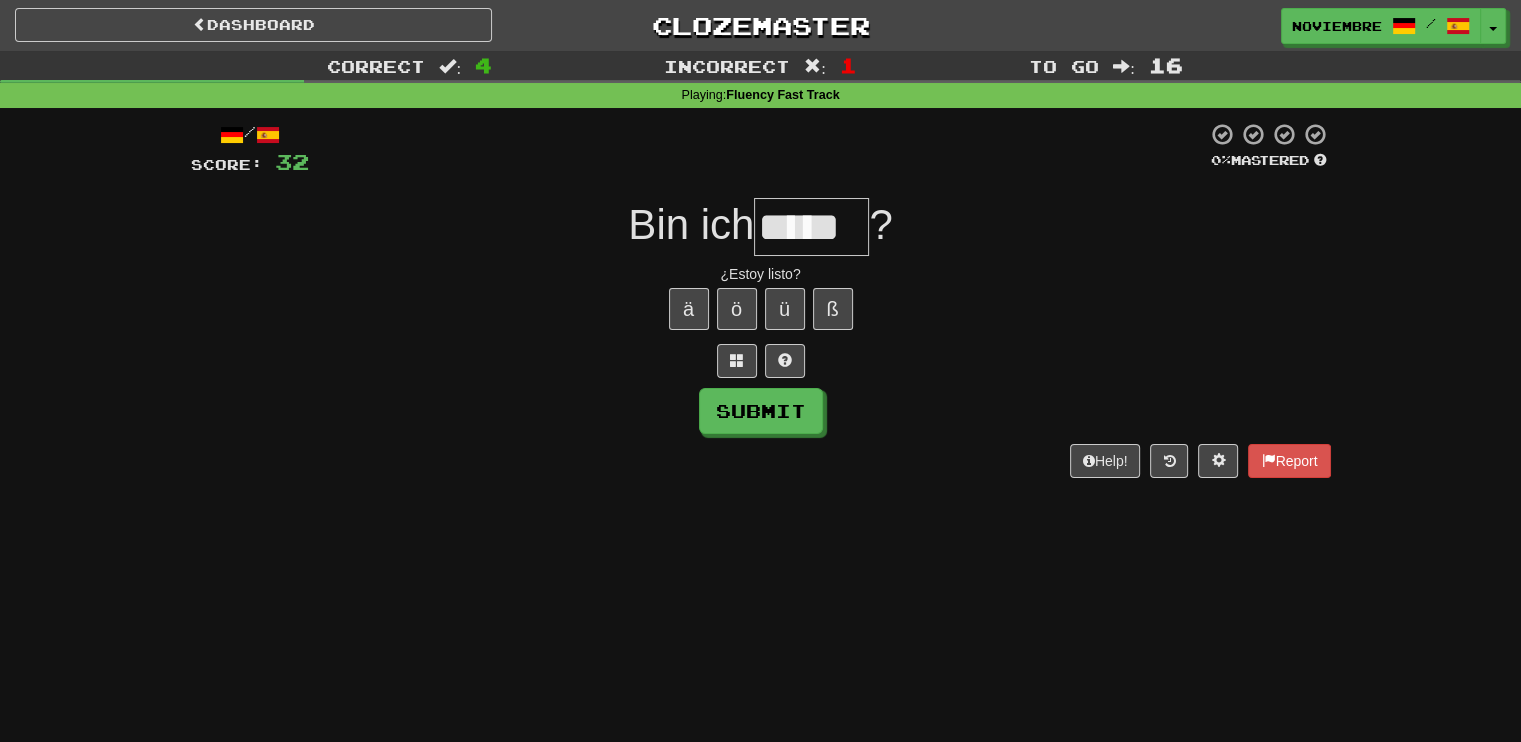 scroll, scrollTop: 0, scrollLeft: 0, axis: both 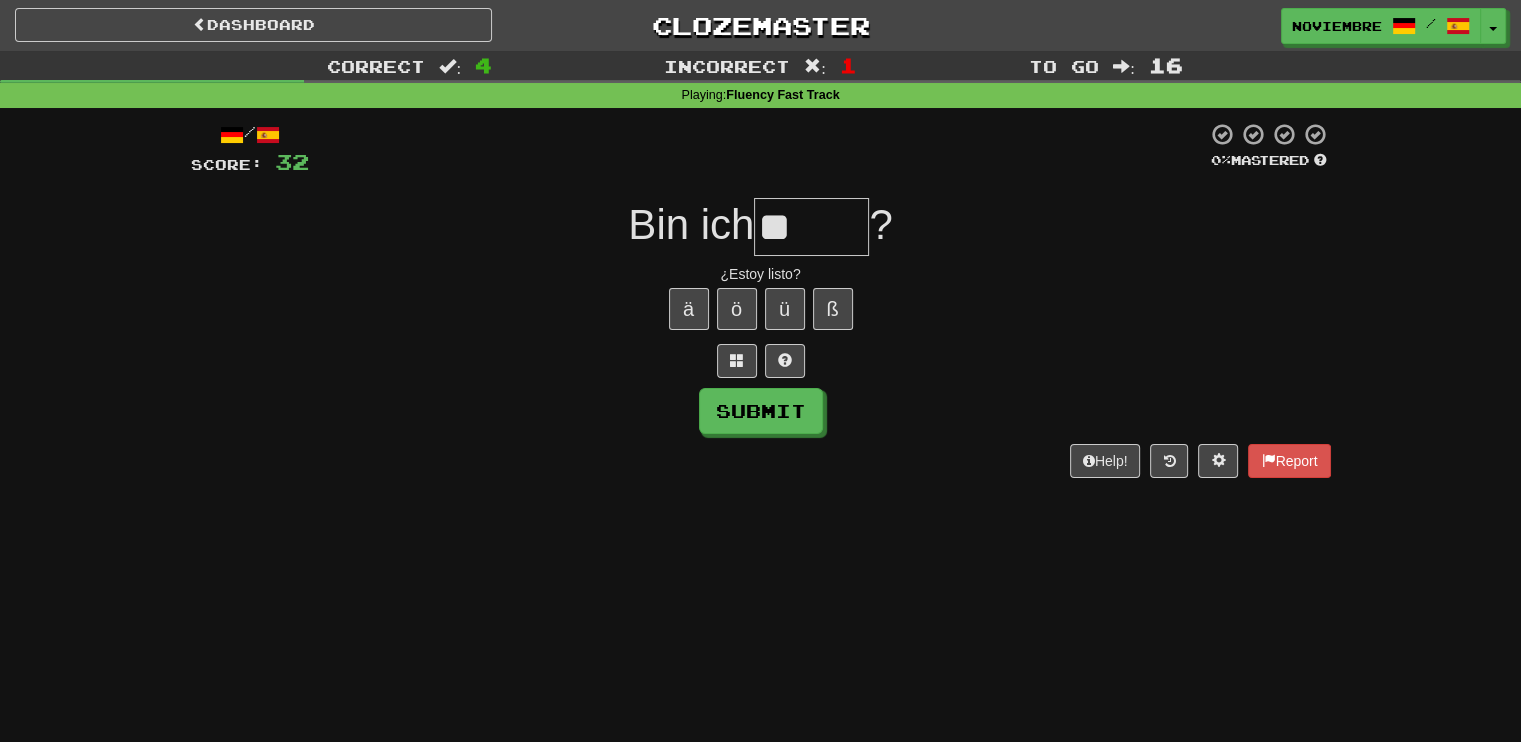 type on "*" 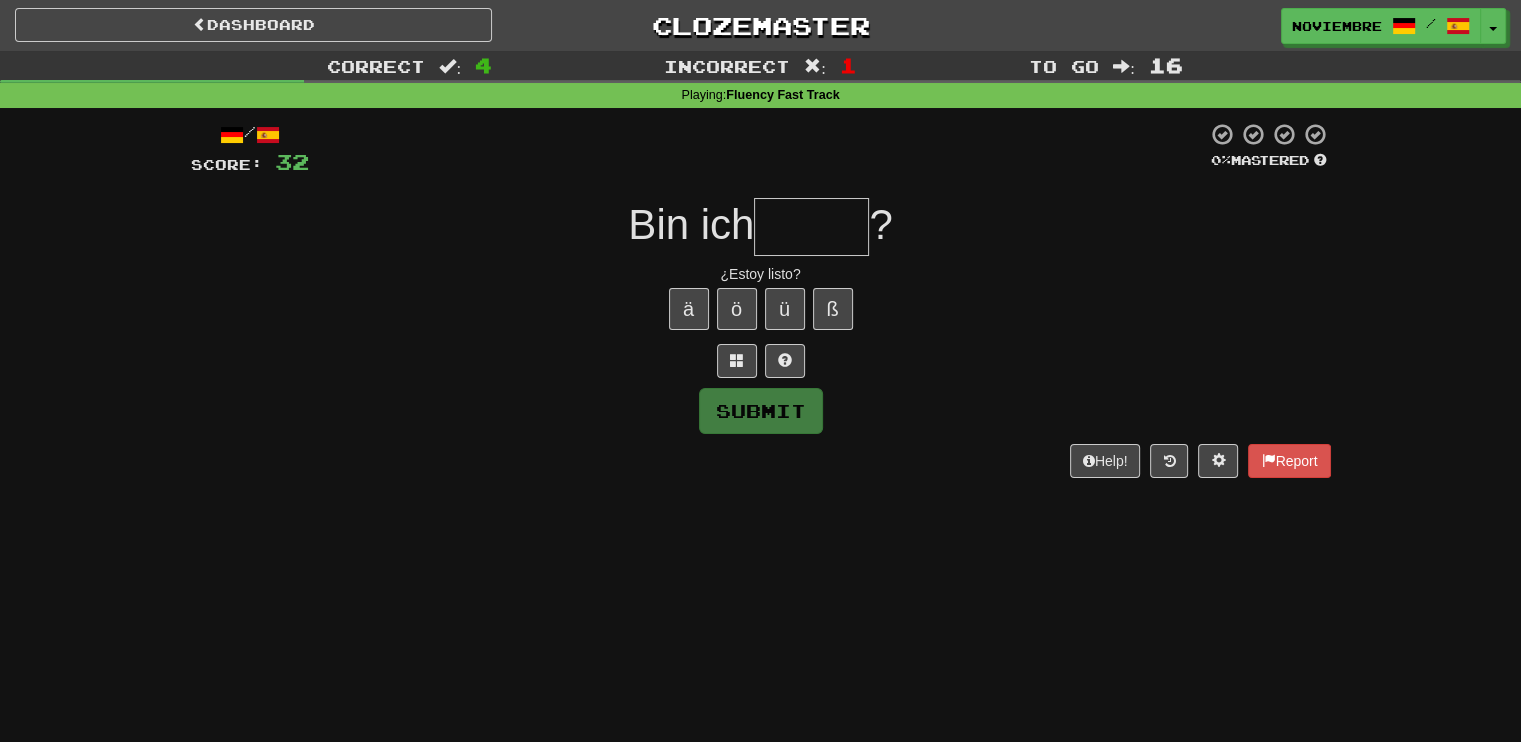 type on "******" 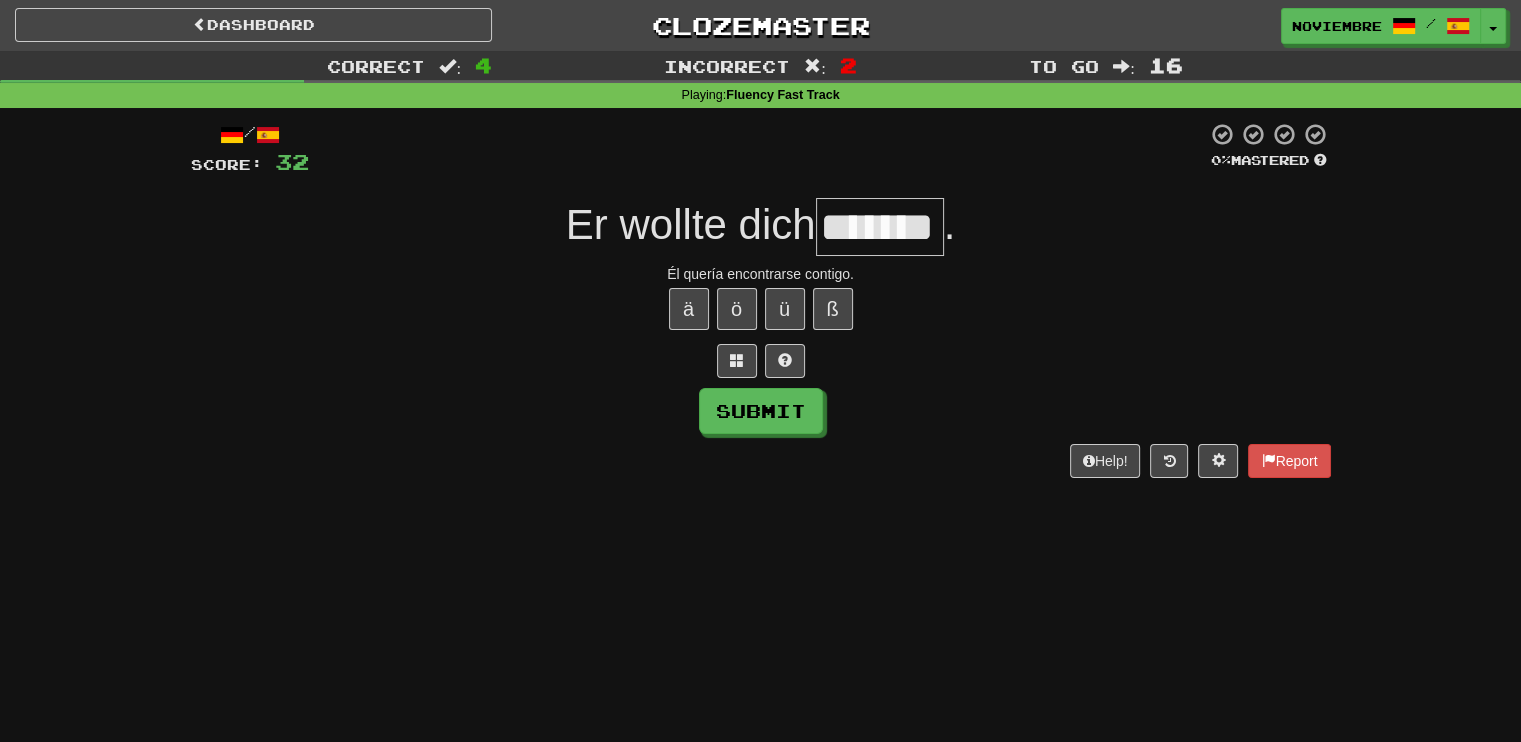 type on "*******" 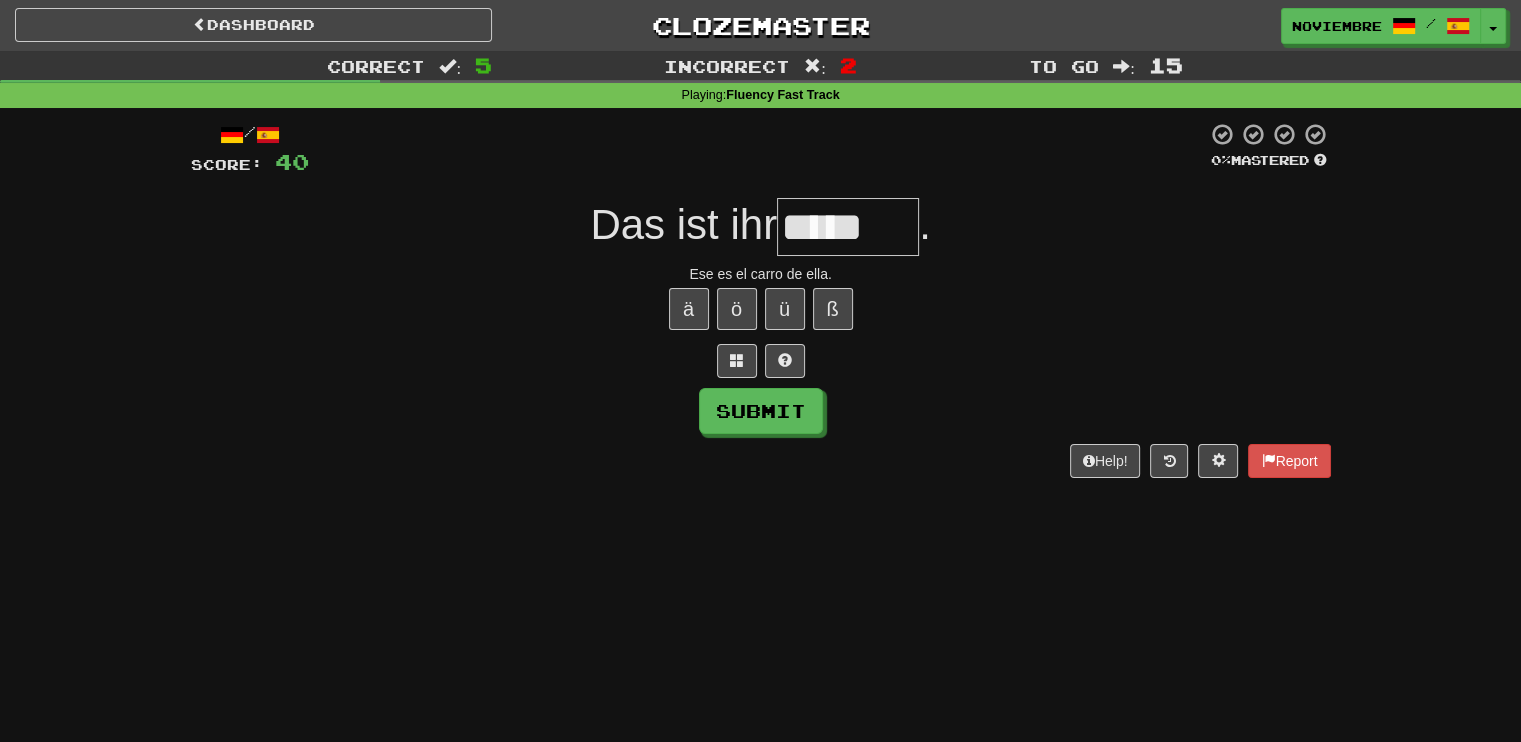 type on "*****" 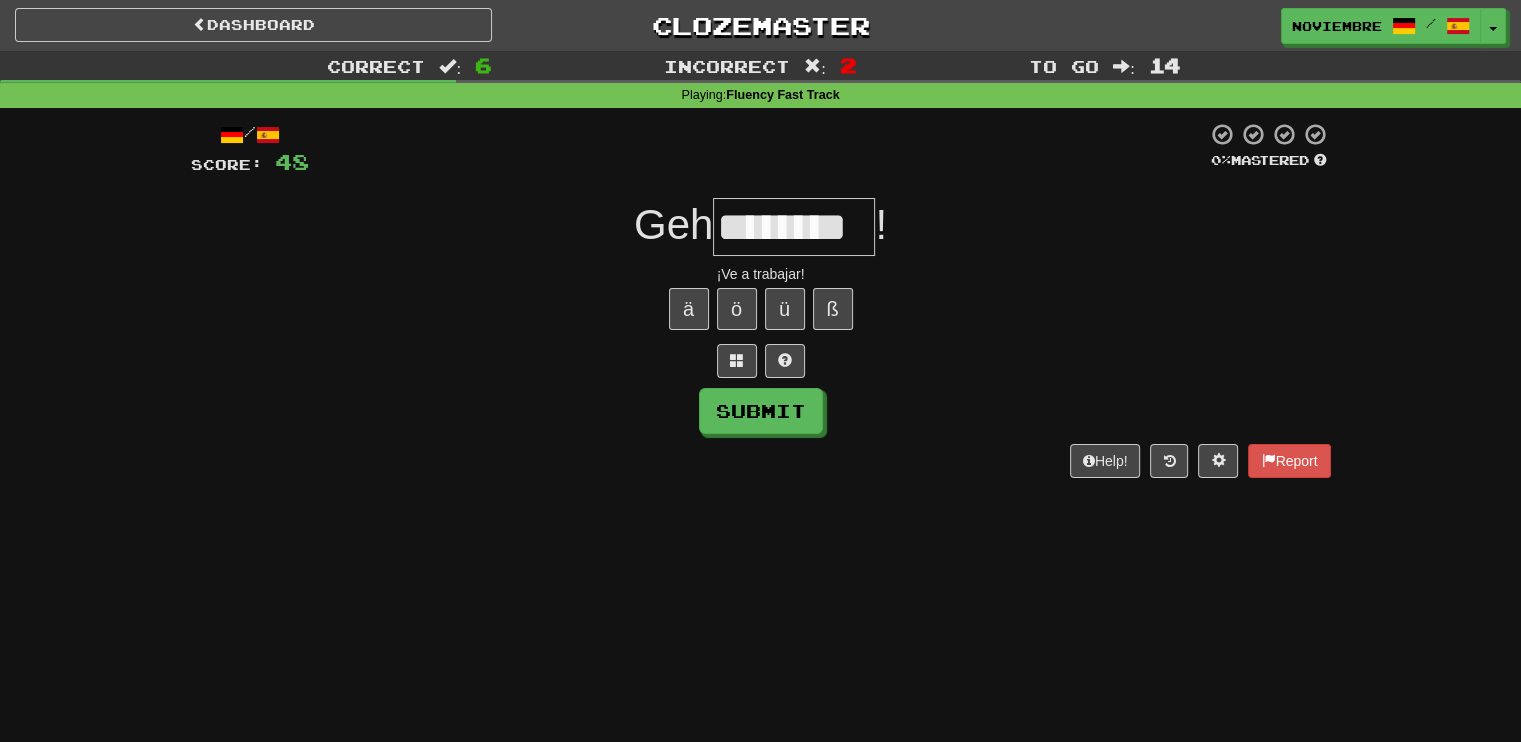 type on "********" 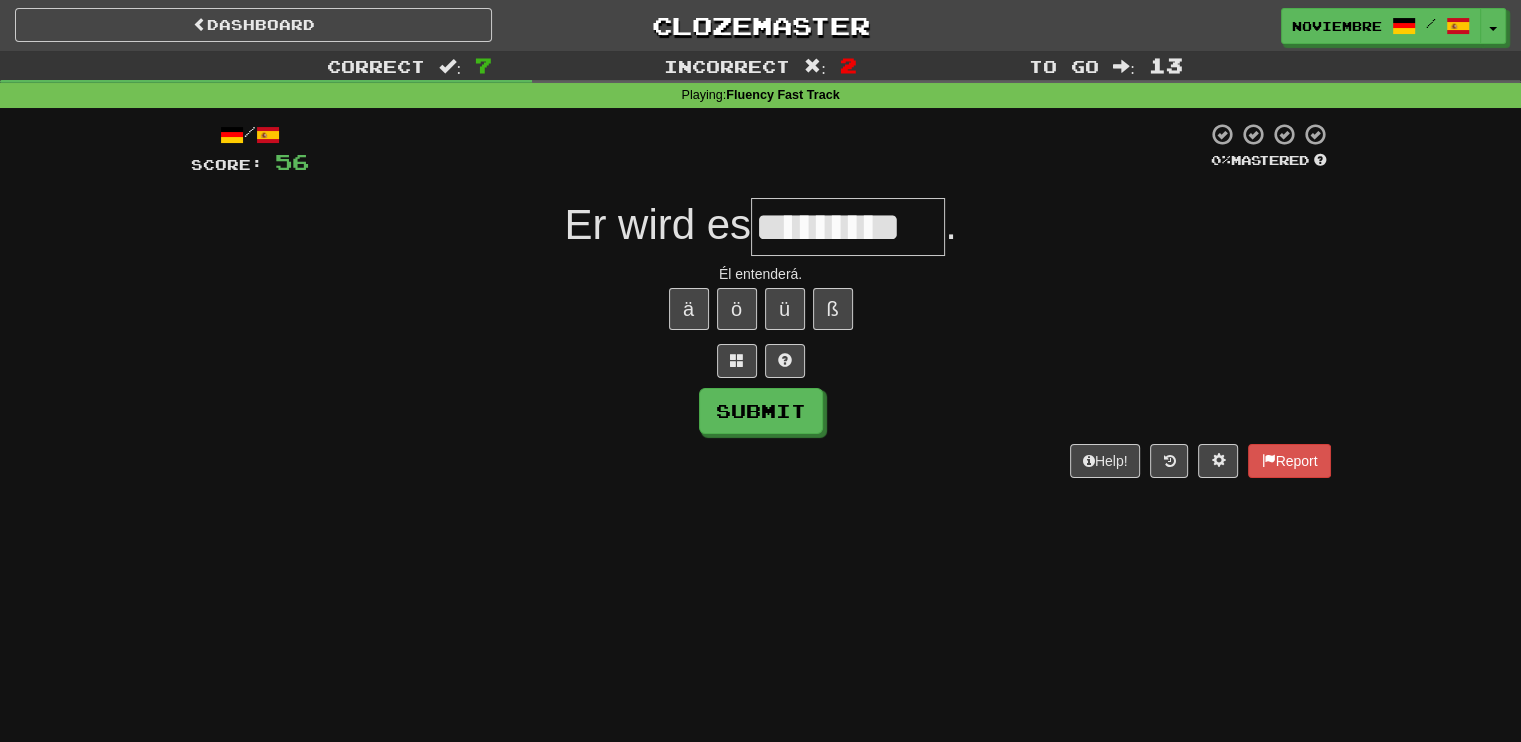 type on "*********" 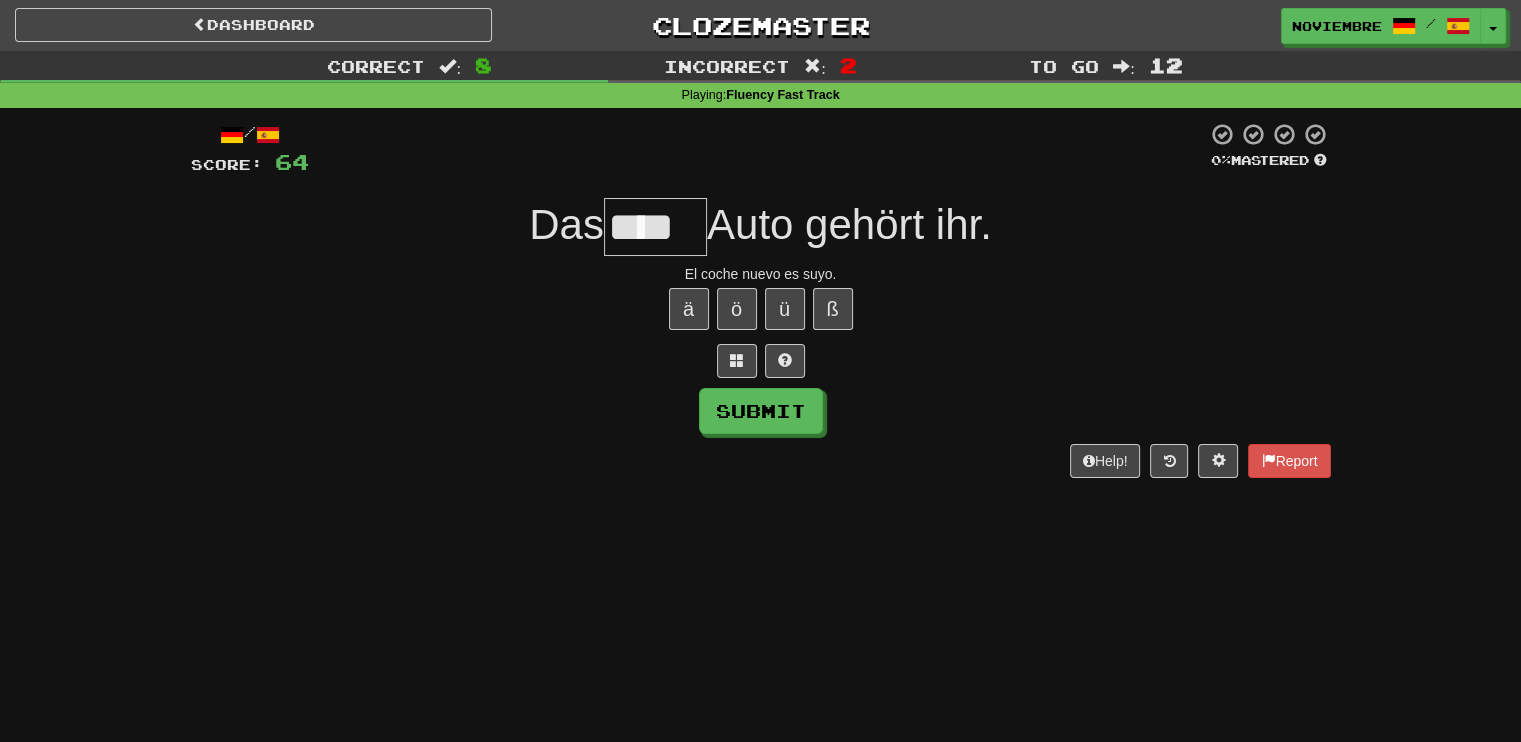 type on "****" 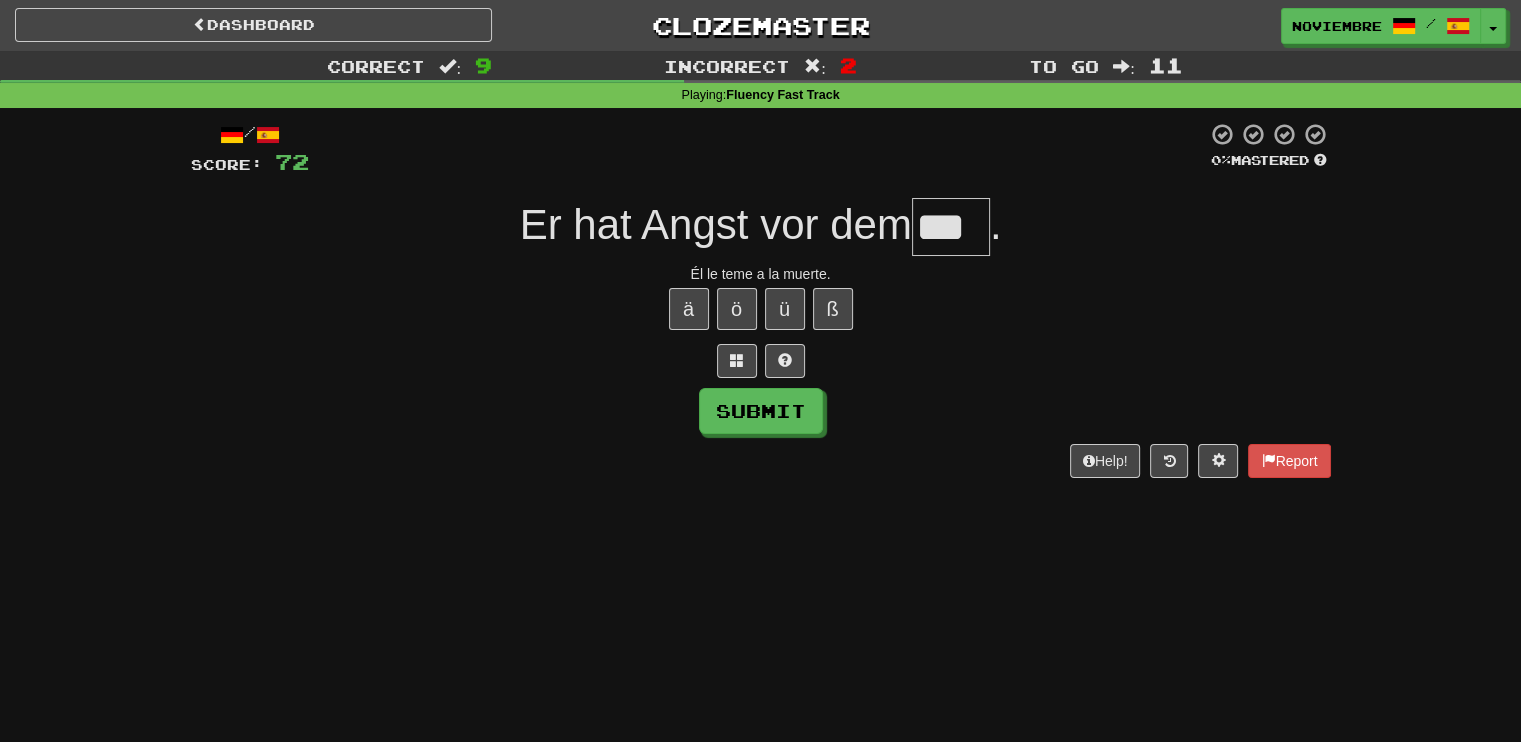 type on "***" 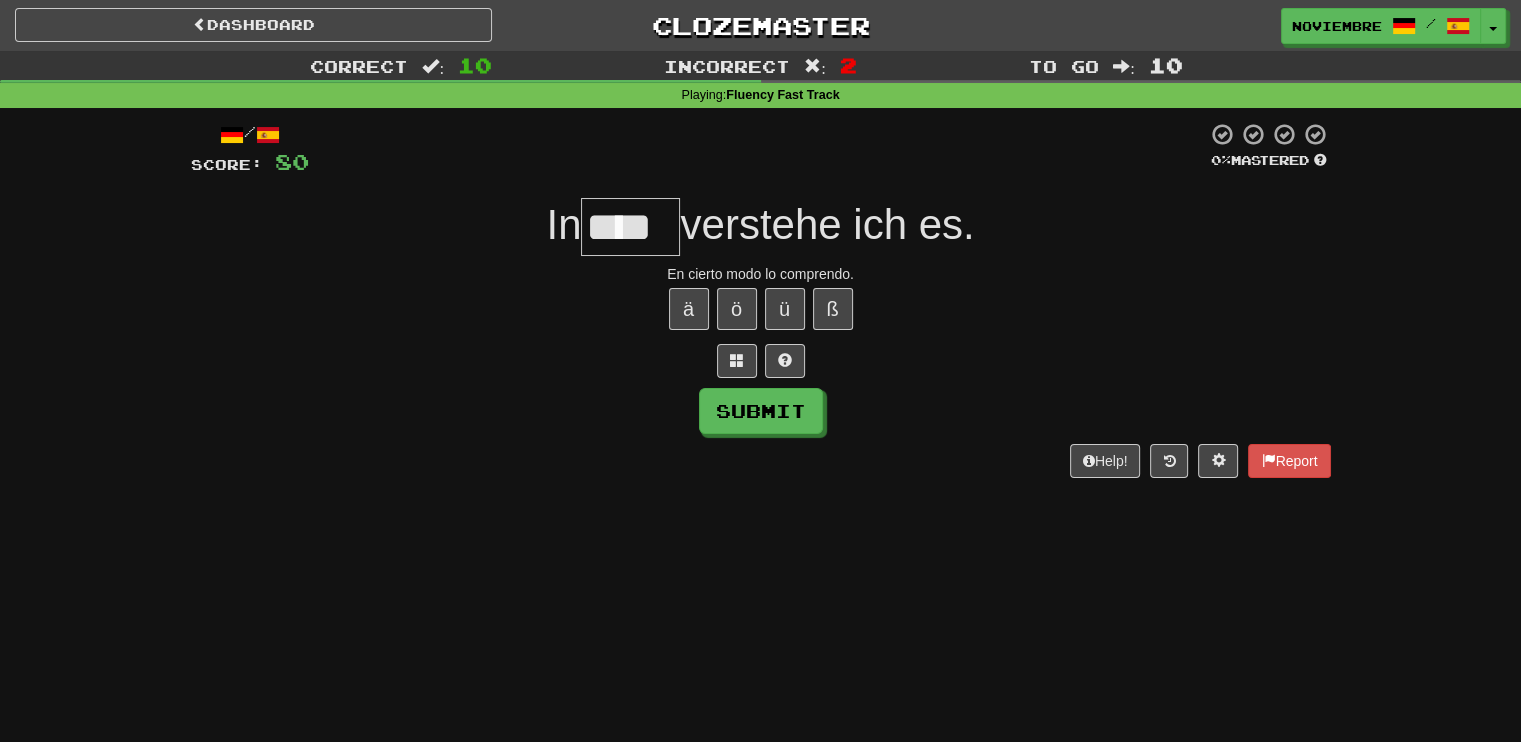 type on "****" 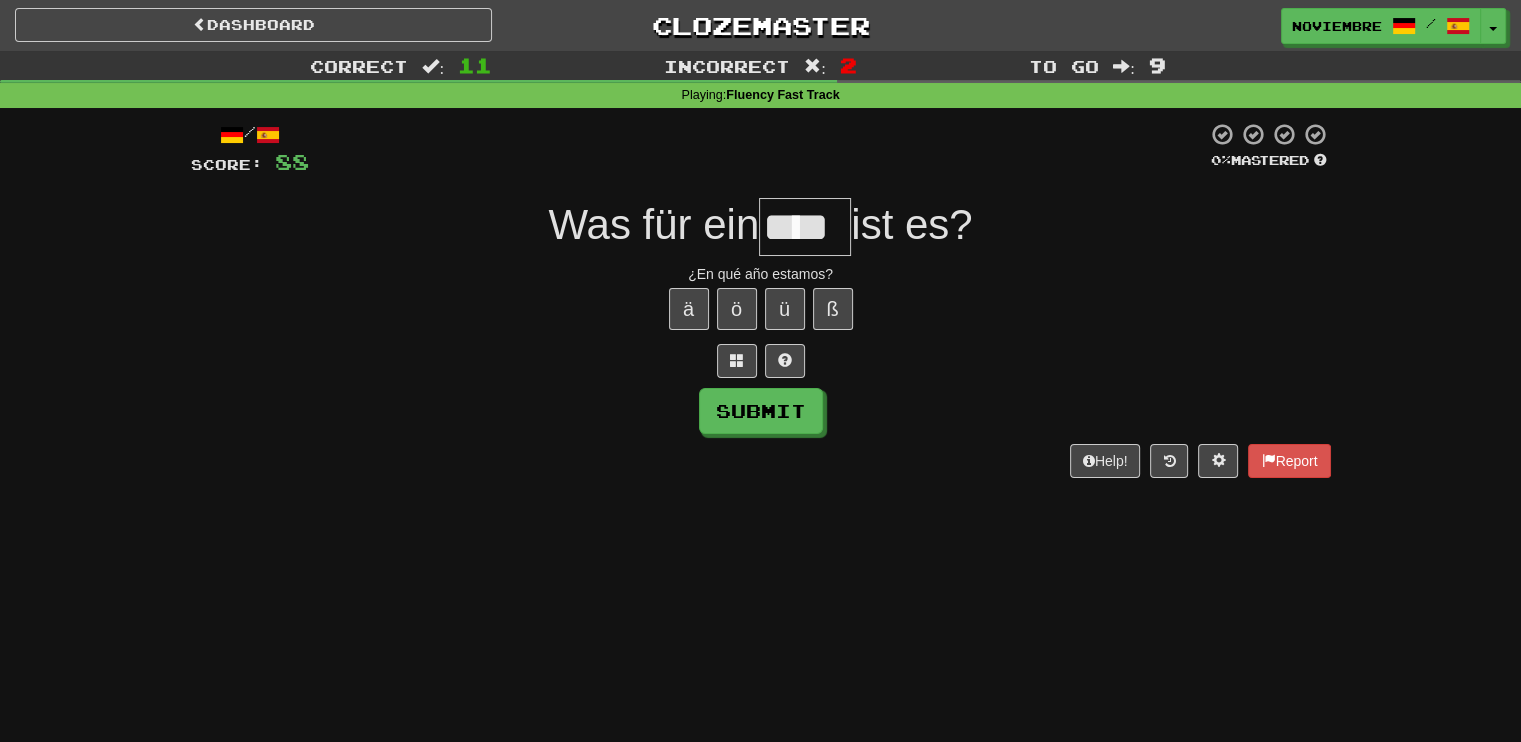 type on "****" 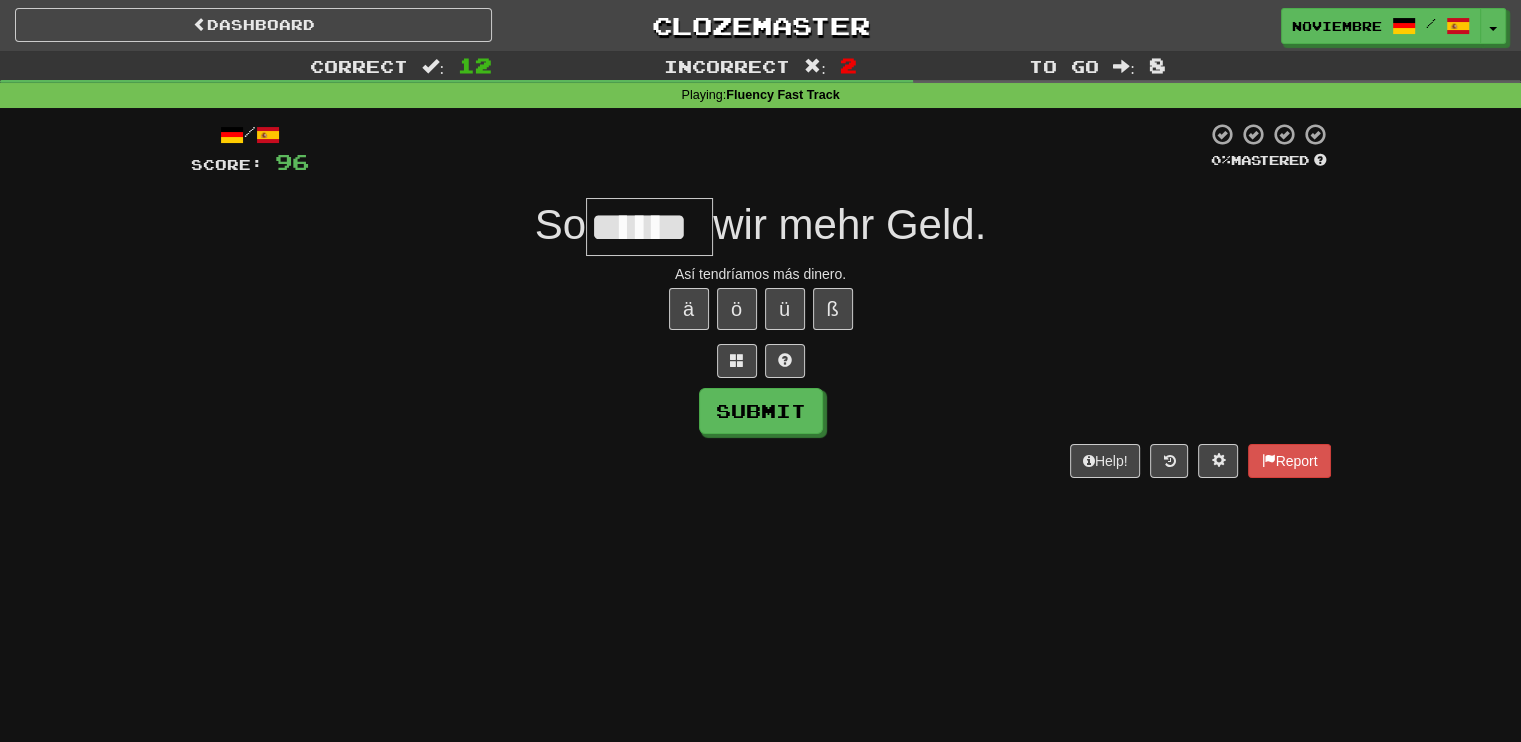 type on "******" 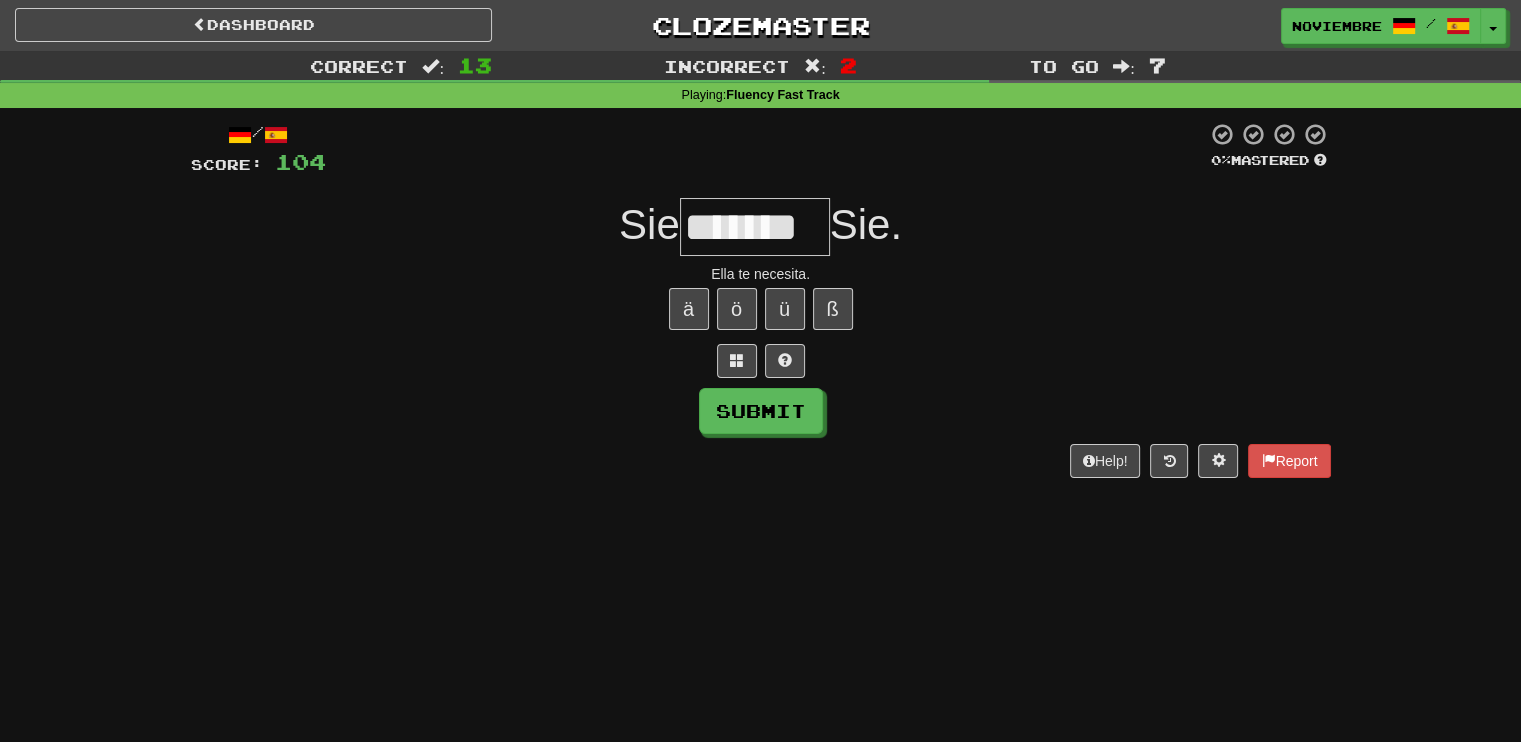 type on "*******" 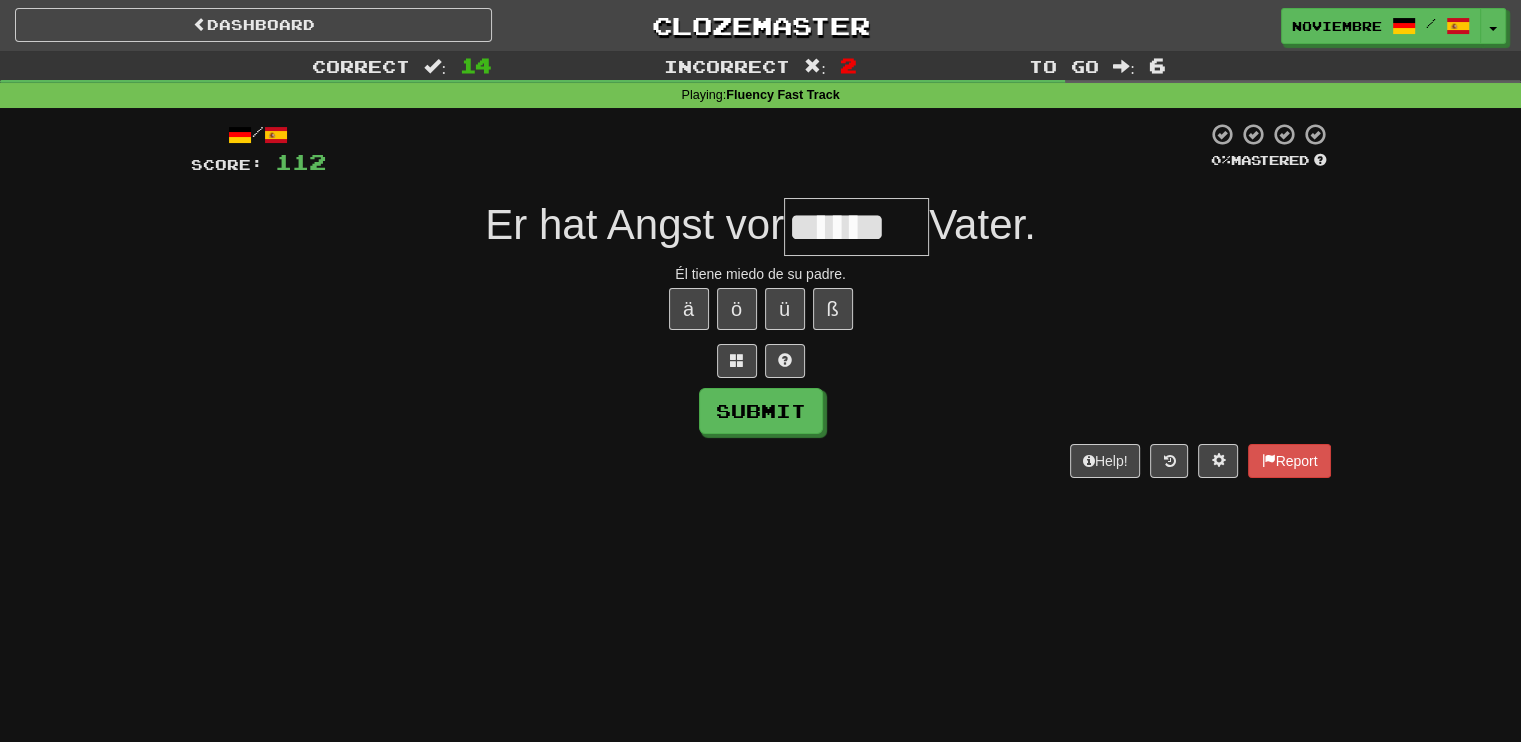 type on "******" 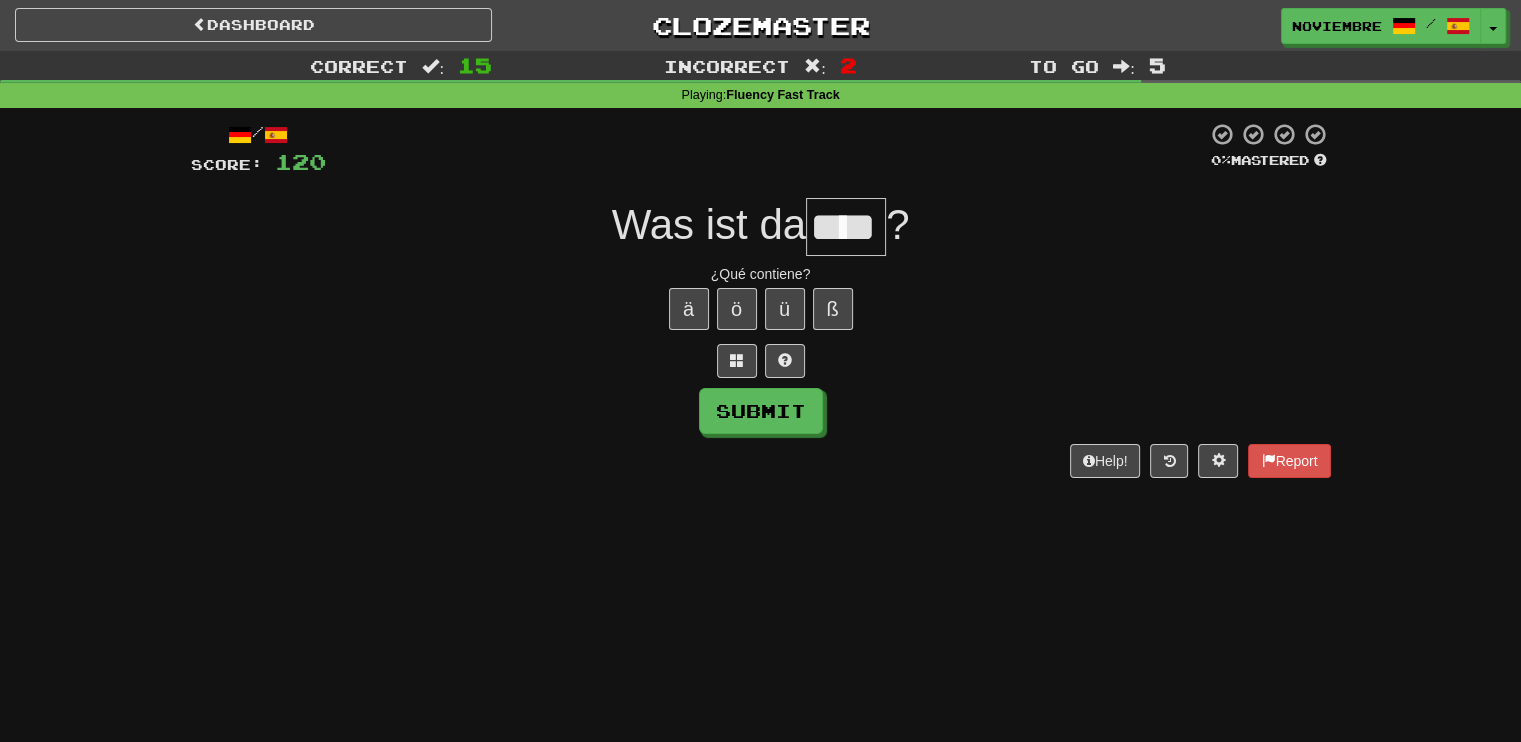 type on "****" 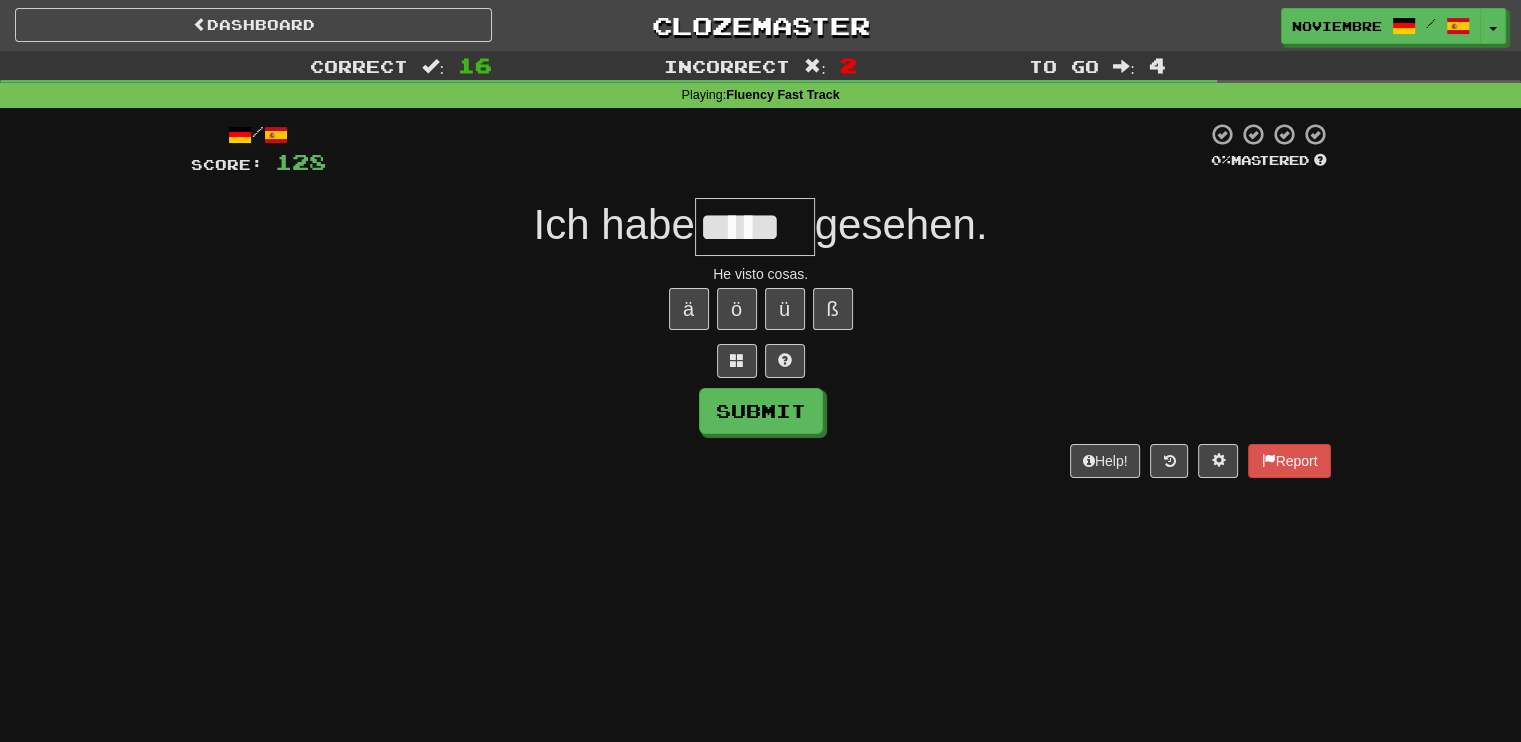 type on "*****" 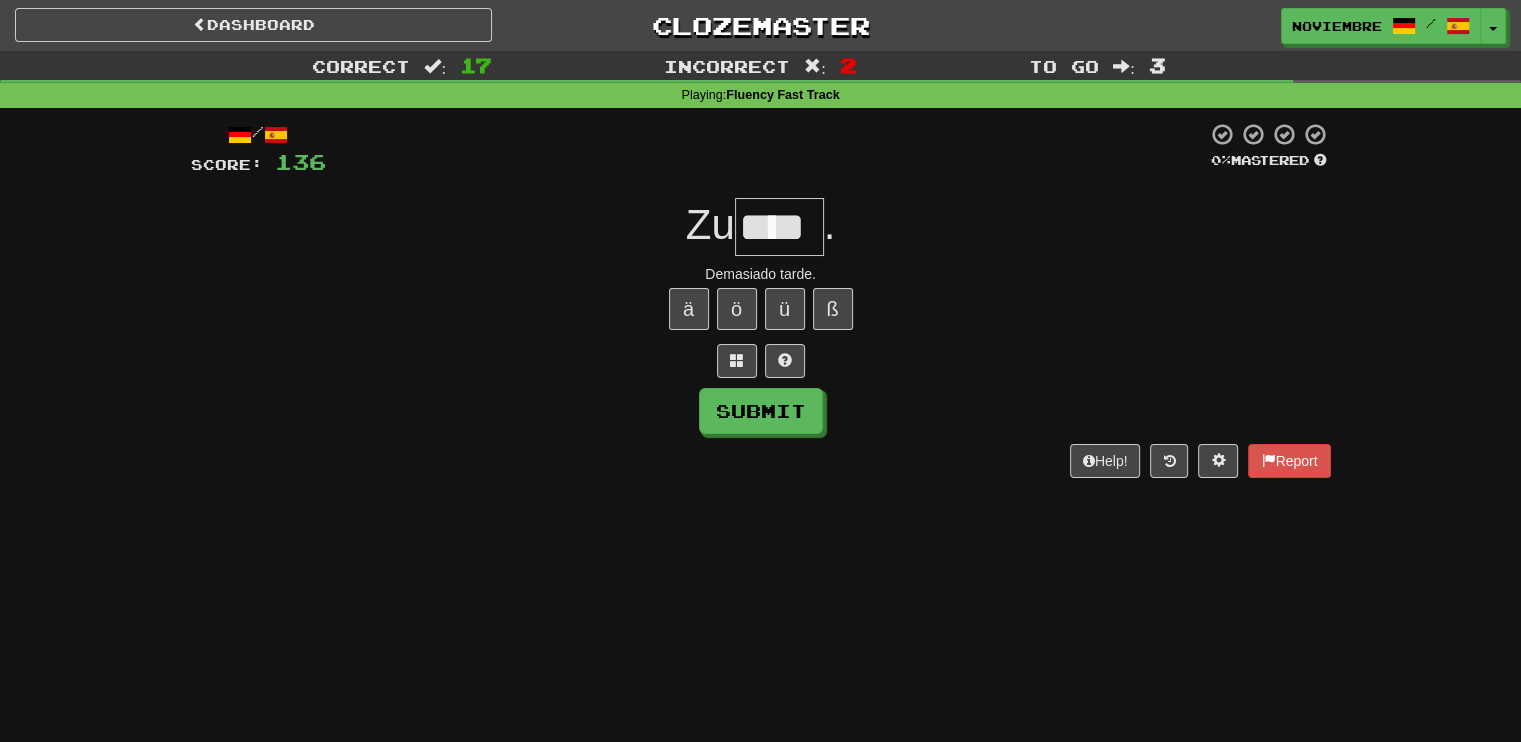 type on "****" 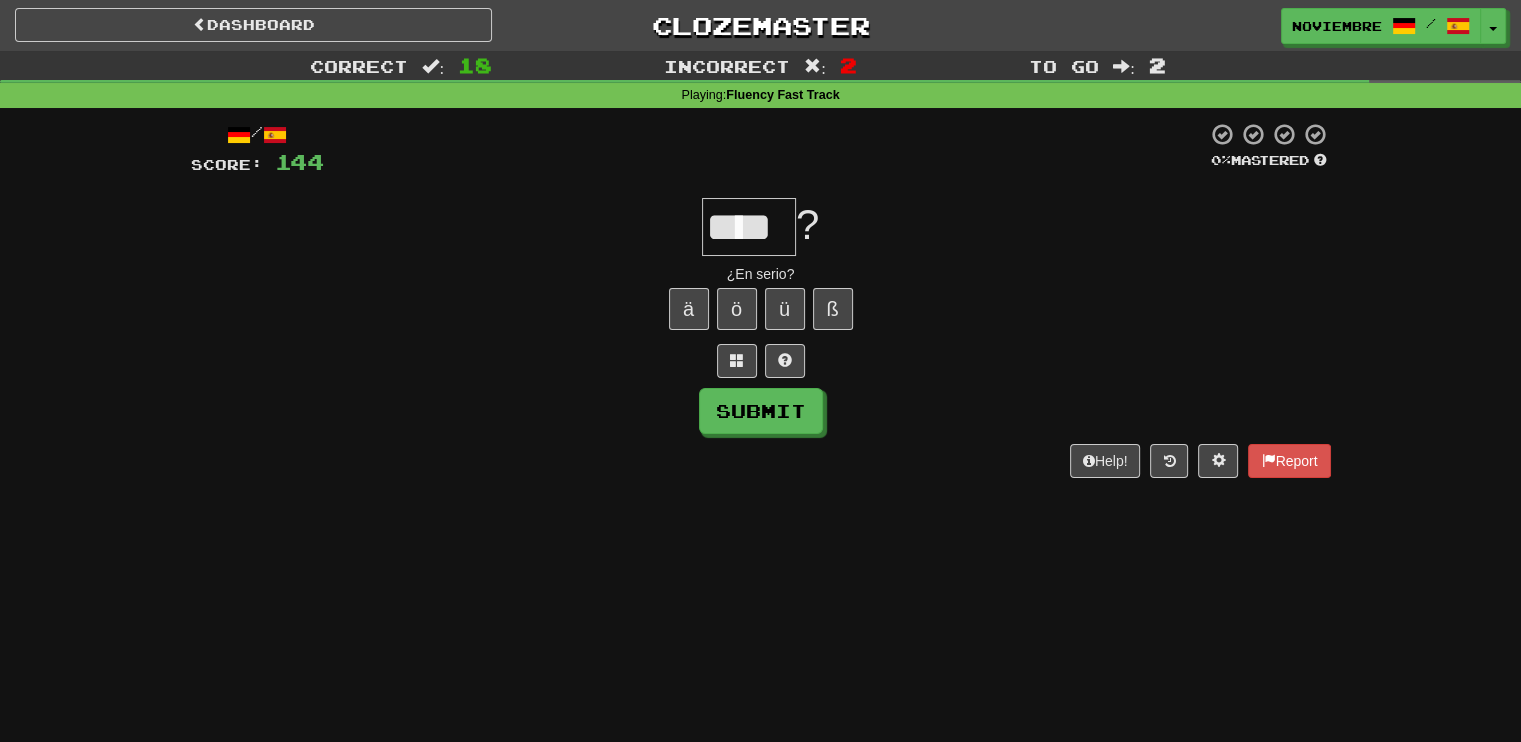 type on "****" 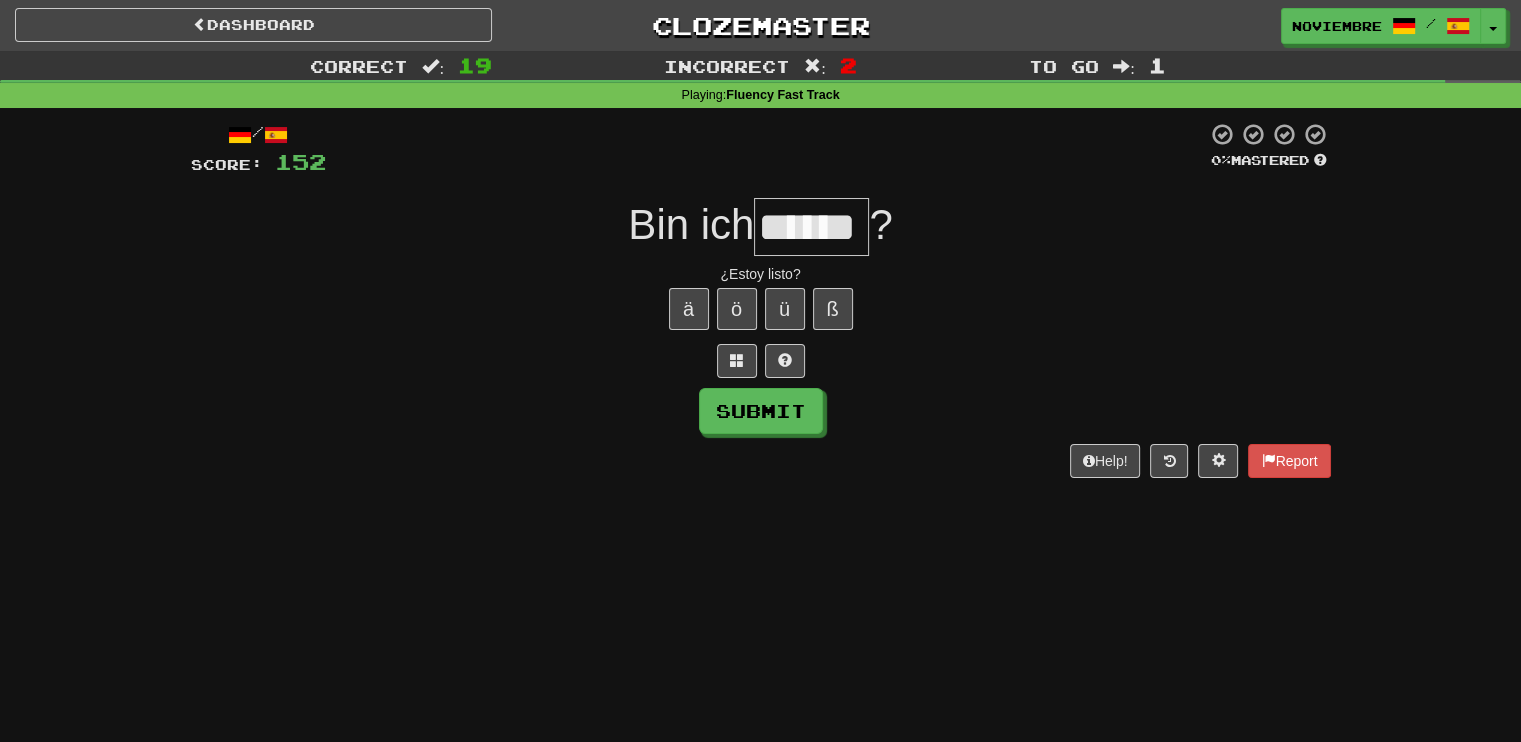 type on "******" 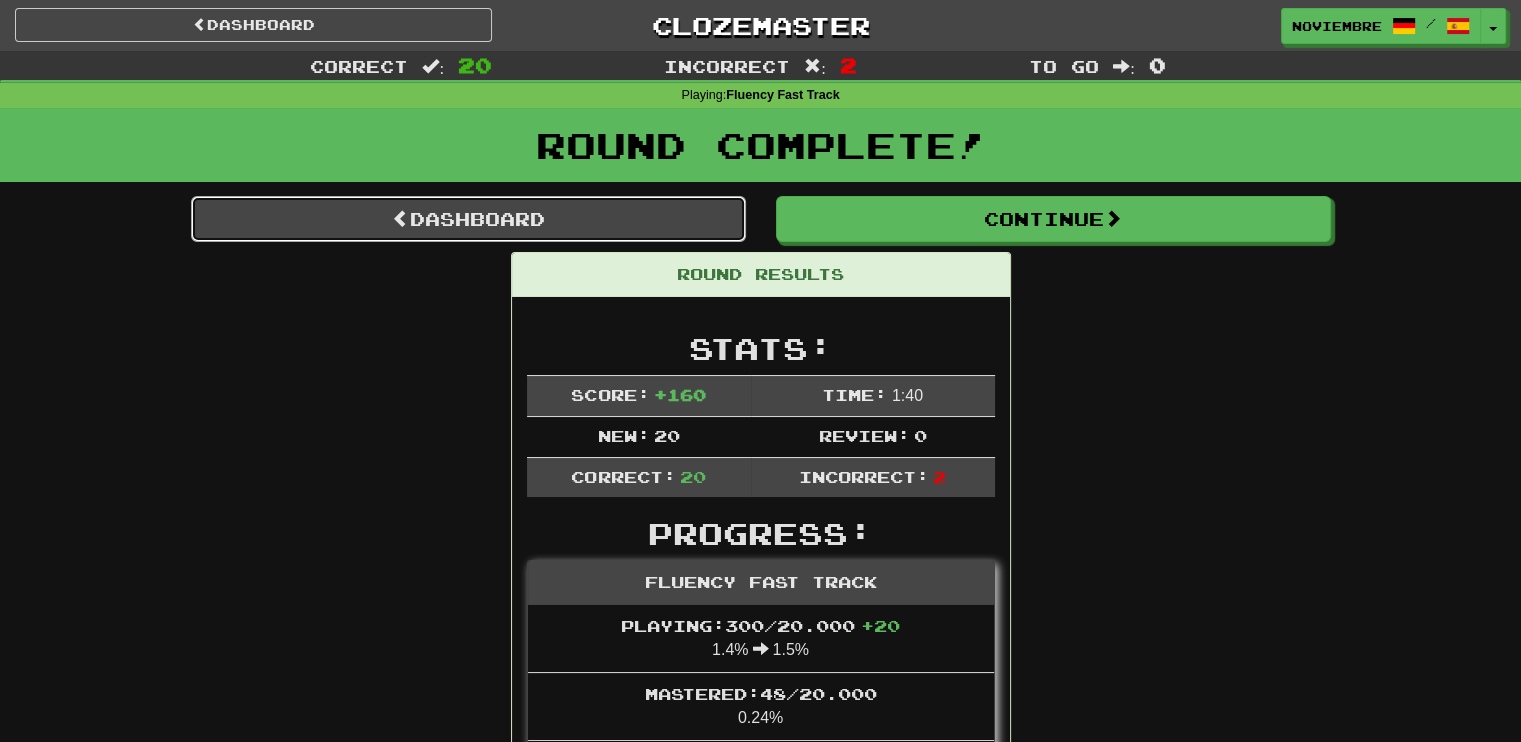 click on "Dashboard" at bounding box center [468, 219] 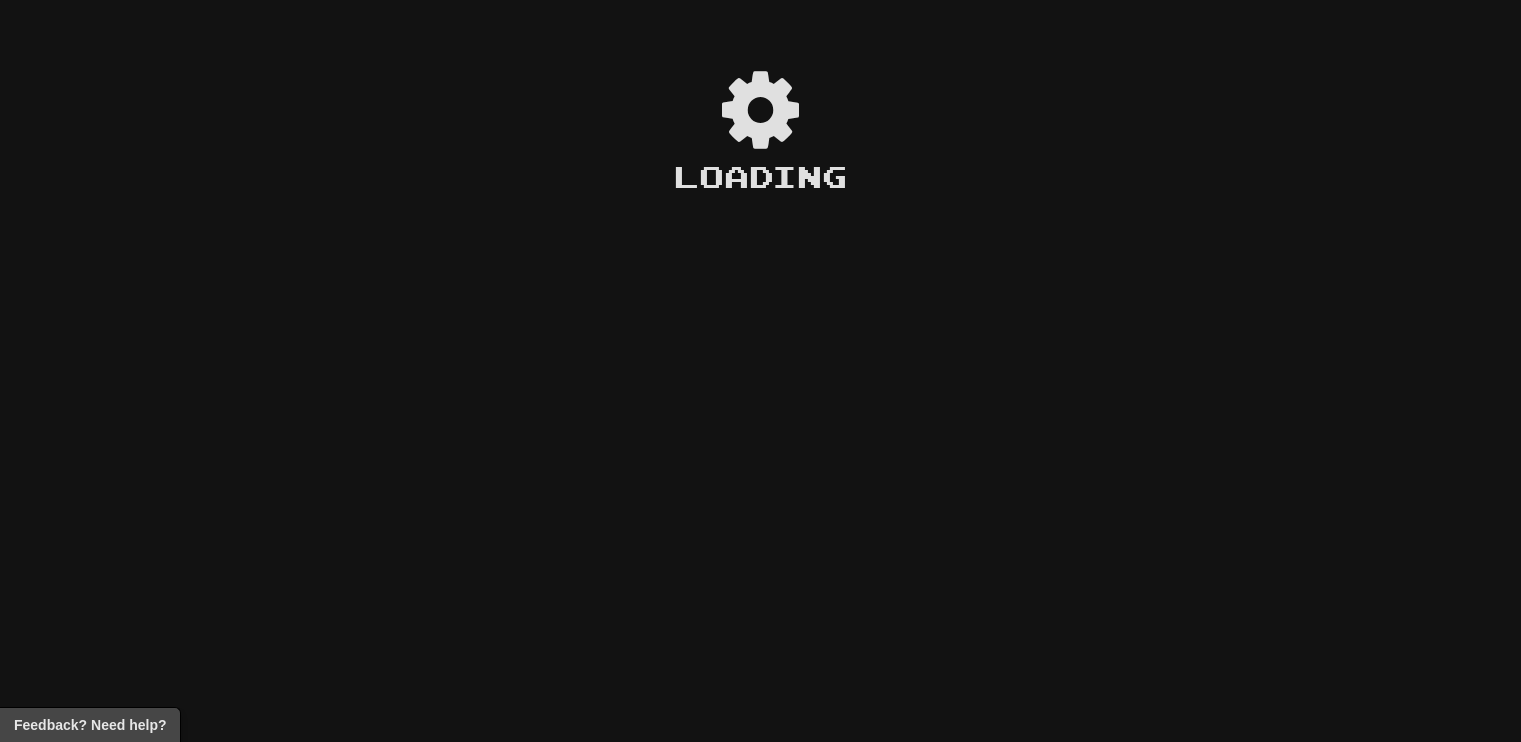 scroll, scrollTop: 0, scrollLeft: 0, axis: both 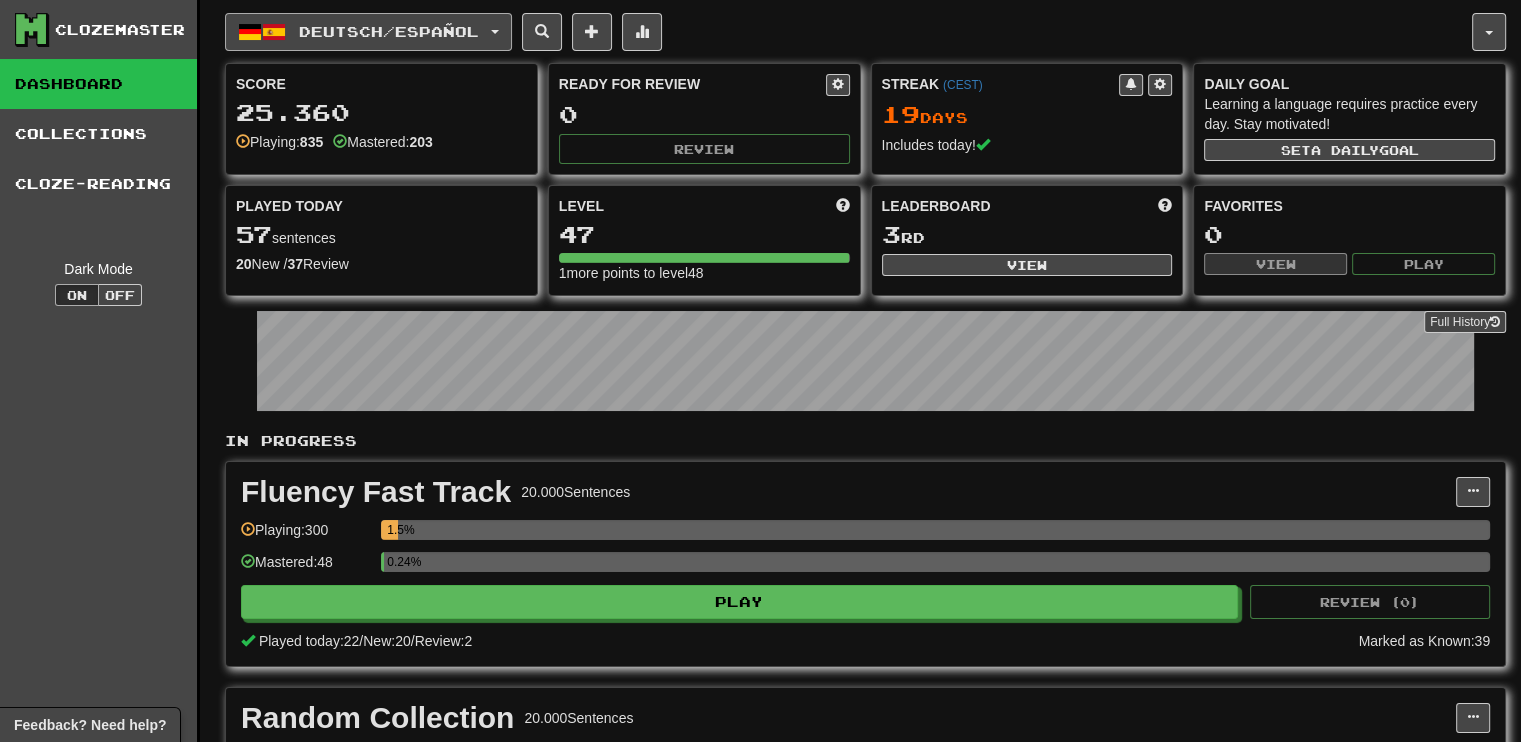 click on "Deutsch  /  Español" at bounding box center (389, 31) 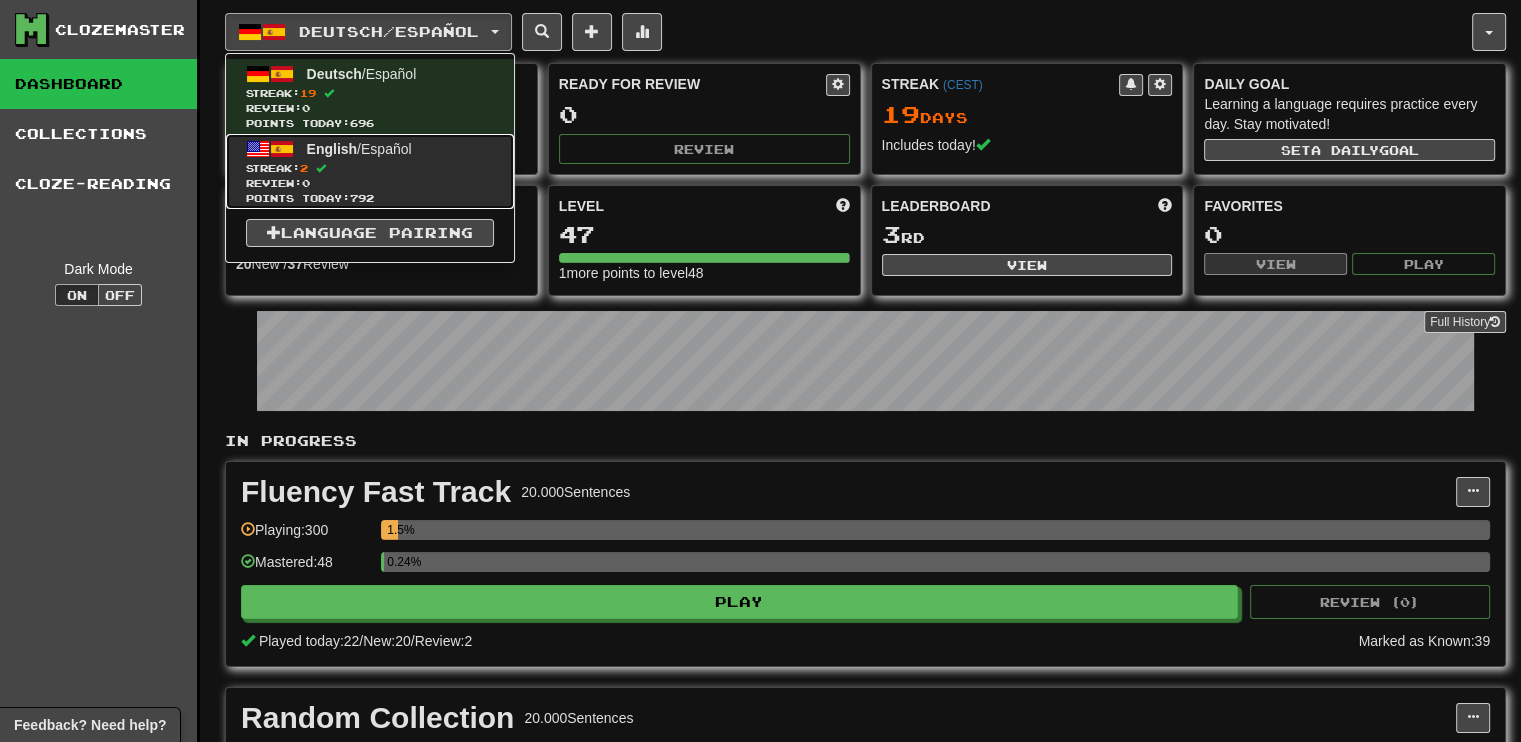 click on "English  /  Español Streak:  2   Review:  0 Points today:  792" at bounding box center (370, 171) 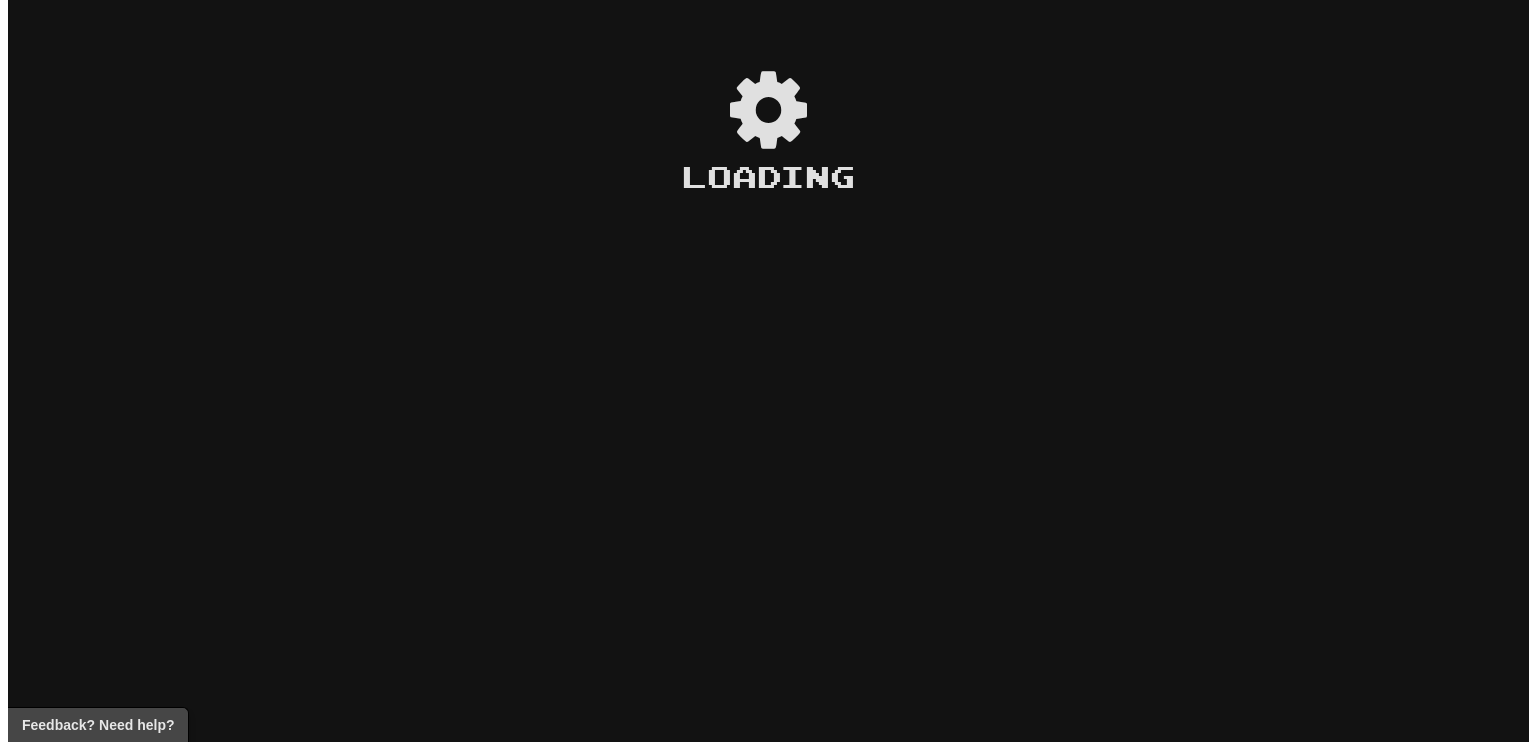 scroll, scrollTop: 0, scrollLeft: 0, axis: both 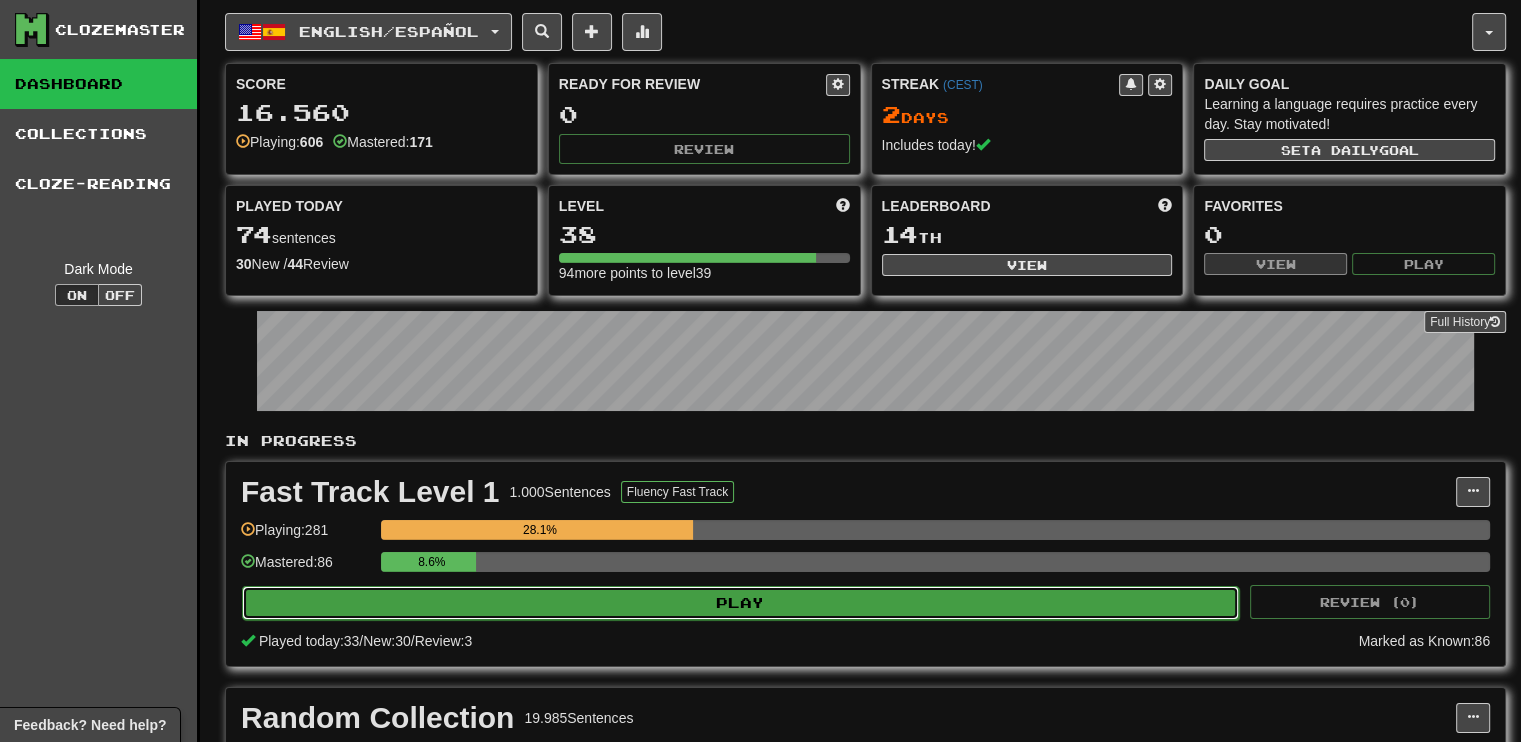click on "Play" at bounding box center (740, 603) 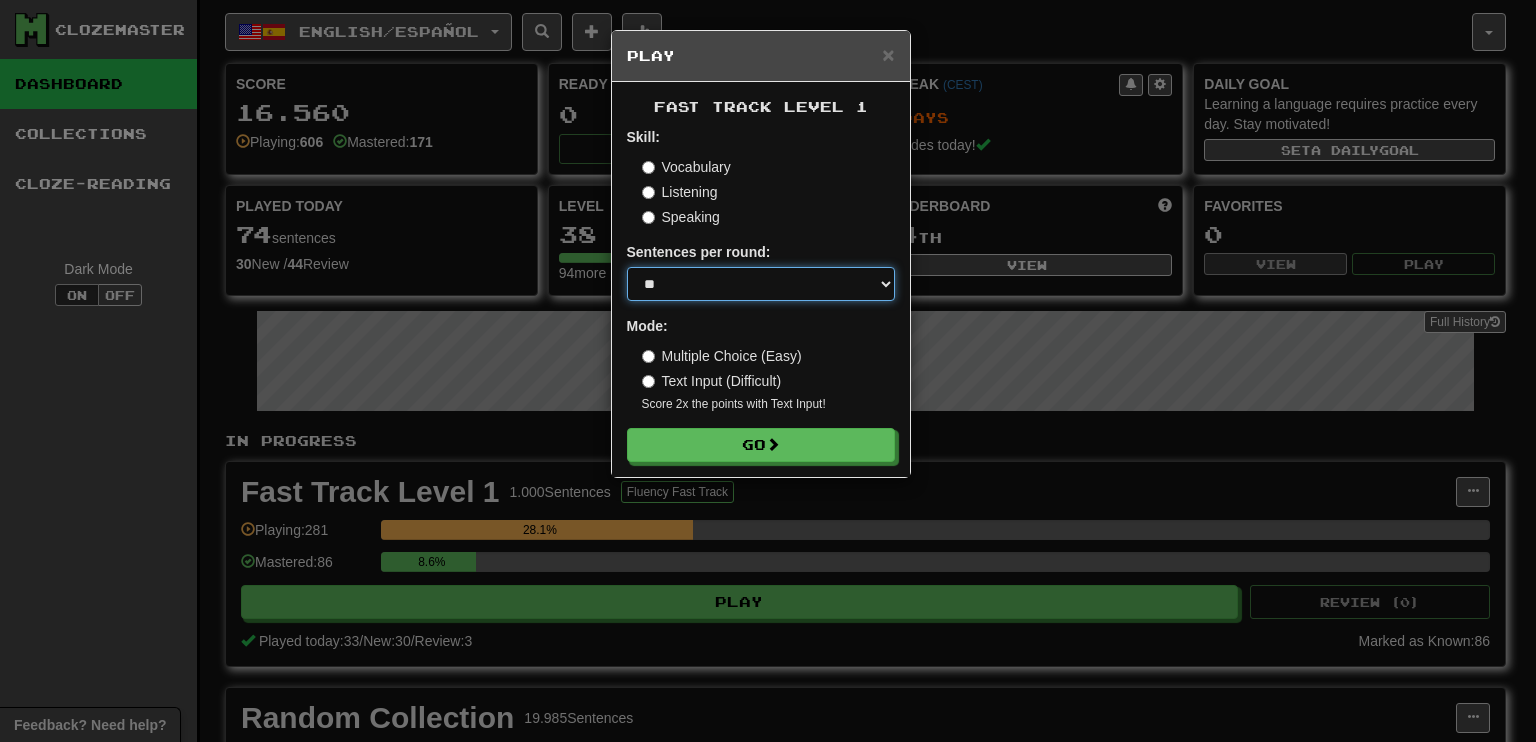 click on "* ** ** ** ** ** *** ********" at bounding box center [761, 284] 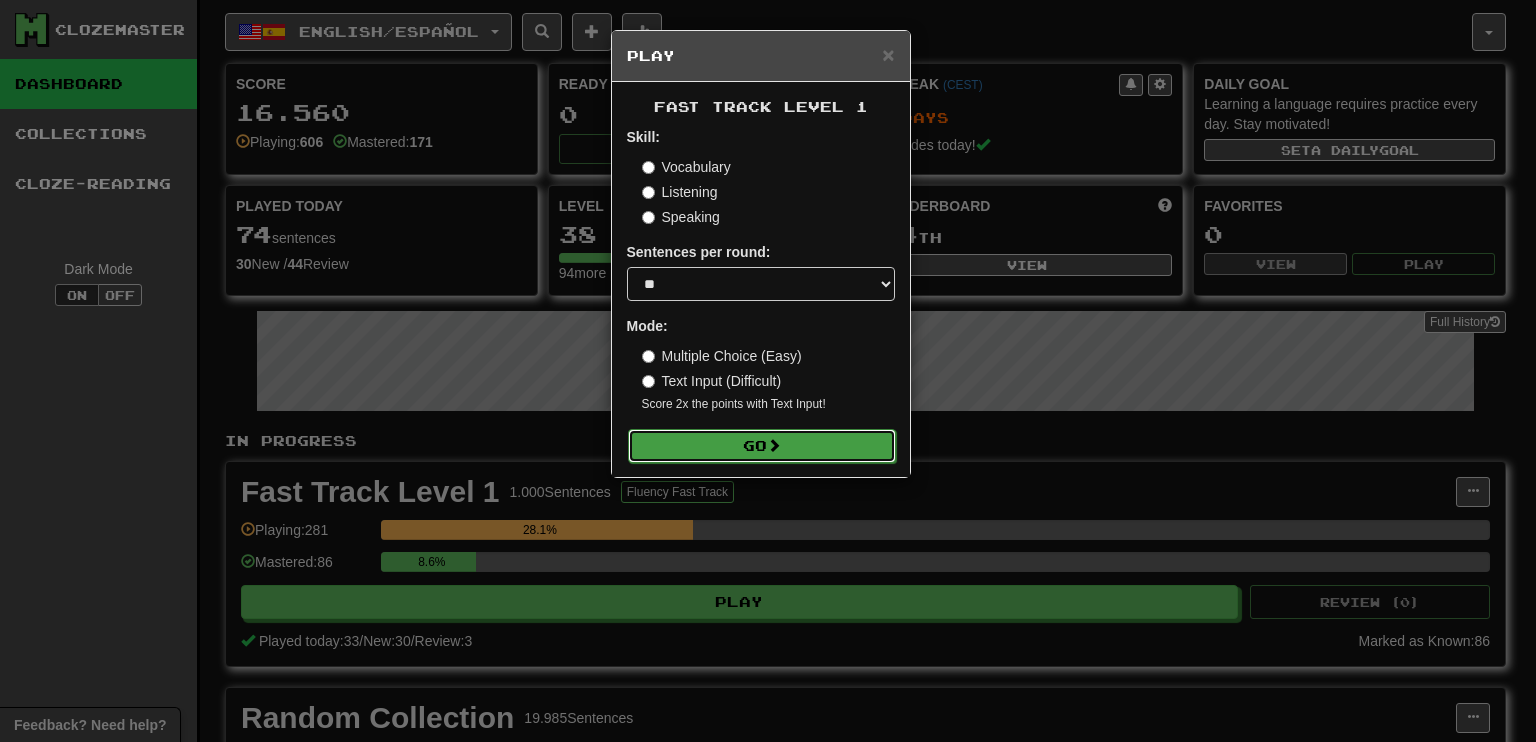 click on "Go" at bounding box center (762, 446) 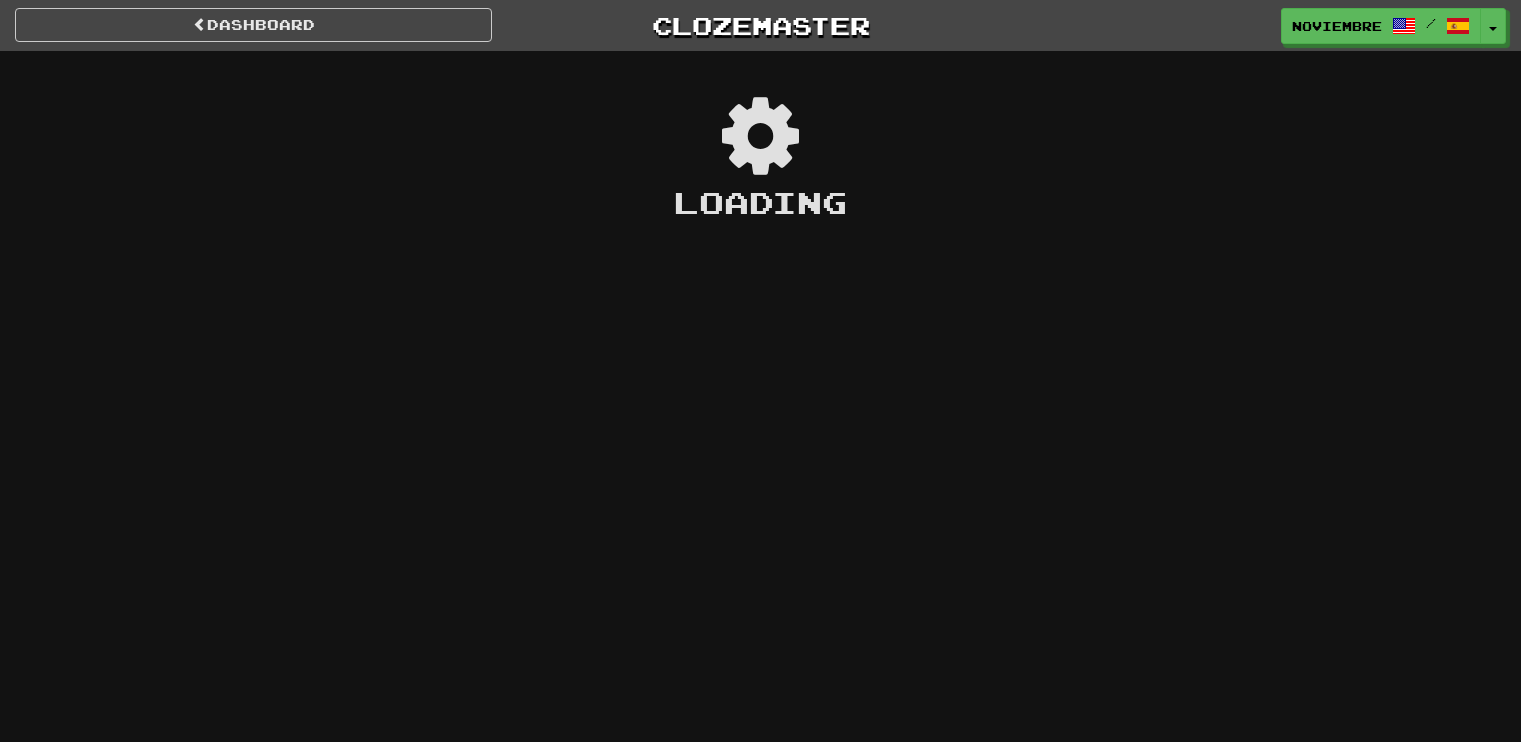 scroll, scrollTop: 0, scrollLeft: 0, axis: both 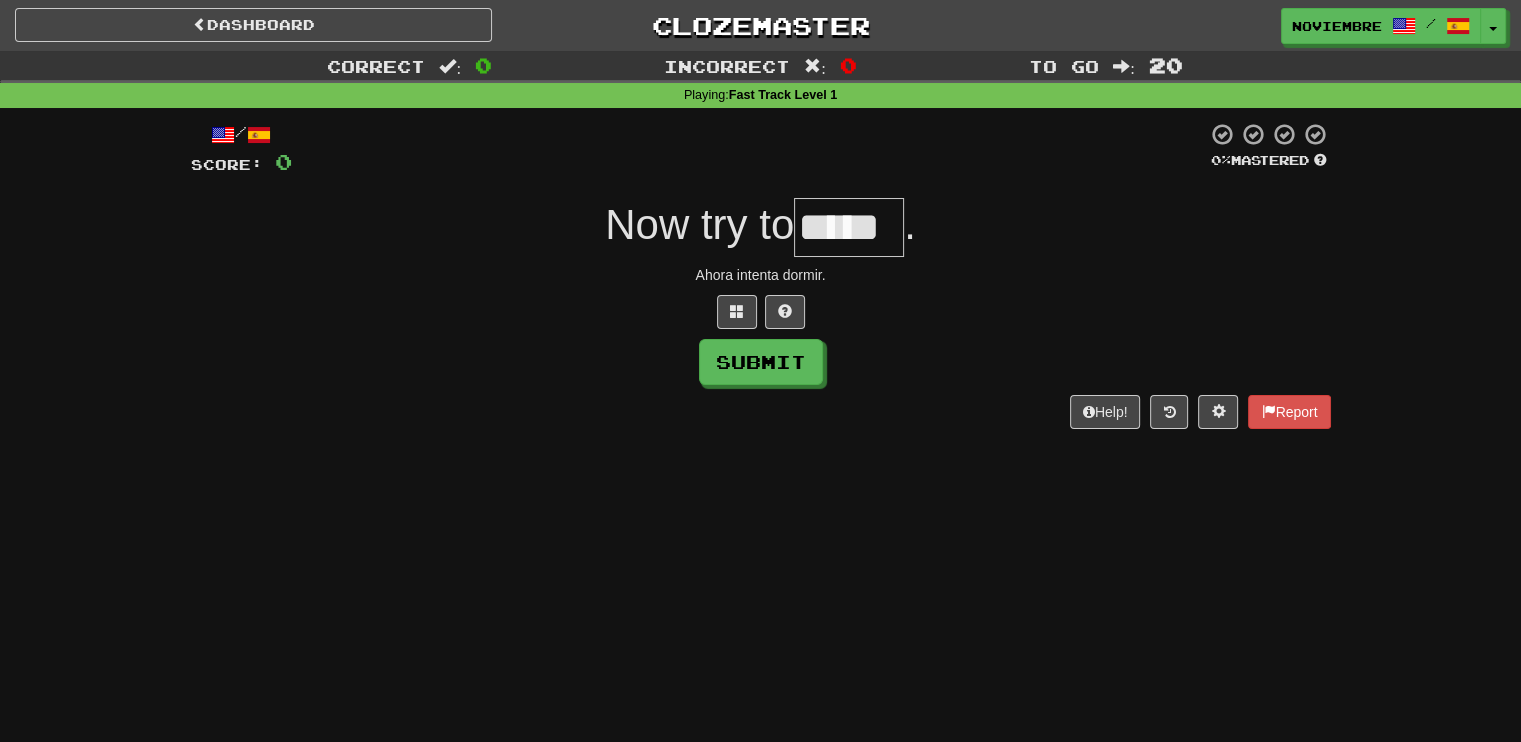 type on "*****" 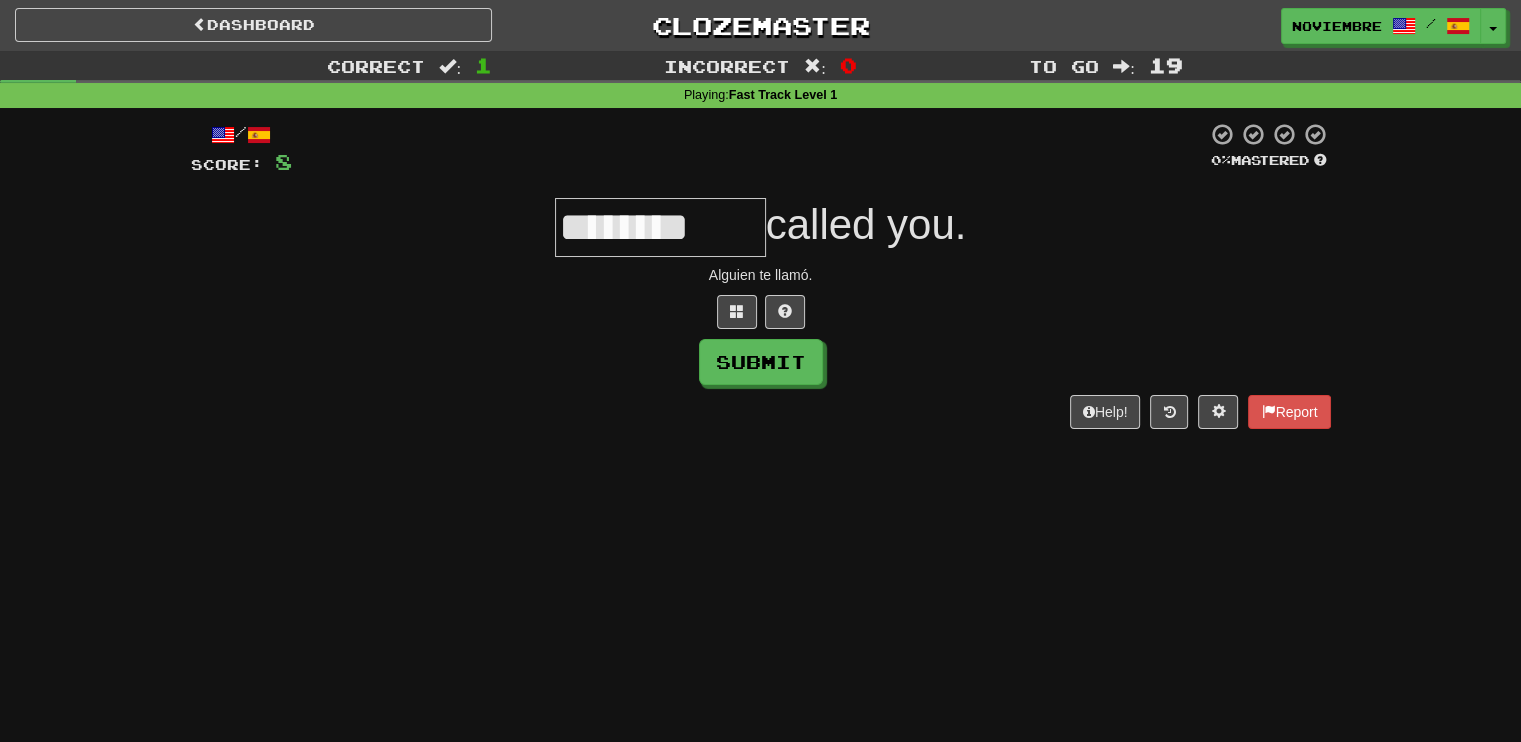 type on "********" 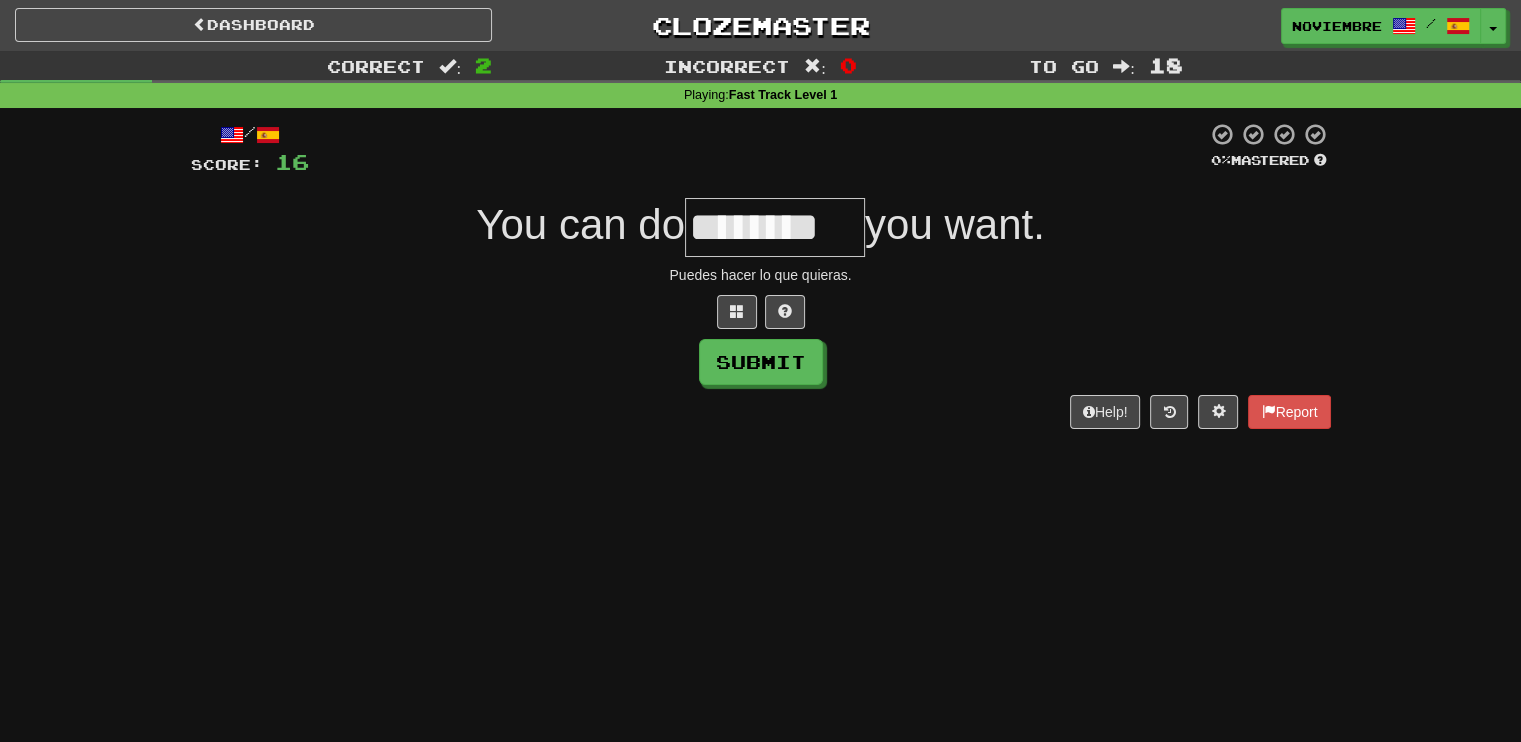 type on "********" 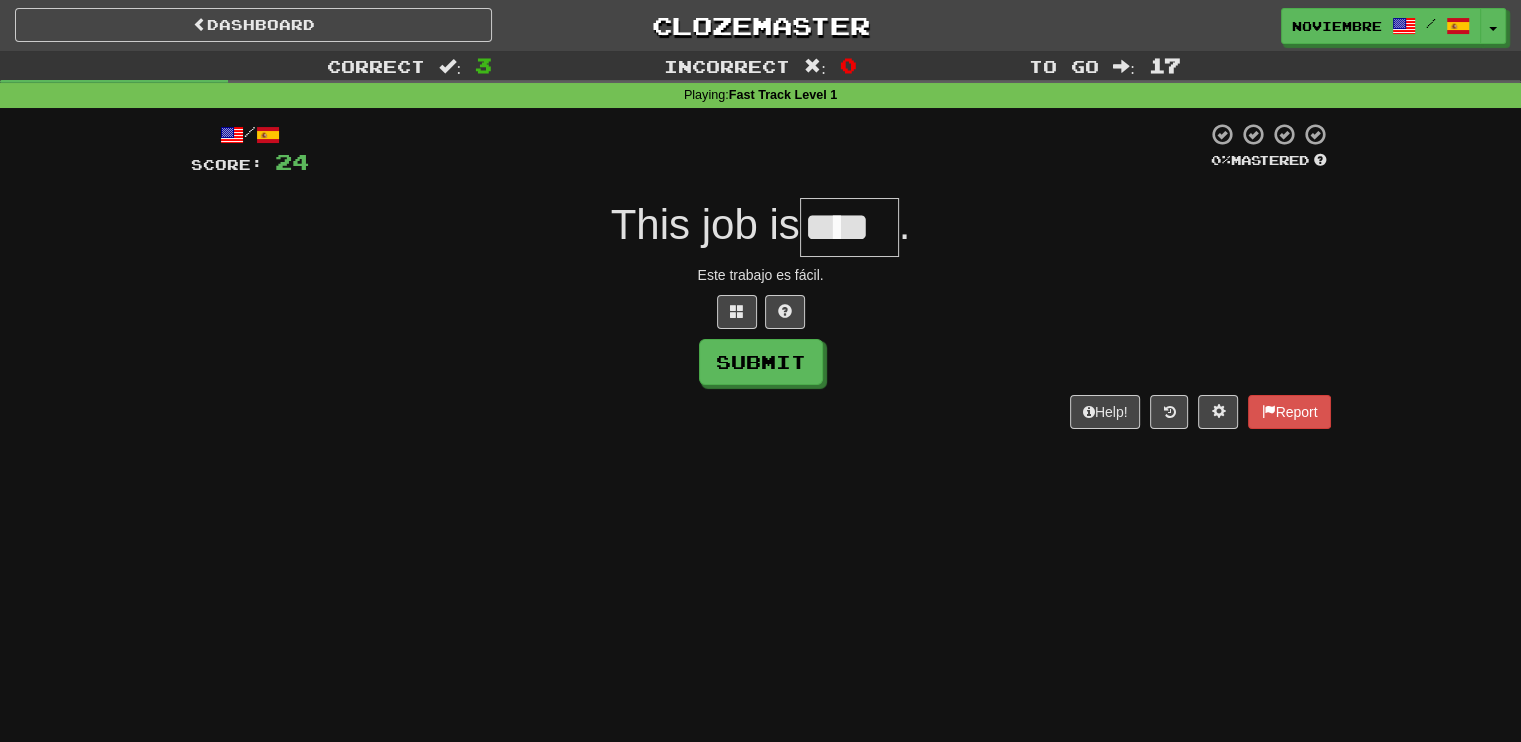 type on "****" 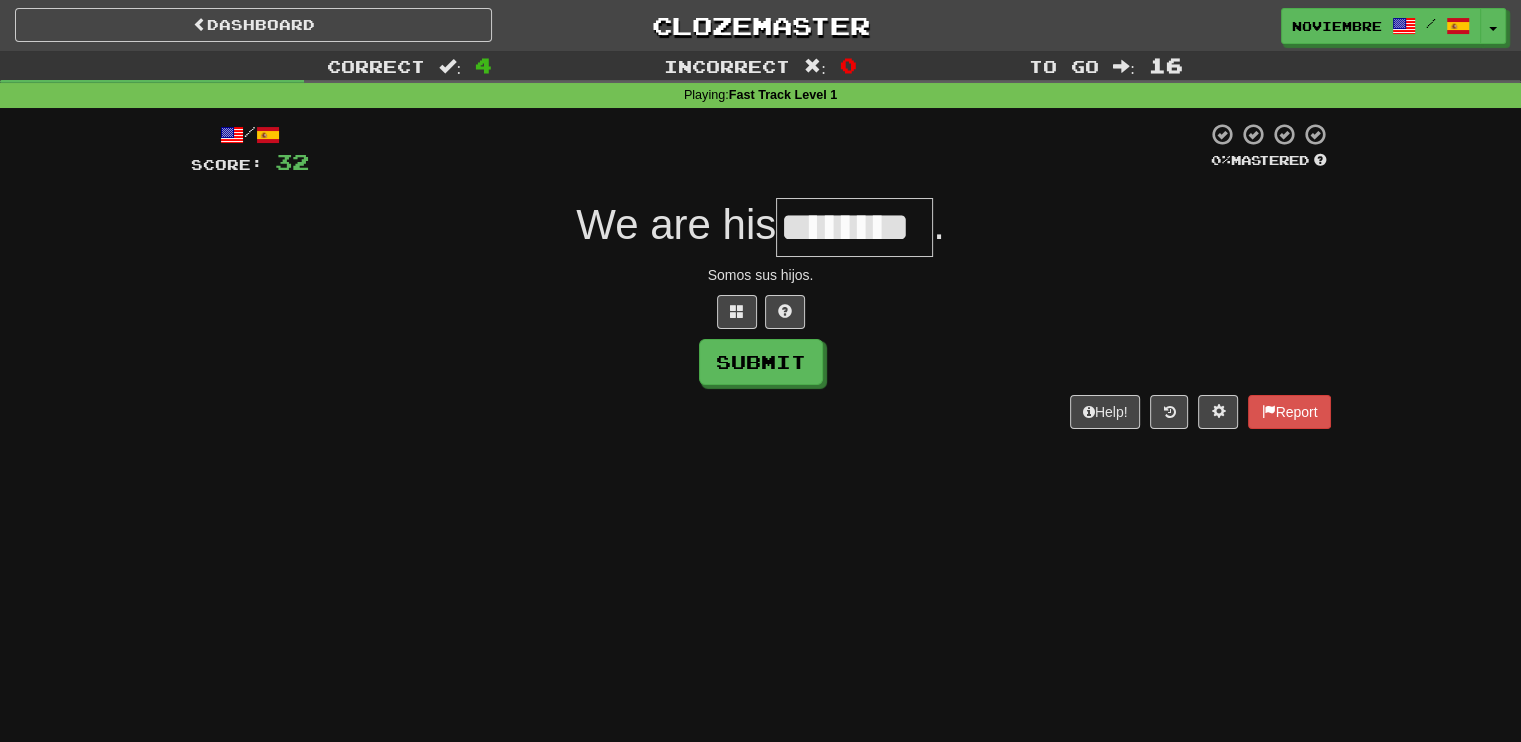 type on "********" 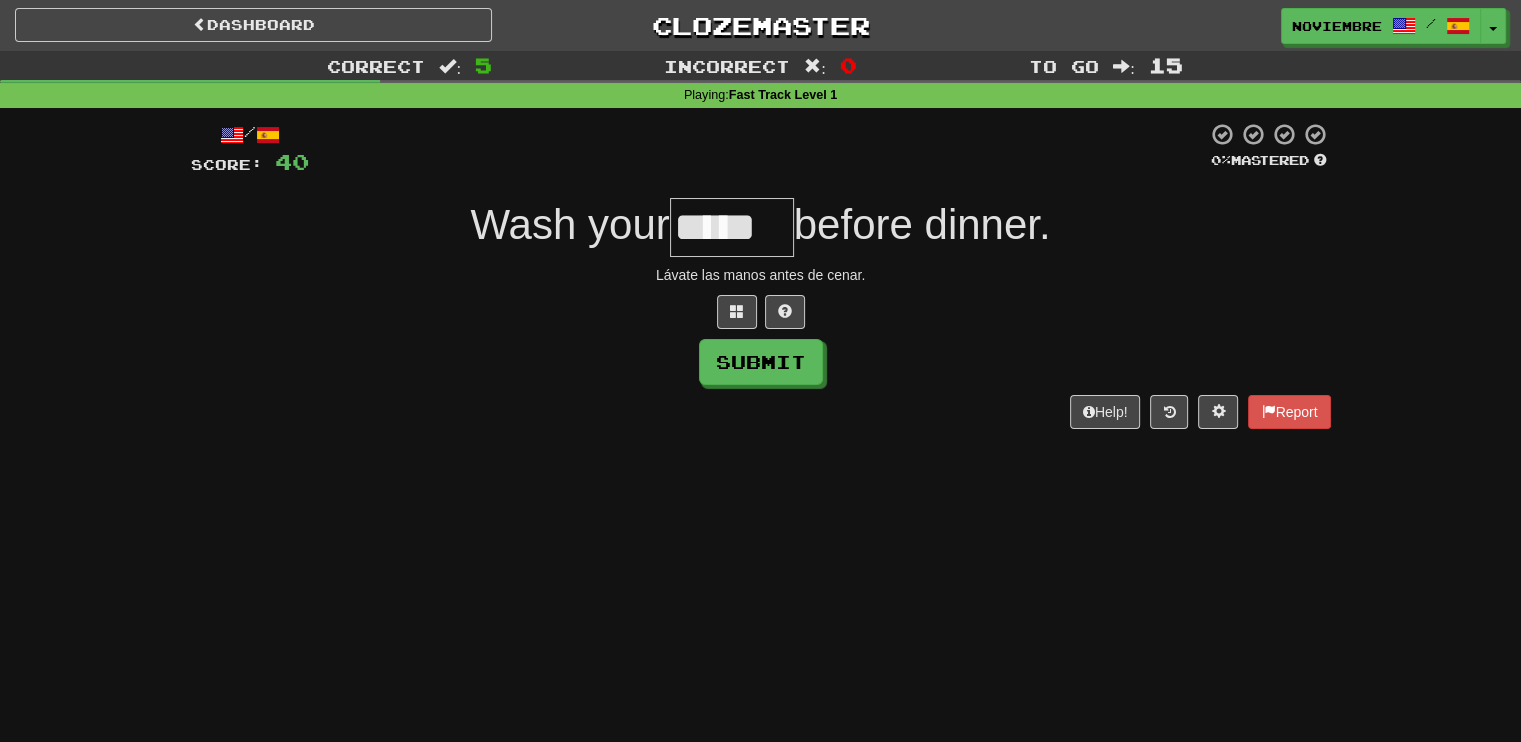 type on "*****" 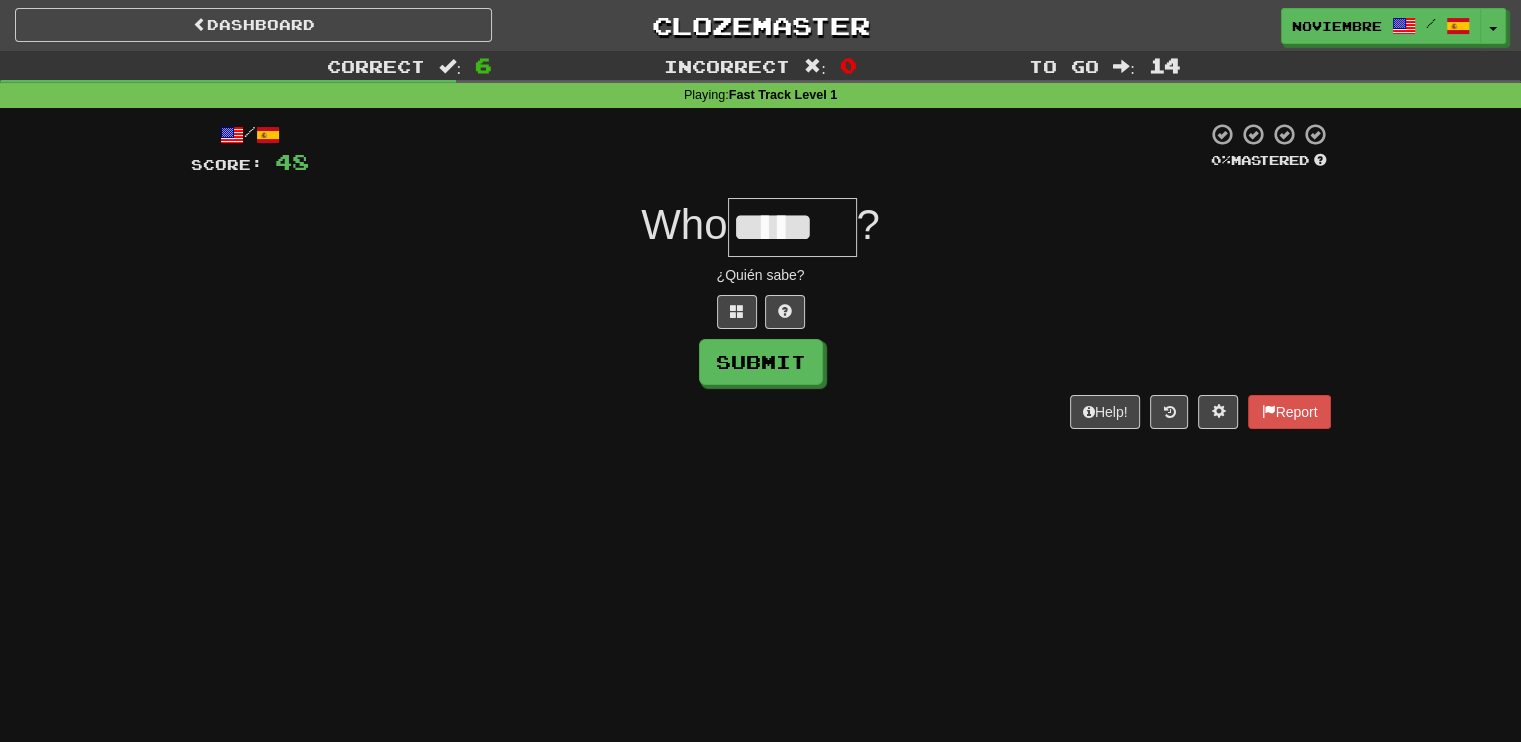 type on "*****" 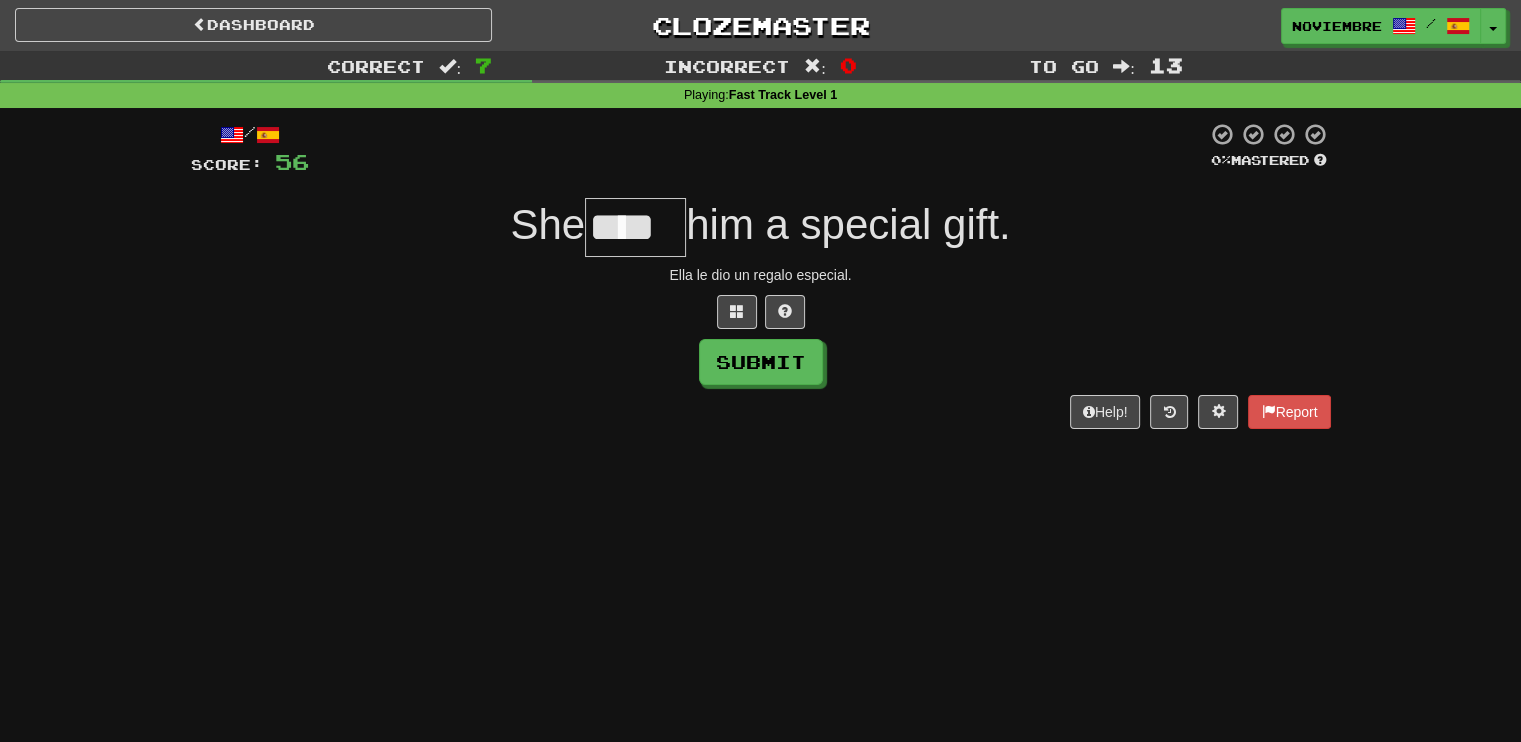 type on "****" 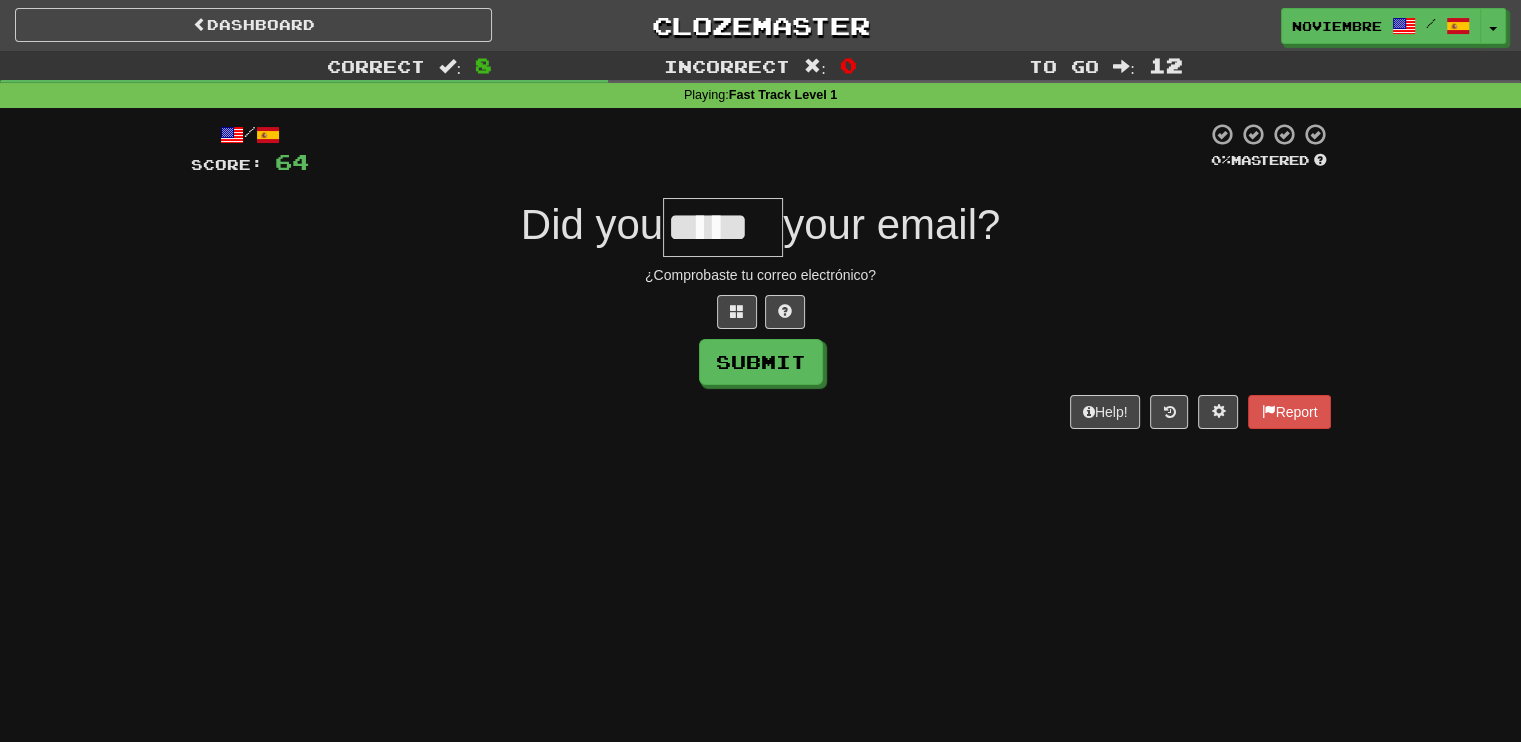 type on "*****" 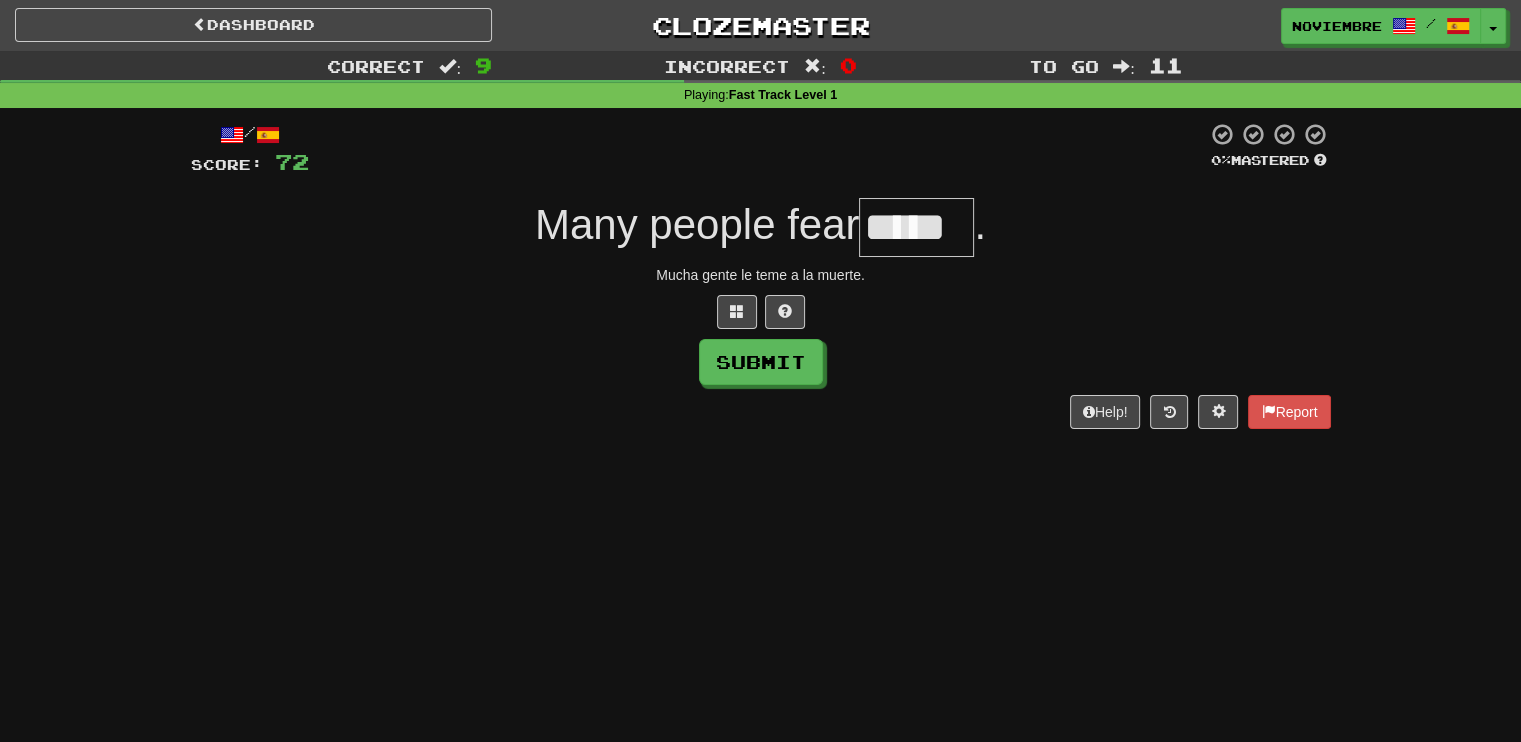 type on "*****" 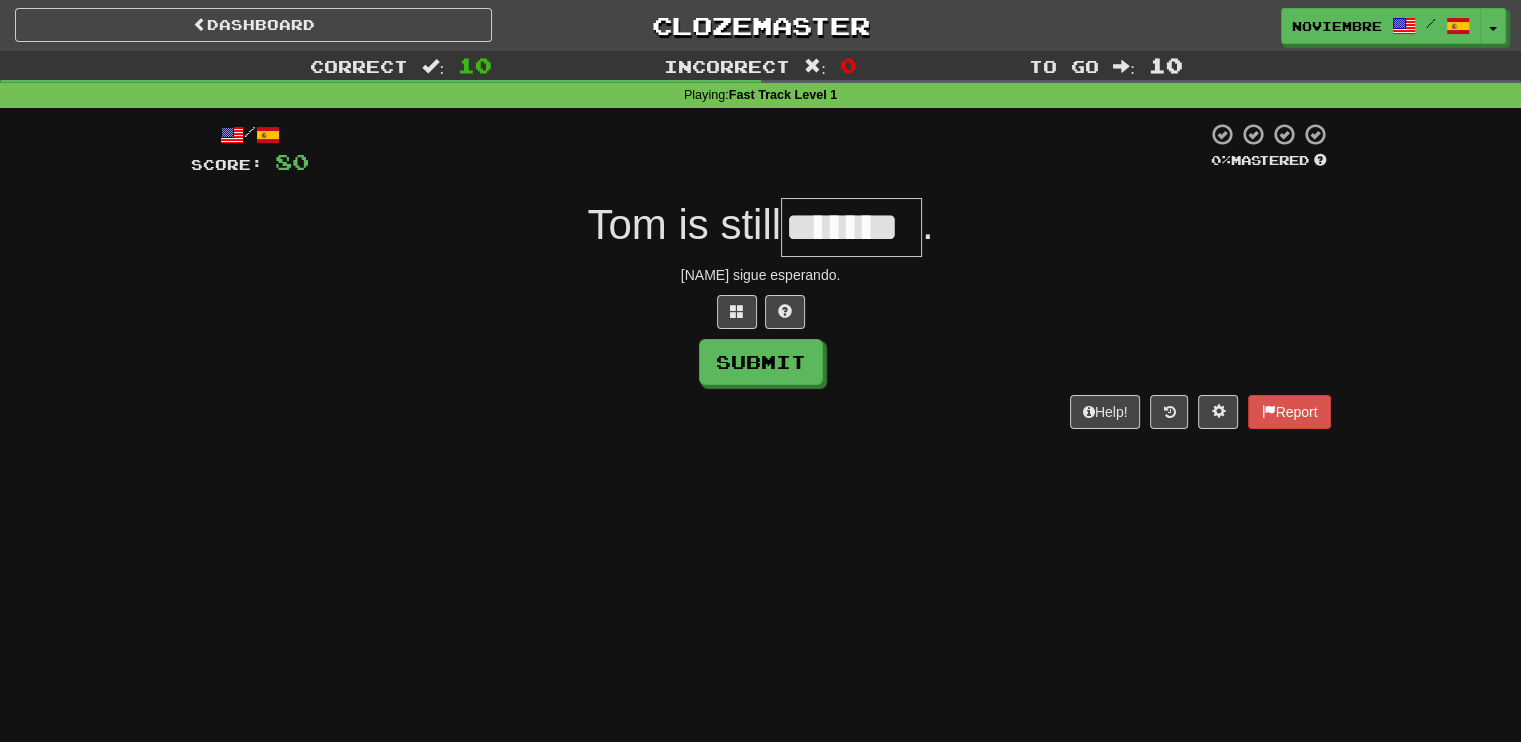 type on "*******" 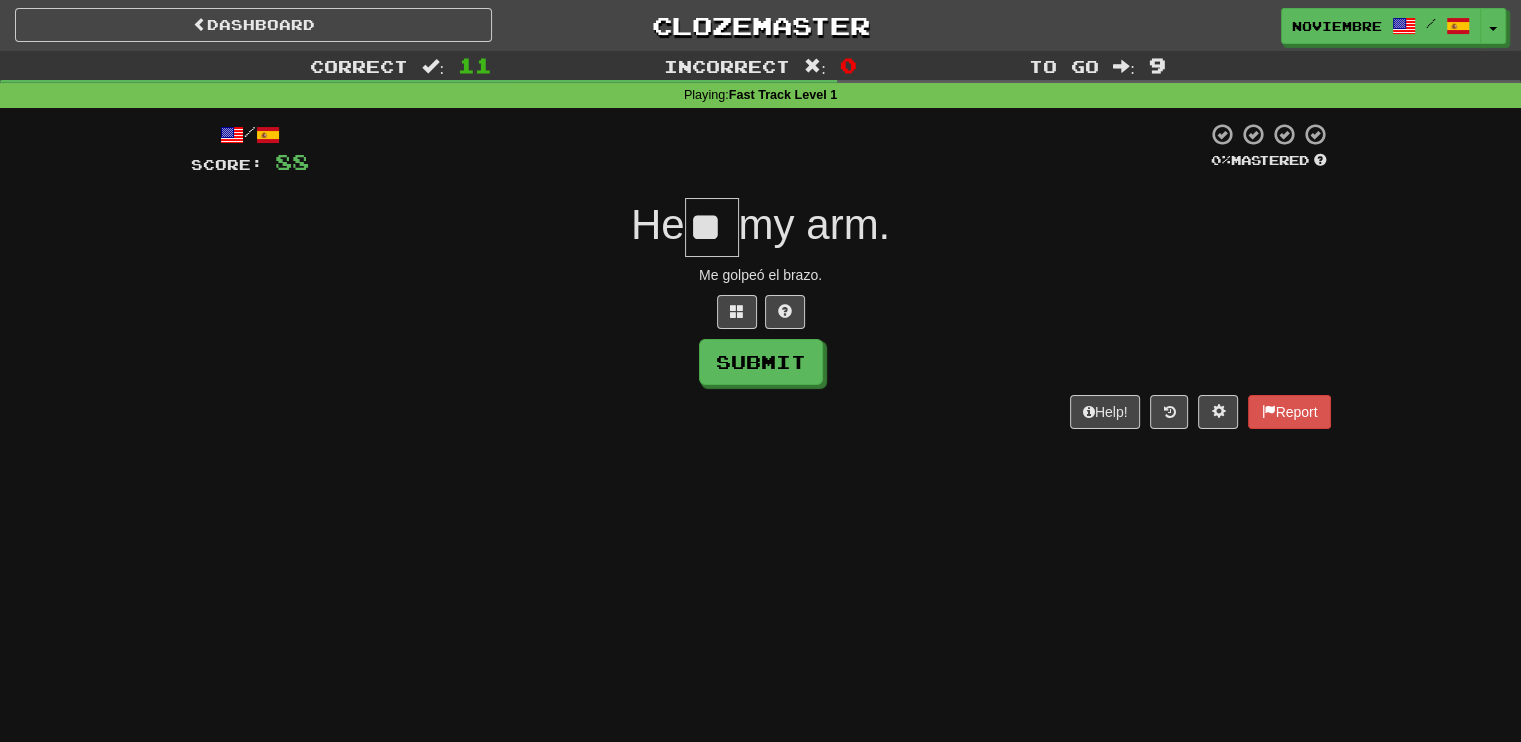 type on "***" 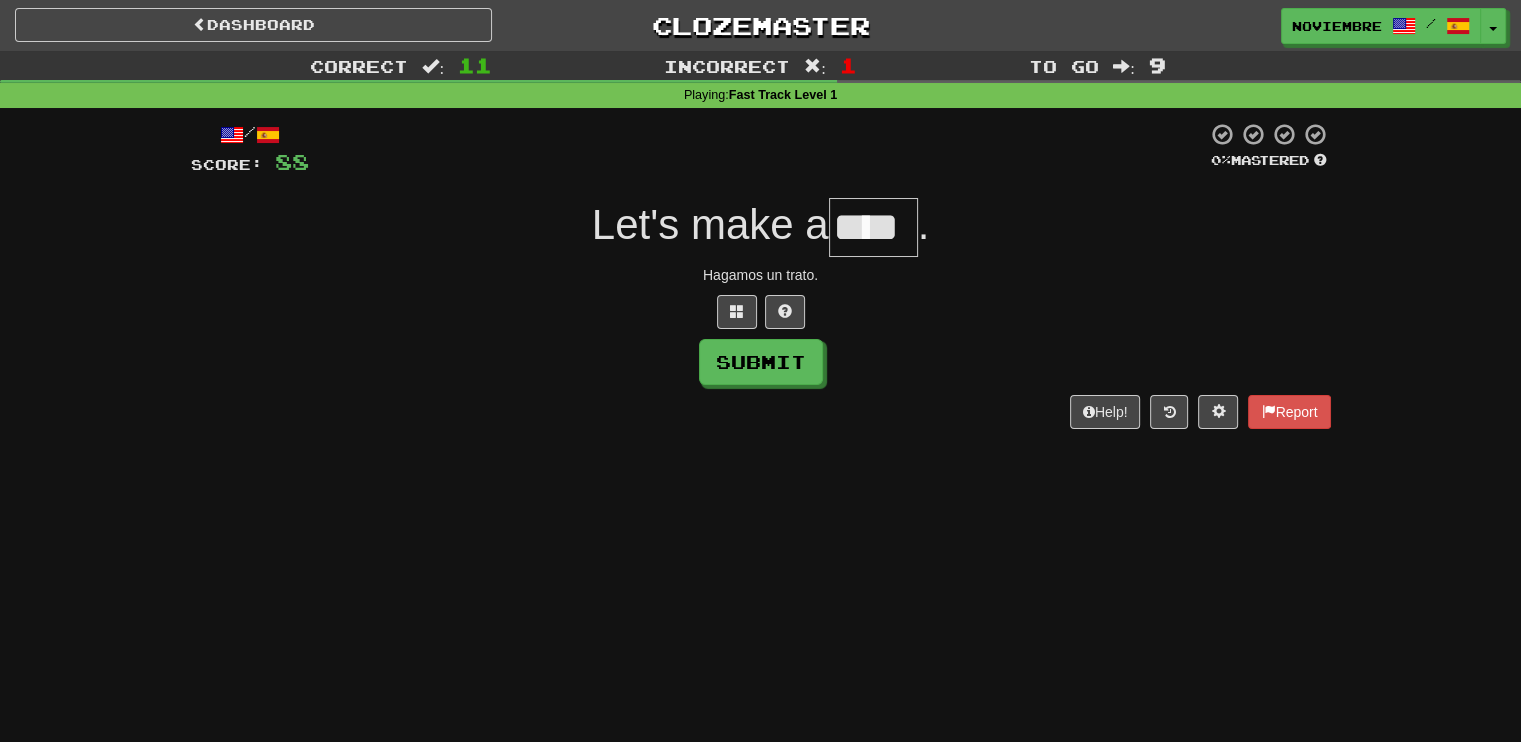 type on "****" 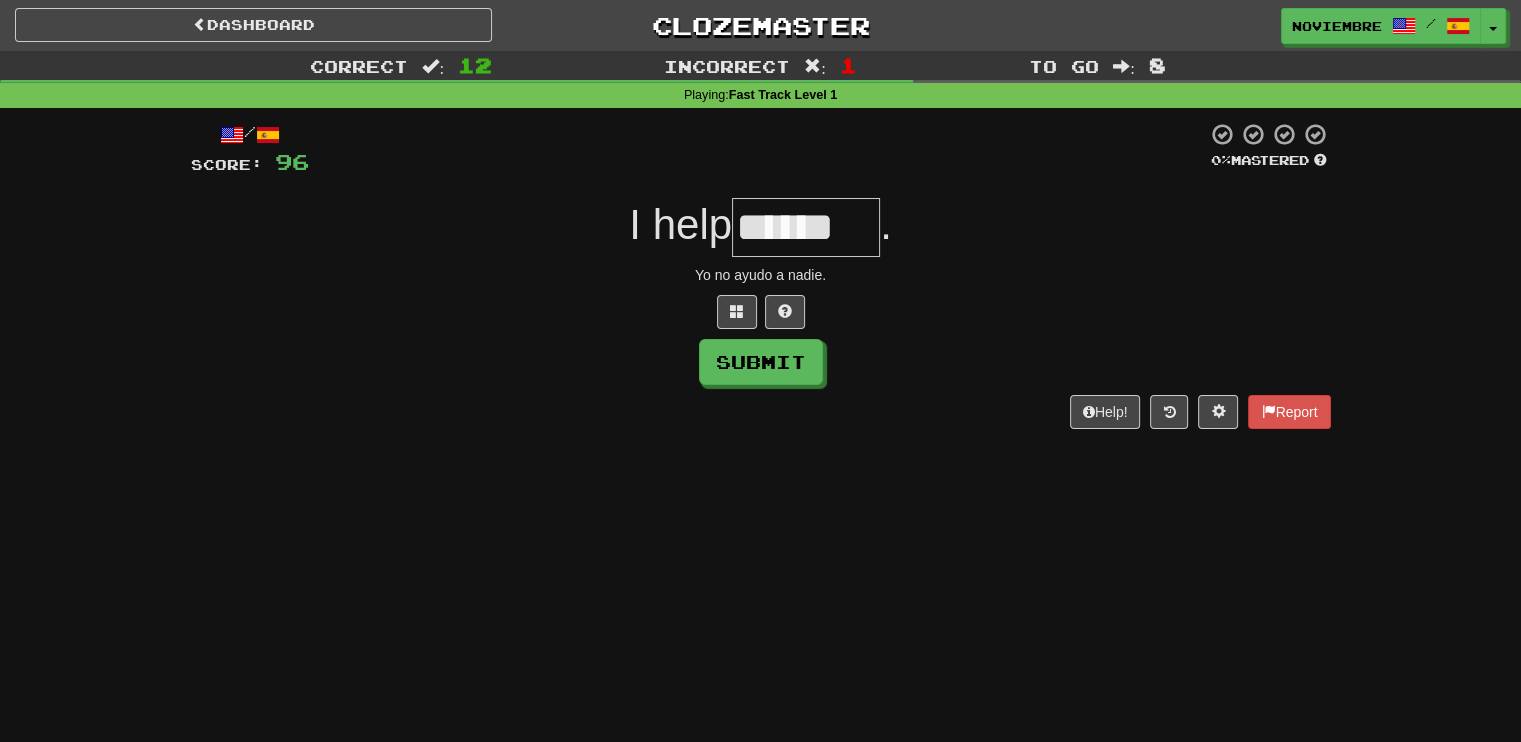 type on "******" 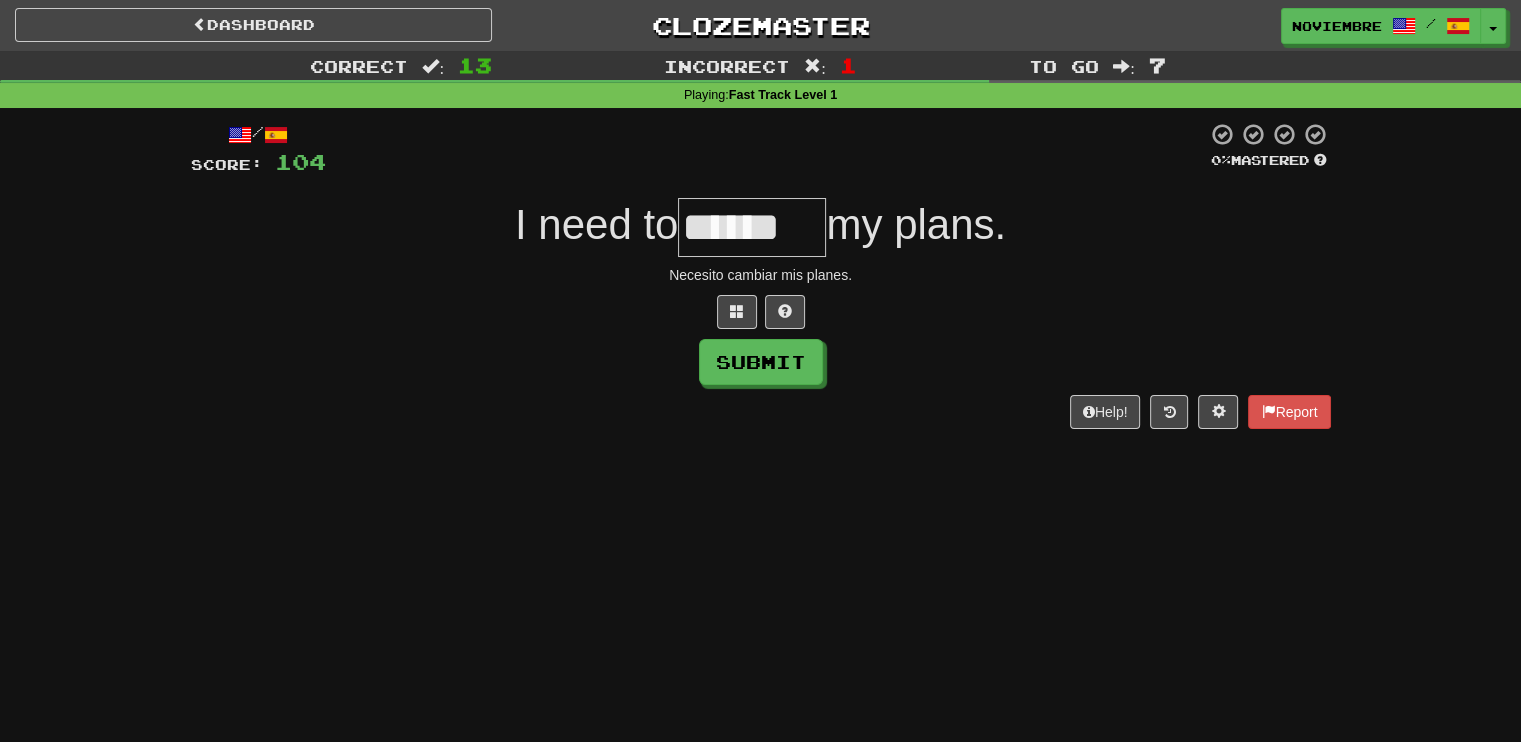 type on "******" 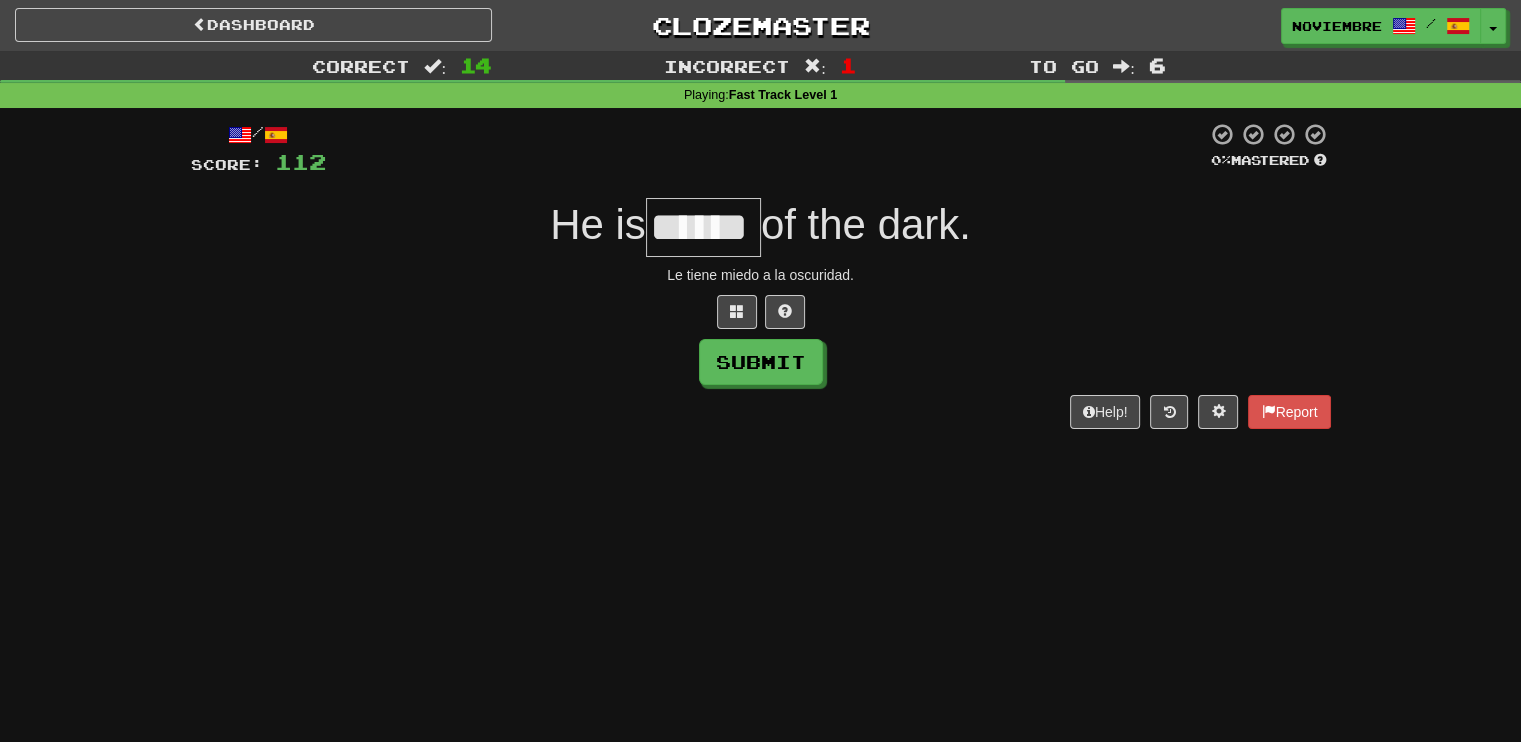 type on "******" 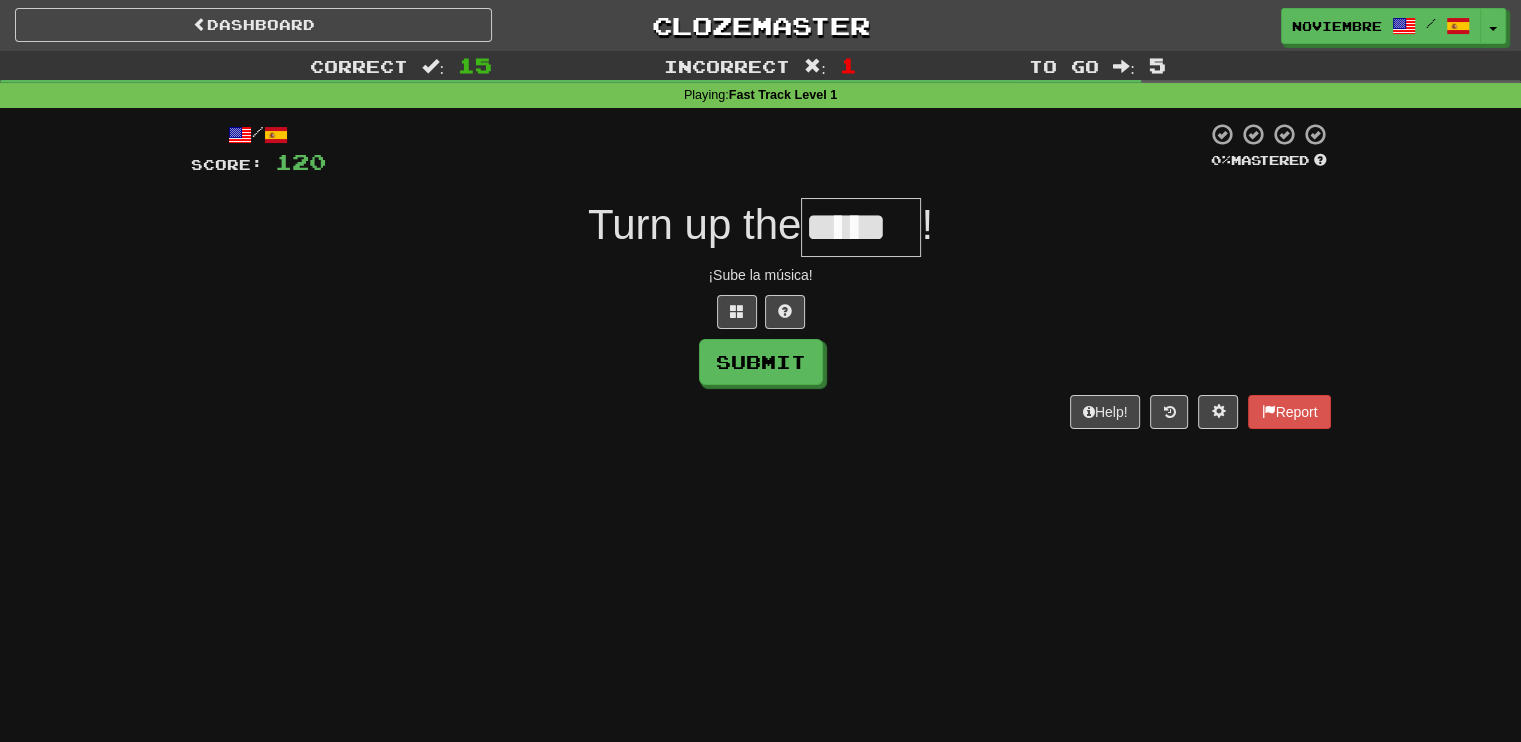 type on "*****" 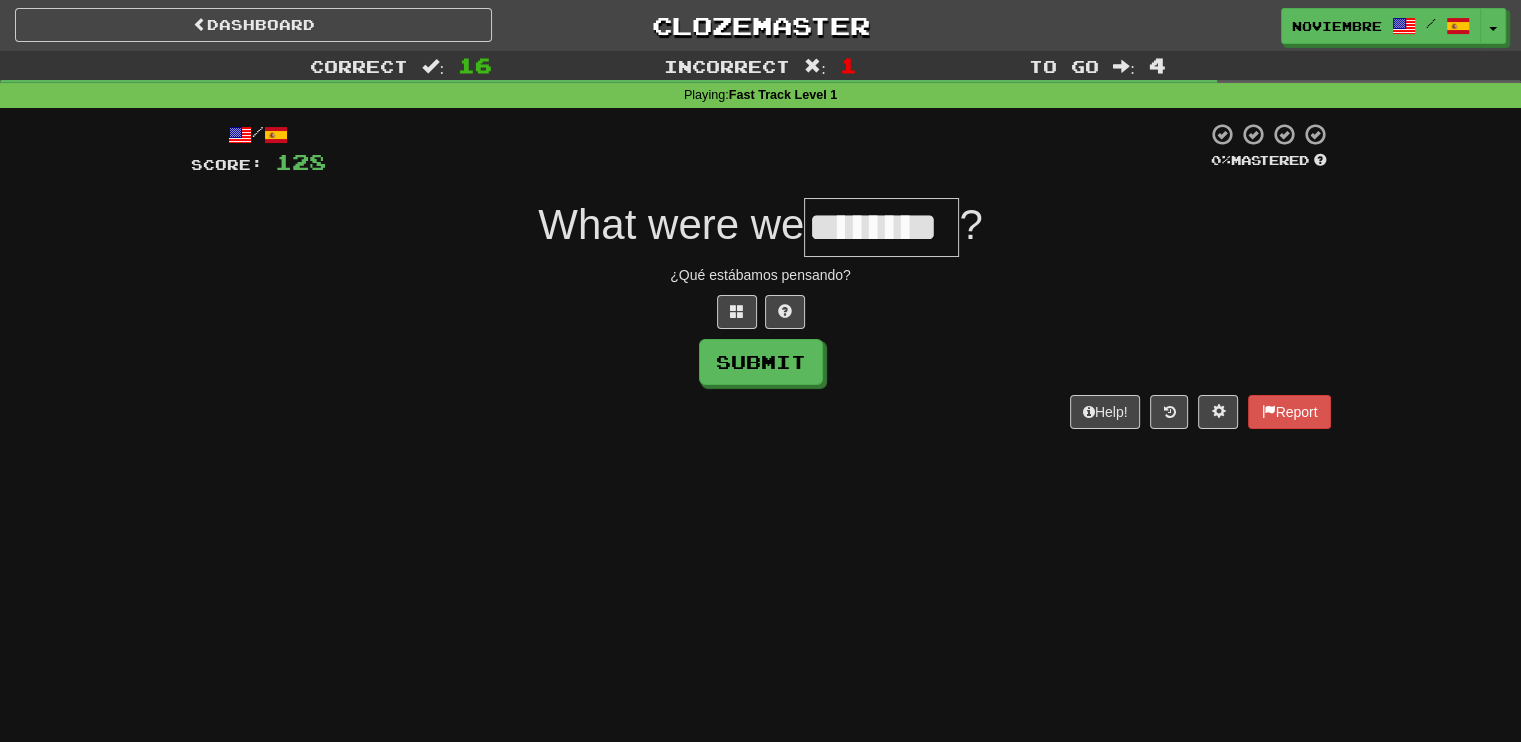 type on "********" 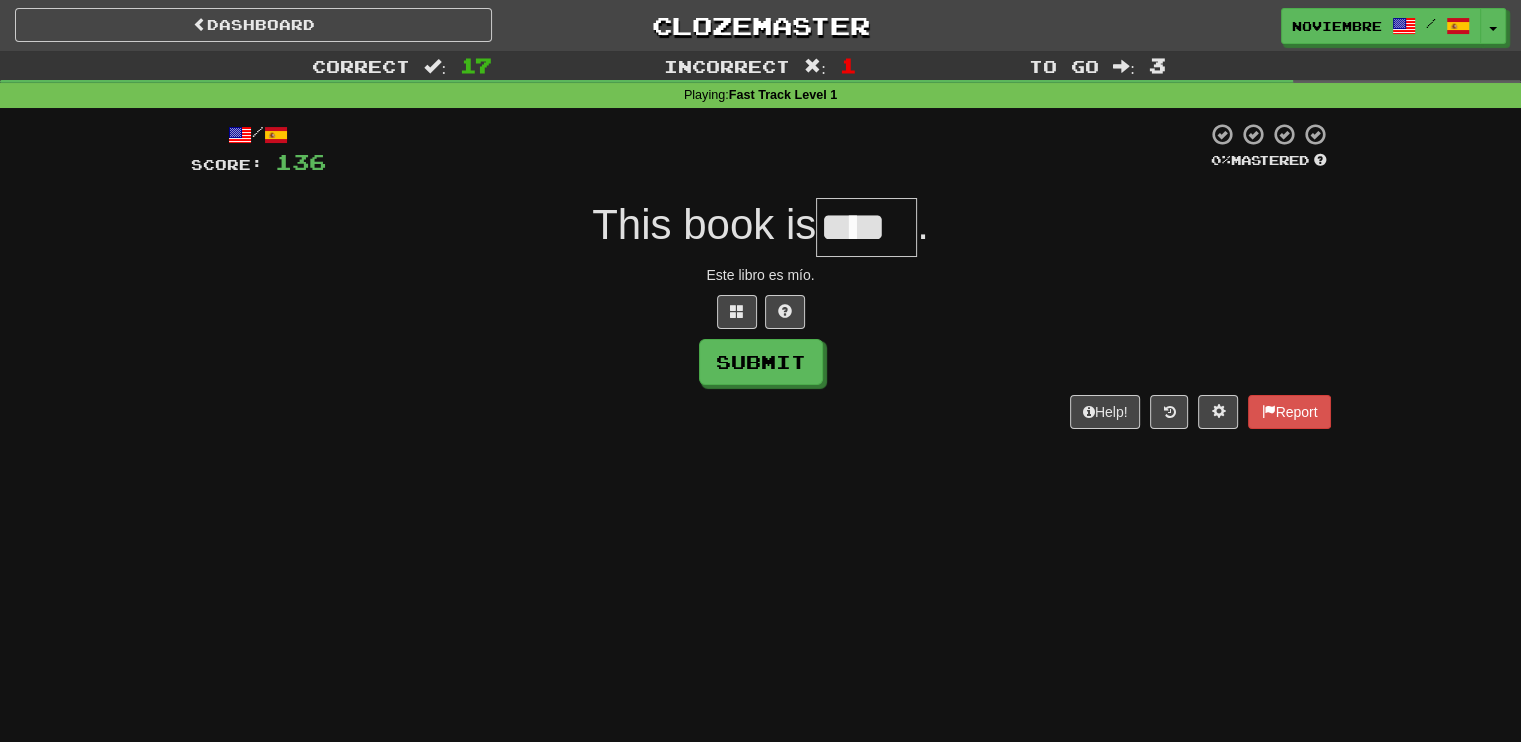 type on "****" 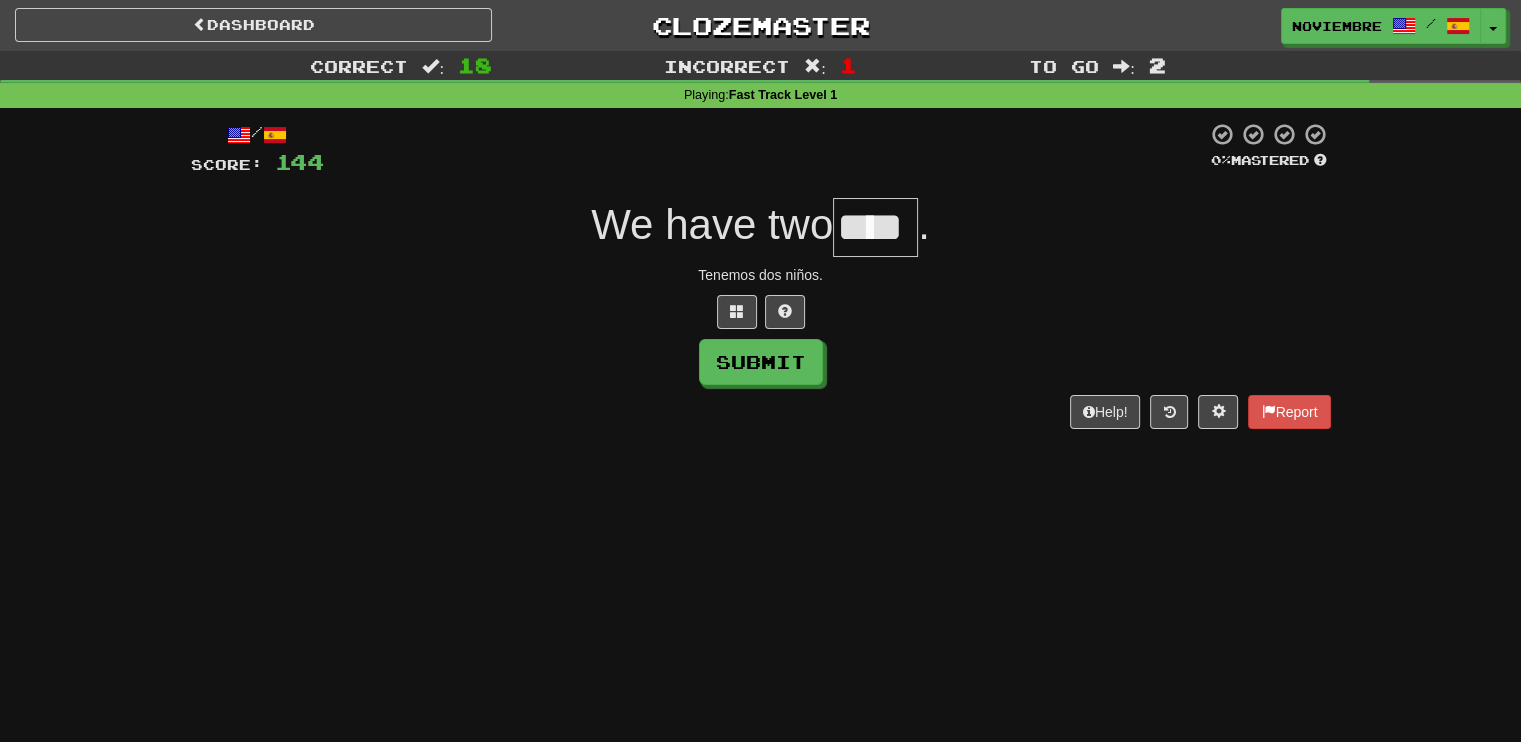 type on "****" 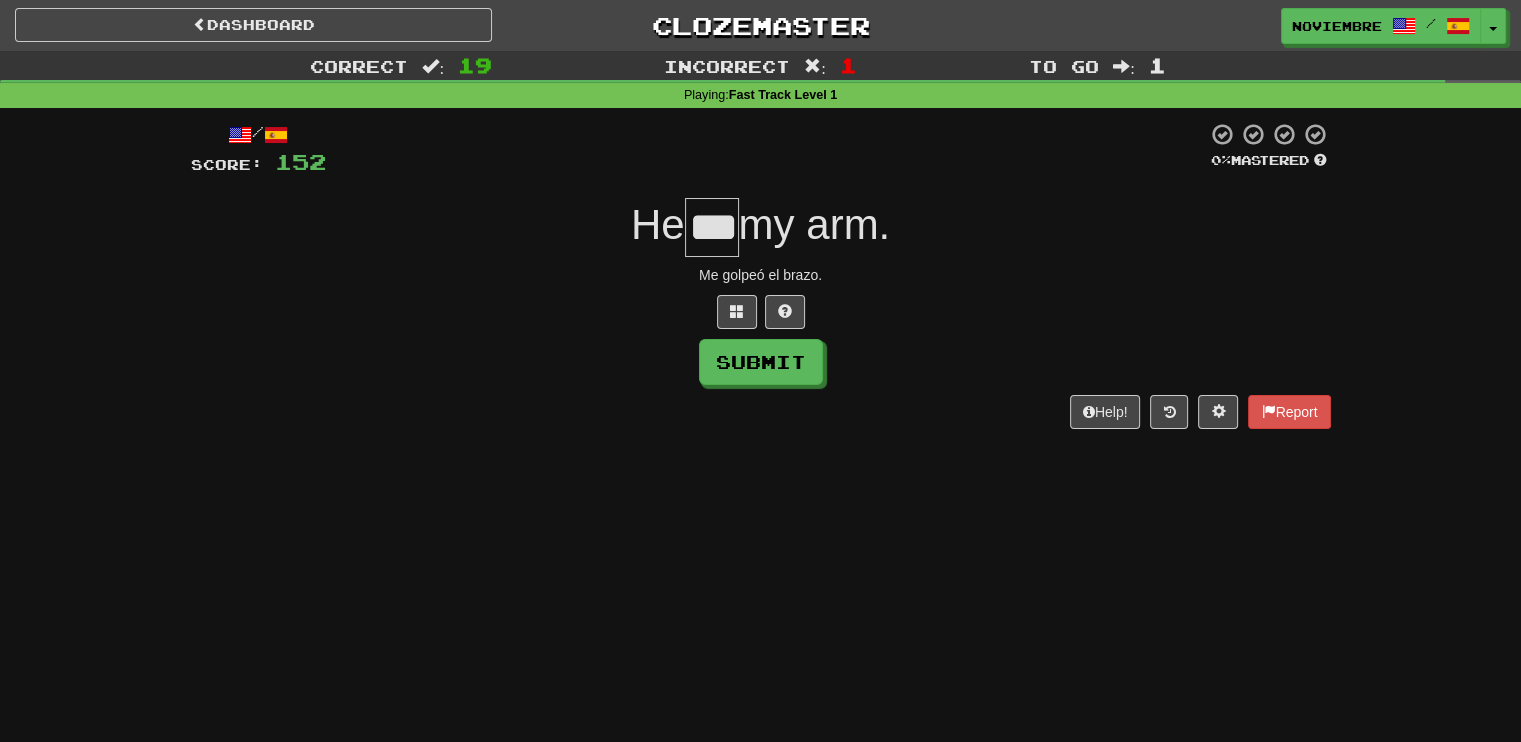 type on "***" 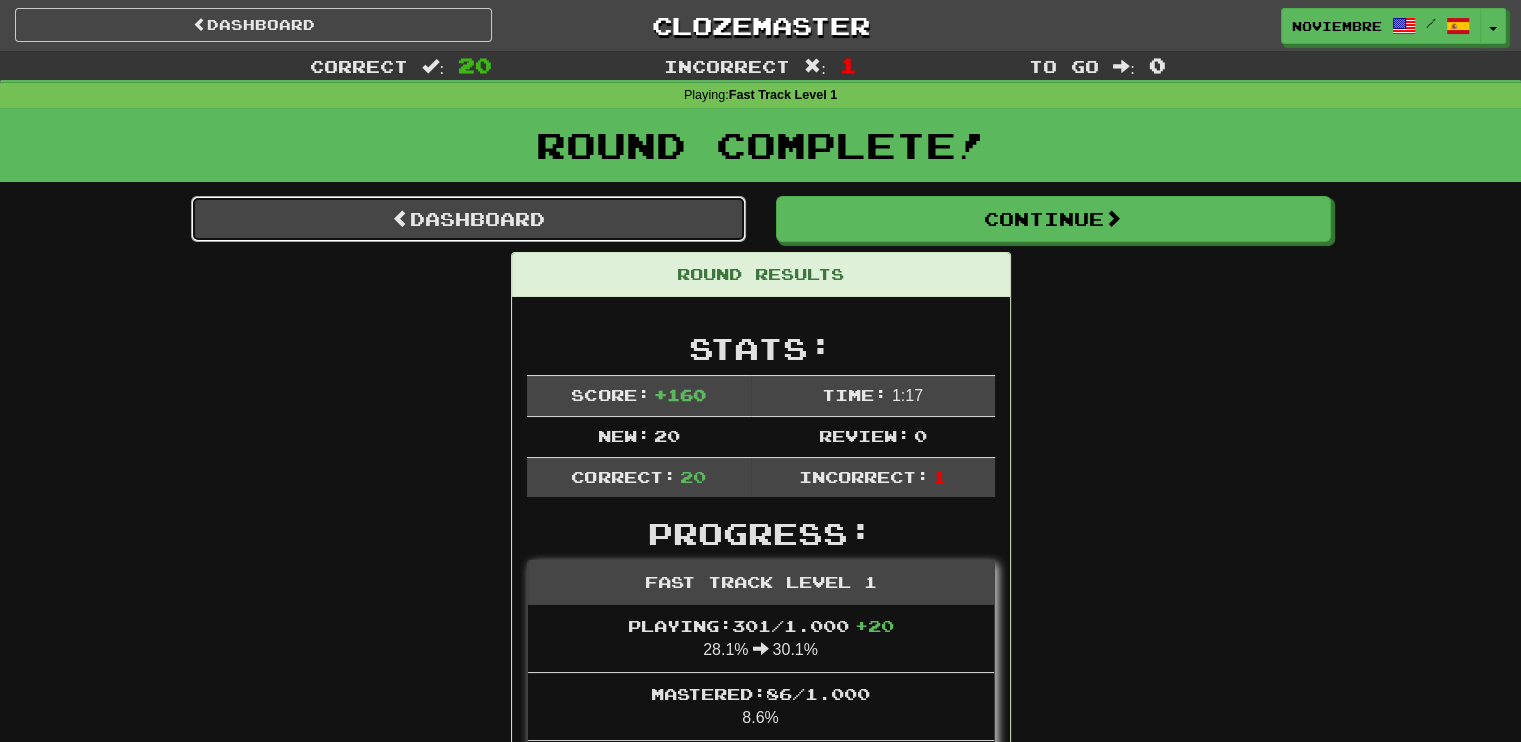 click at bounding box center (401, 218) 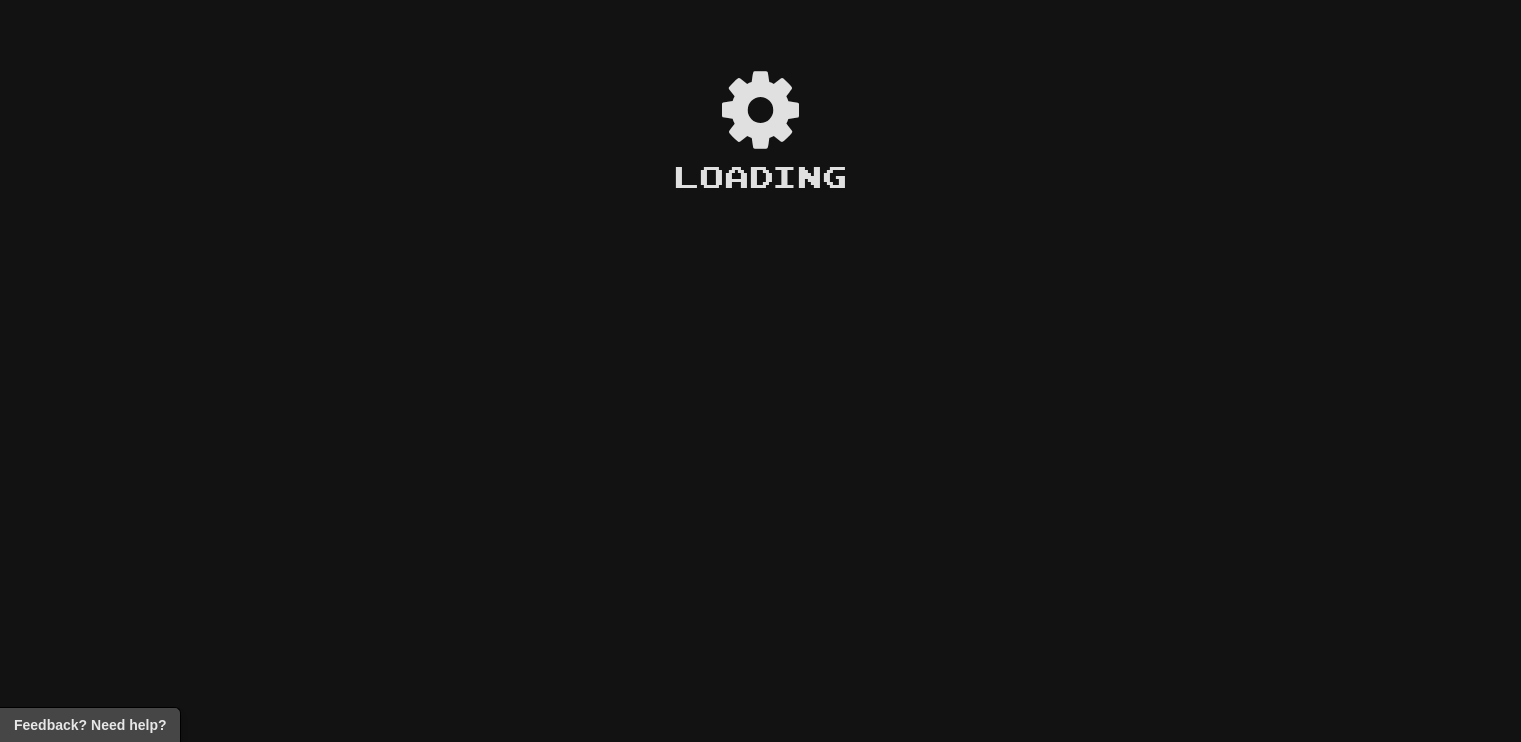 scroll, scrollTop: 0, scrollLeft: 0, axis: both 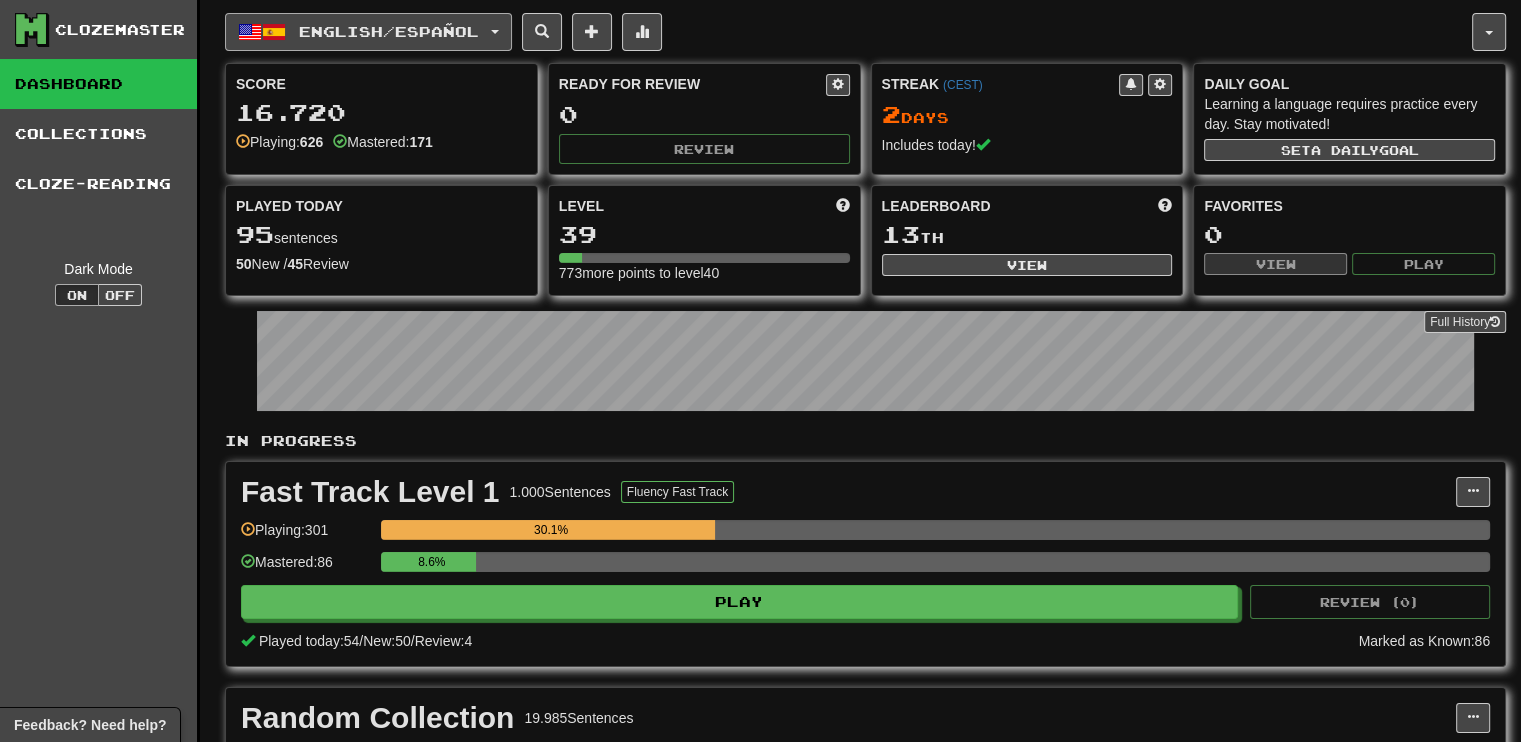 click on "English  /  Español" at bounding box center (389, 31) 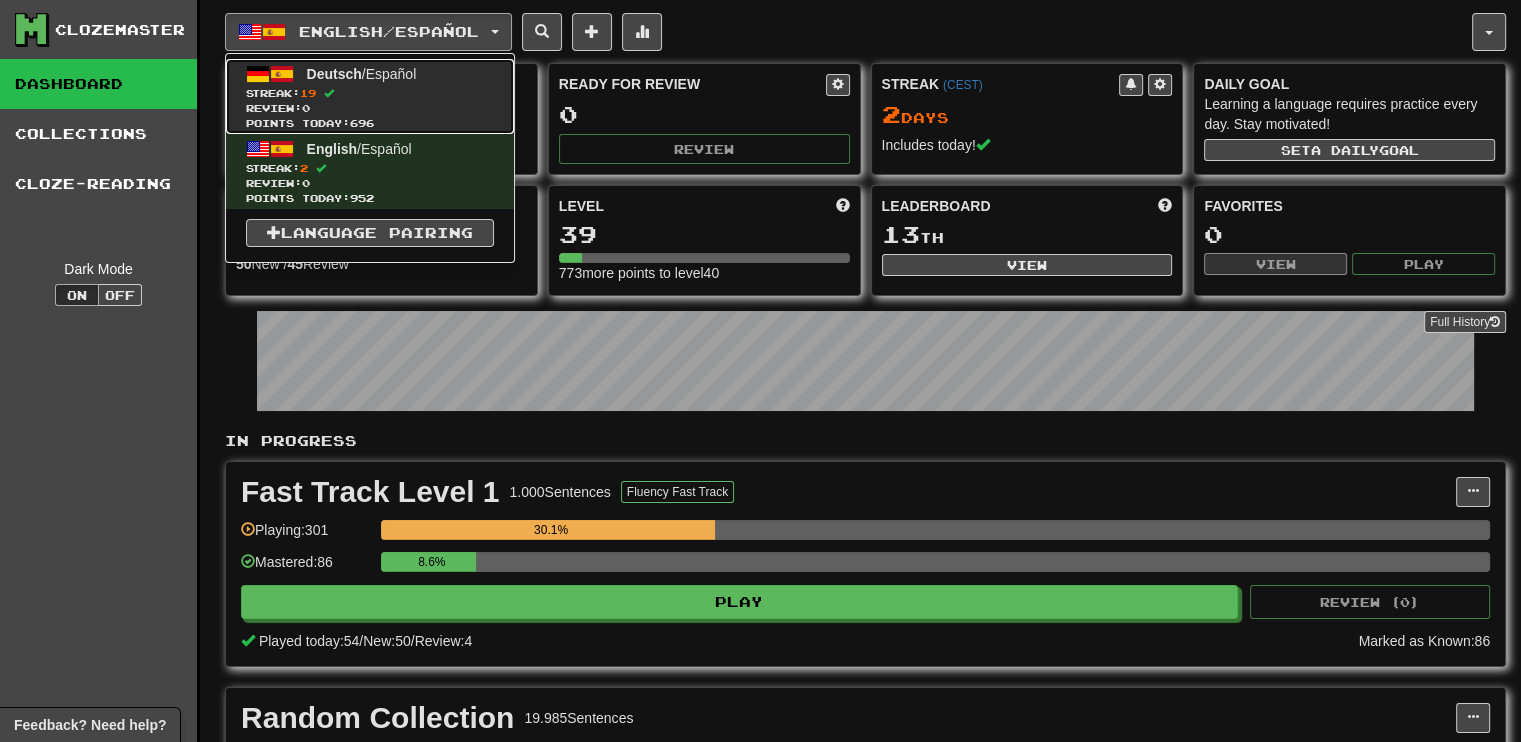 click on "Review:  0" at bounding box center (370, 108) 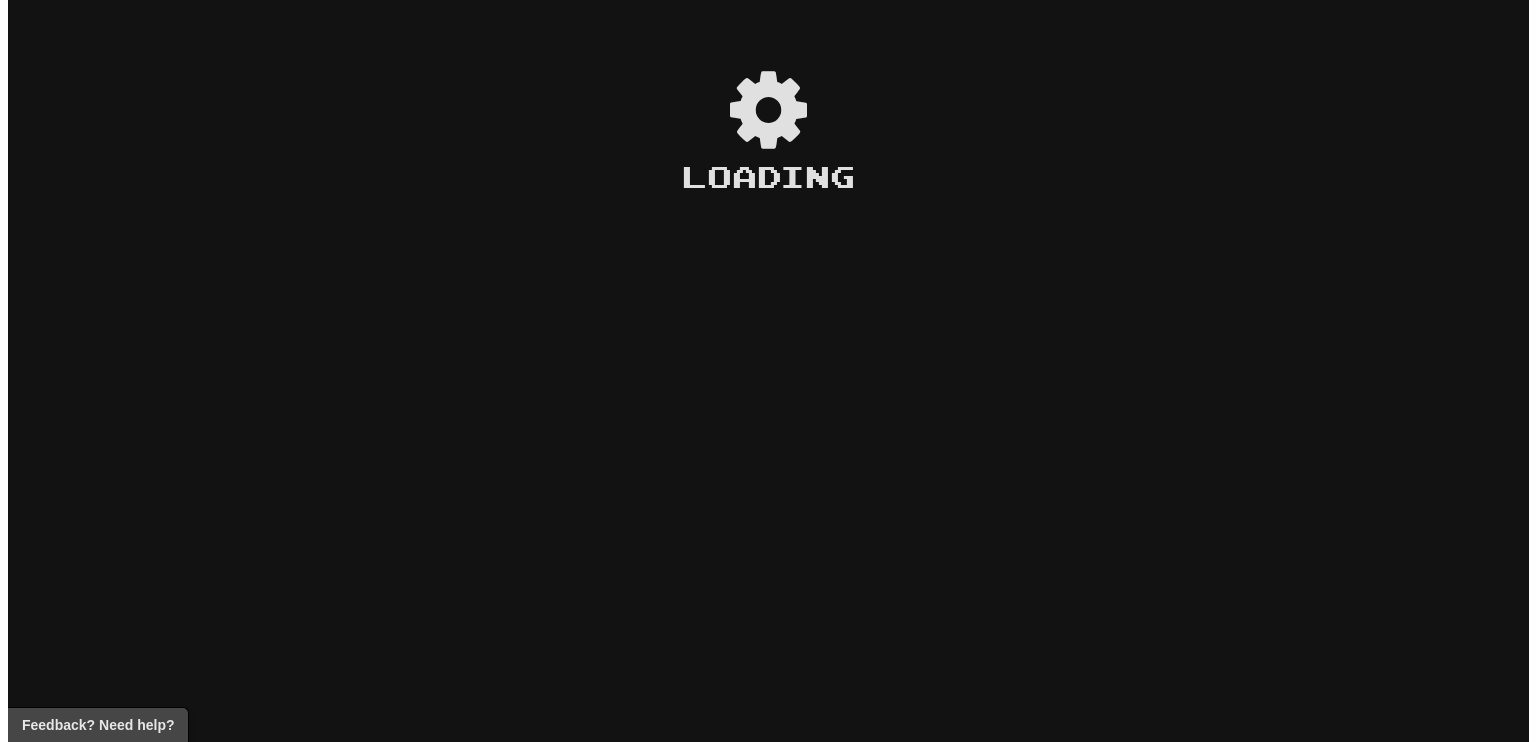 scroll, scrollTop: 0, scrollLeft: 0, axis: both 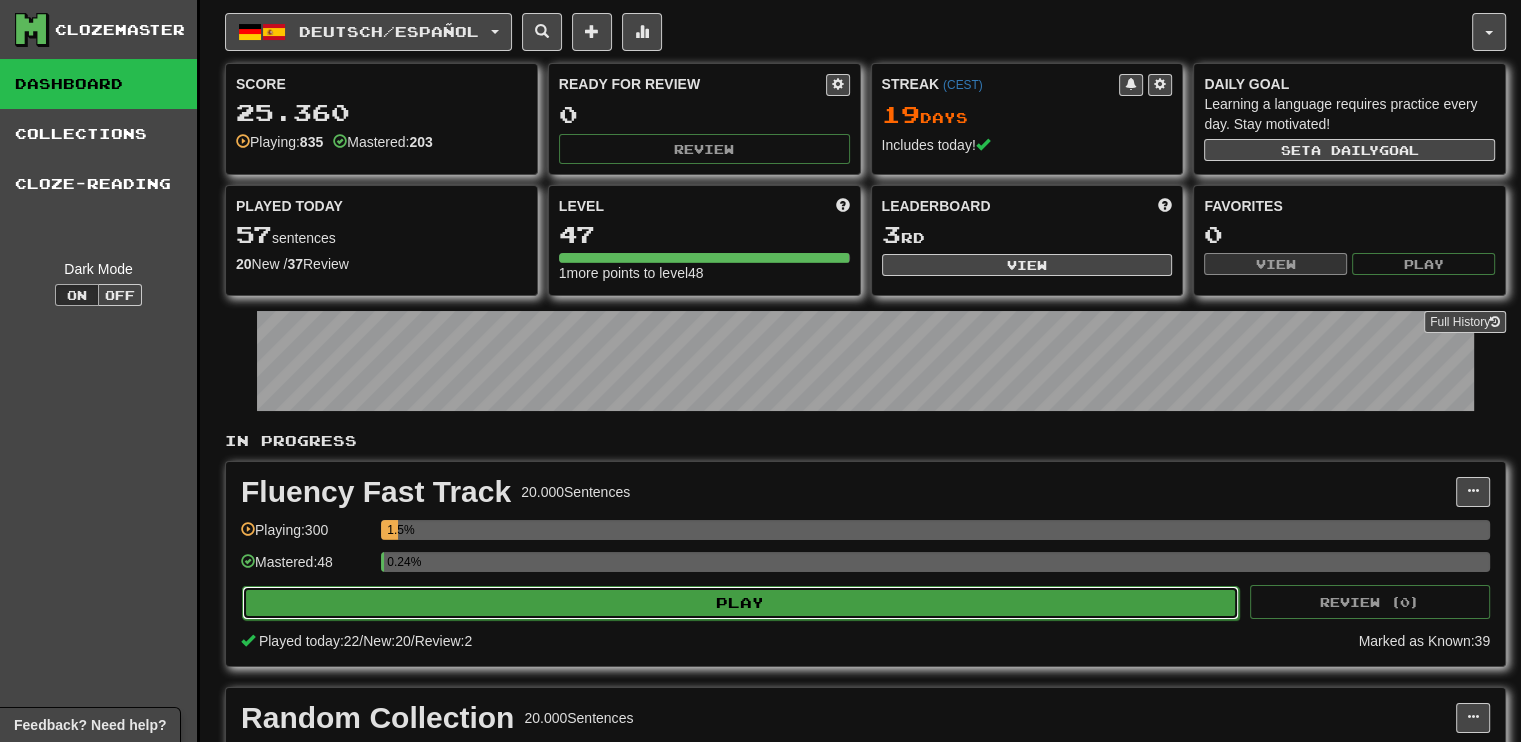click on "Play" at bounding box center (740, 603) 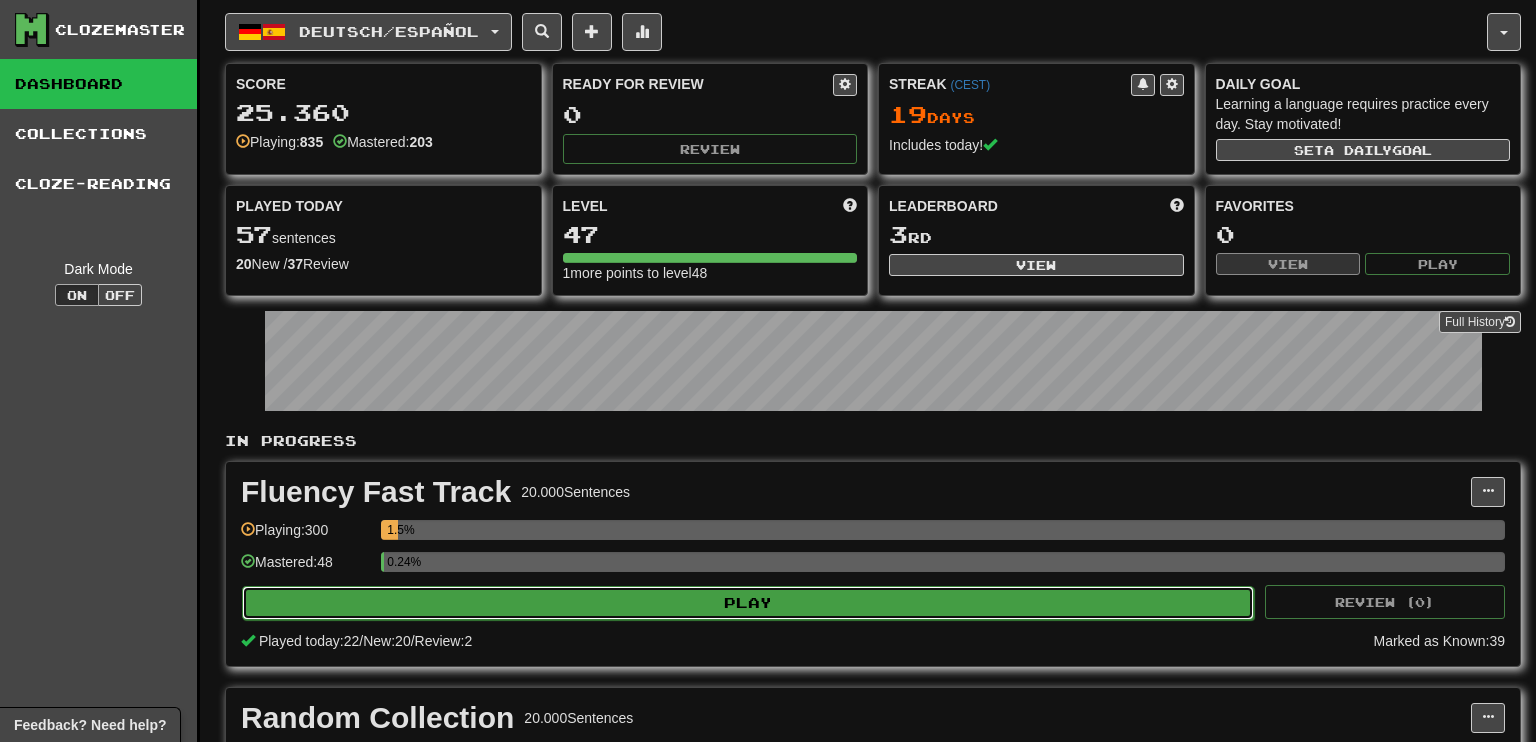 select on "**" 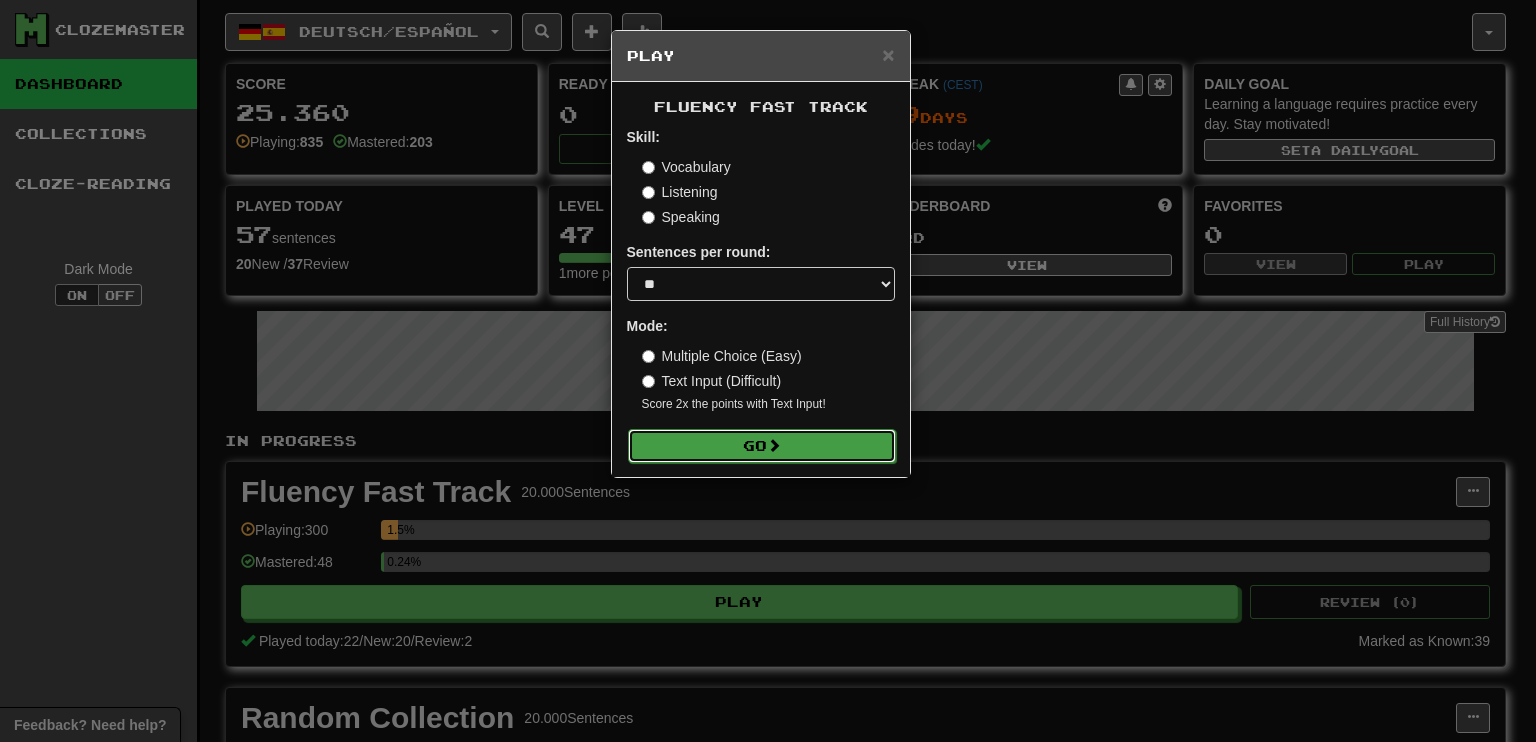click on "Go" at bounding box center [762, 446] 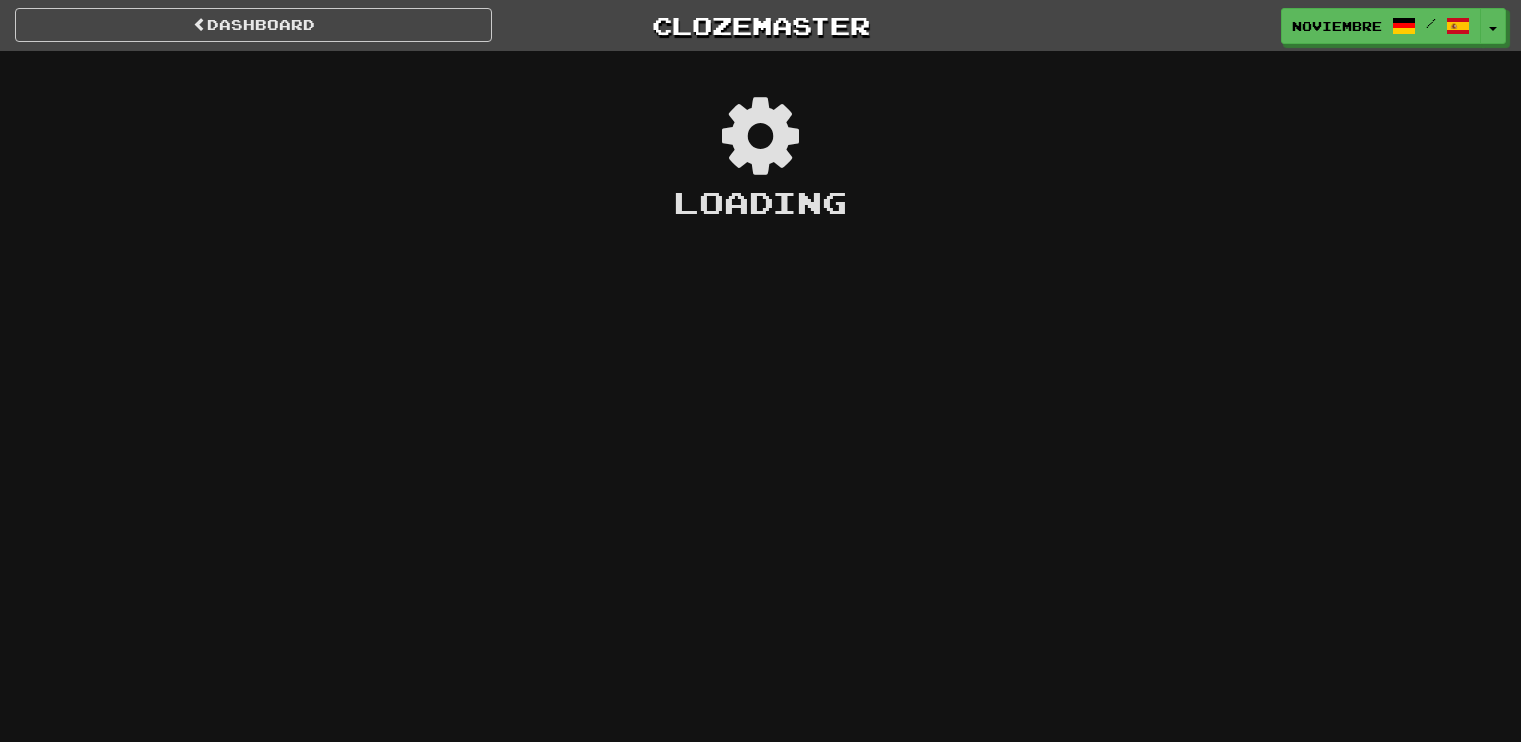 scroll, scrollTop: 0, scrollLeft: 0, axis: both 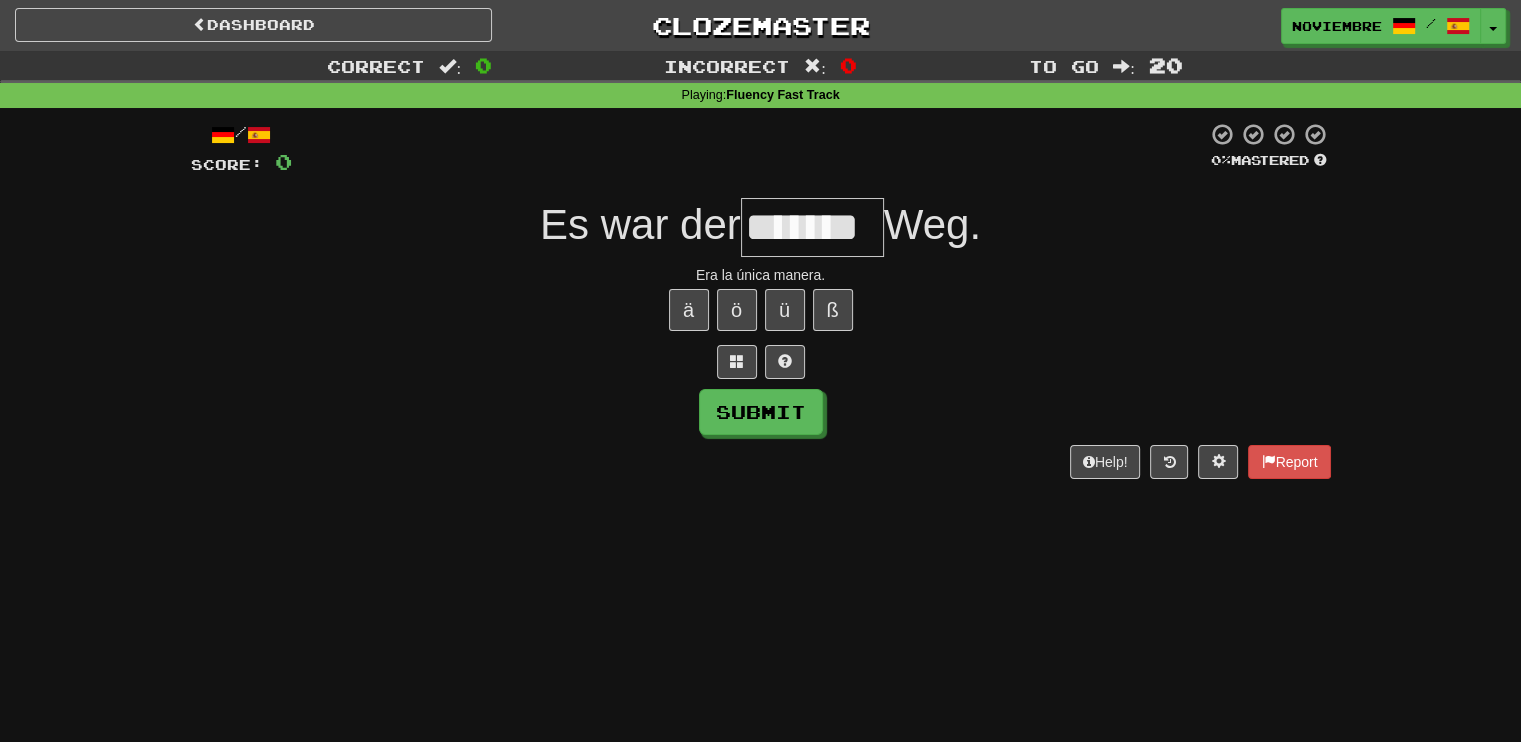 type on "*******" 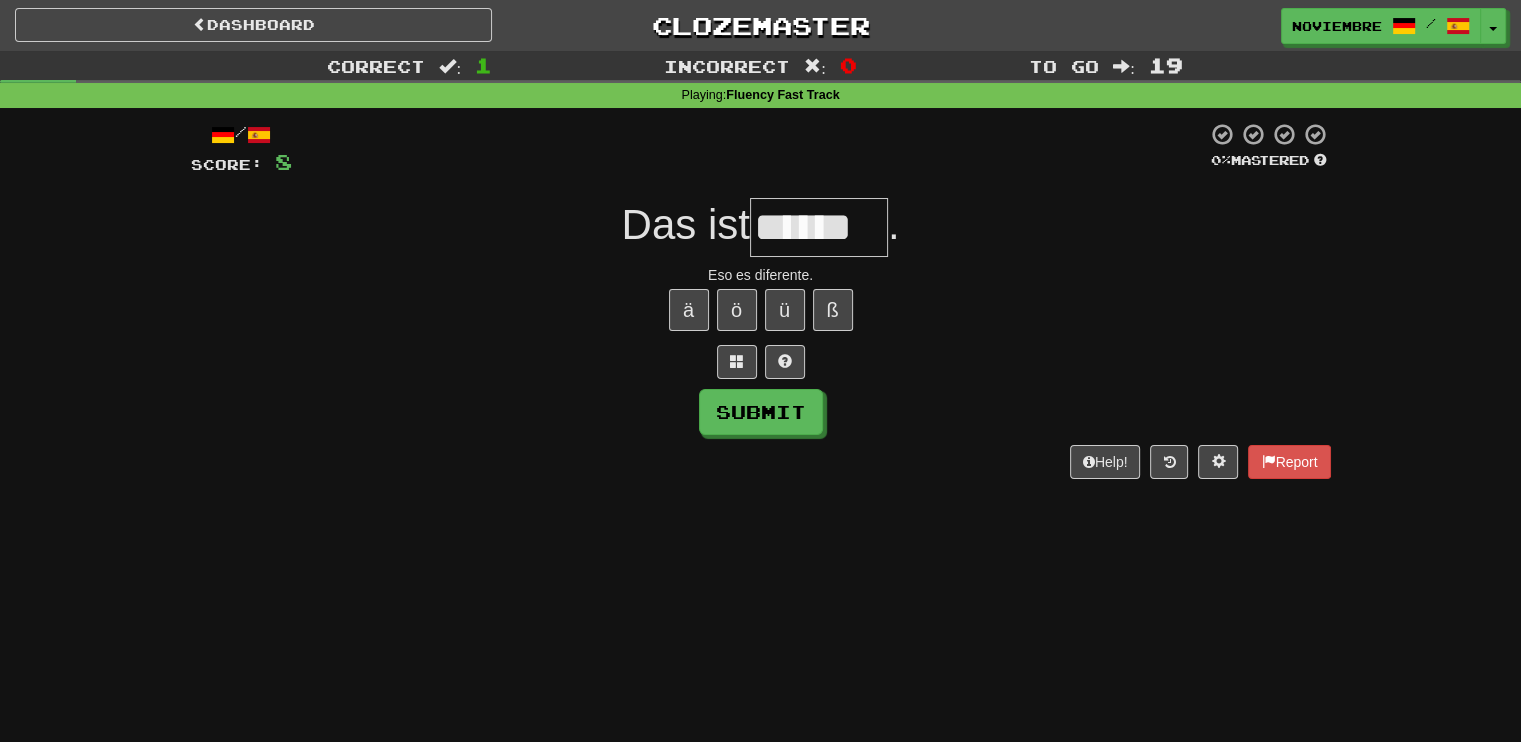 type on "******" 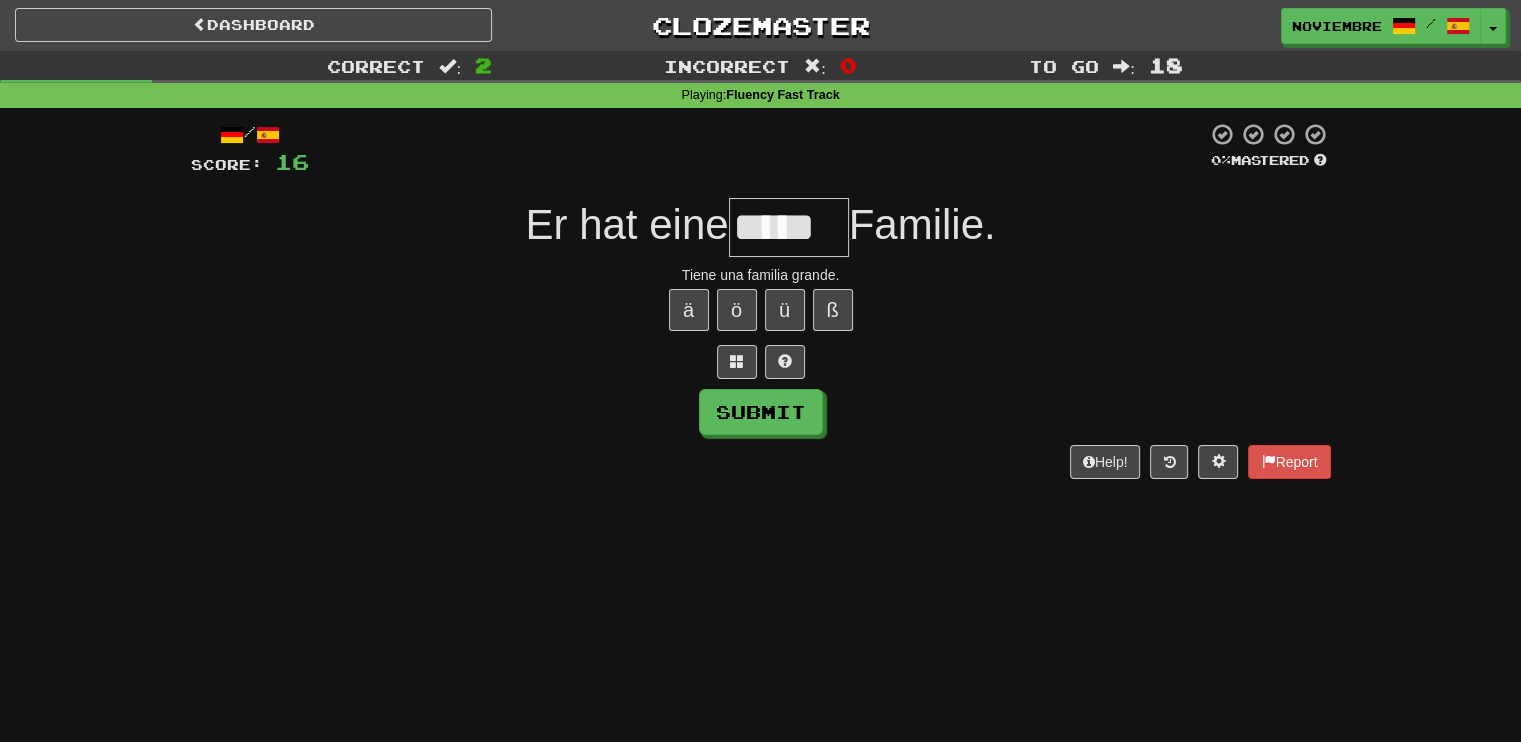 type on "*****" 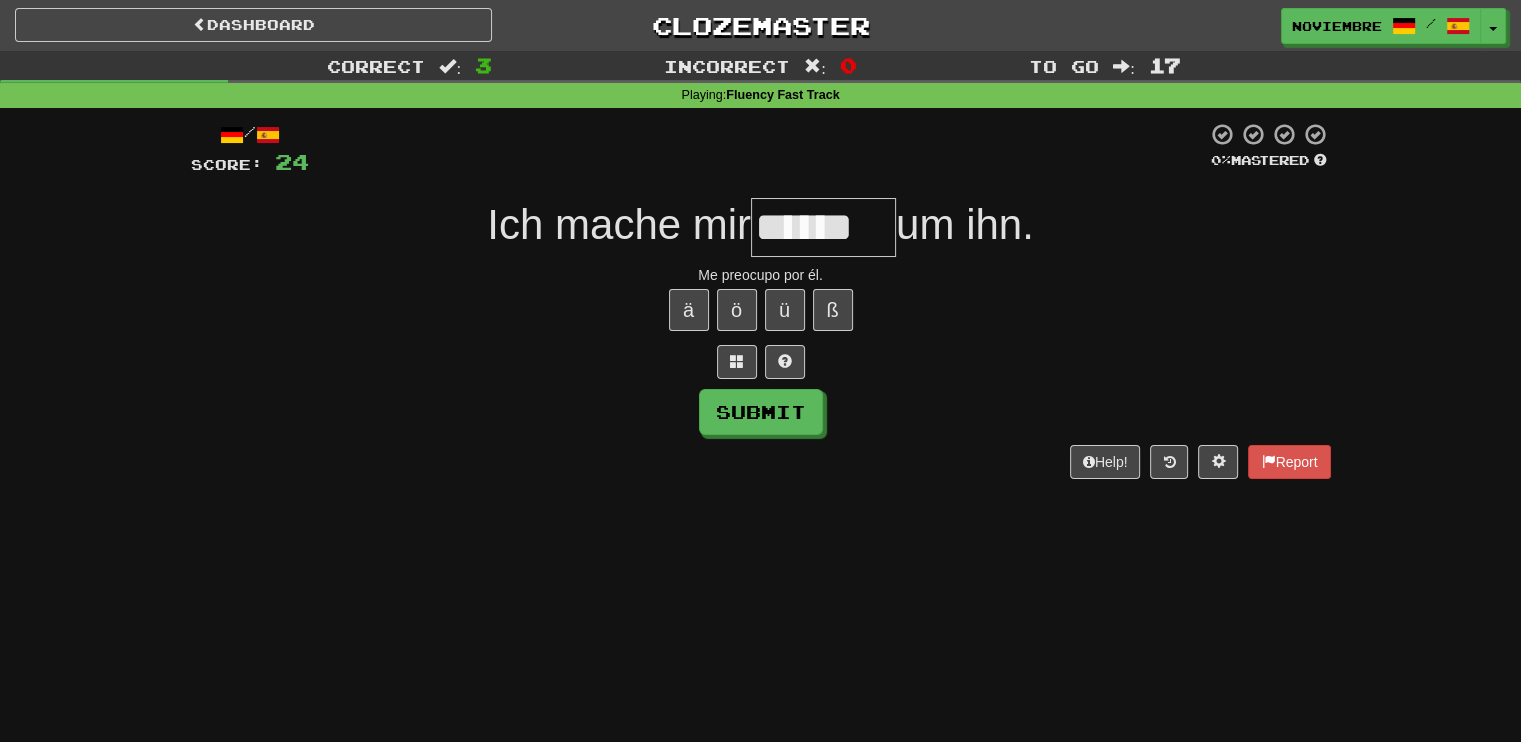 type on "******" 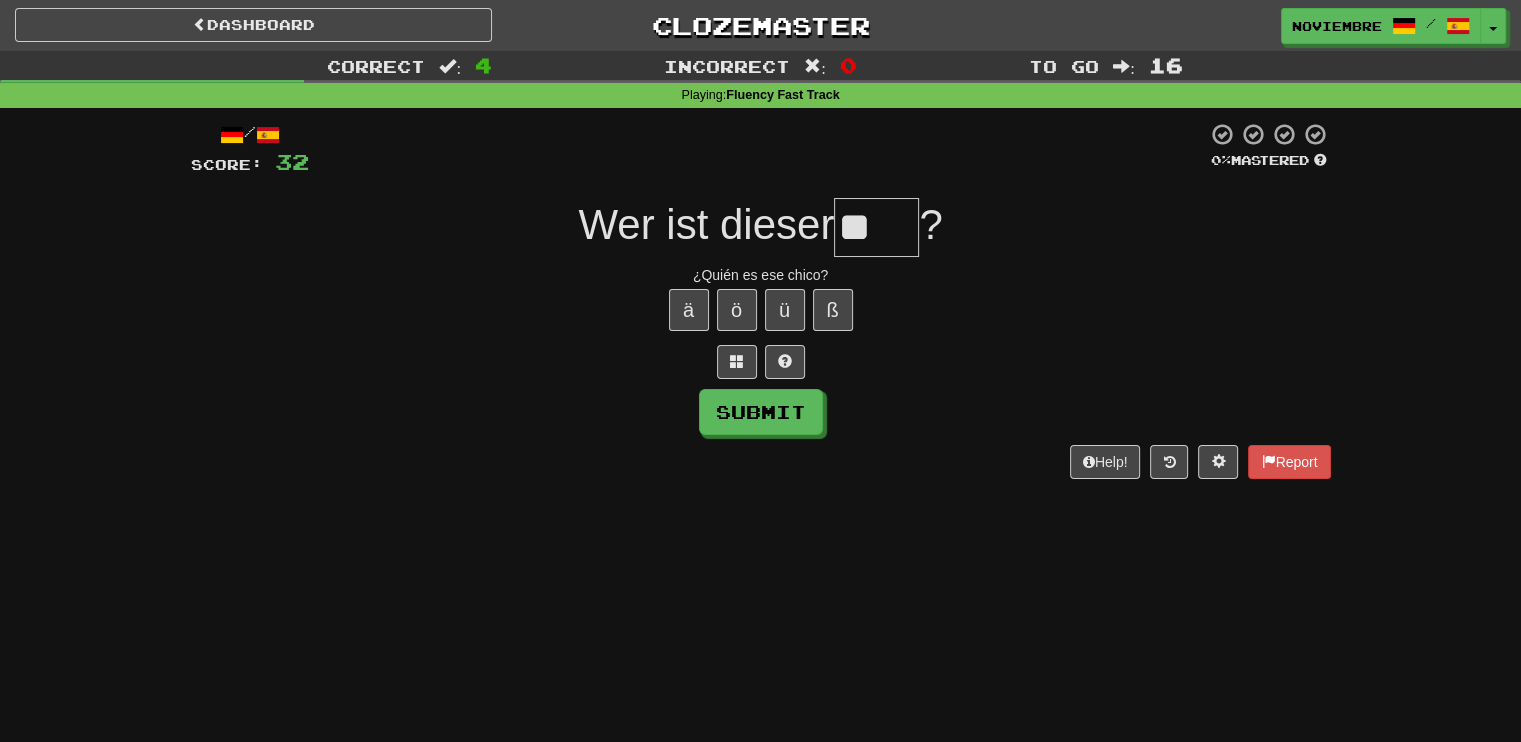 type on "*" 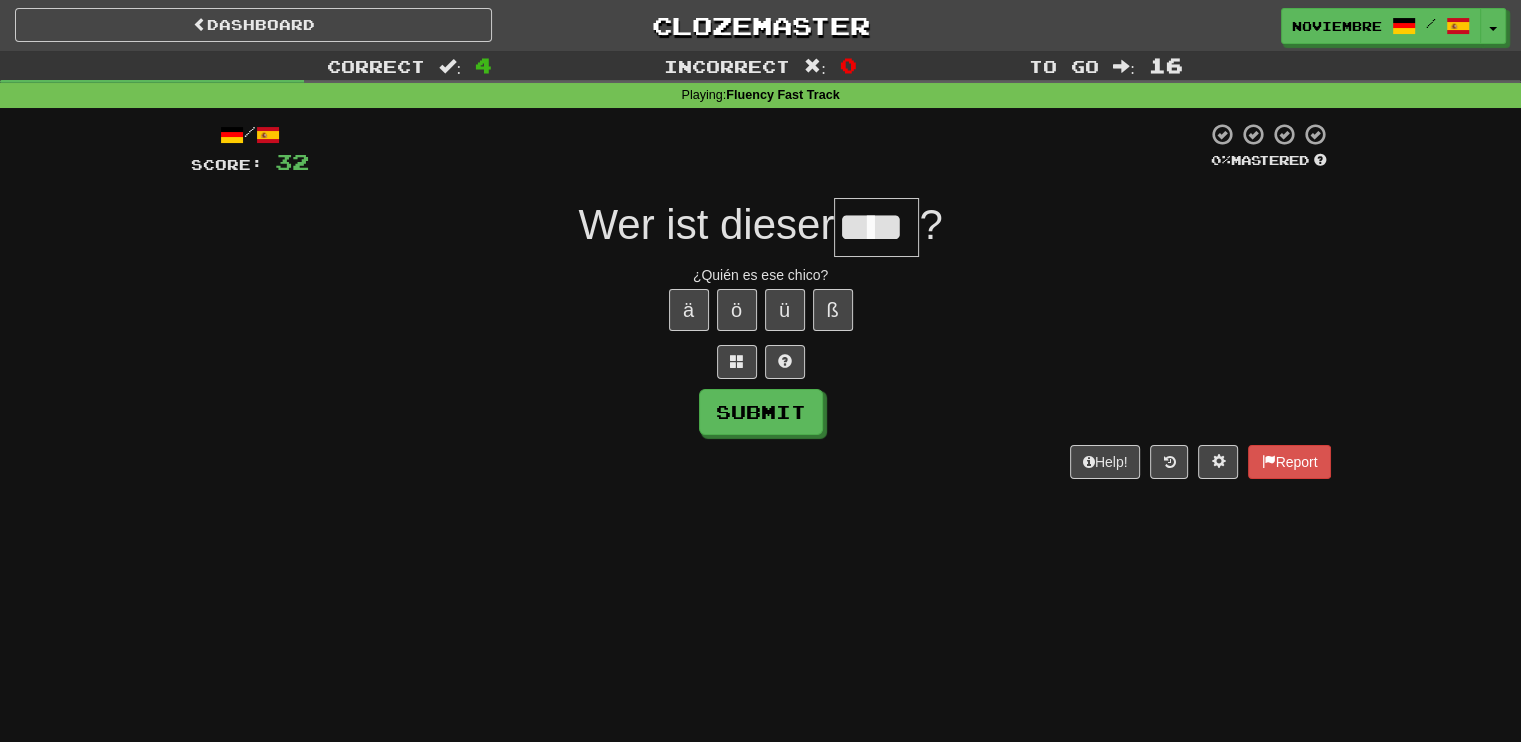 type on "****" 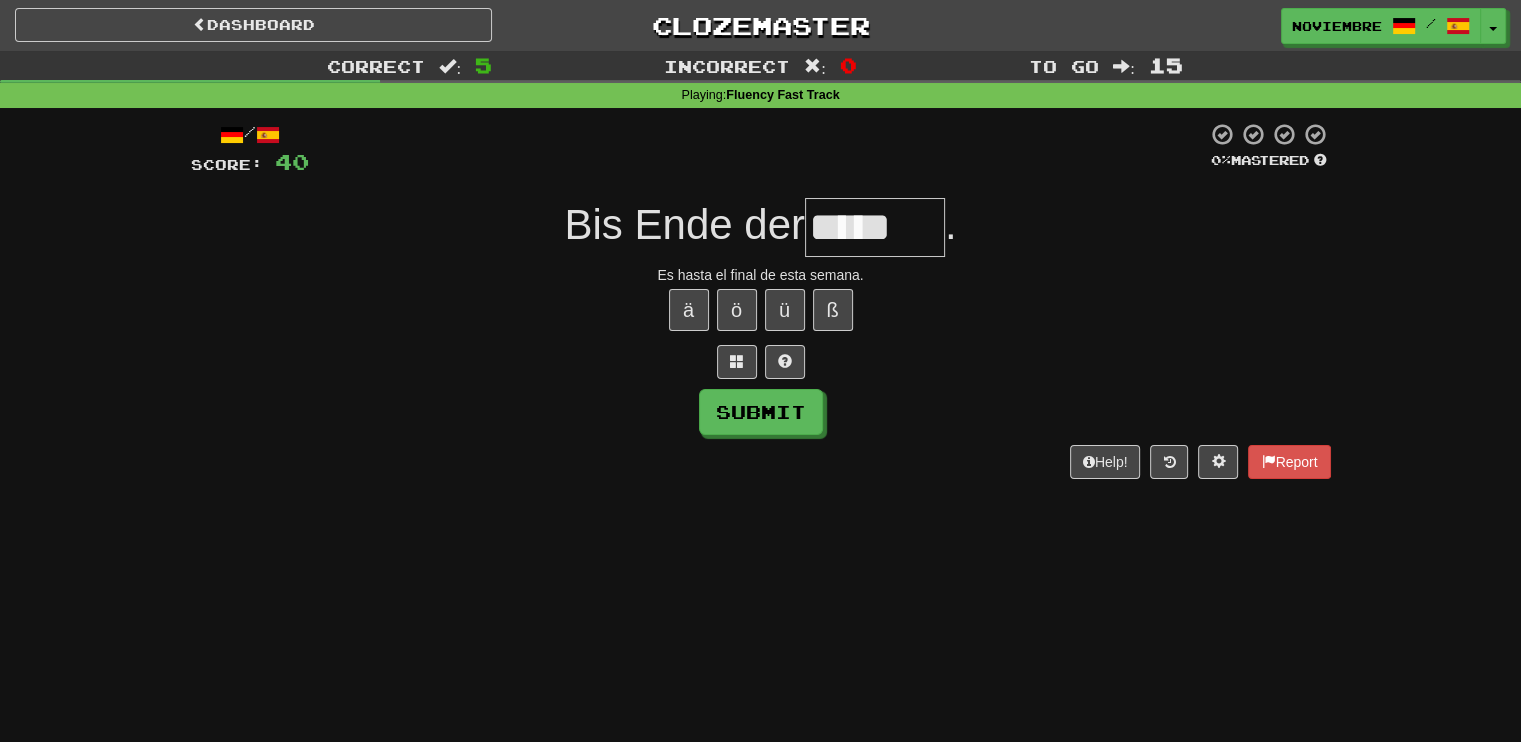 type on "*****" 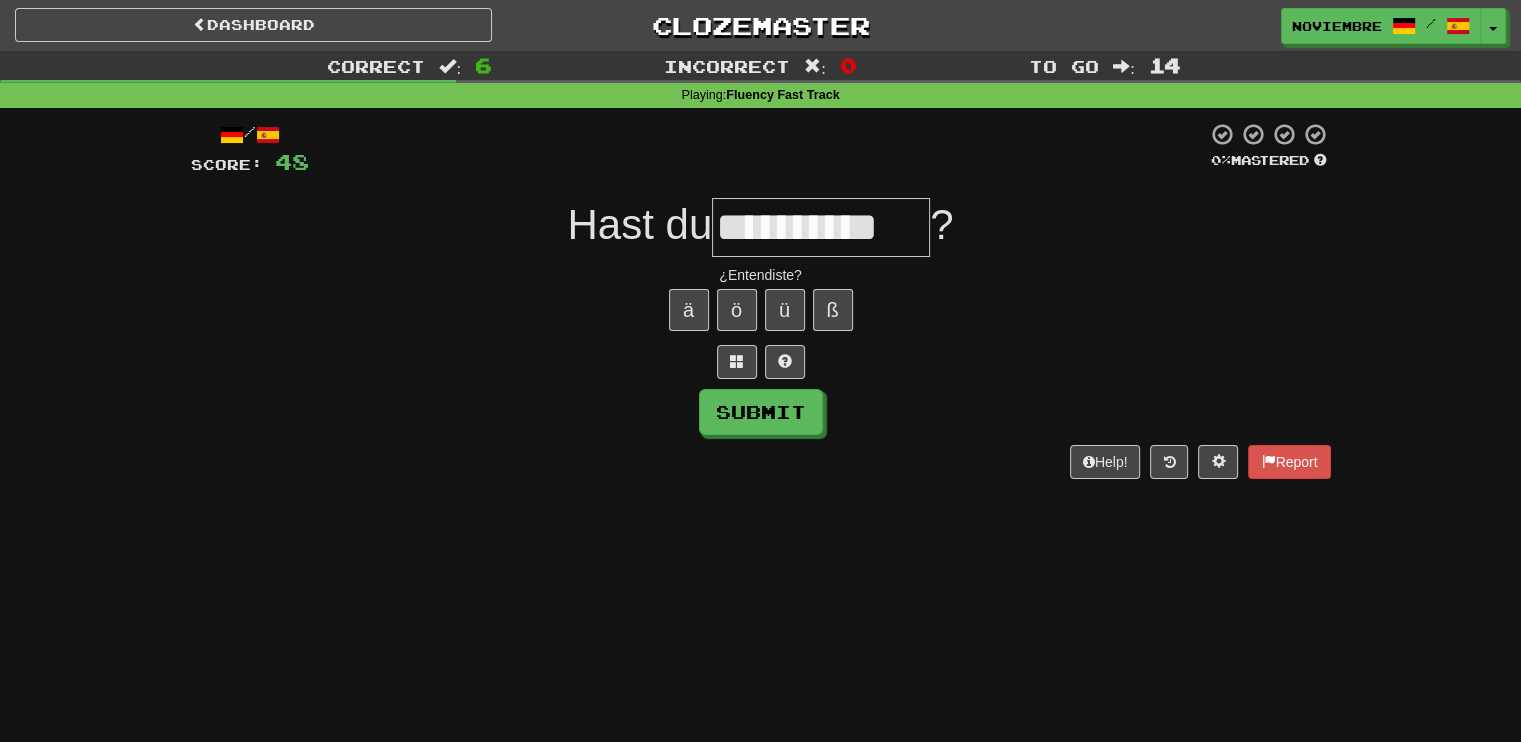 type on "**********" 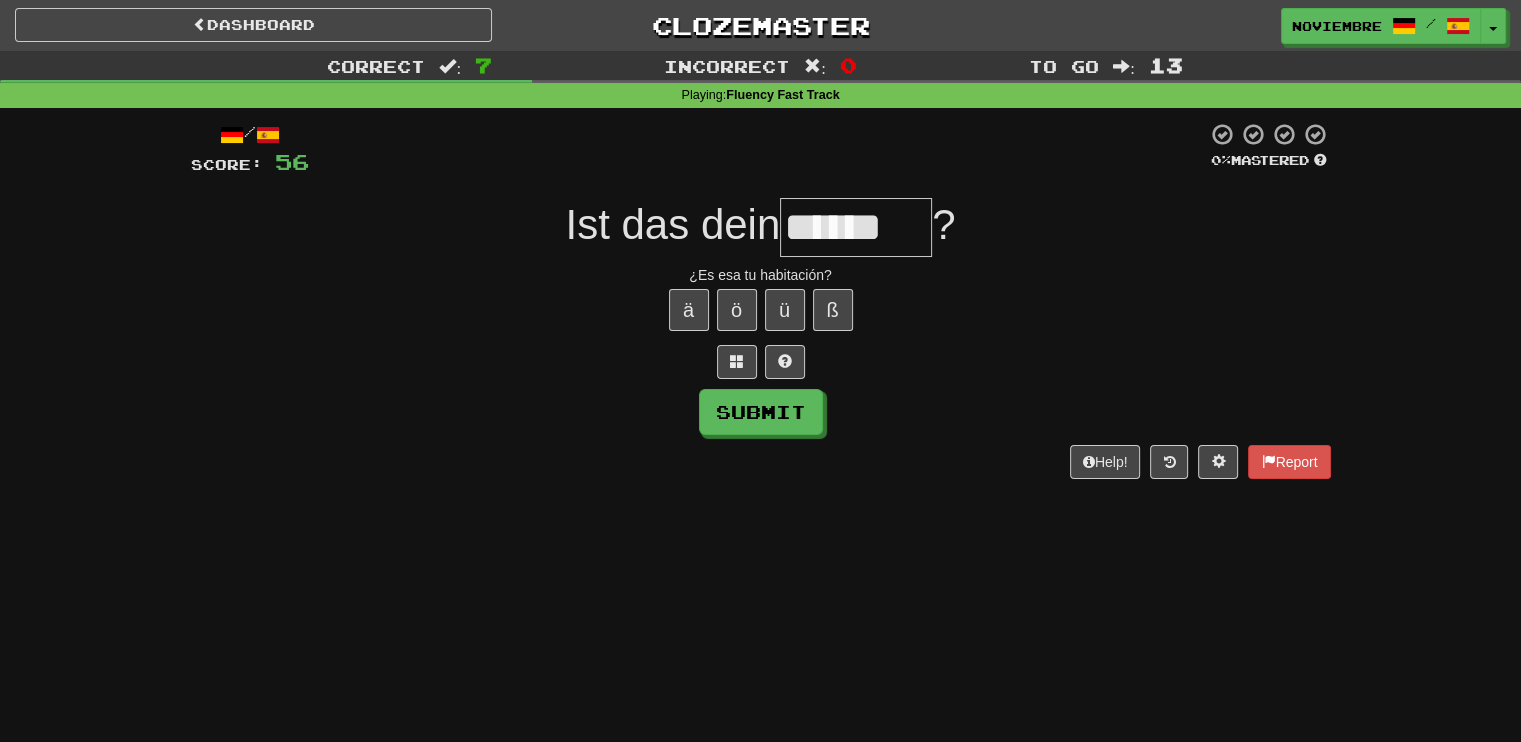 type on "******" 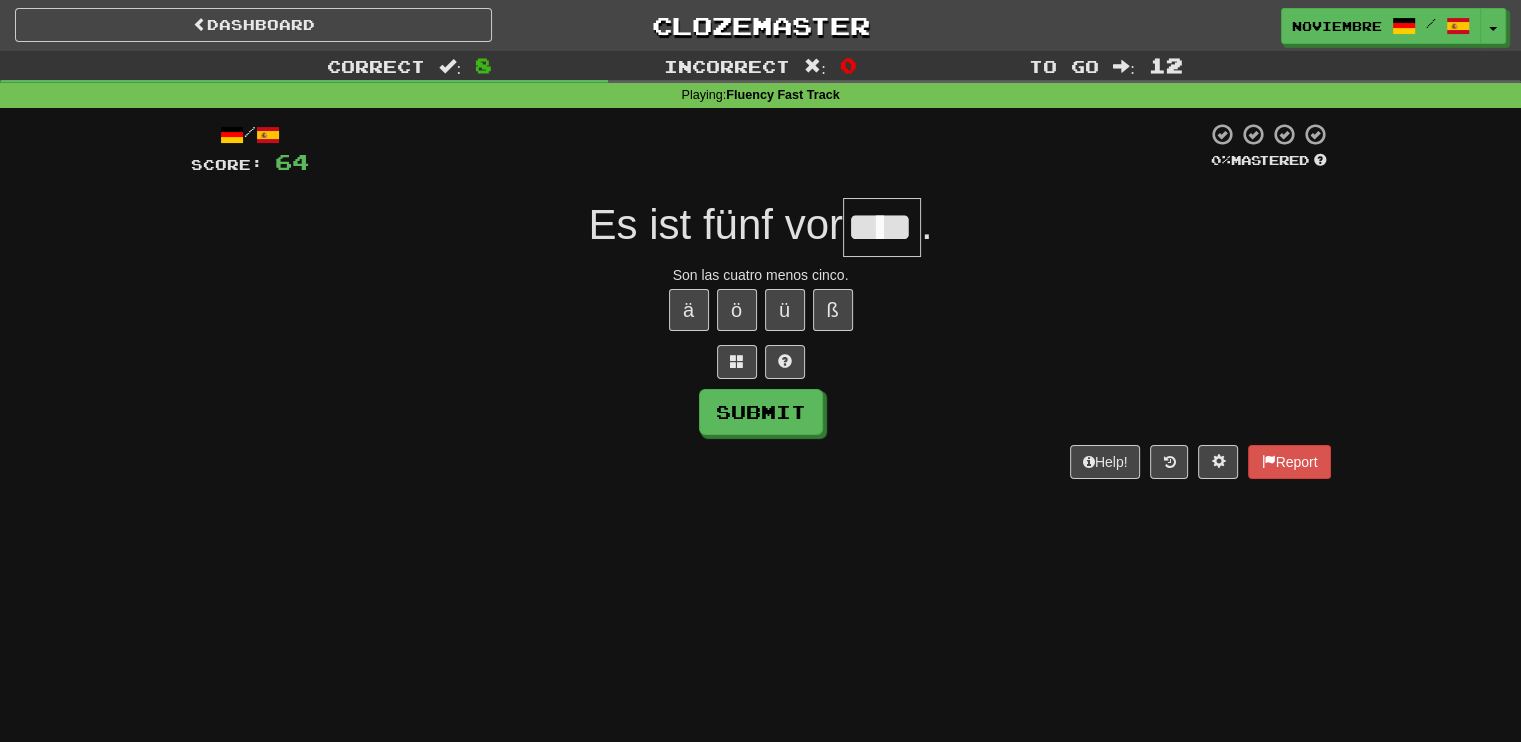 type on "****" 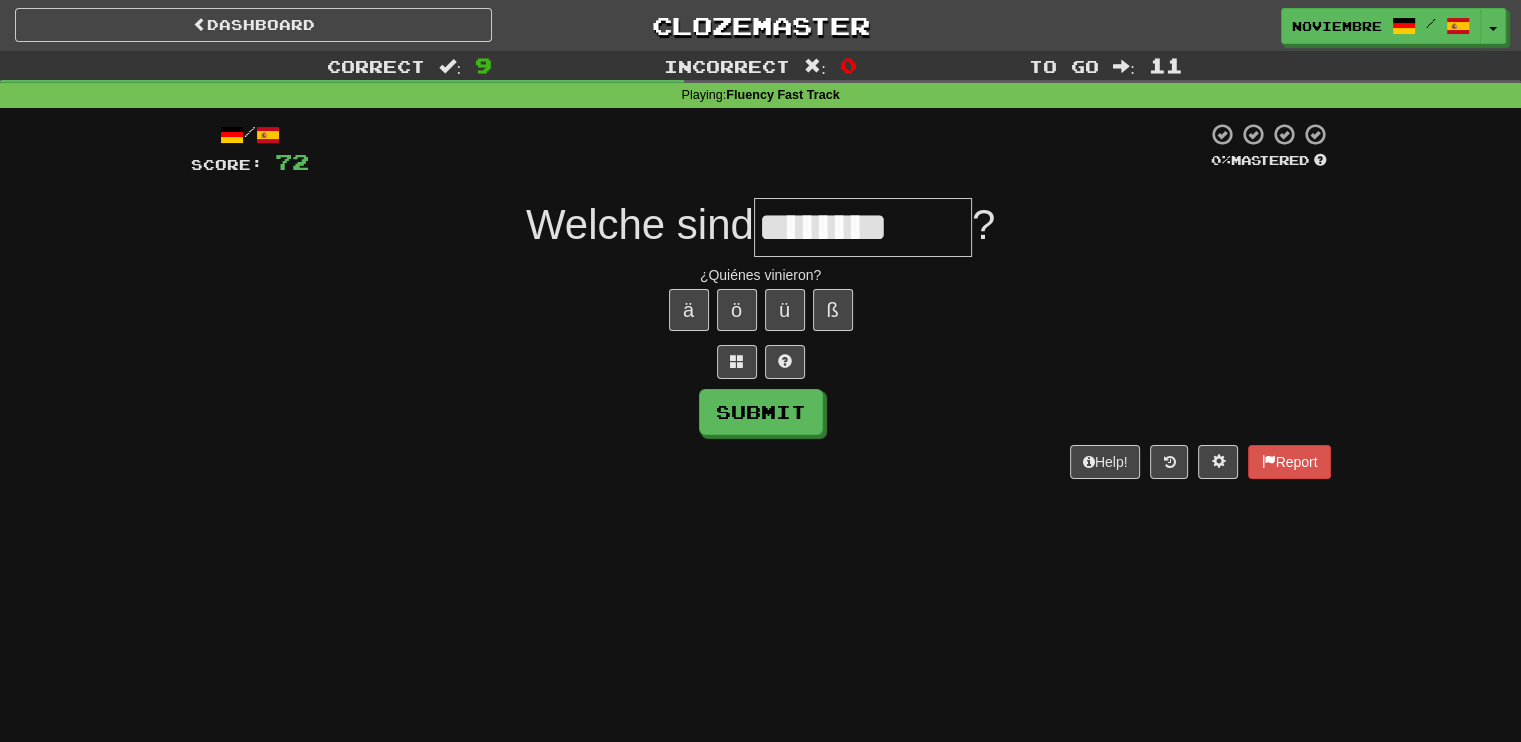 type on "********" 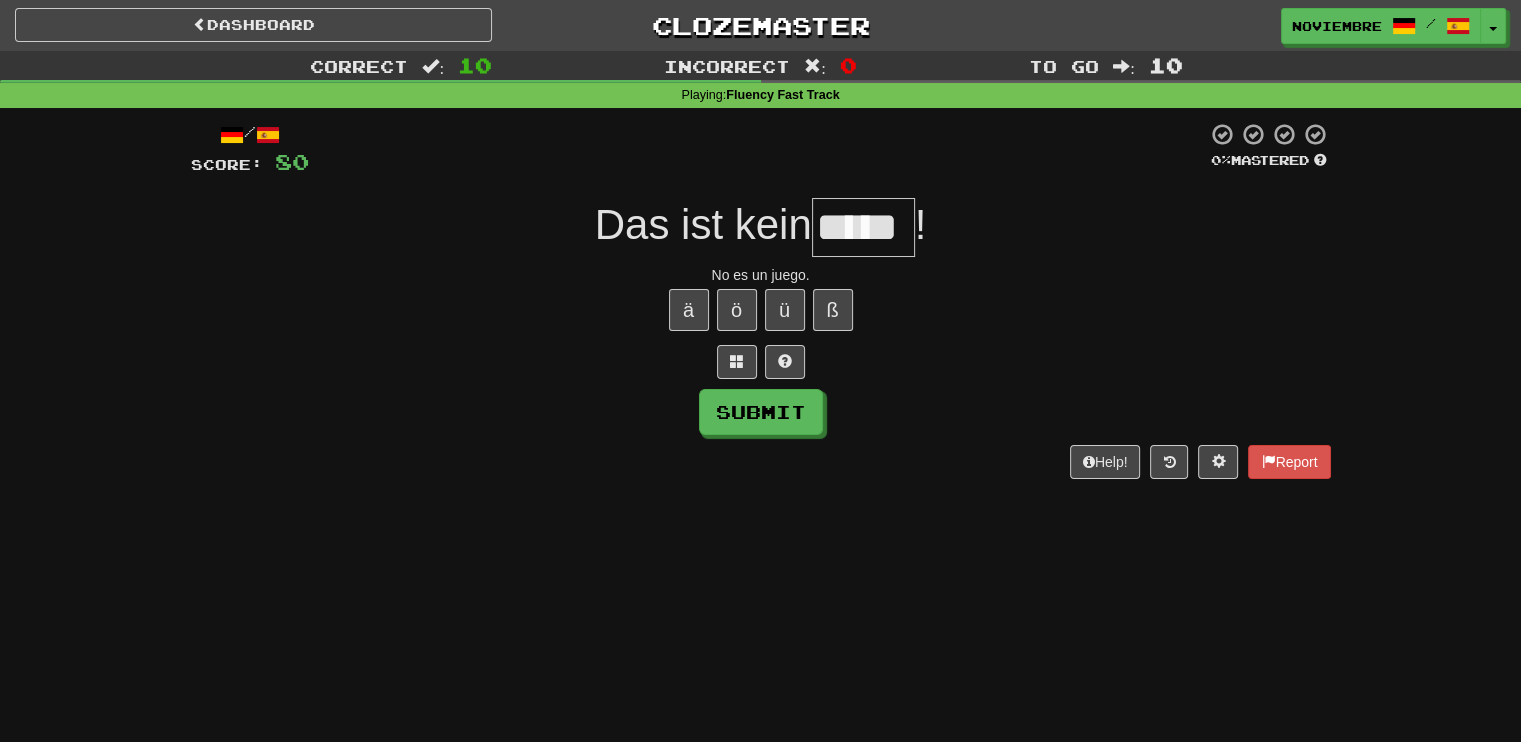 type on "*****" 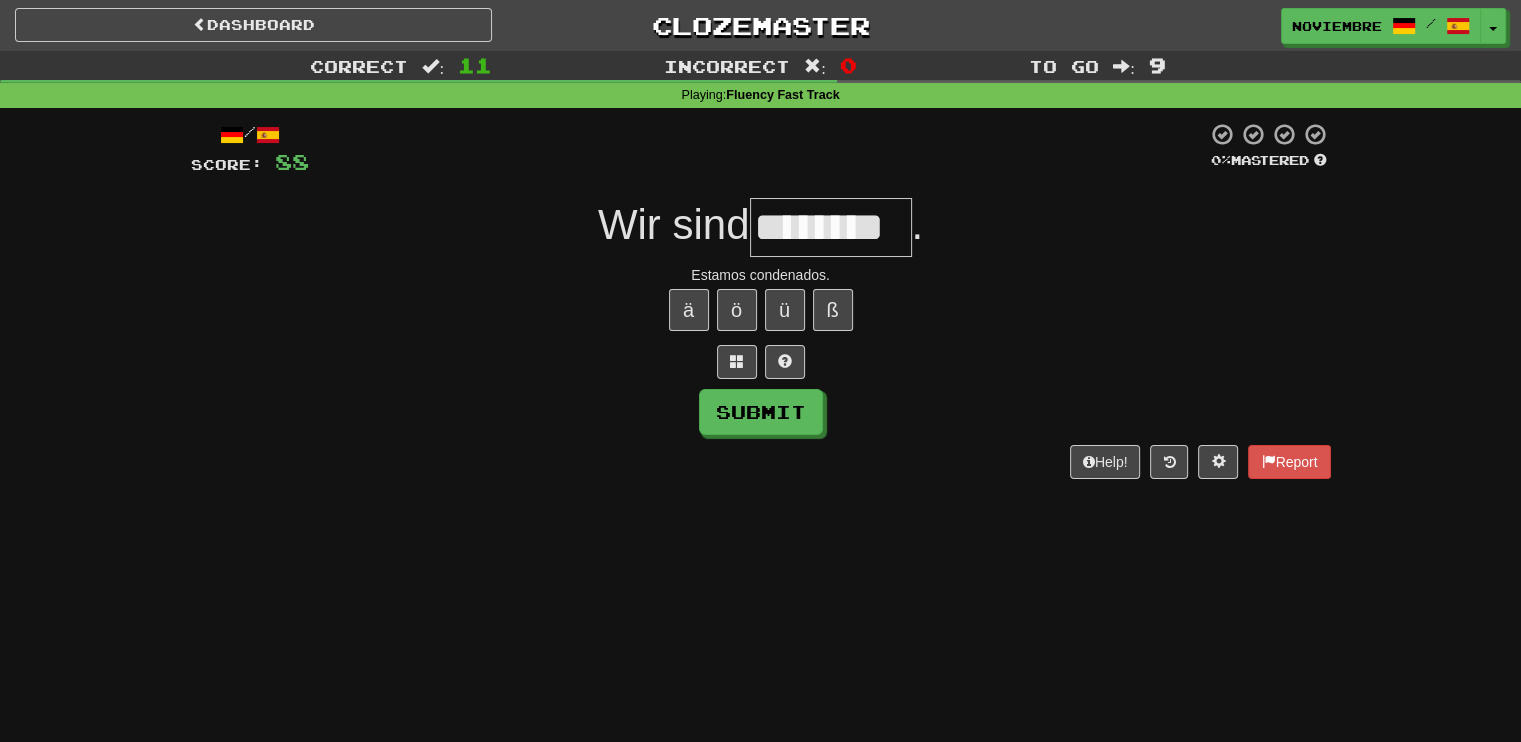 type on "********" 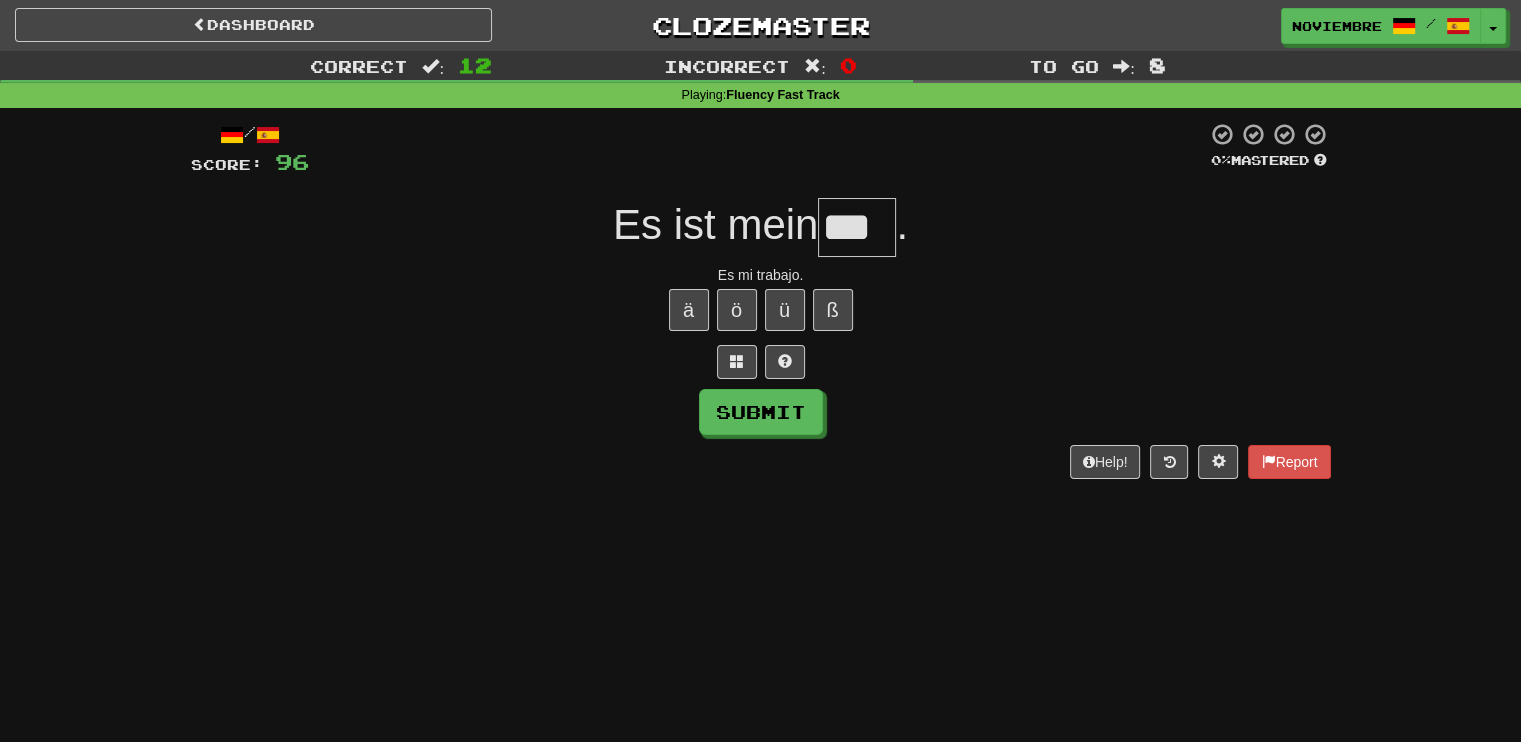 type on "***" 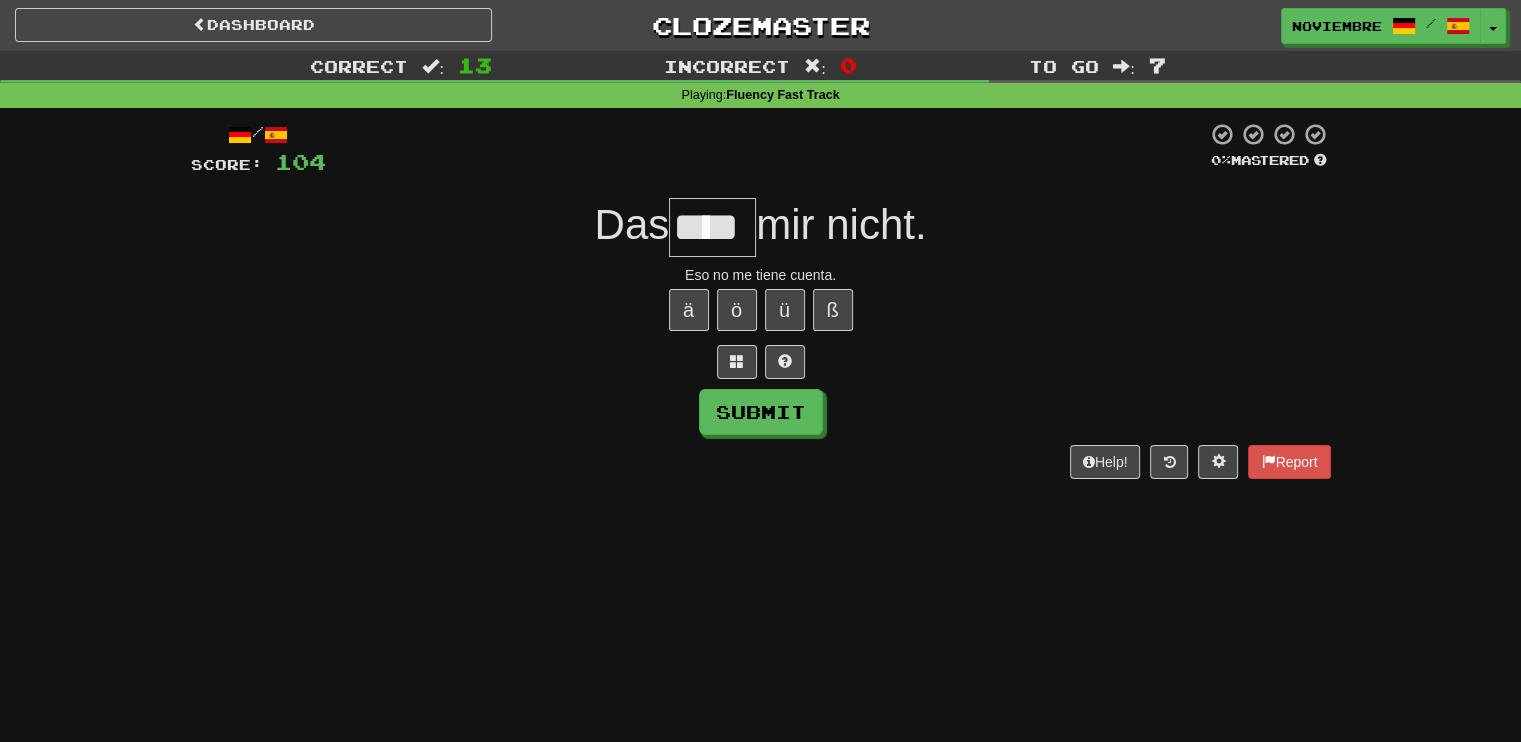 scroll, scrollTop: 0, scrollLeft: 2, axis: horizontal 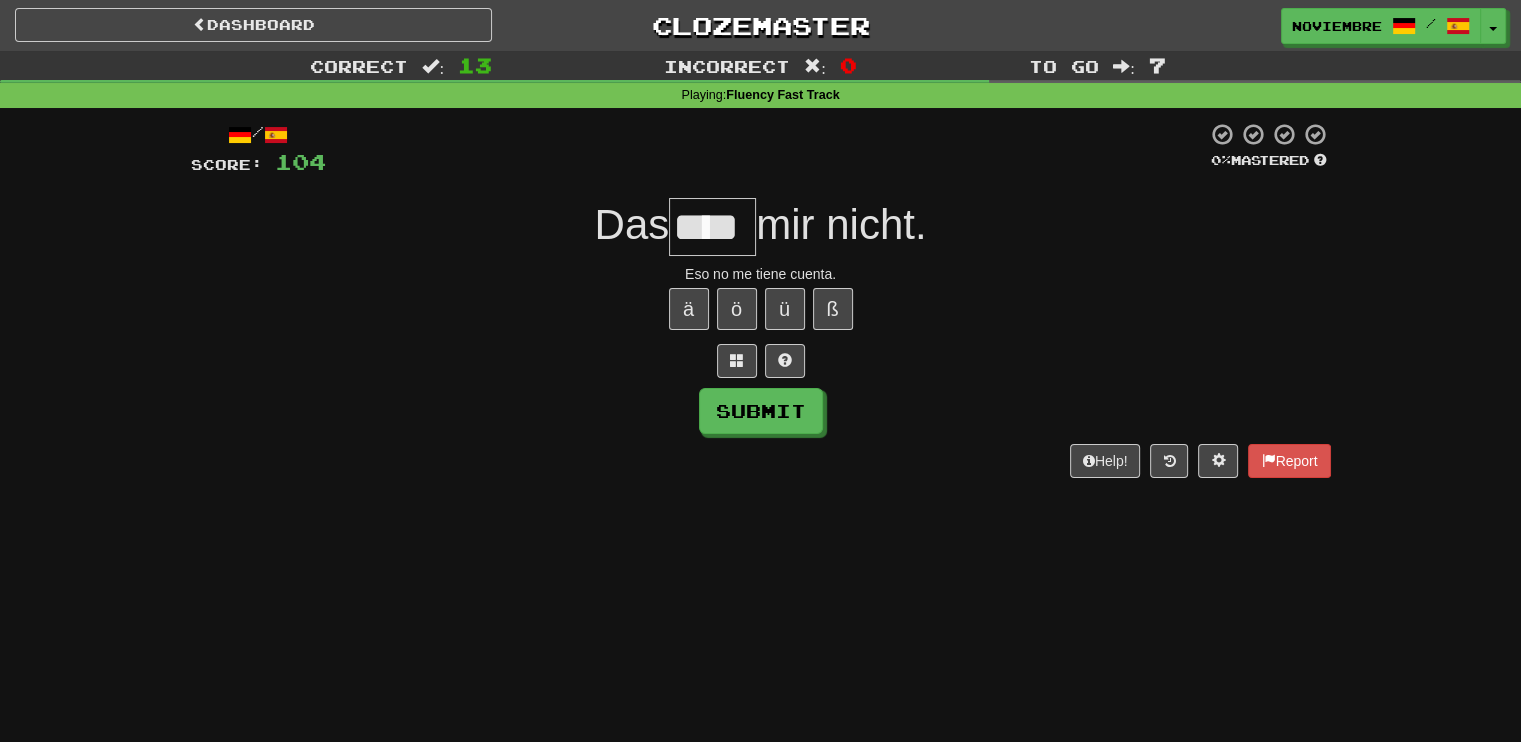 type on "*****" 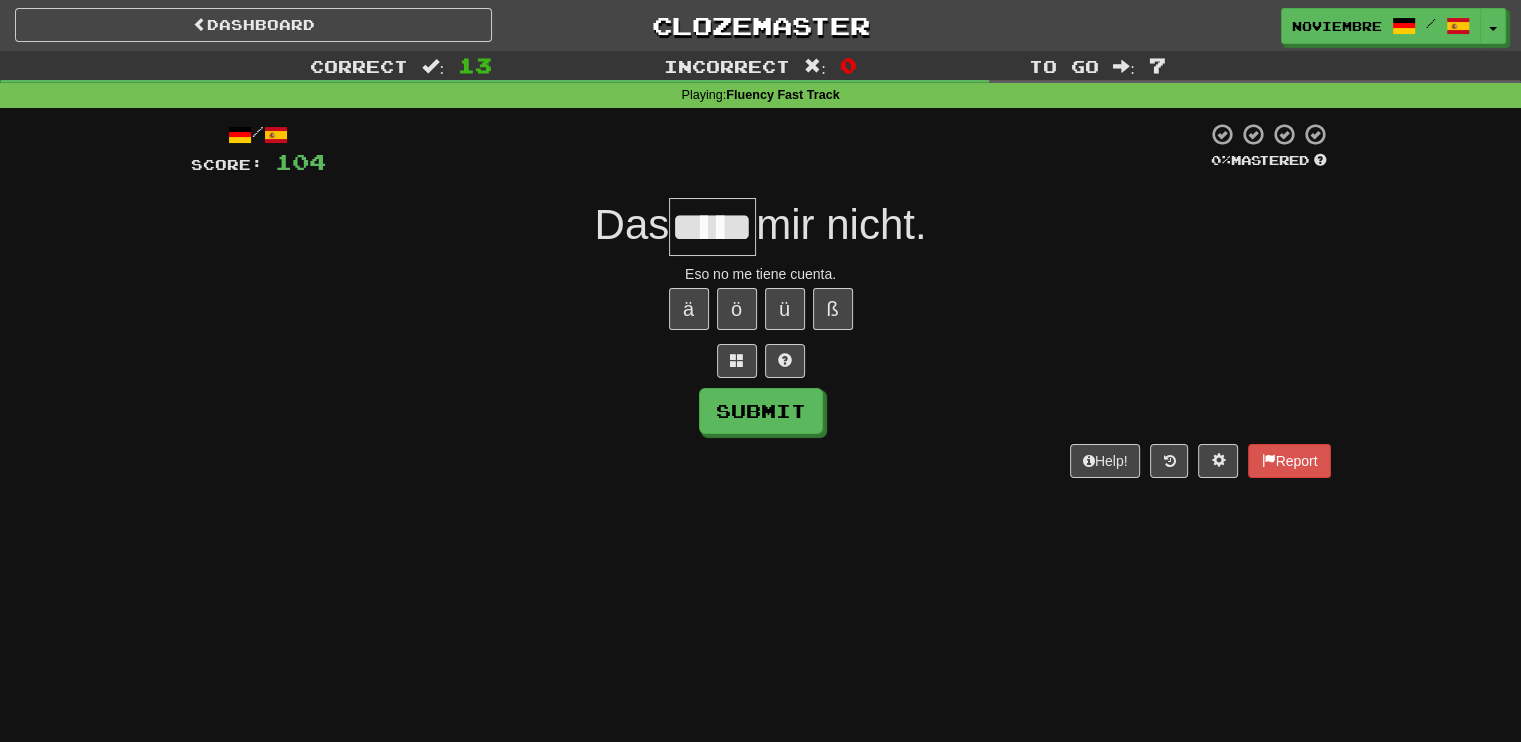 scroll, scrollTop: 0, scrollLeft: 0, axis: both 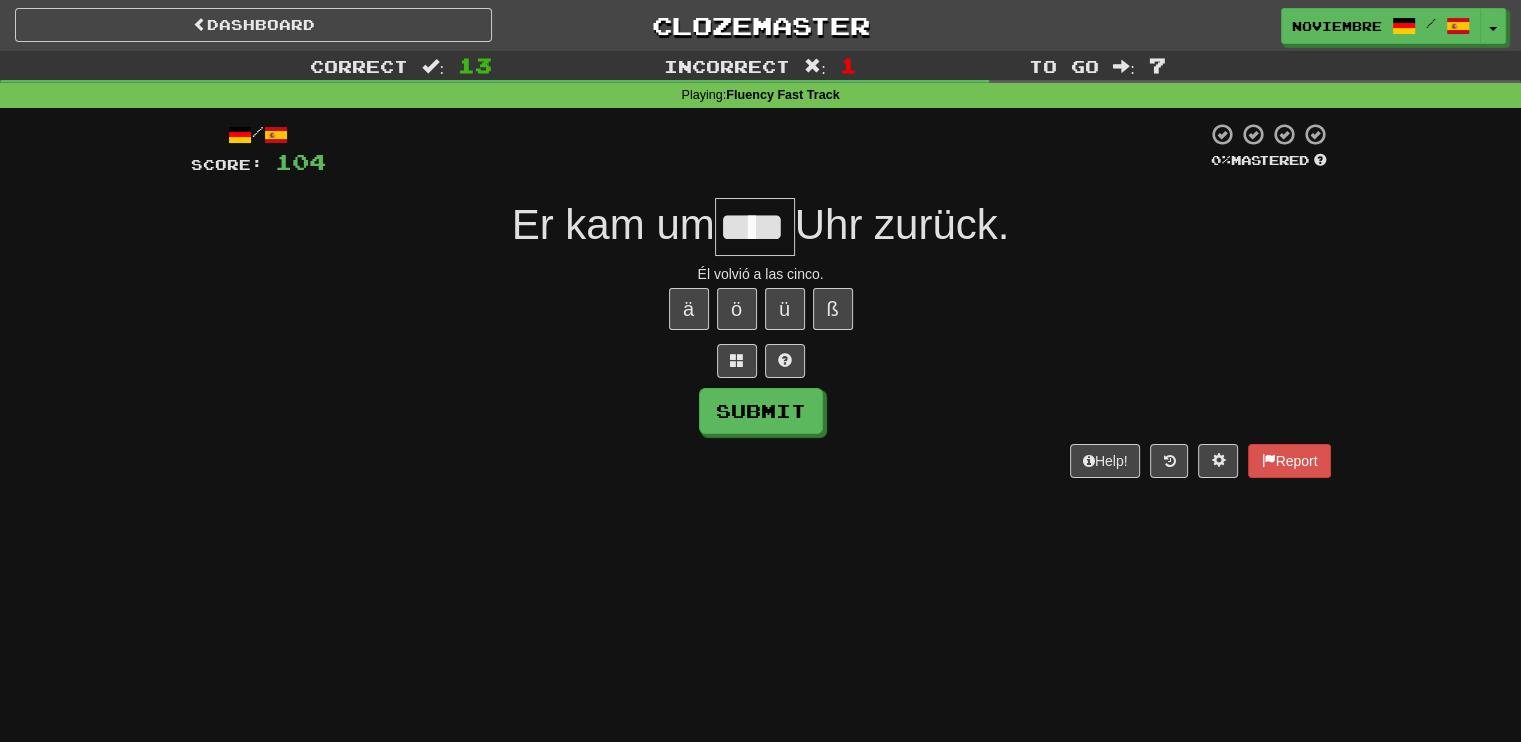 type on "****" 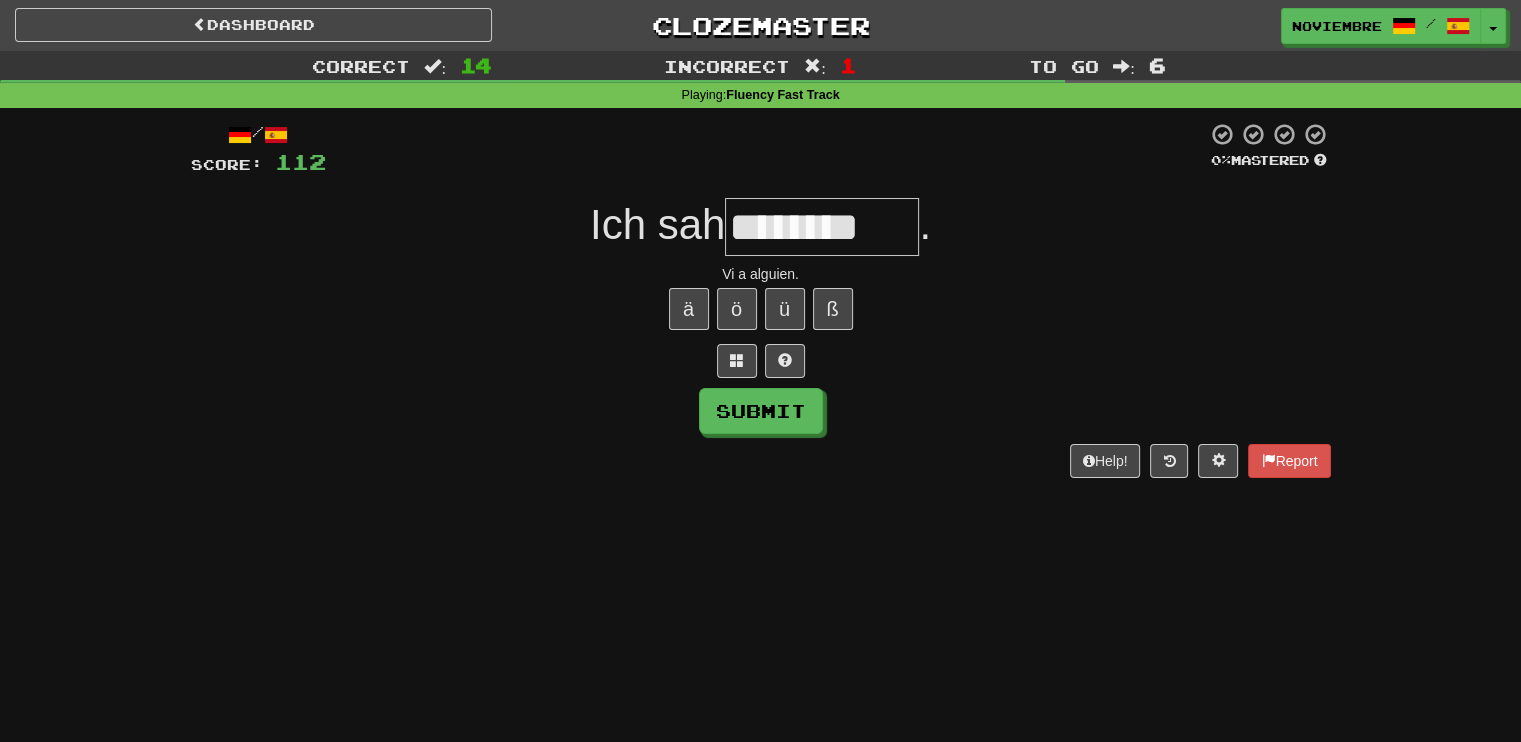 type on "********" 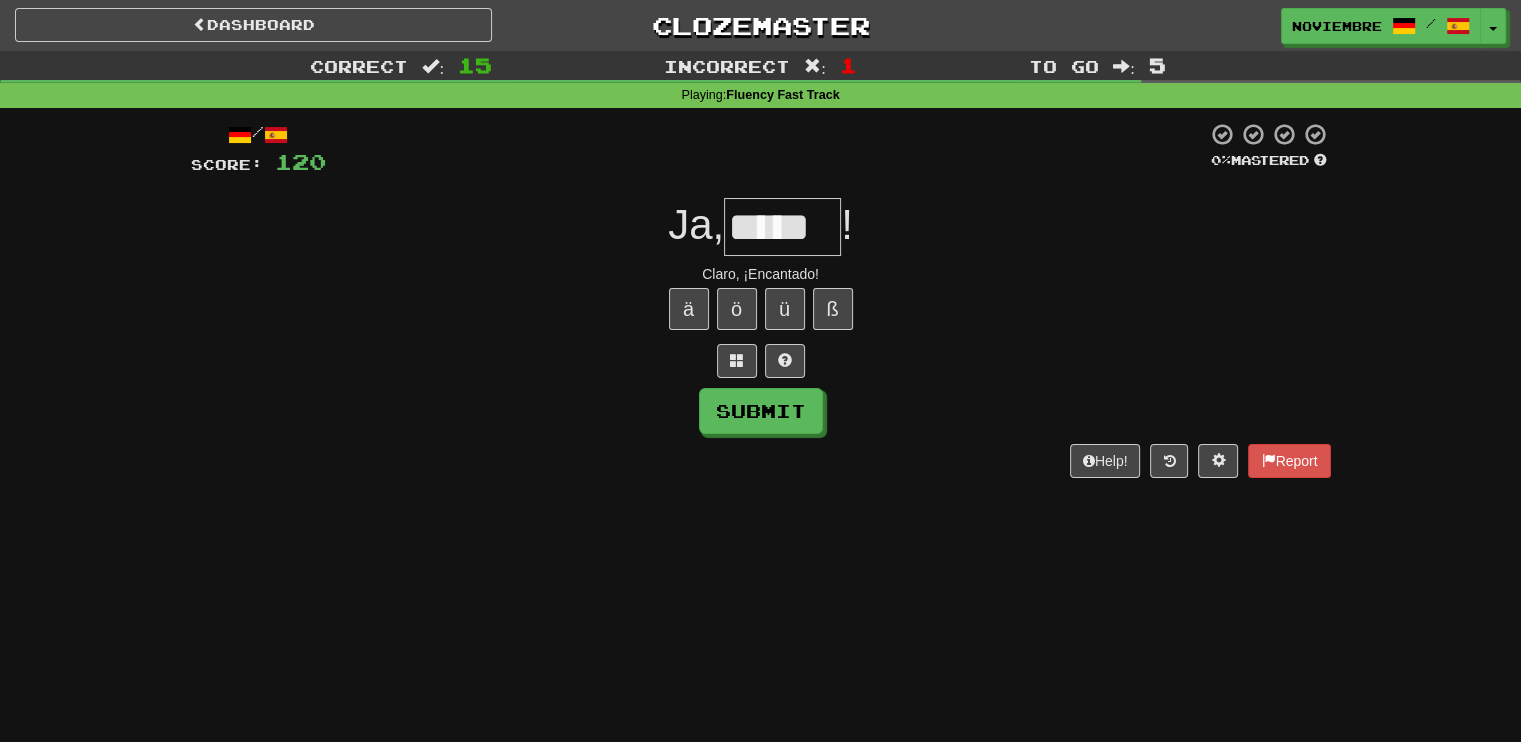 scroll, scrollTop: 0, scrollLeft: 9, axis: horizontal 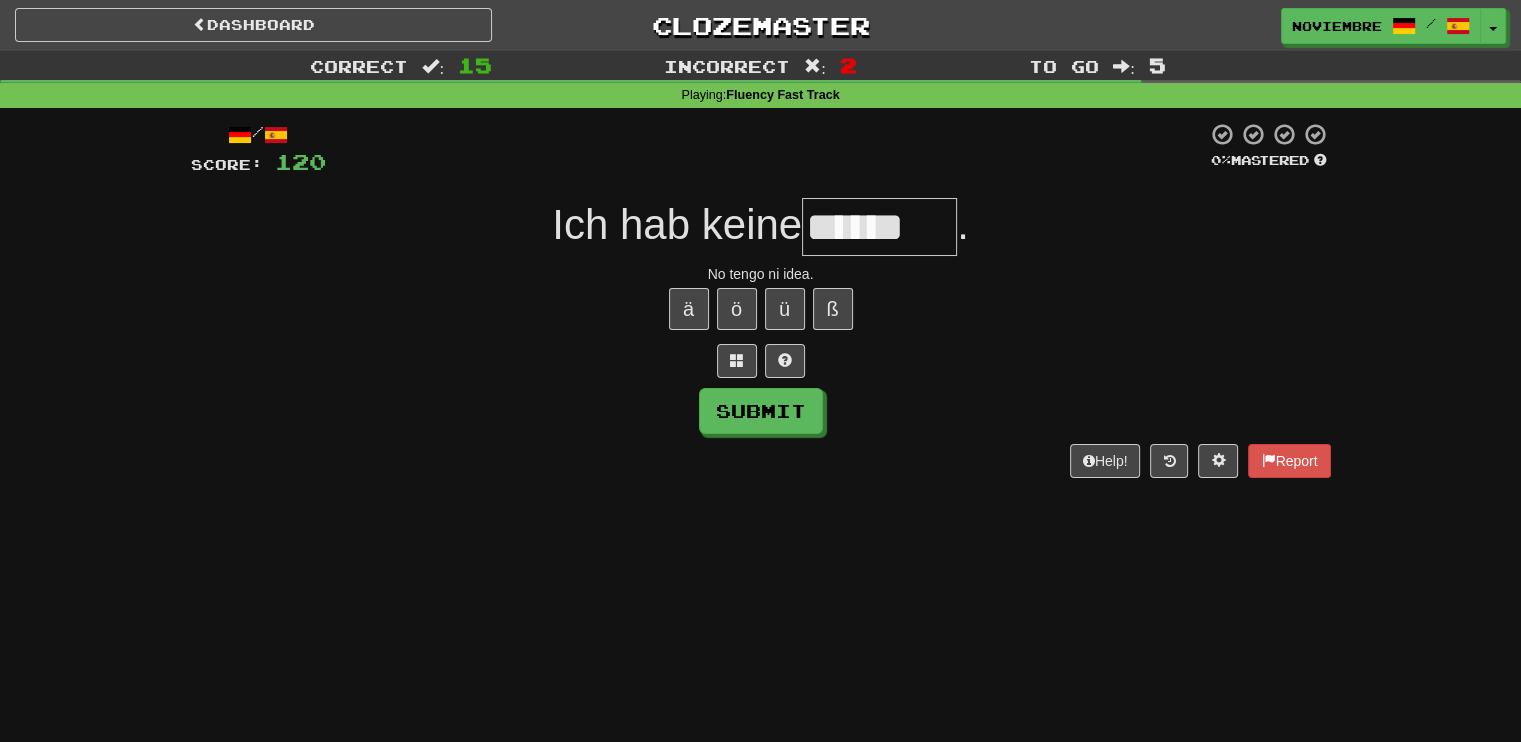 type on "******" 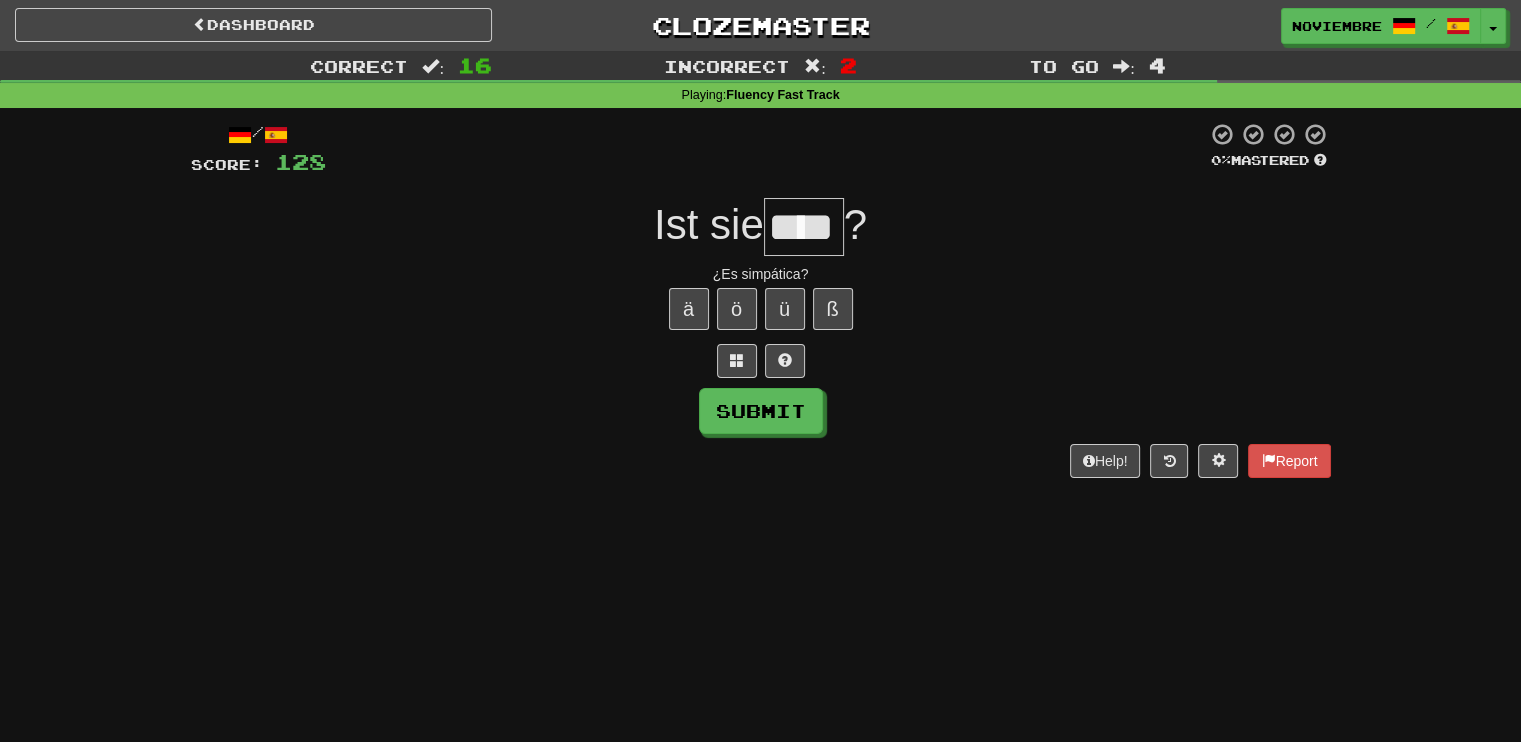 type on "****" 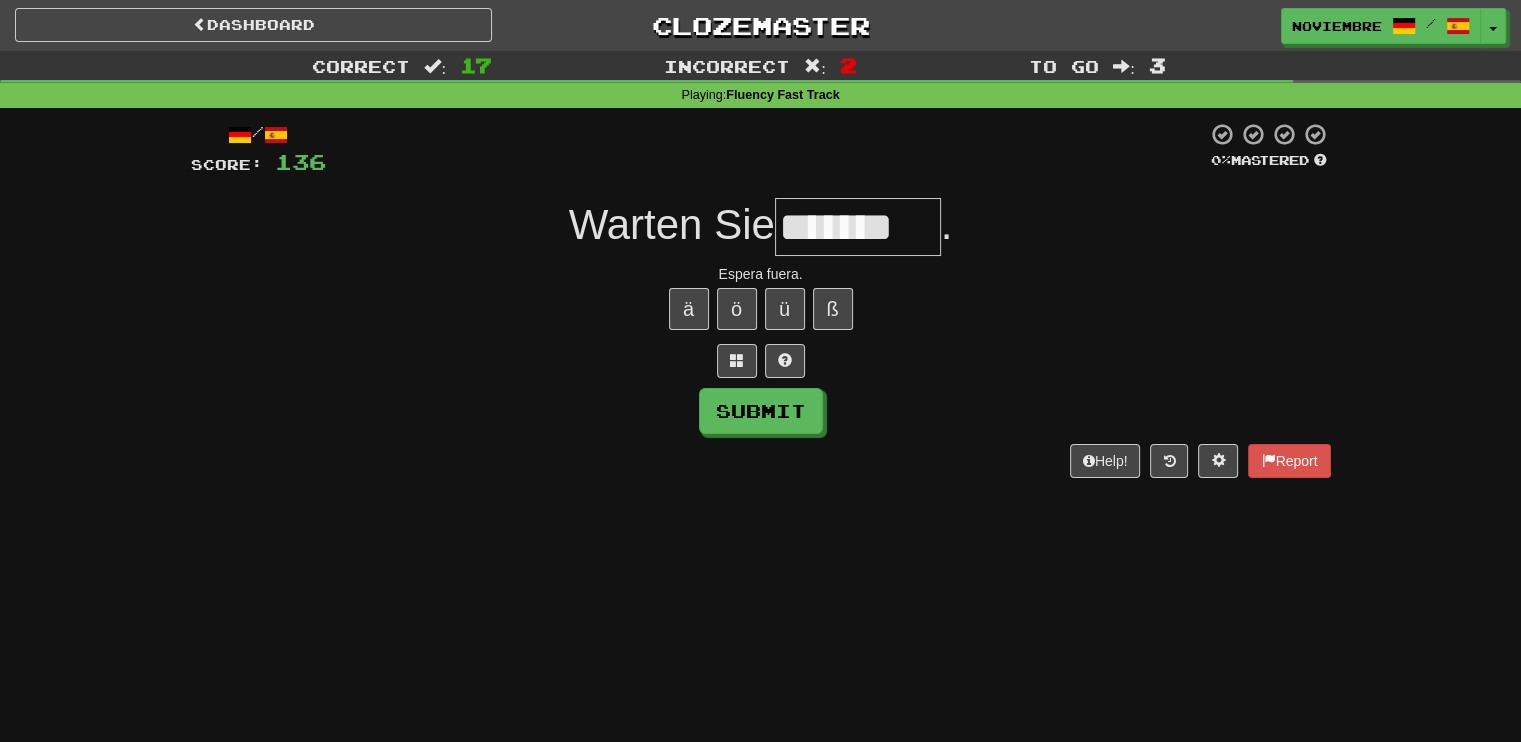 type on "*******" 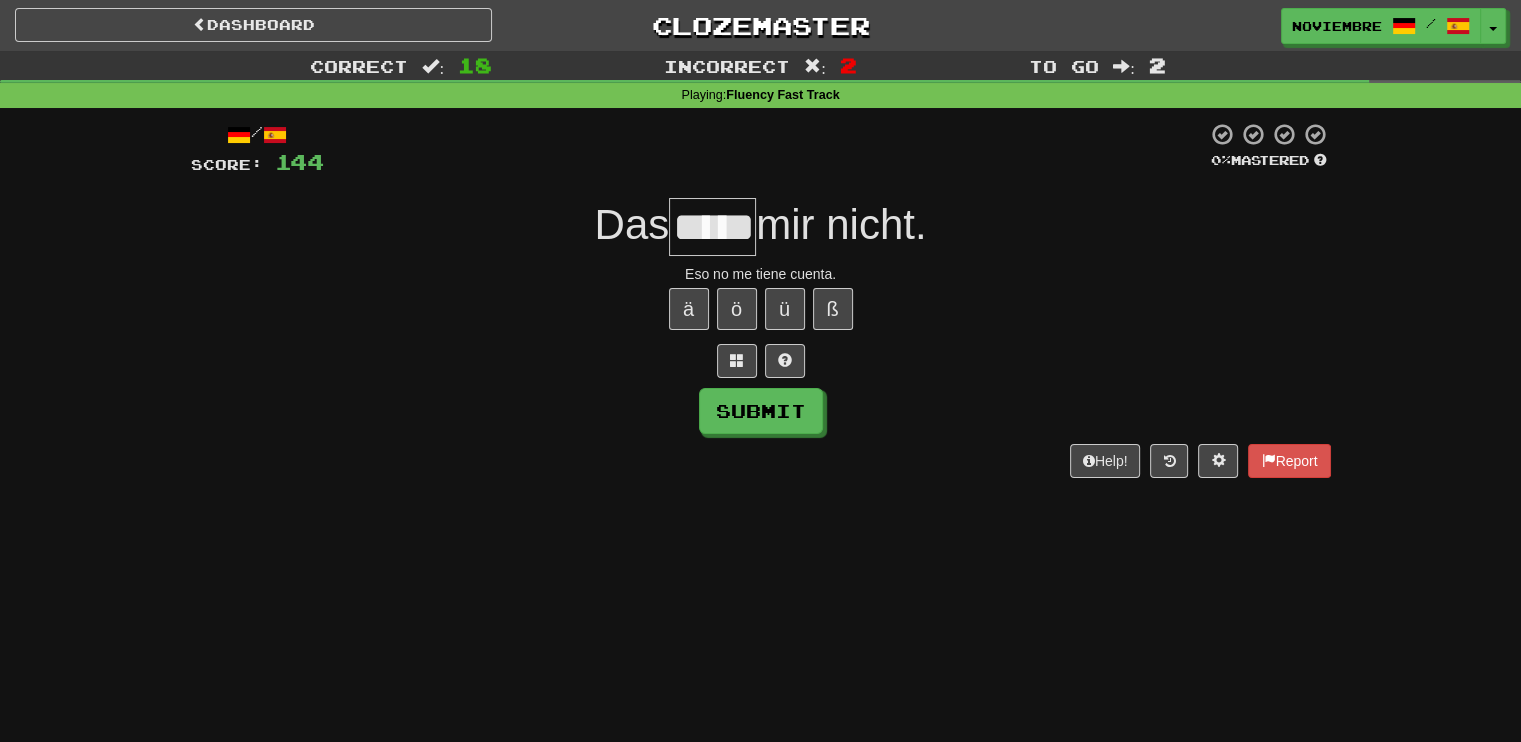 type on "*****" 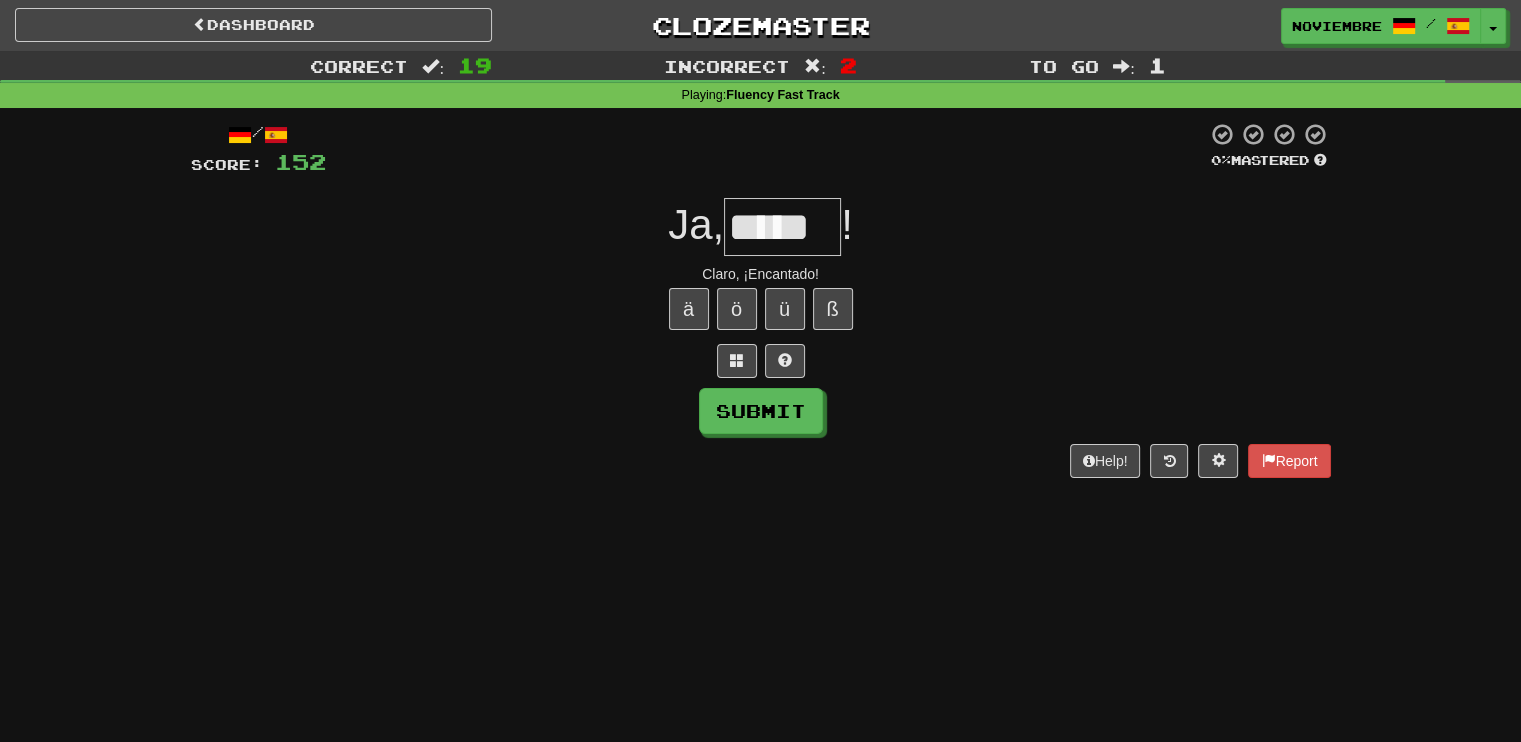 type on "*****" 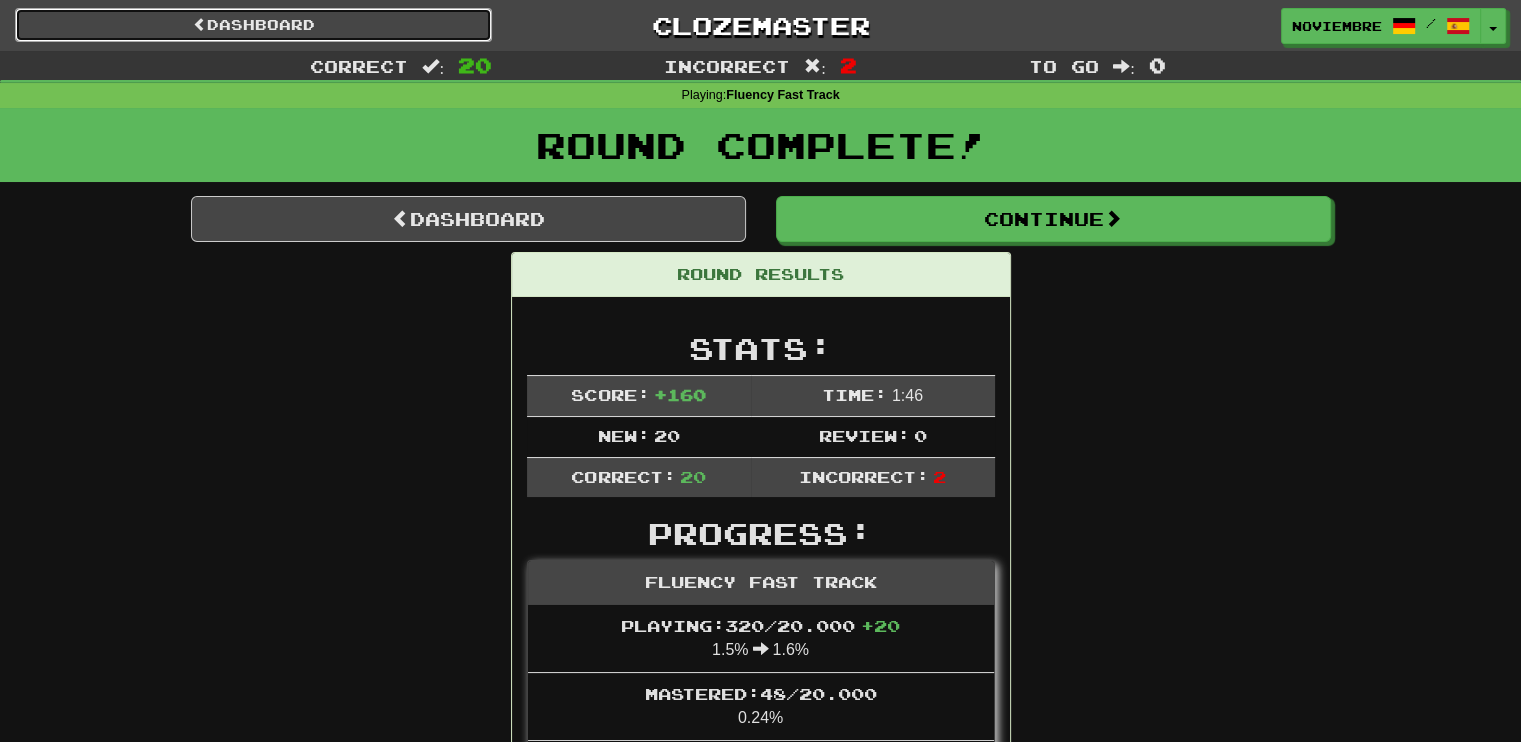 click on "Dashboard" at bounding box center (253, 25) 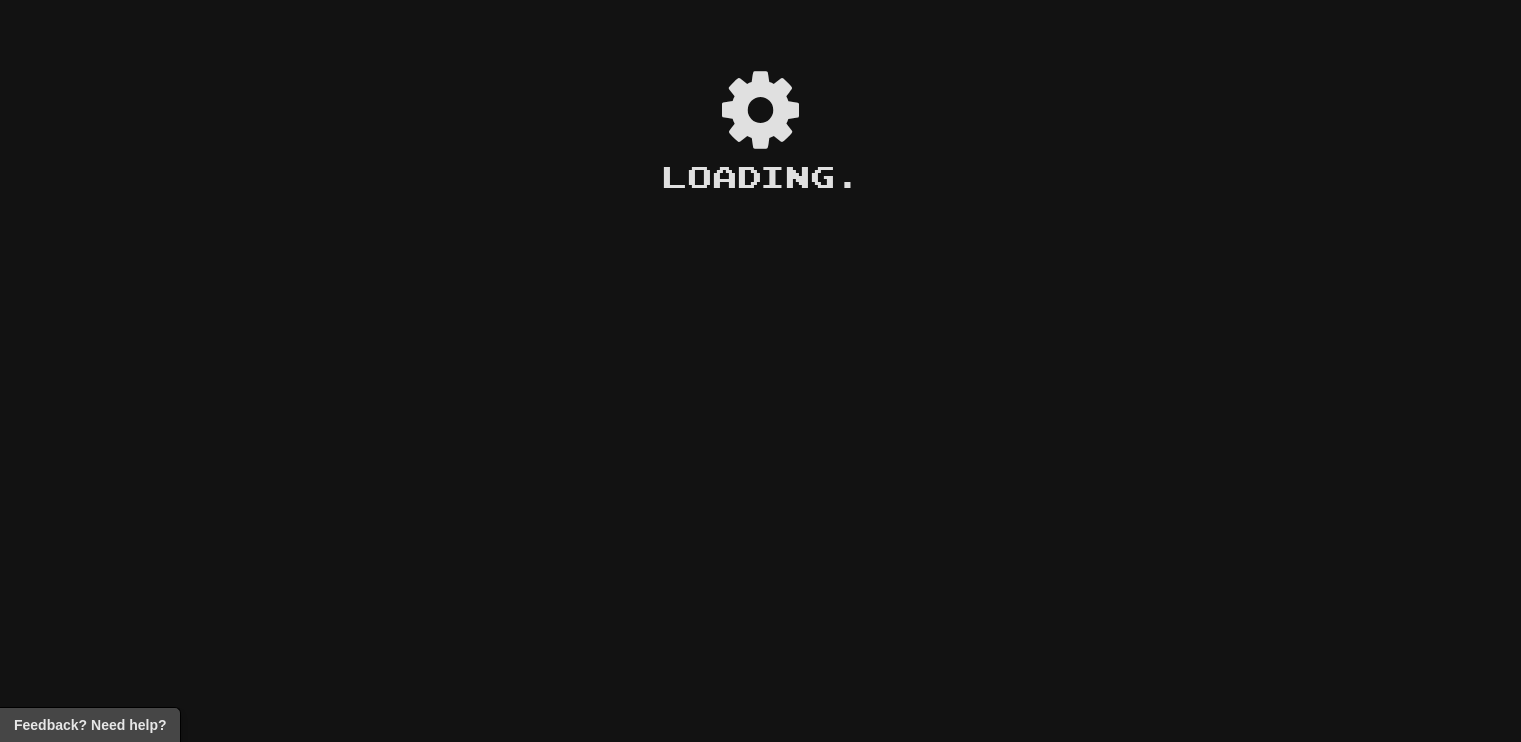 scroll, scrollTop: 0, scrollLeft: 0, axis: both 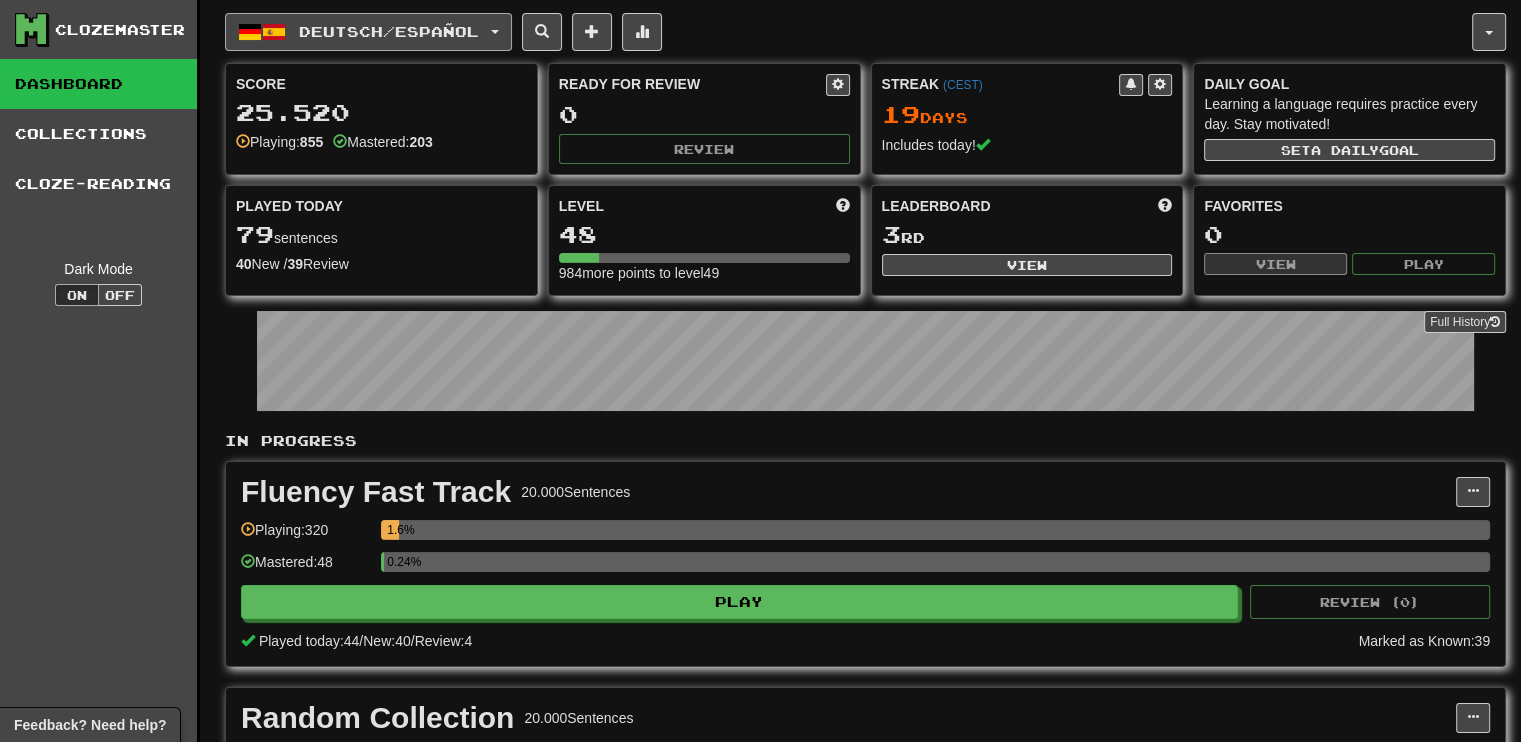 click on "Deutsch  /  Español" at bounding box center (368, 32) 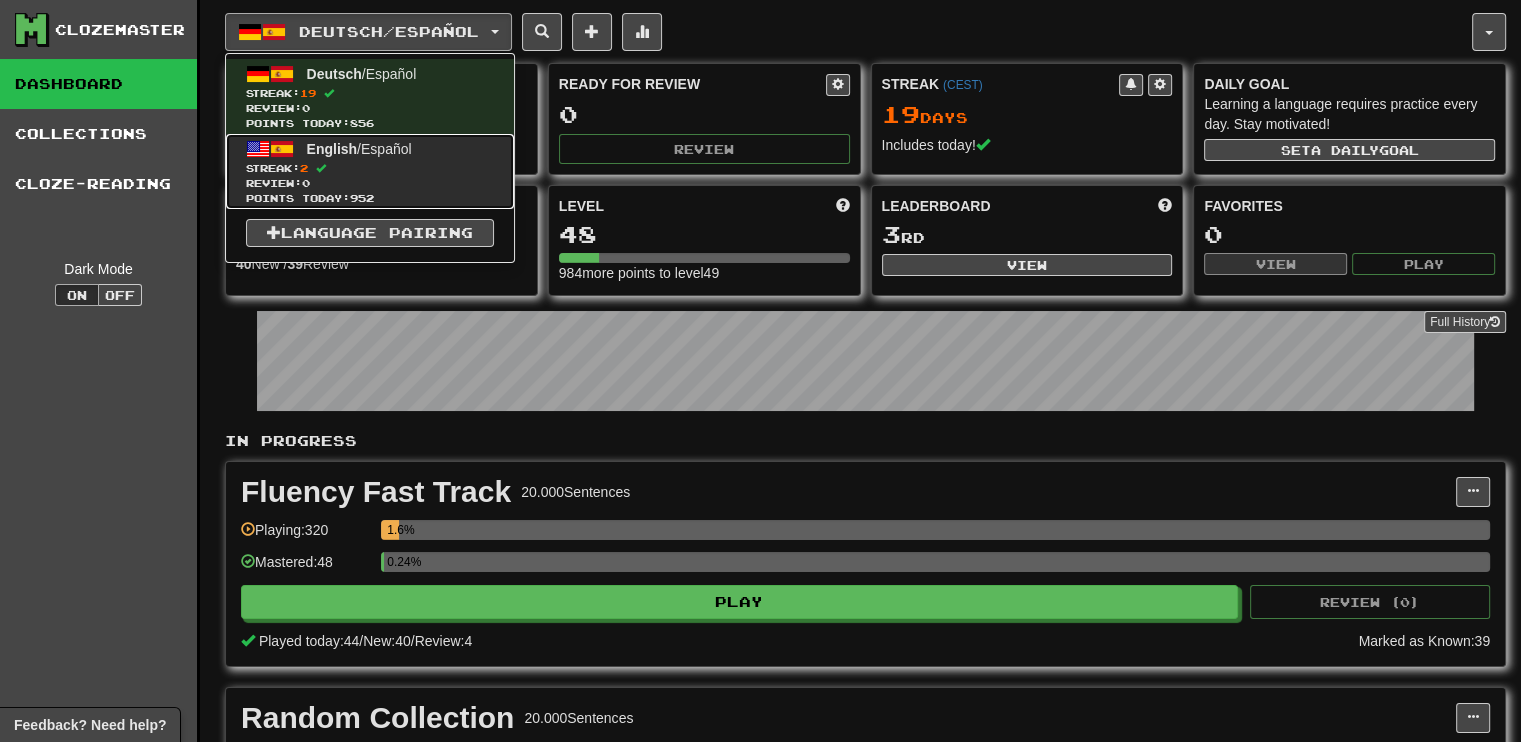 click on "English  /  Español Streak:  2   Review:  0 Points today:  952" at bounding box center (370, 171) 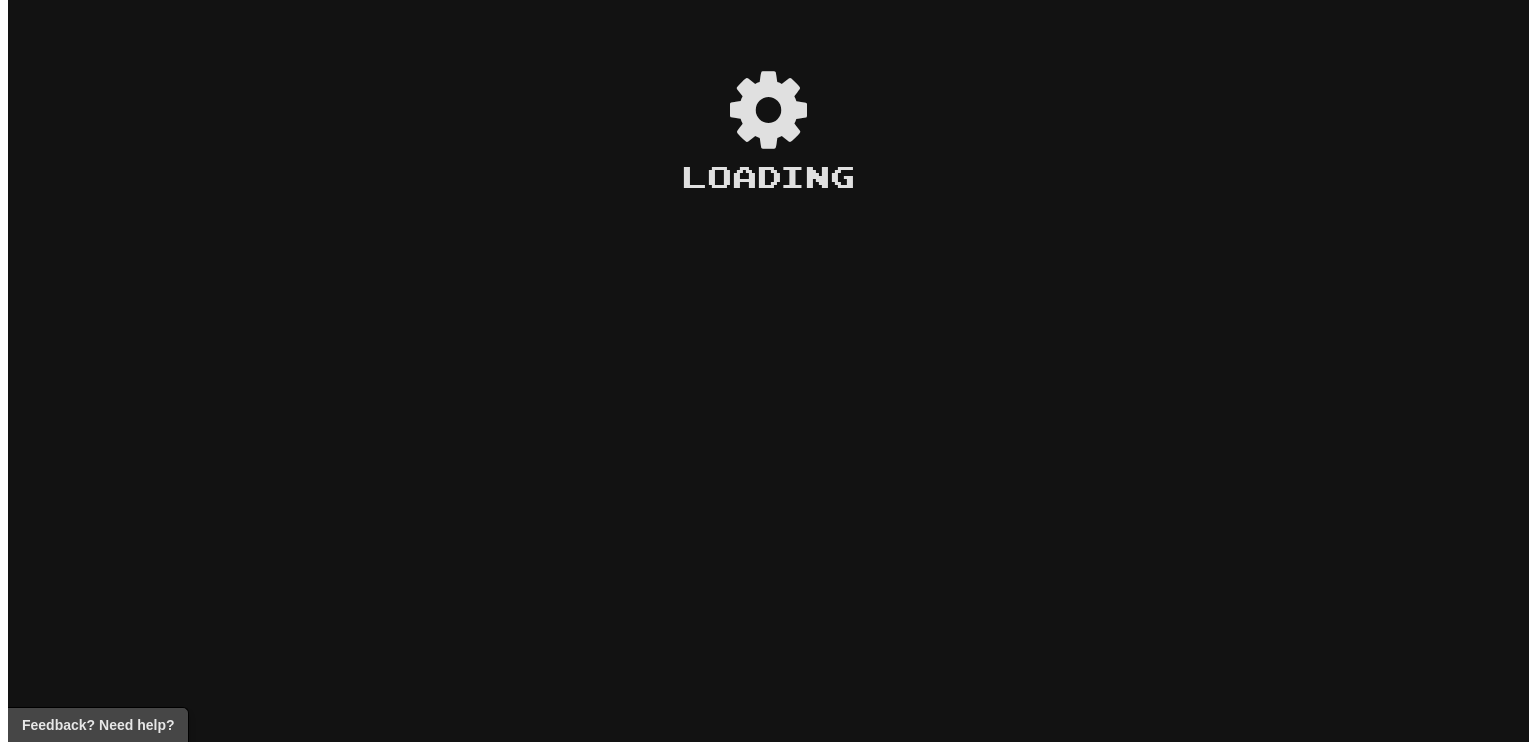 scroll, scrollTop: 0, scrollLeft: 0, axis: both 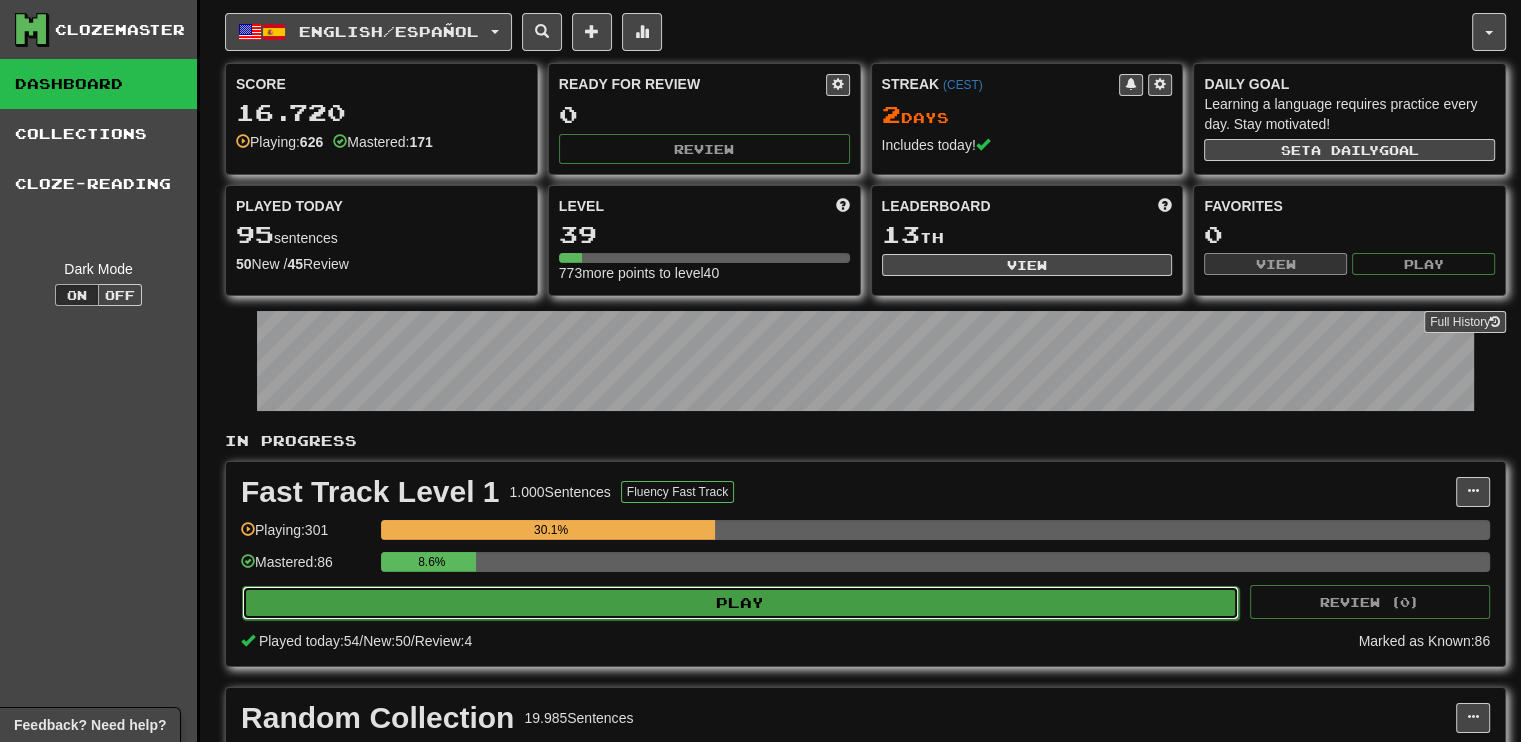 click on "Play" at bounding box center [740, 603] 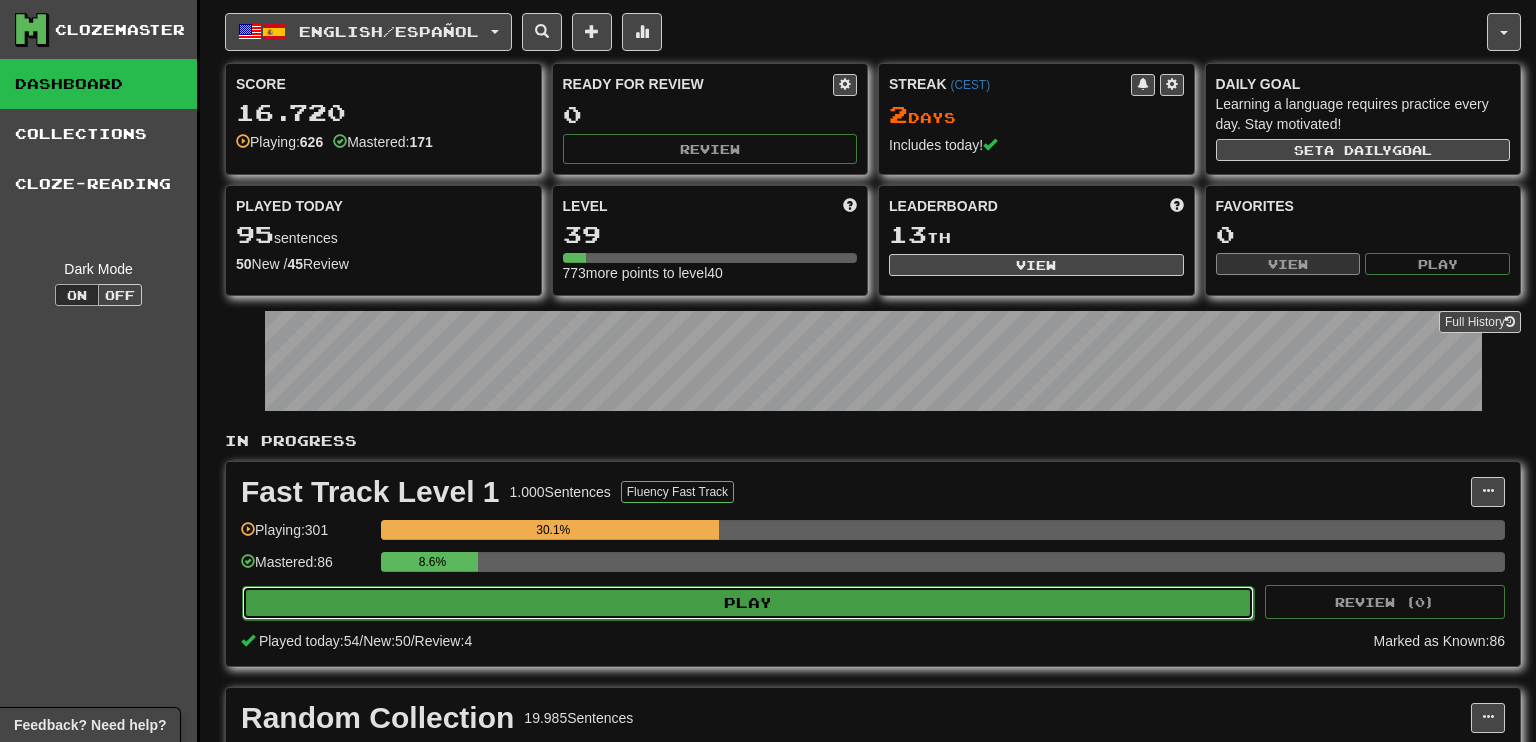 select on "**" 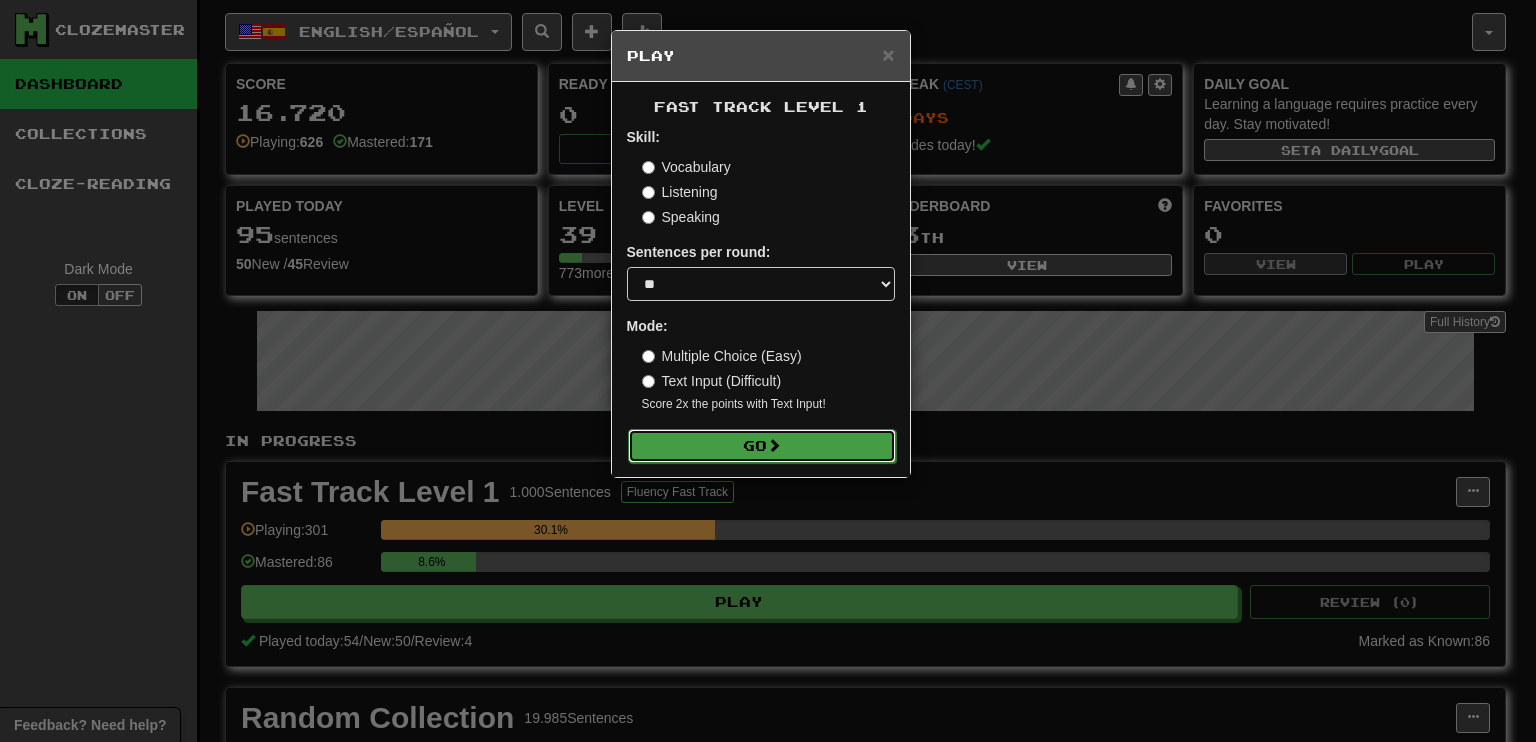 click on "Go" at bounding box center (762, 446) 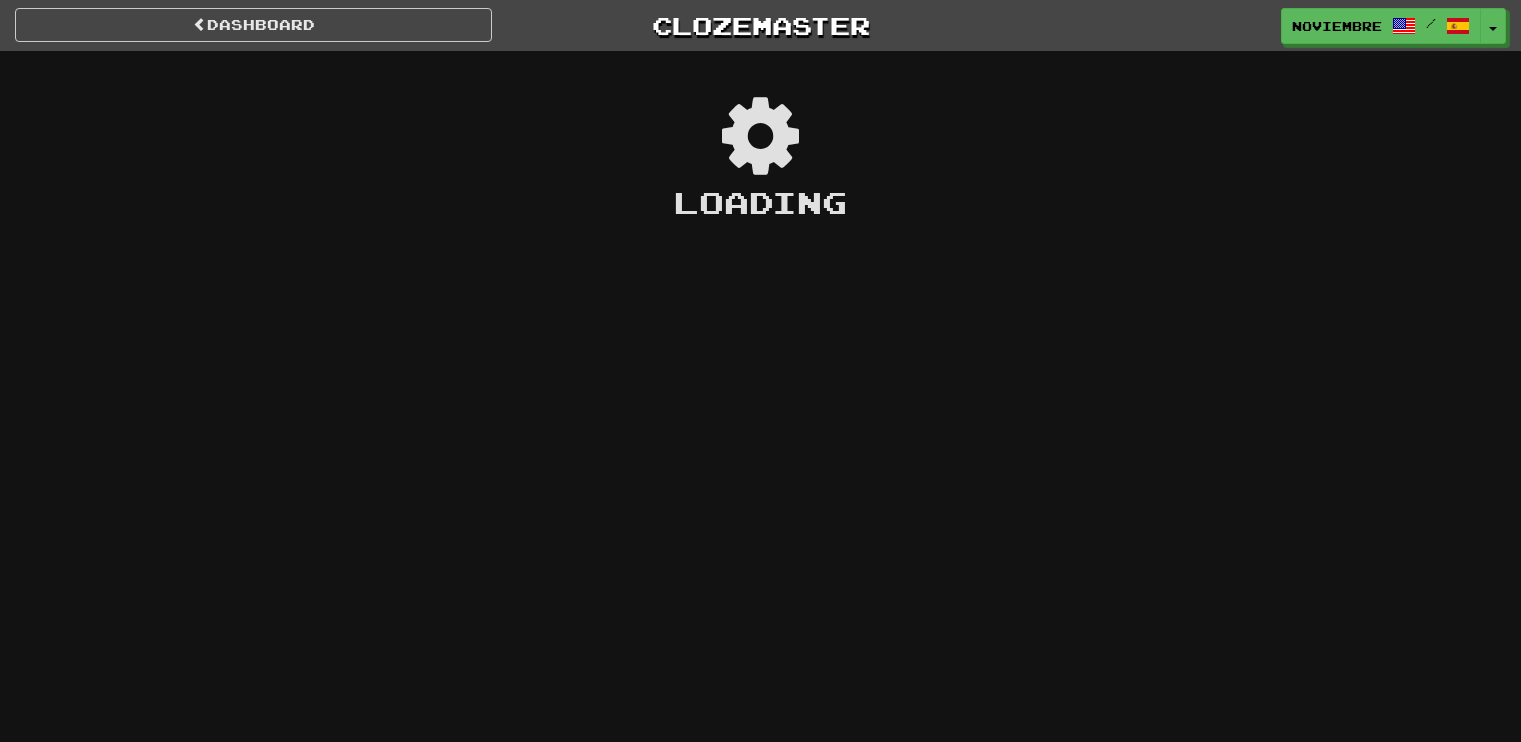 scroll, scrollTop: 0, scrollLeft: 0, axis: both 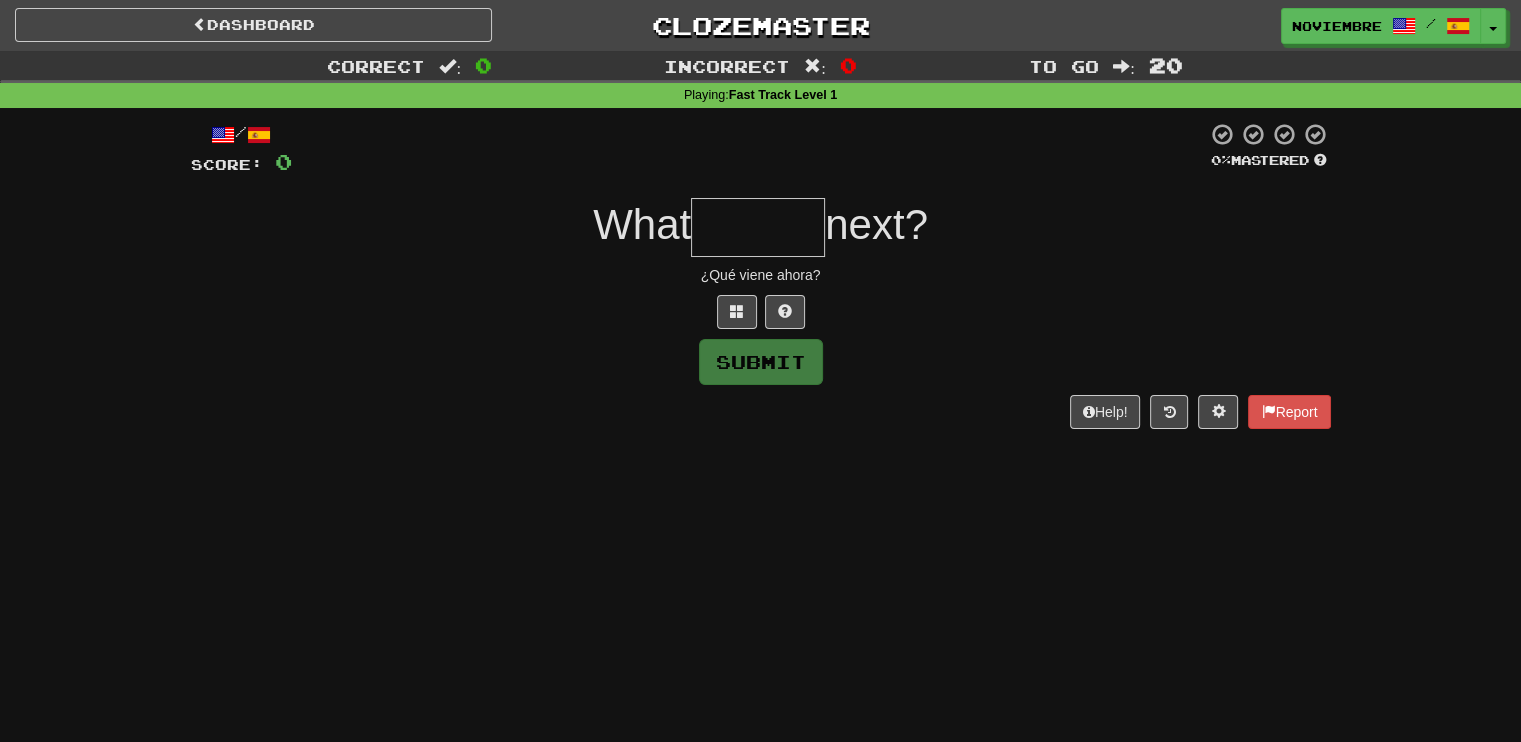 type on "*" 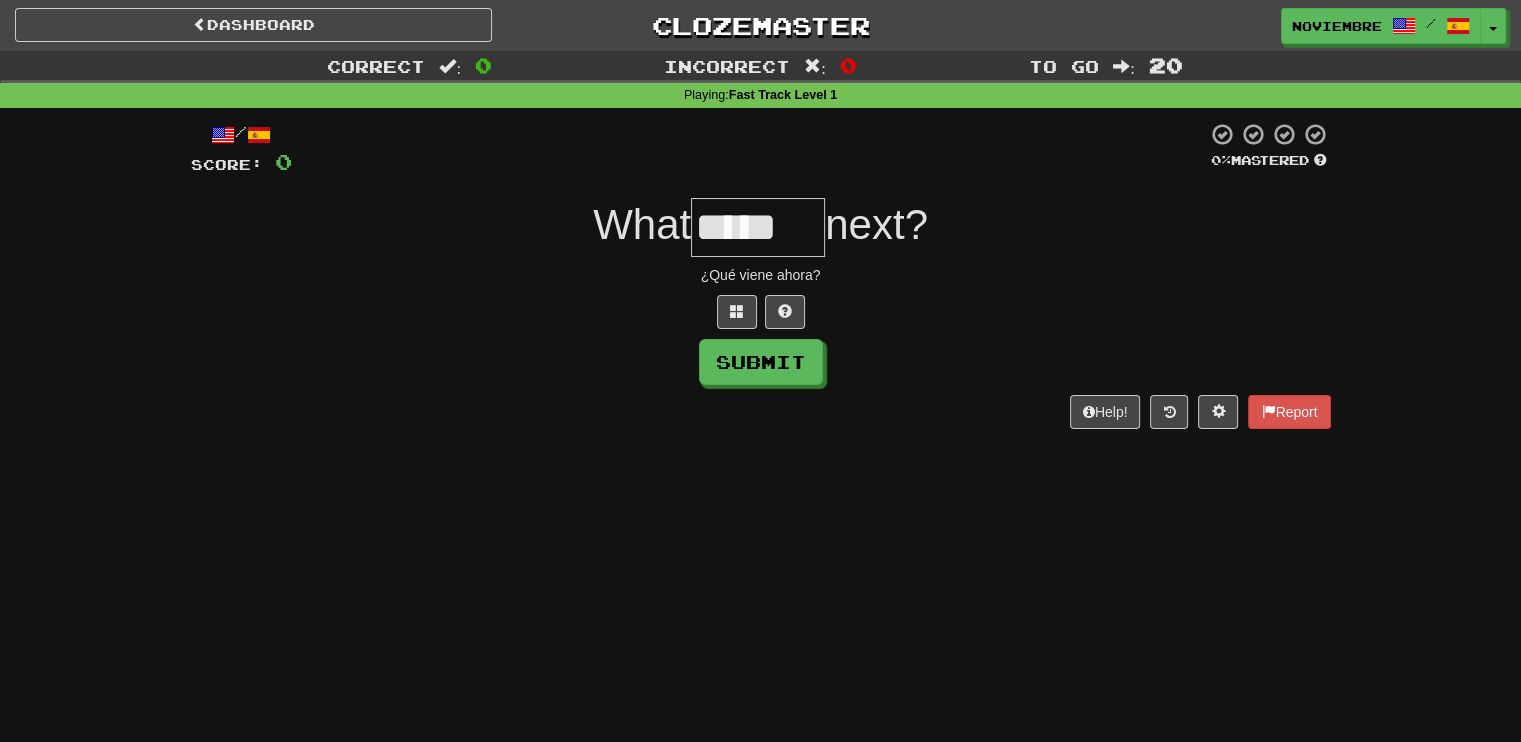 type on "*****" 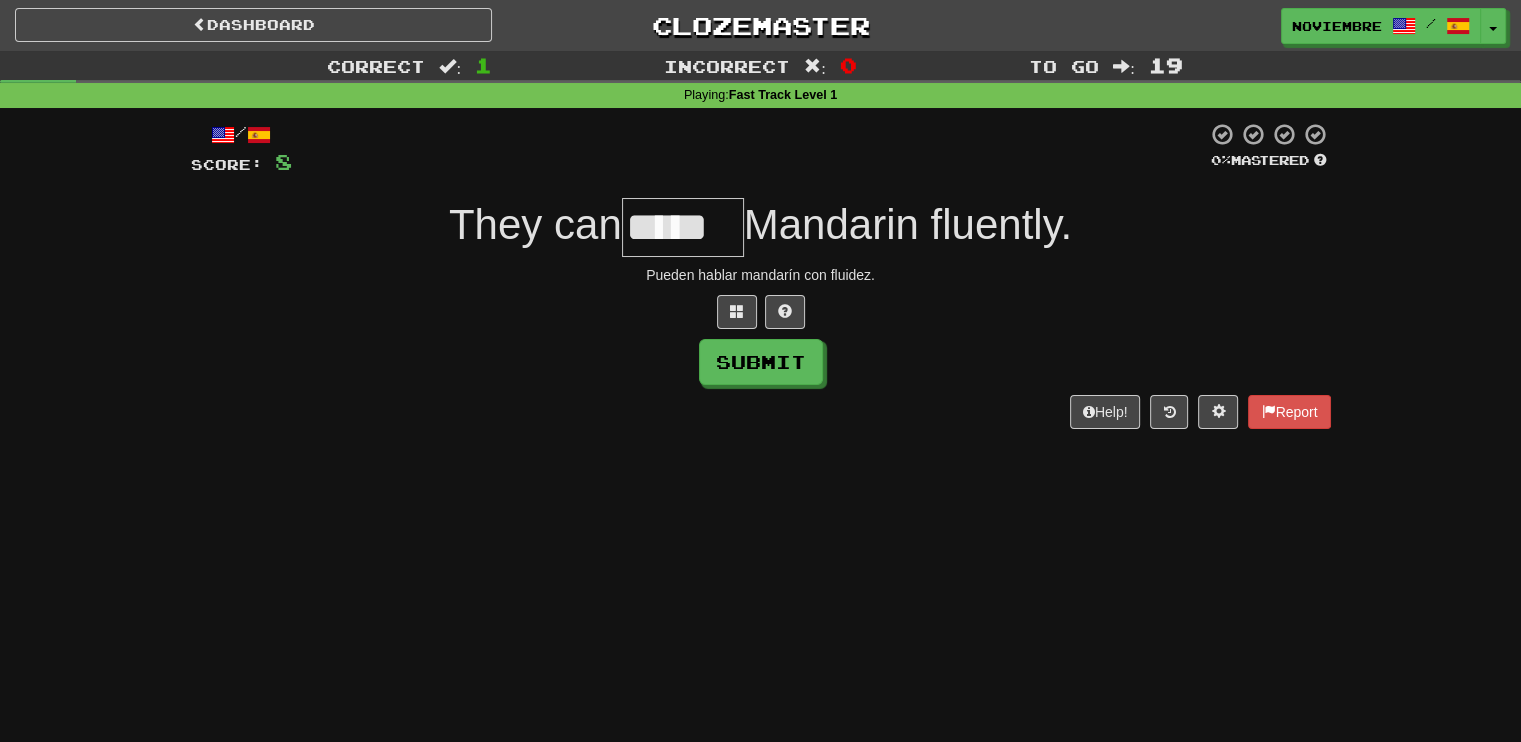 type on "*****" 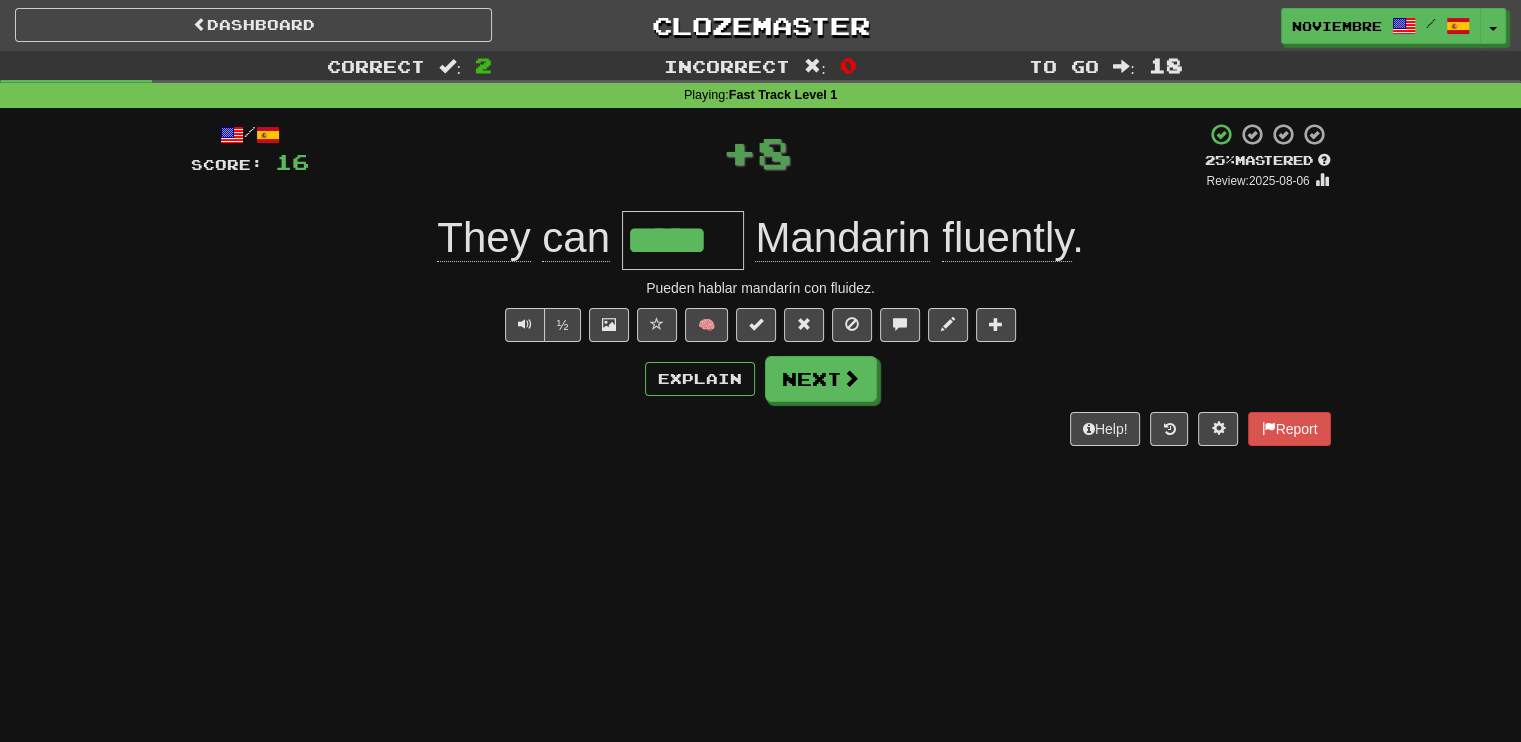 type 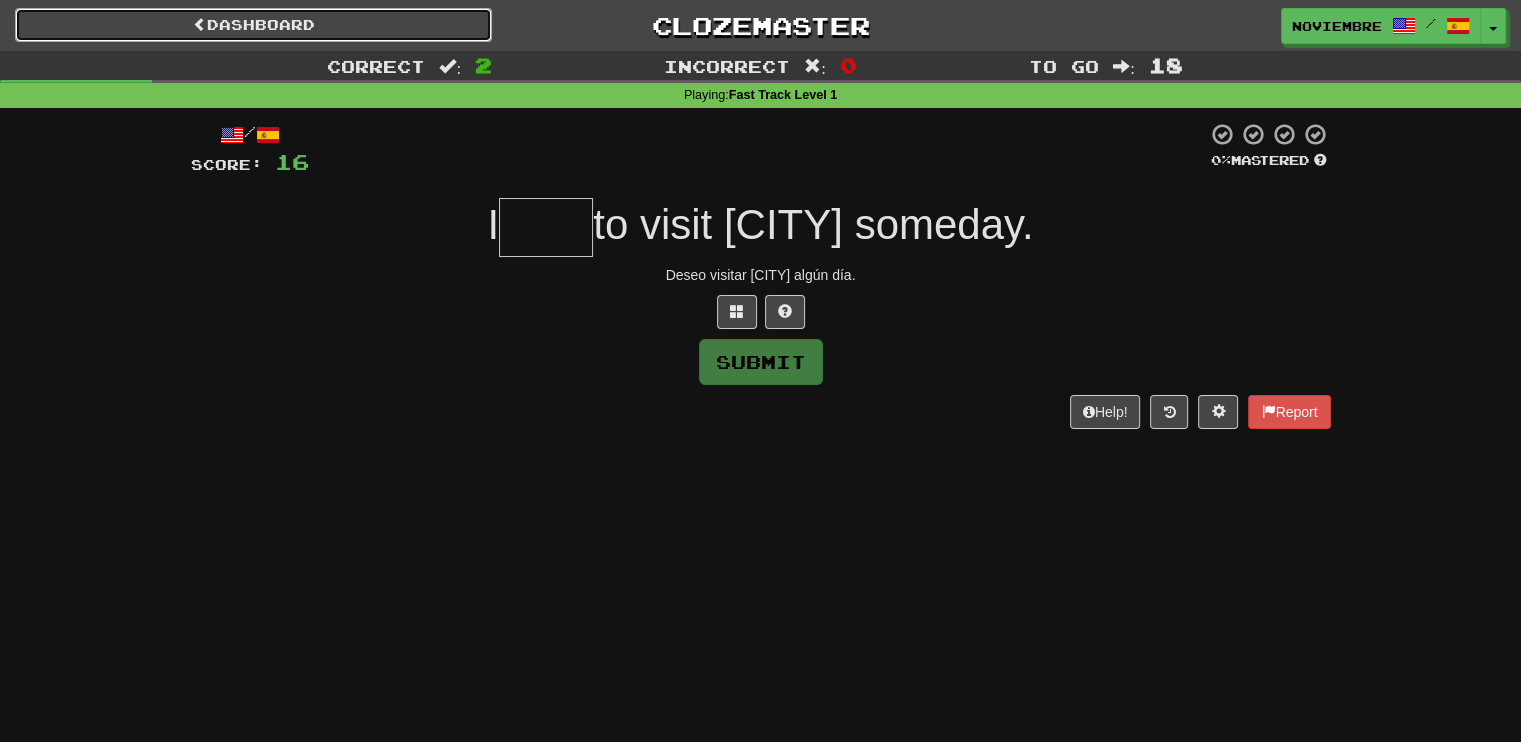 click on "Dashboard" at bounding box center [253, 25] 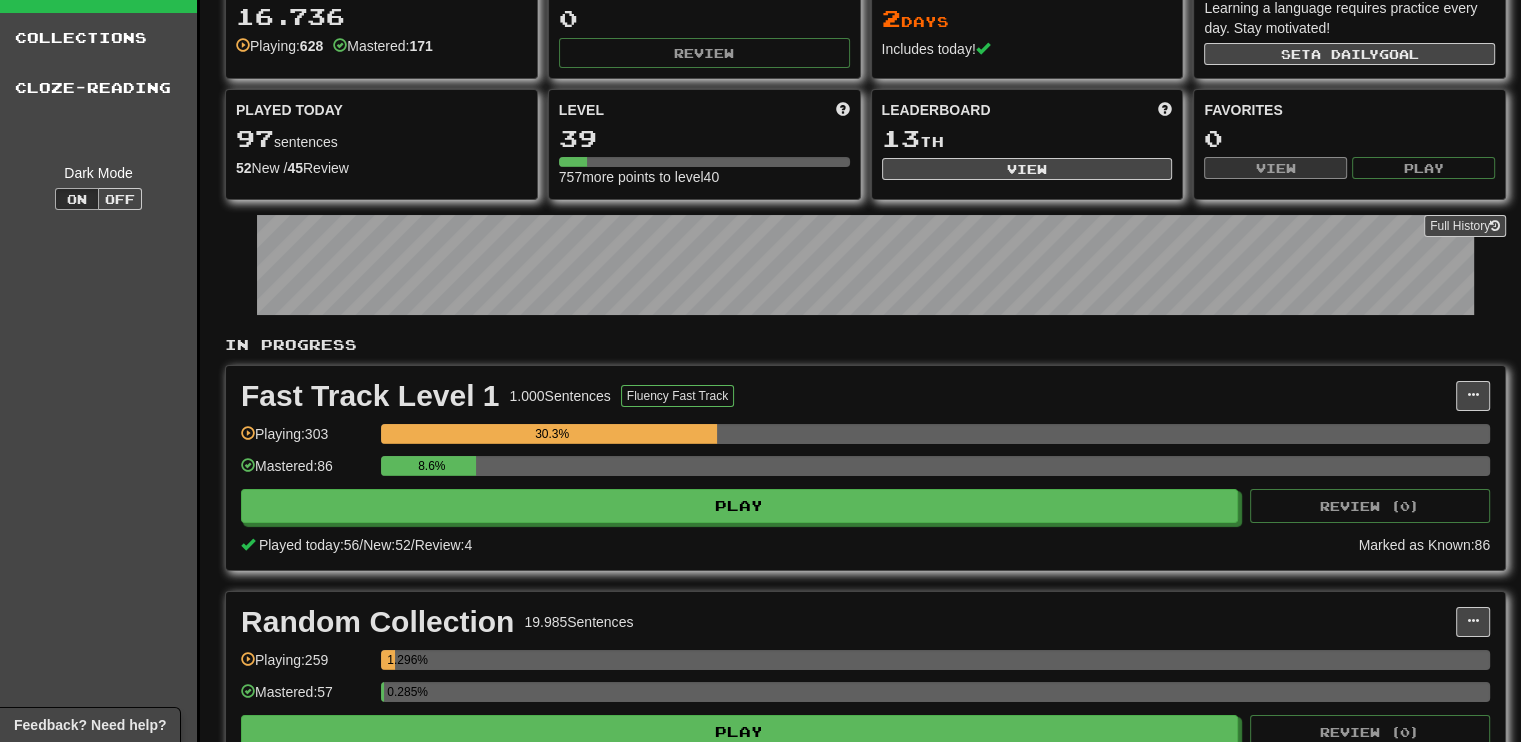 scroll, scrollTop: 400, scrollLeft: 0, axis: vertical 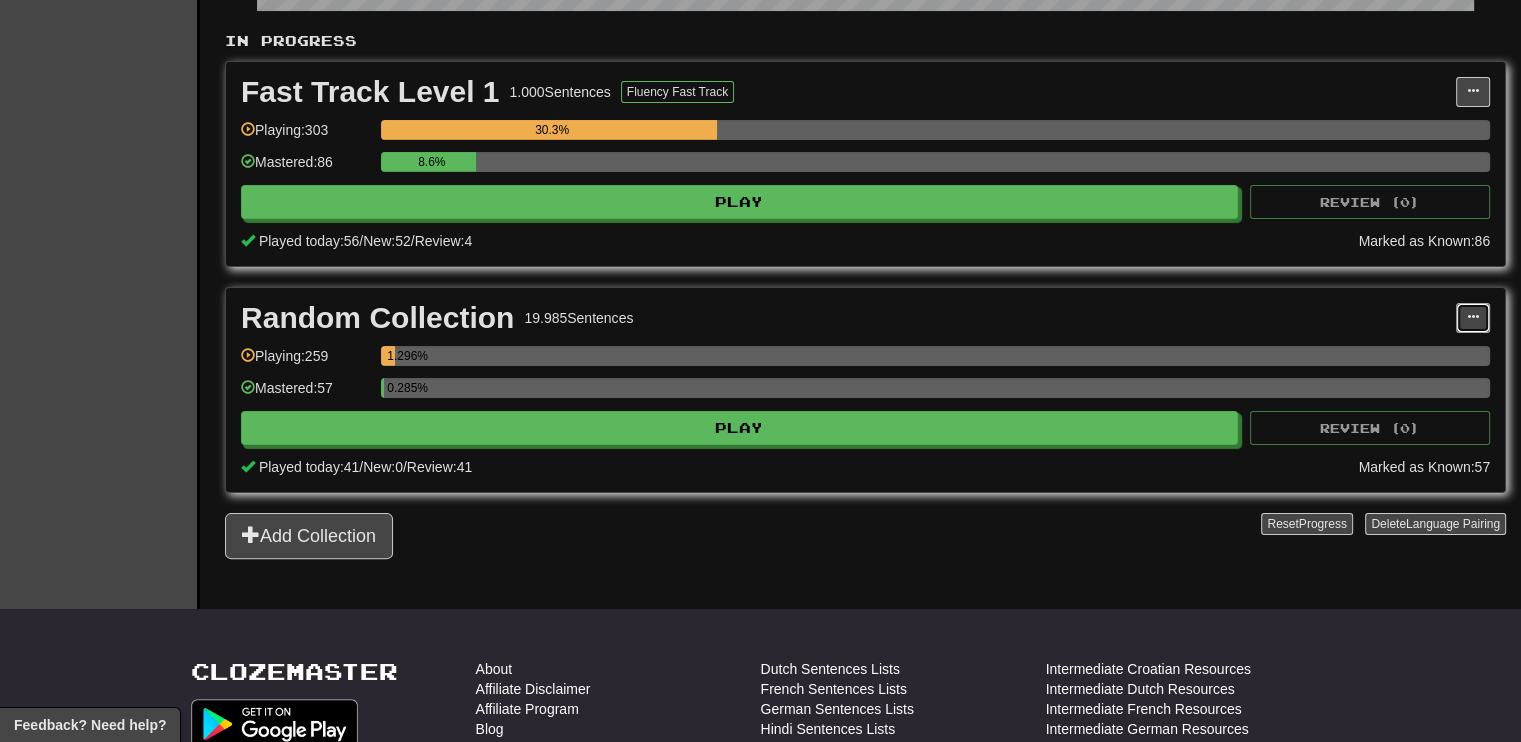 click at bounding box center [1473, 317] 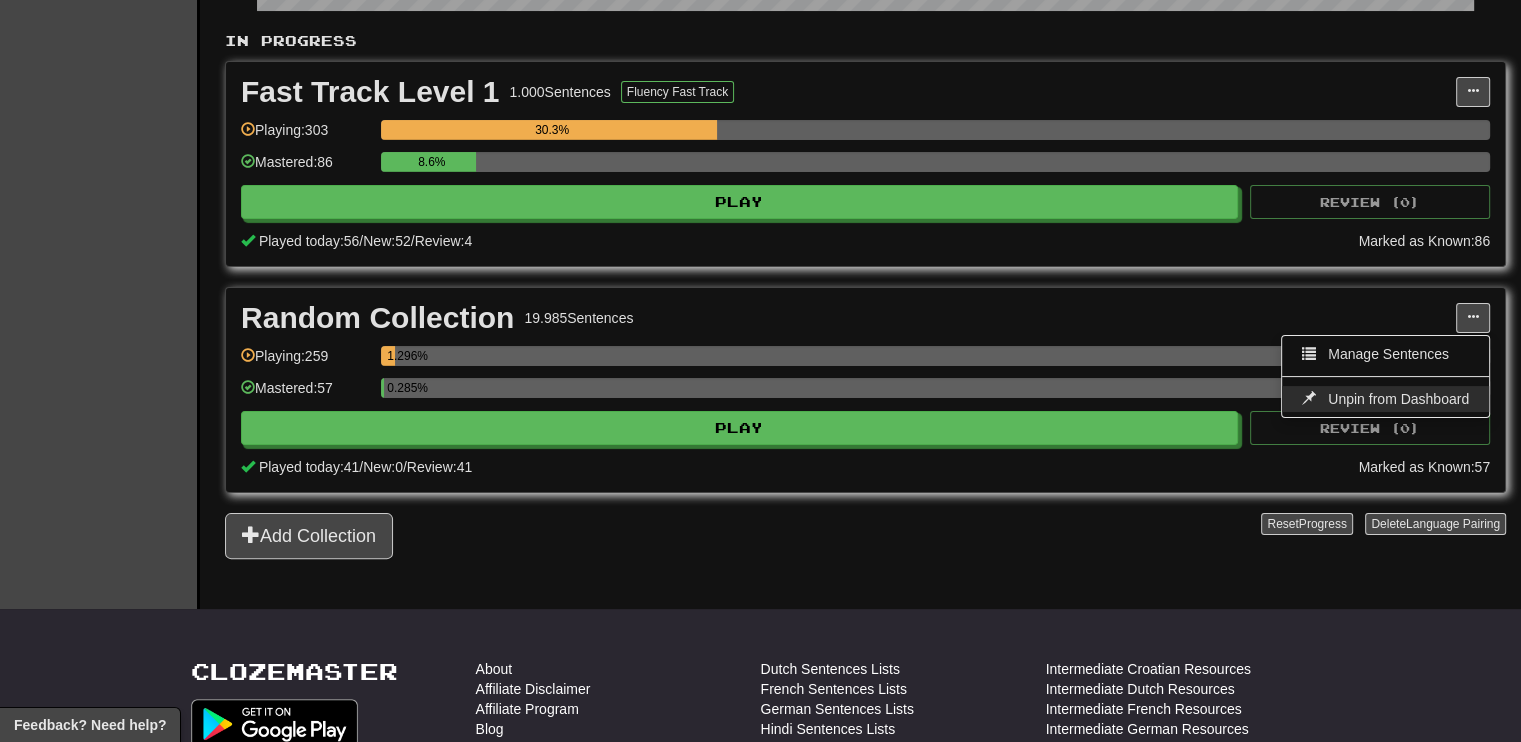 click on "Unpin from Dashboard" at bounding box center (1398, 399) 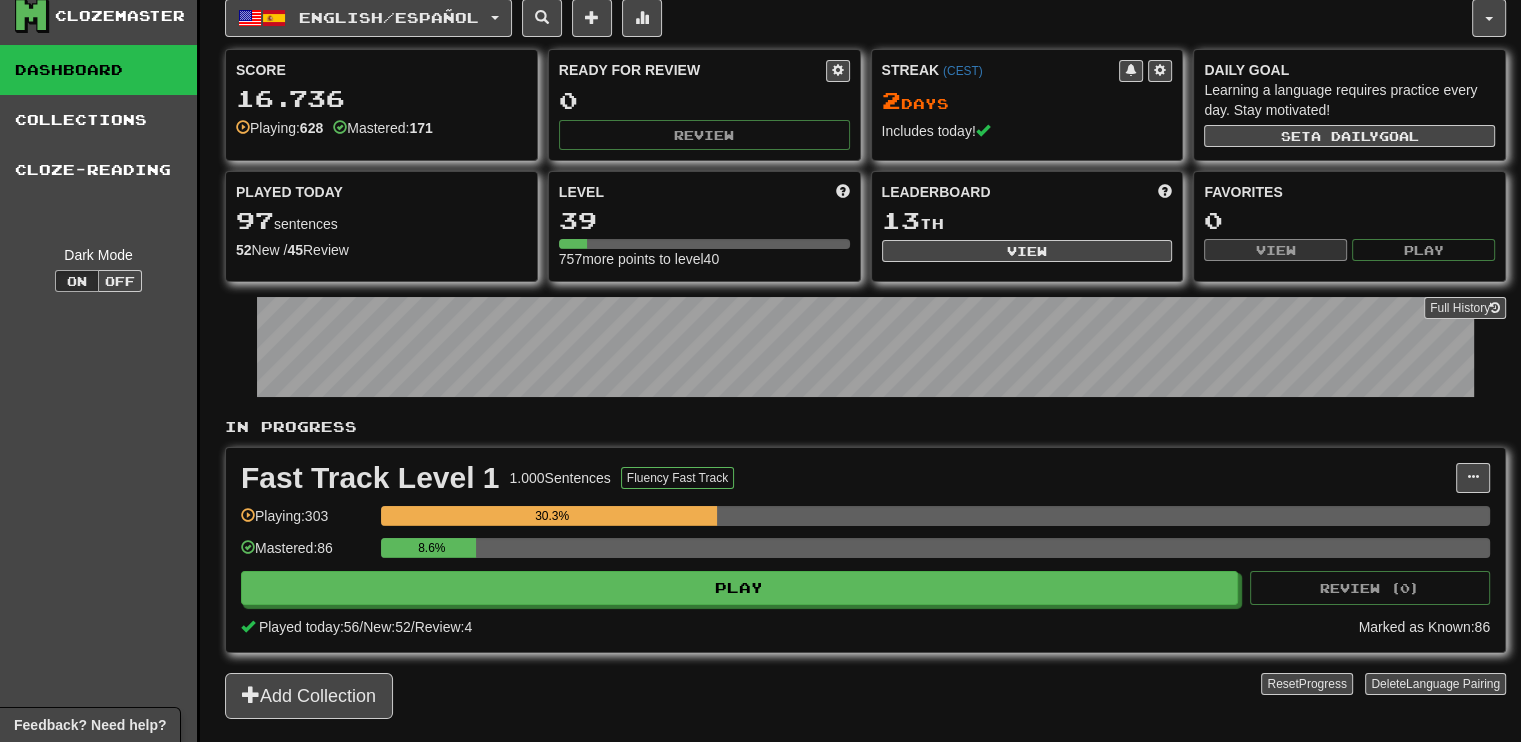 scroll, scrollTop: 0, scrollLeft: 0, axis: both 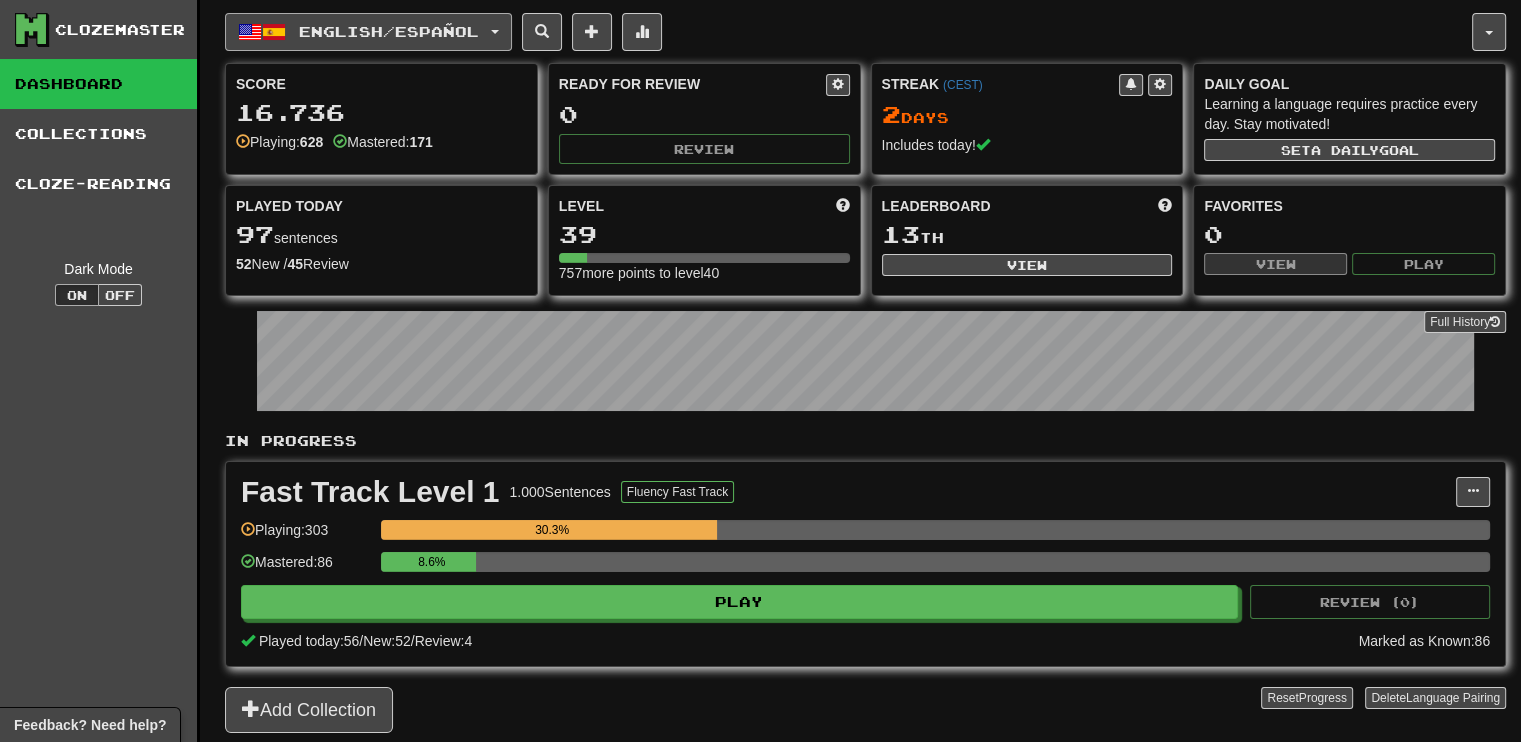click on "English  /  Español" at bounding box center (389, 31) 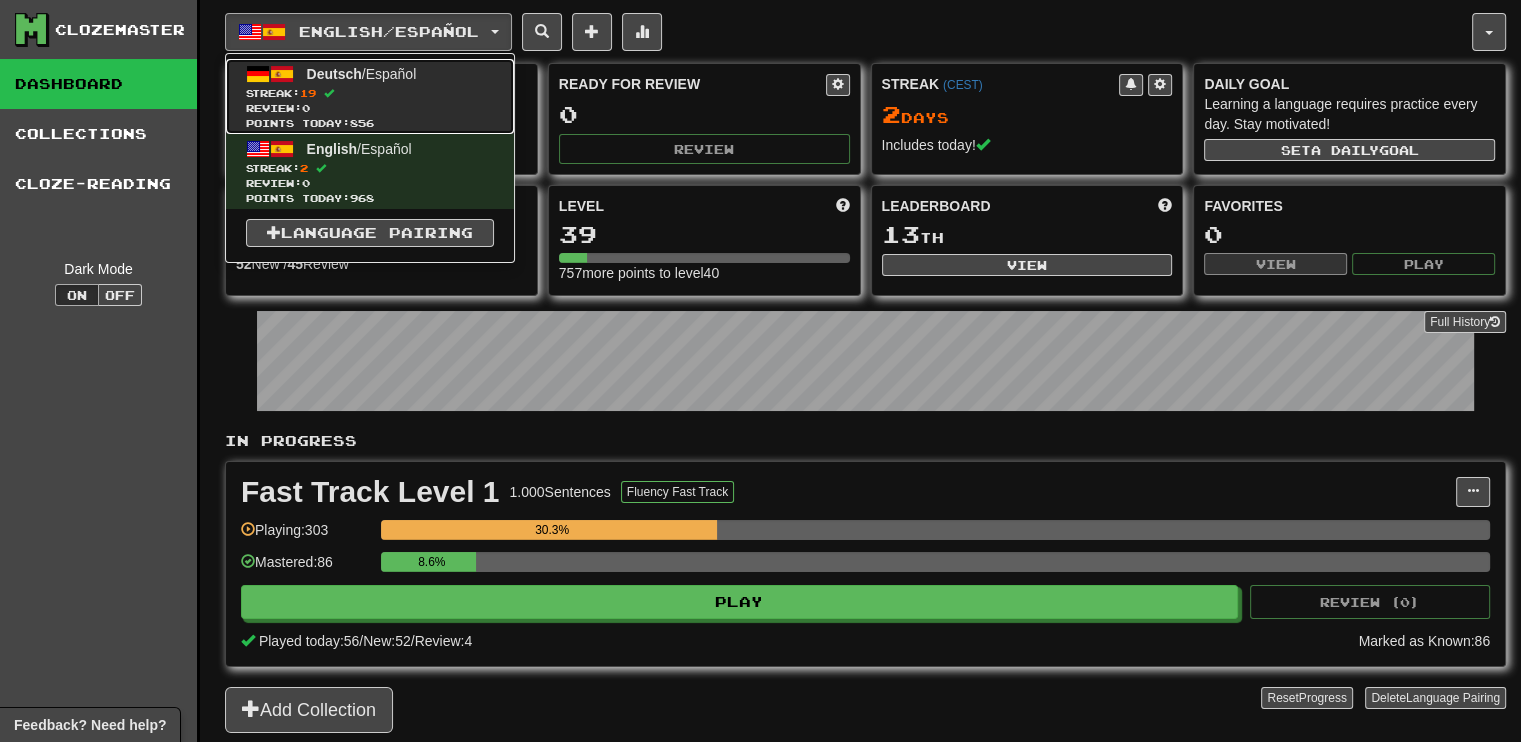 click on "Deutsch  /  Español Streak:  19   Review:  0 Points today:  856" at bounding box center [370, 96] 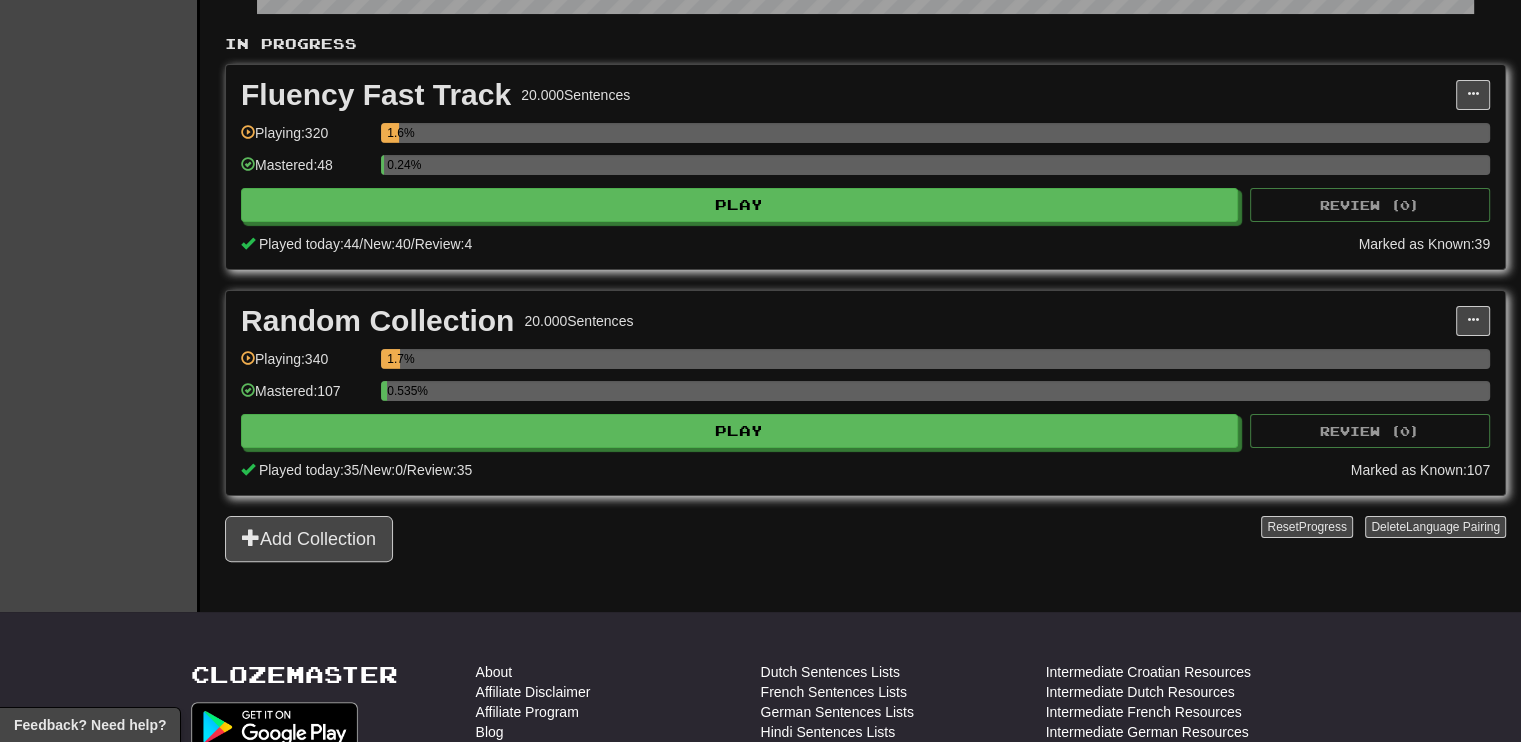scroll, scrollTop: 400, scrollLeft: 0, axis: vertical 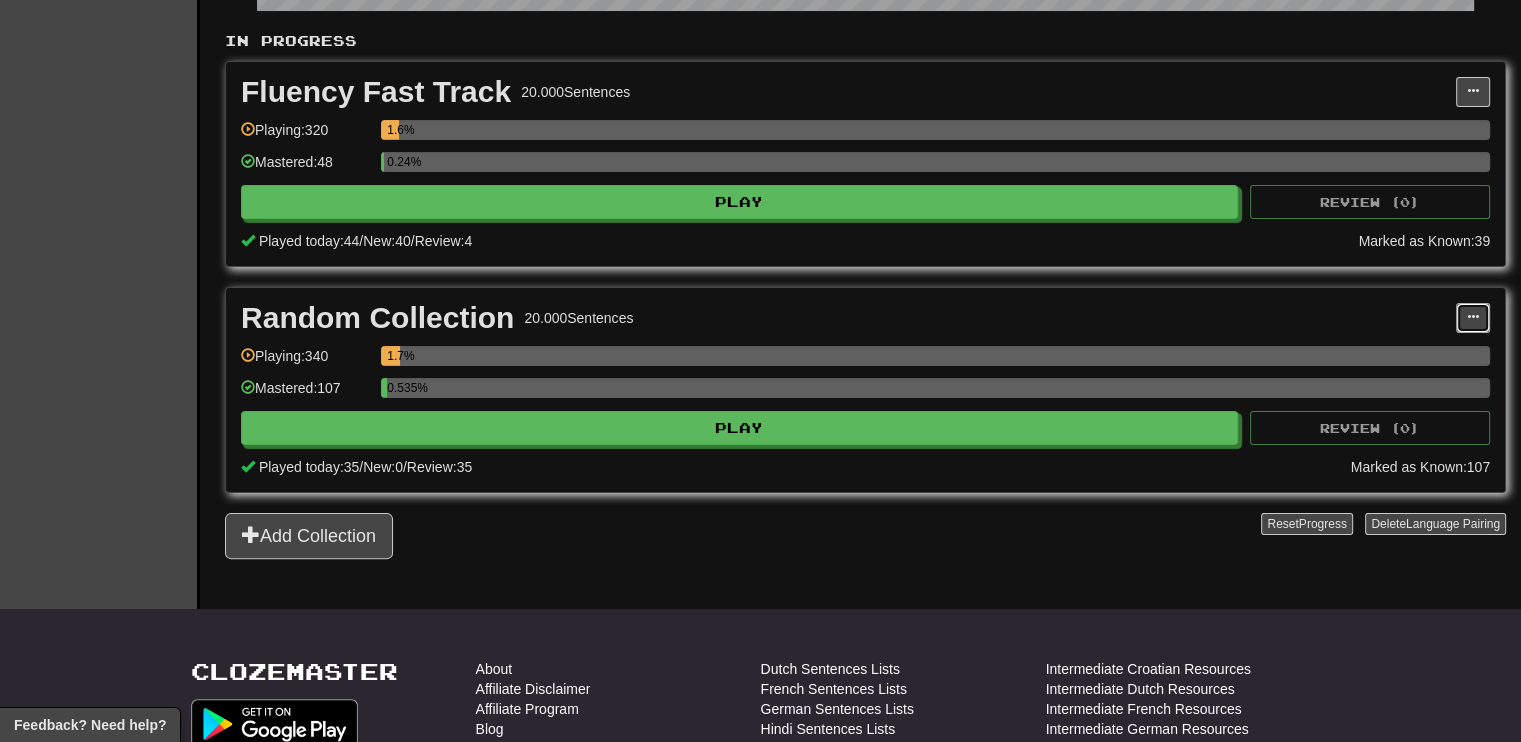 click at bounding box center [1473, 318] 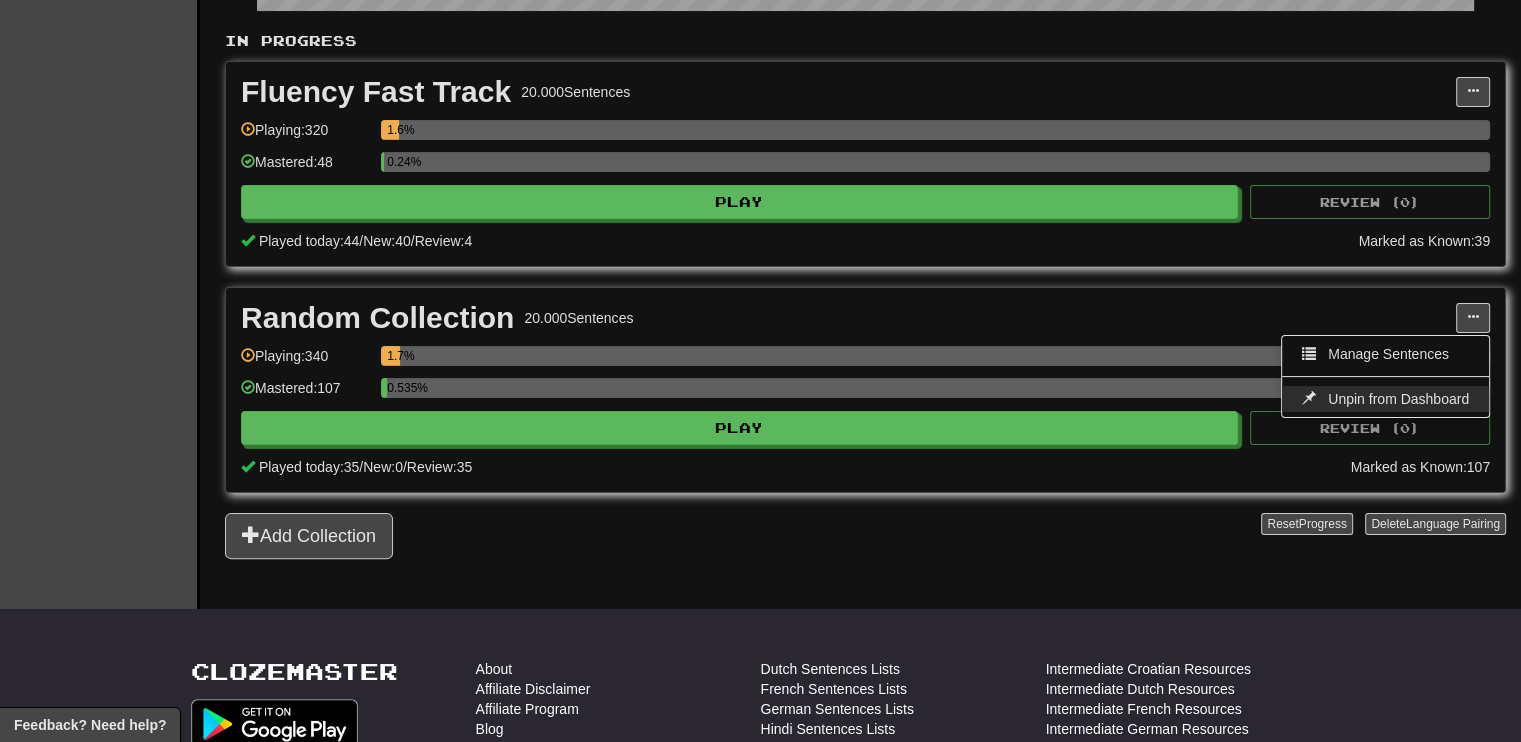 click on "Unpin from Dashboard" at bounding box center [1398, 399] 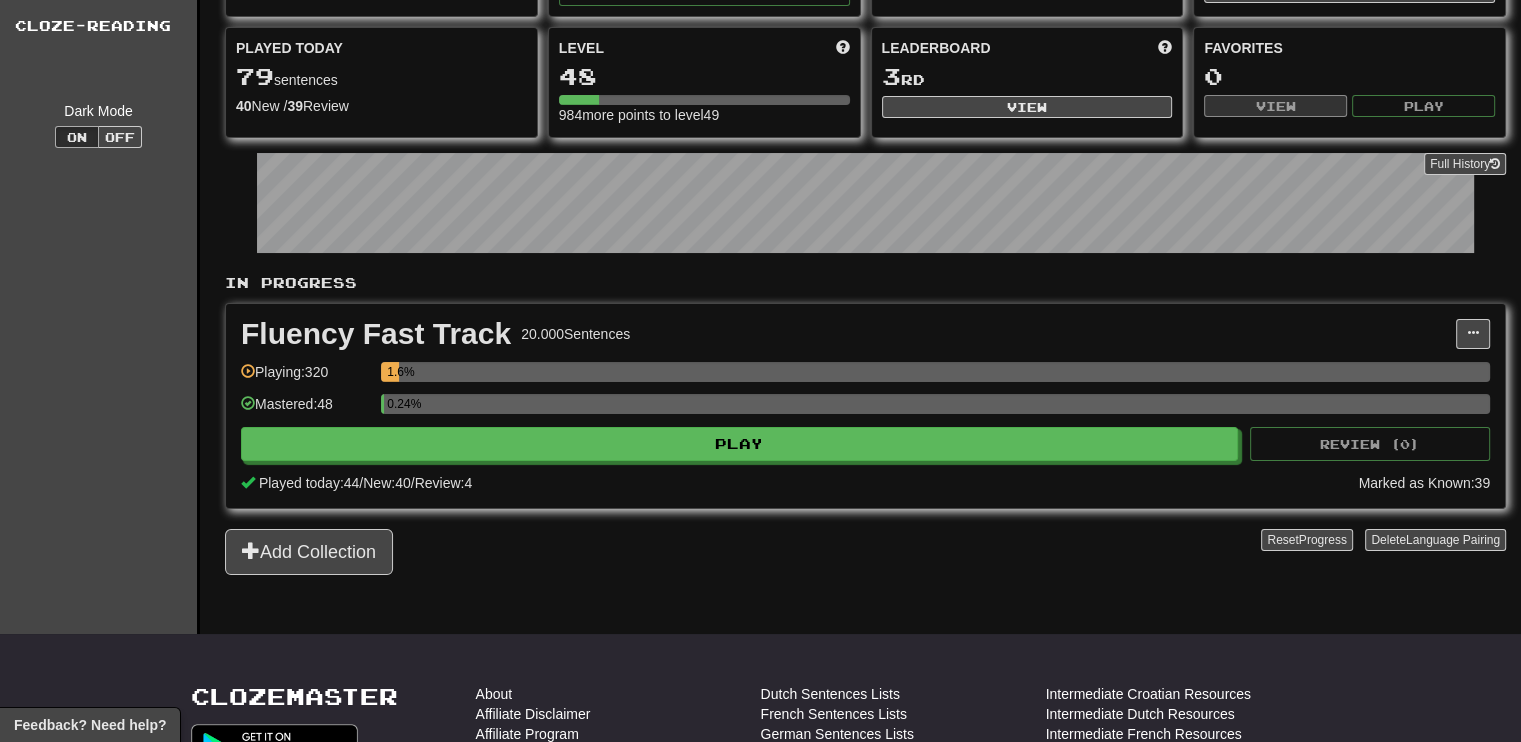 scroll, scrollTop: 0, scrollLeft: 0, axis: both 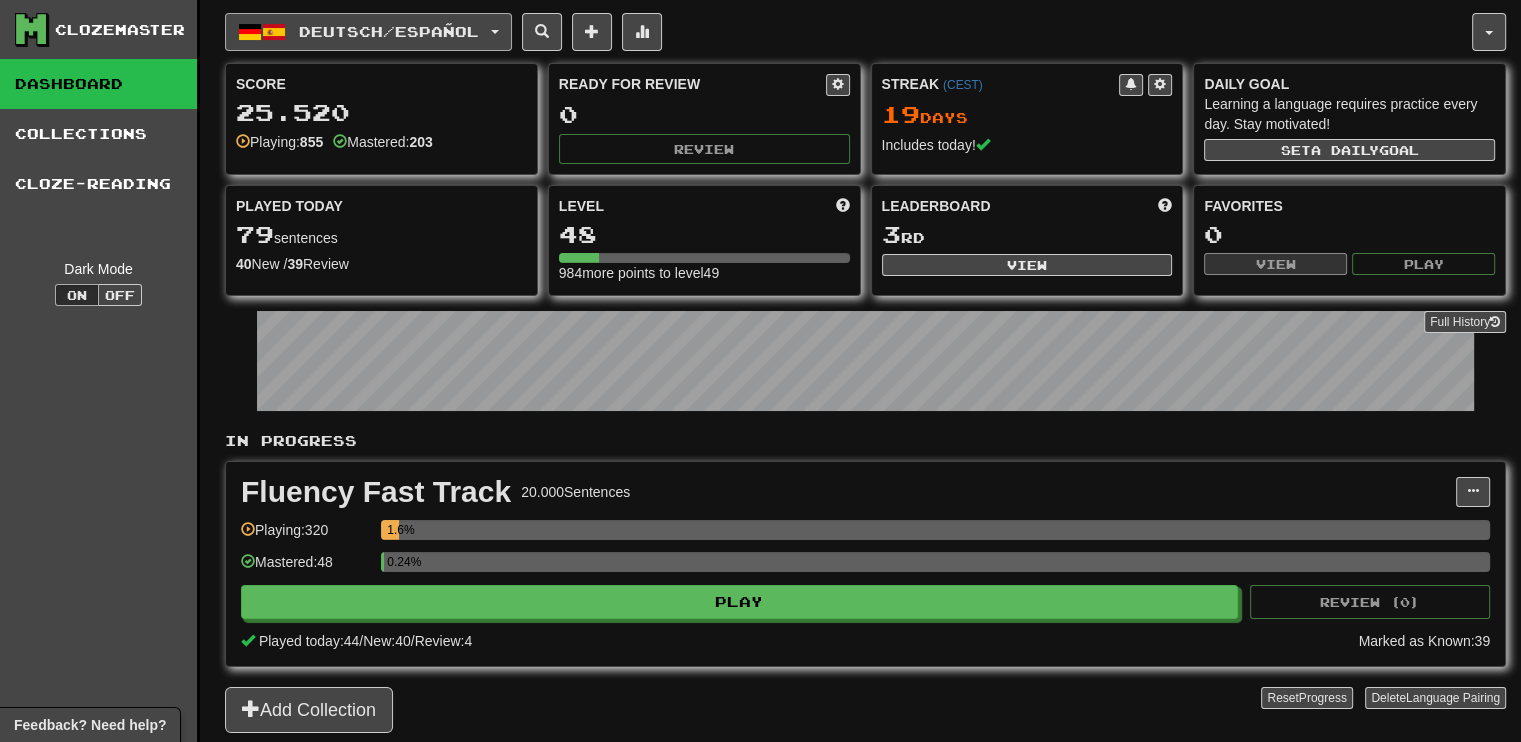 click on "Deutsch  /  Español" at bounding box center [389, 31] 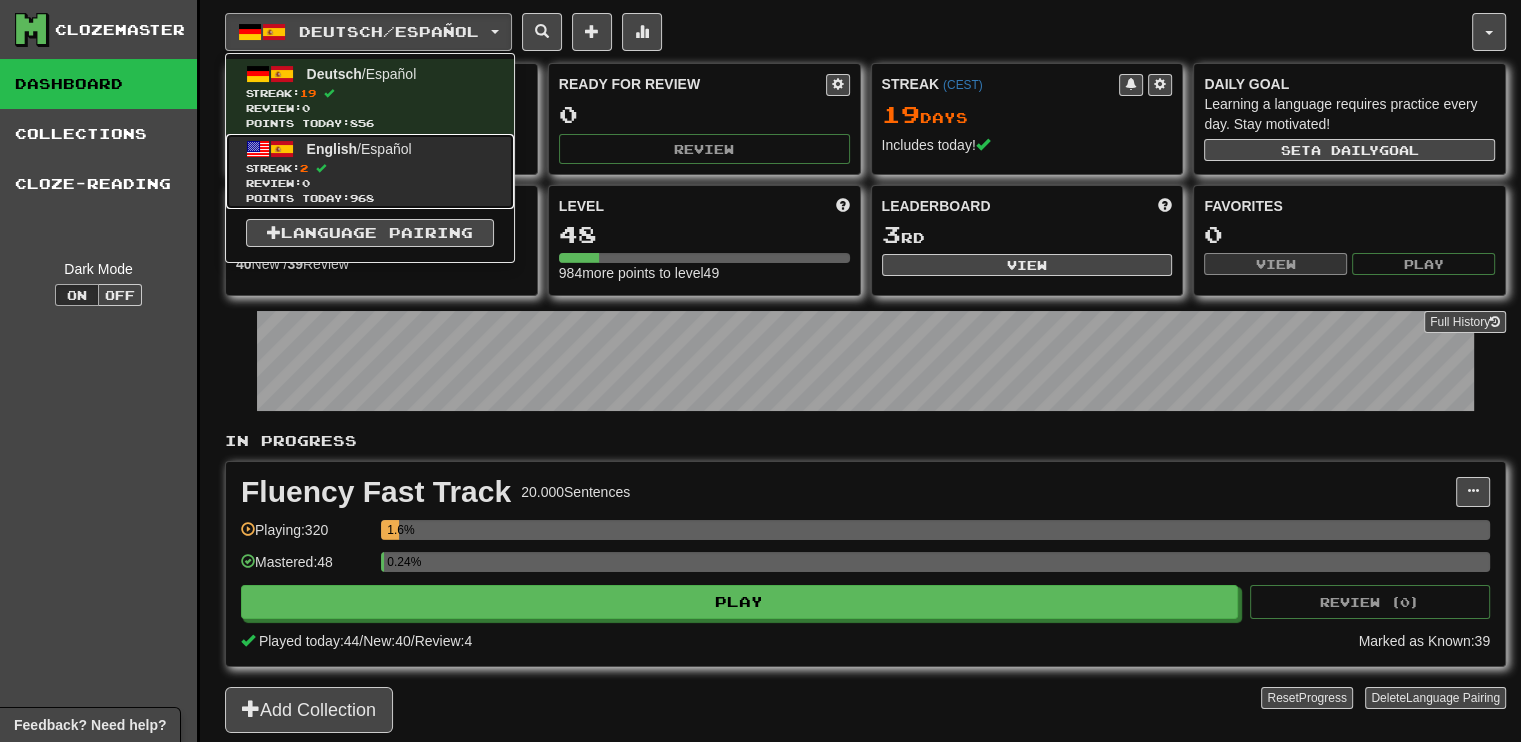 click on "Streak:  2" at bounding box center [370, 168] 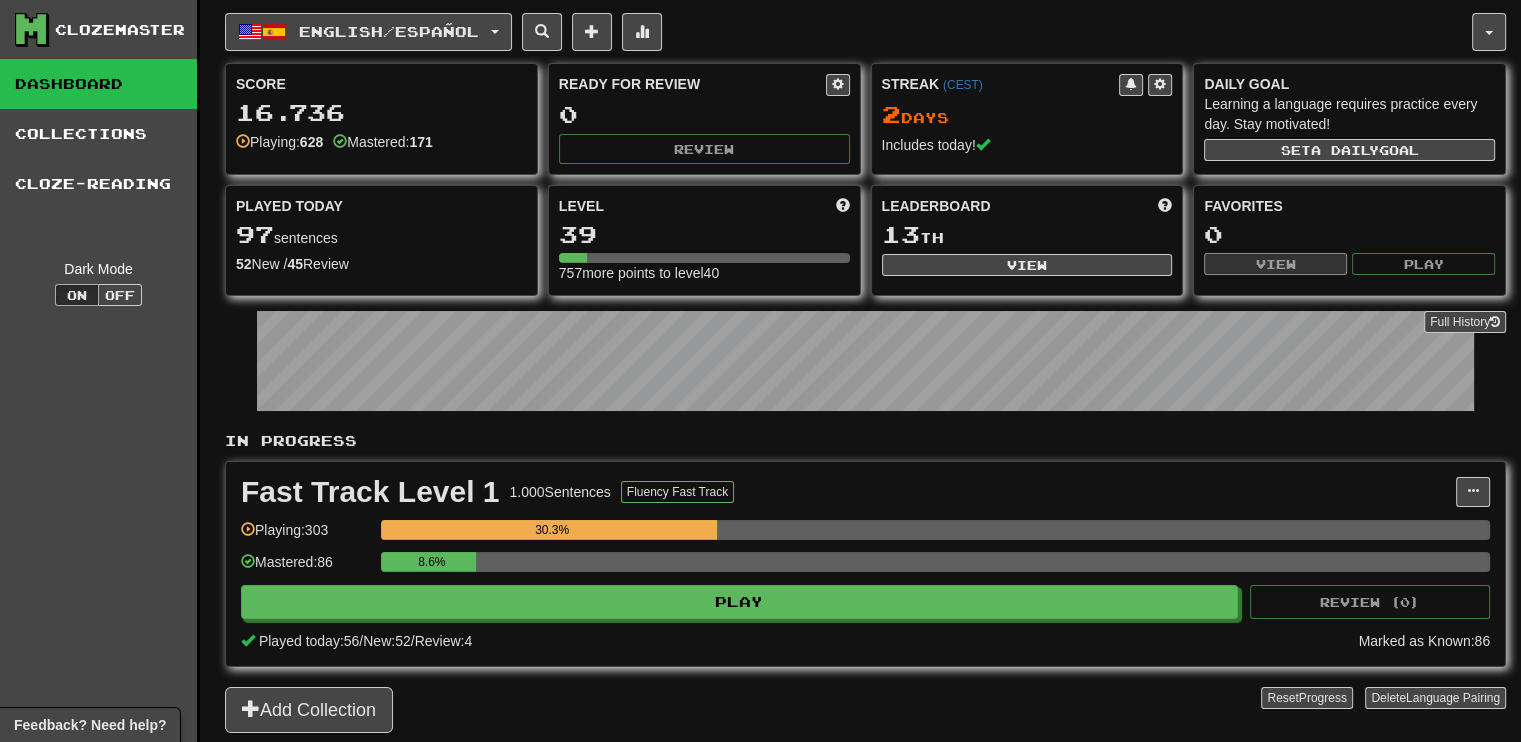 scroll, scrollTop: 400, scrollLeft: 0, axis: vertical 